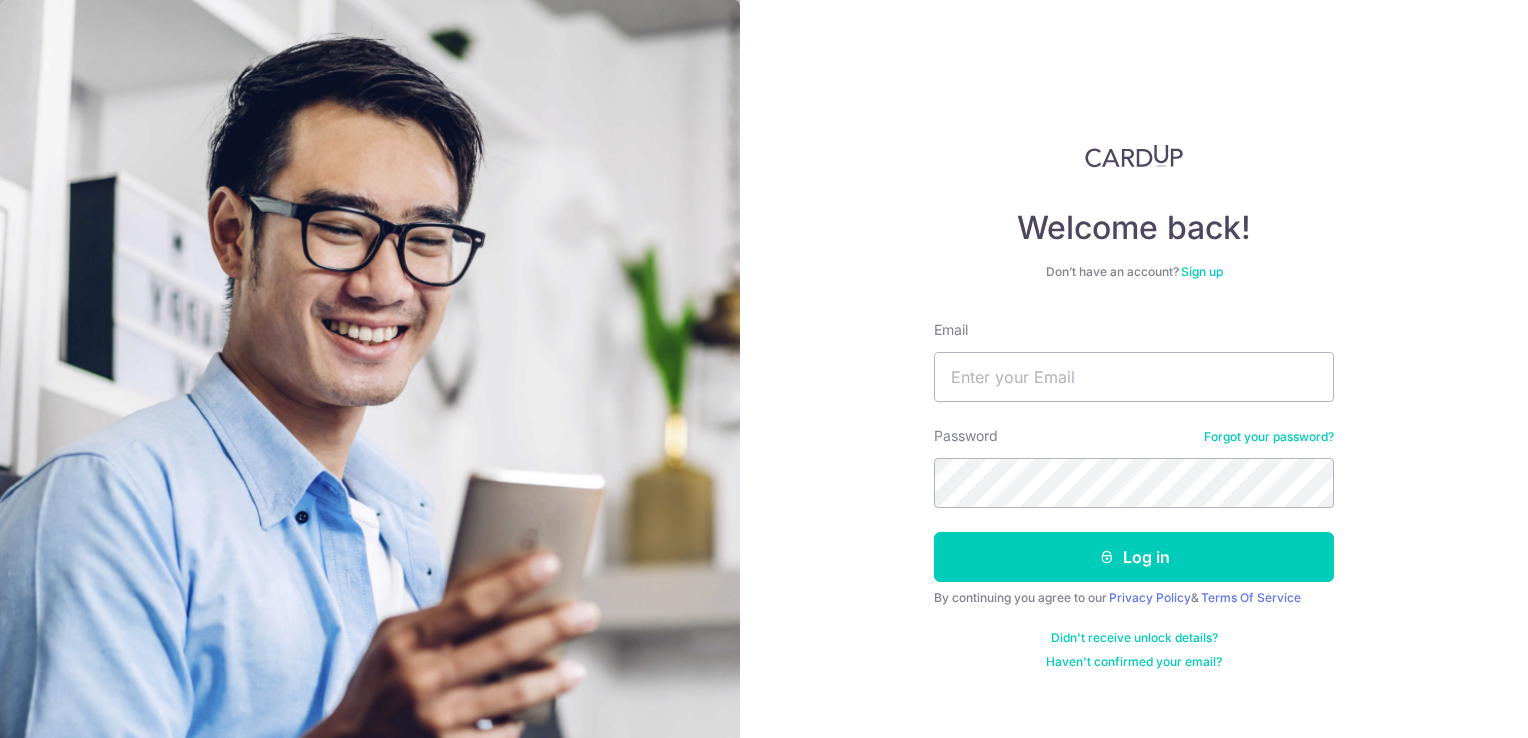 scroll, scrollTop: 0, scrollLeft: 0, axis: both 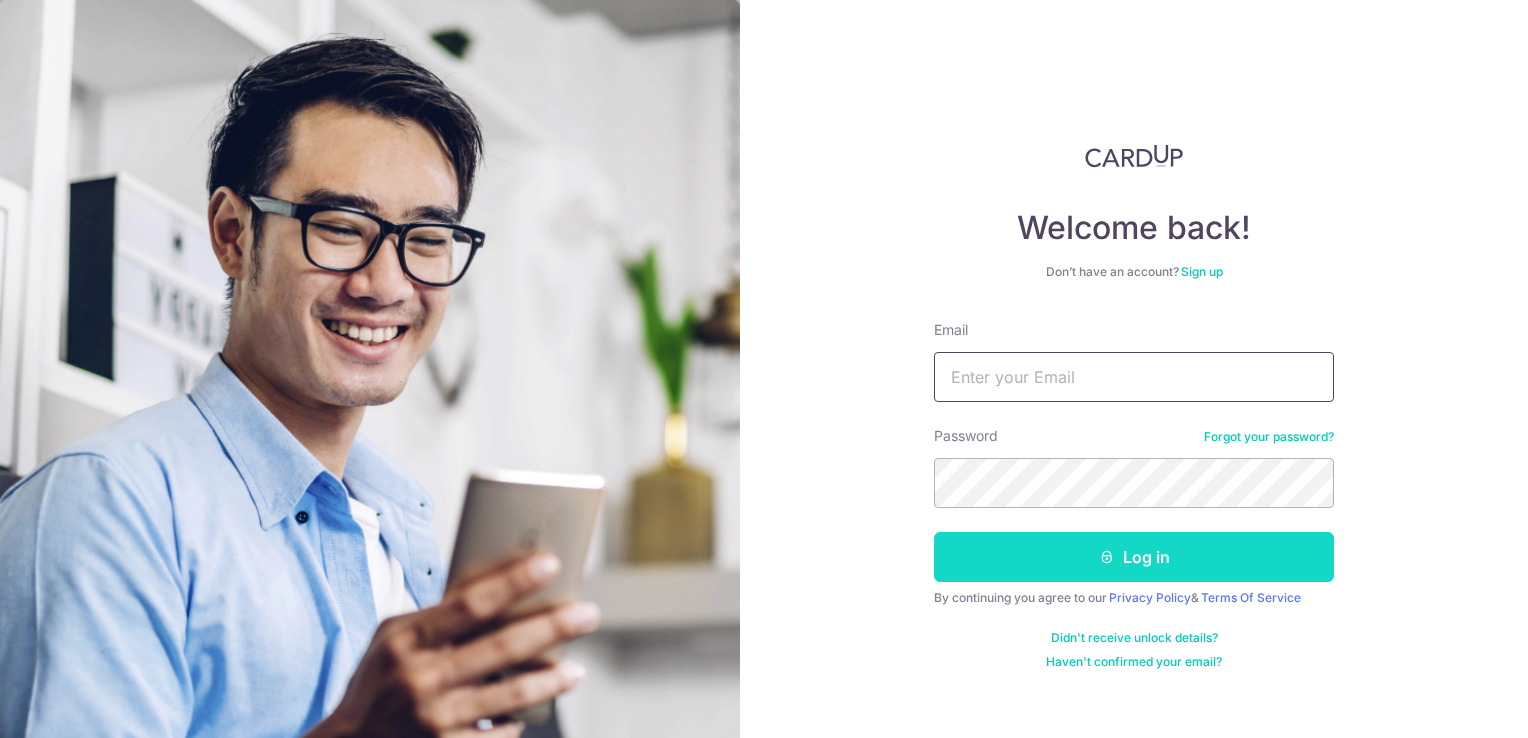type on "winewinesg@yahoo.com.sg" 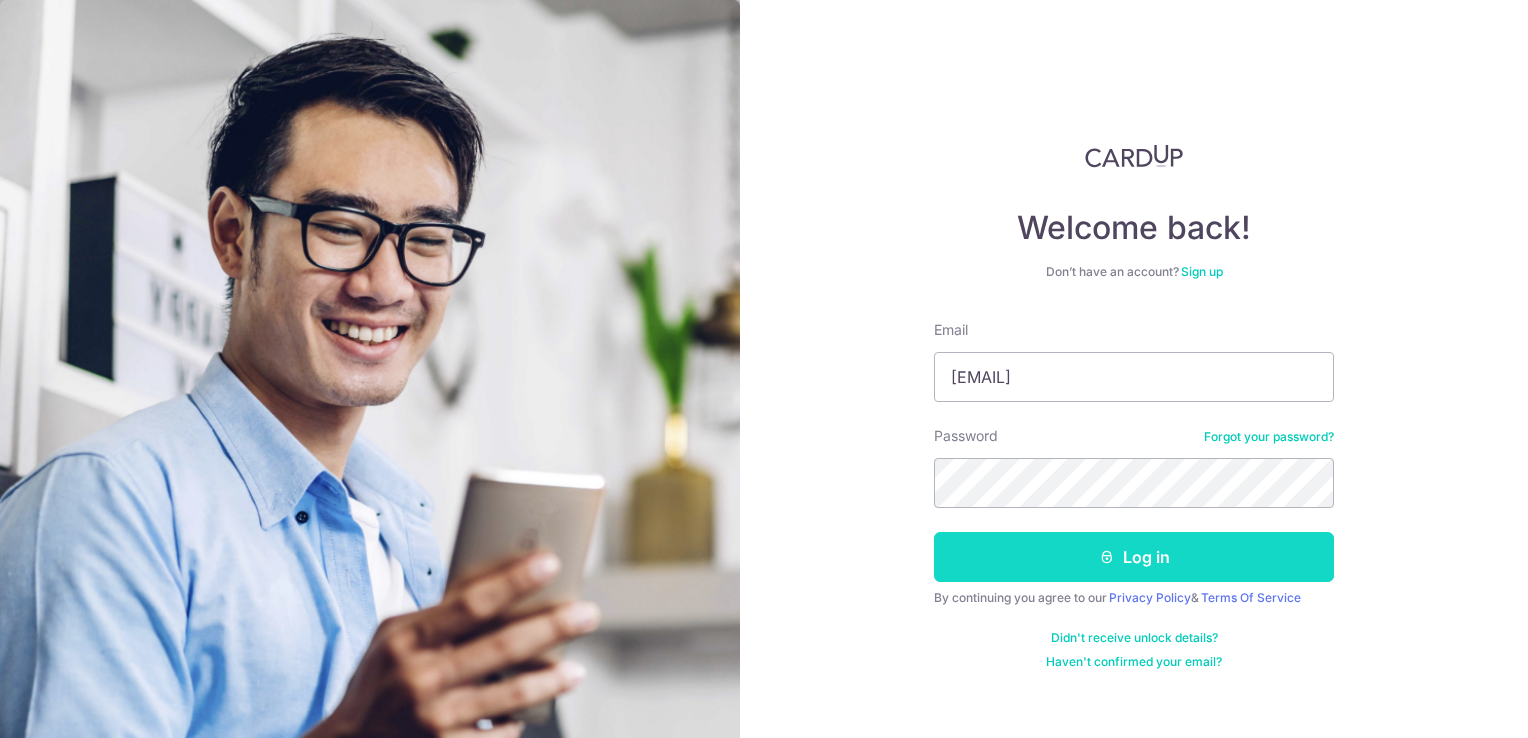 click on "Log in" at bounding box center (1134, 557) 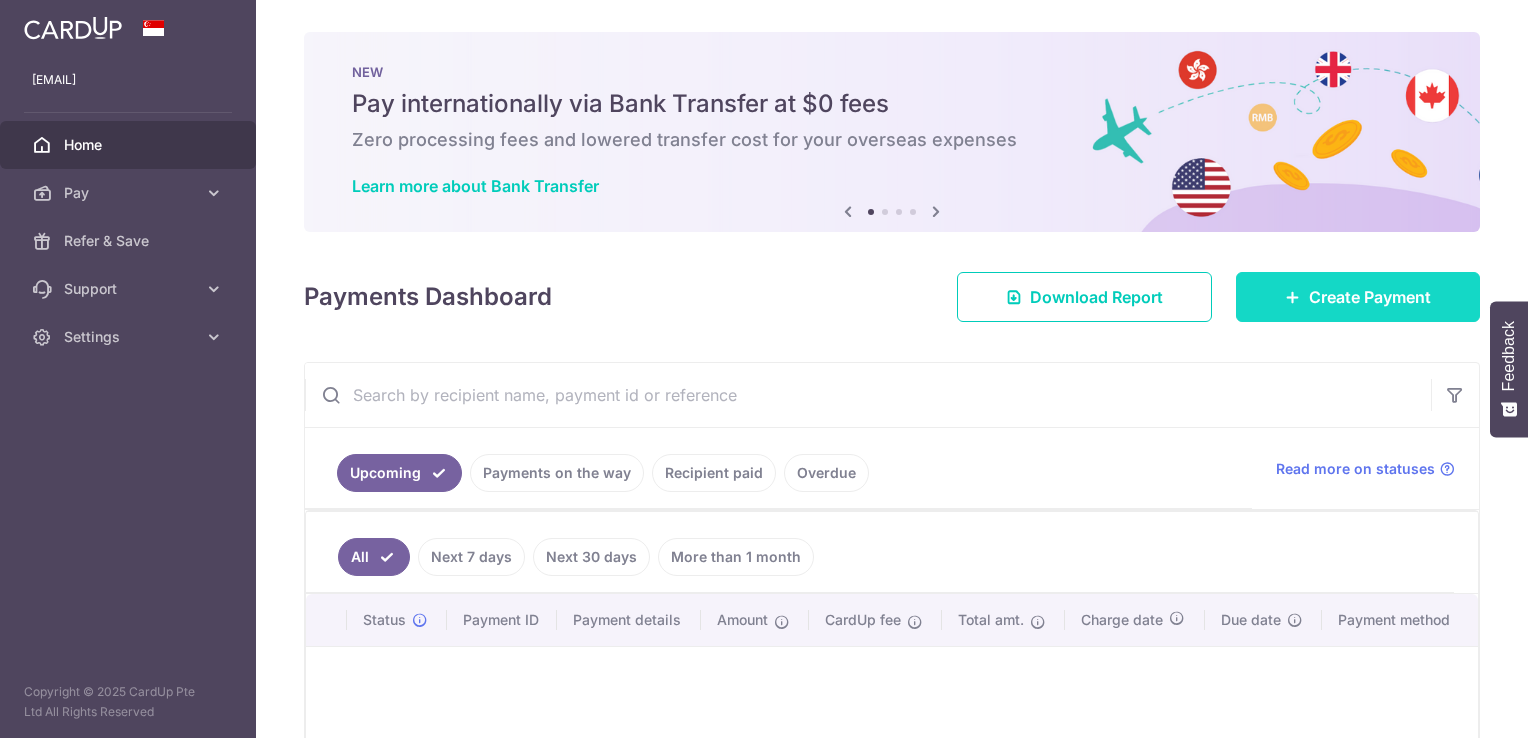 scroll, scrollTop: 0, scrollLeft: 0, axis: both 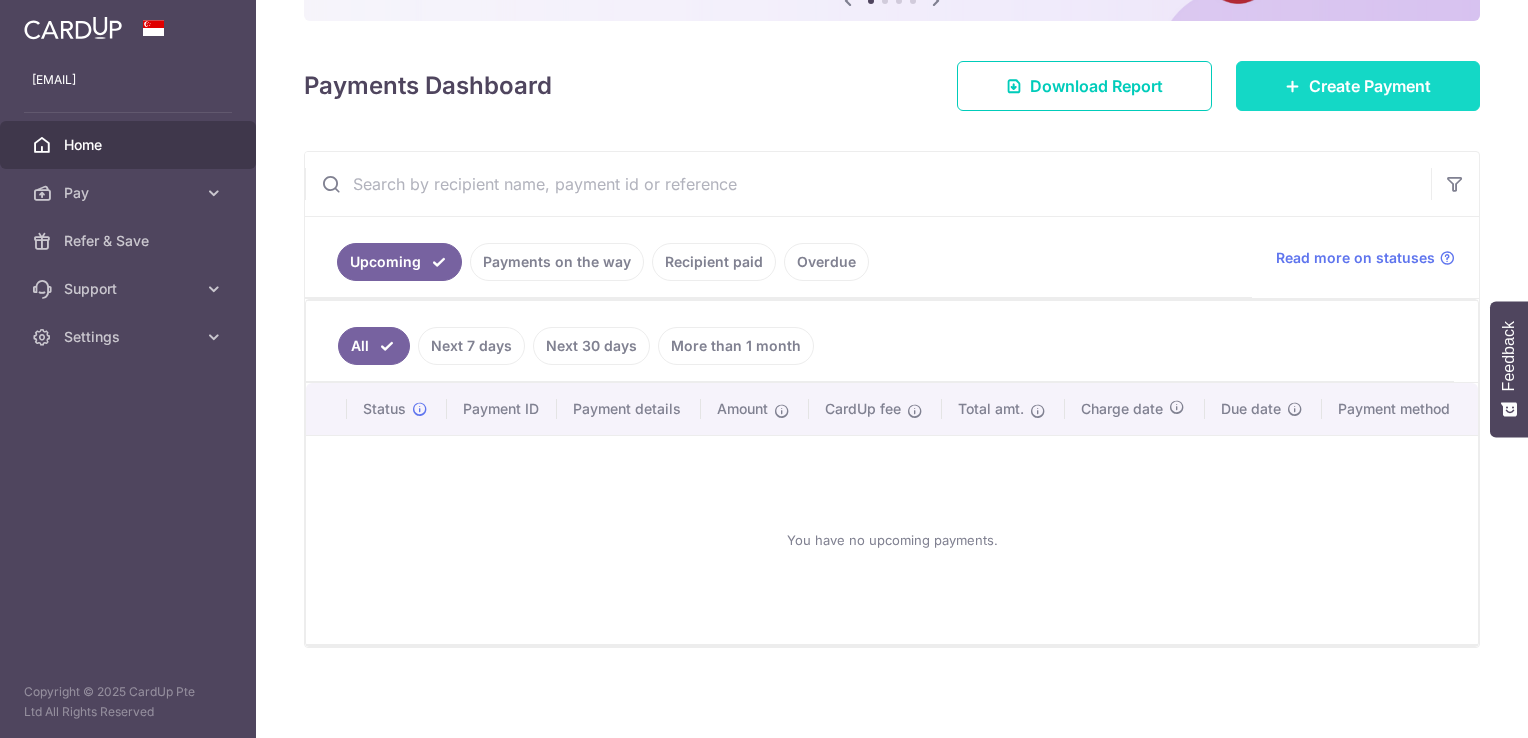 click on "Create Payment" at bounding box center [1370, 86] 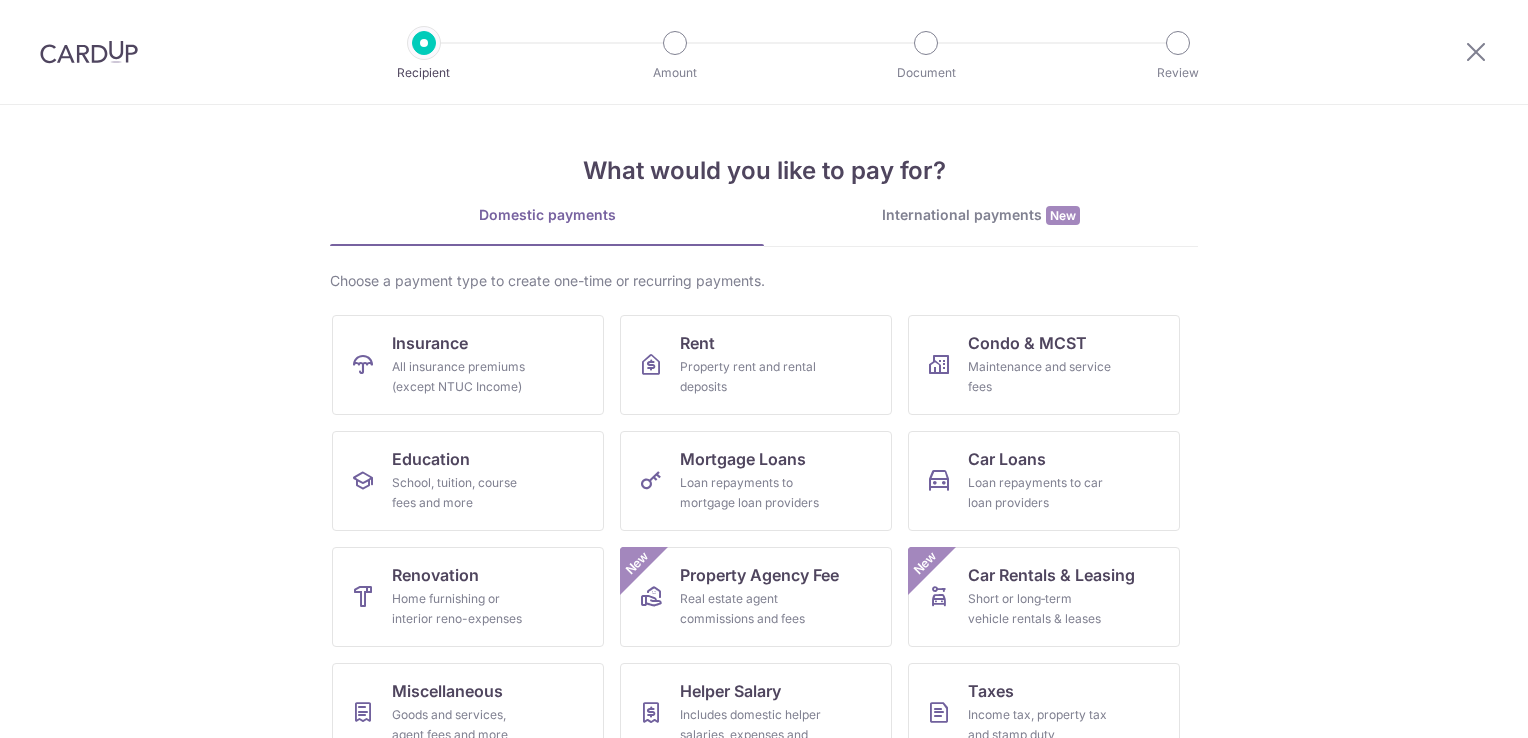 scroll, scrollTop: 0, scrollLeft: 0, axis: both 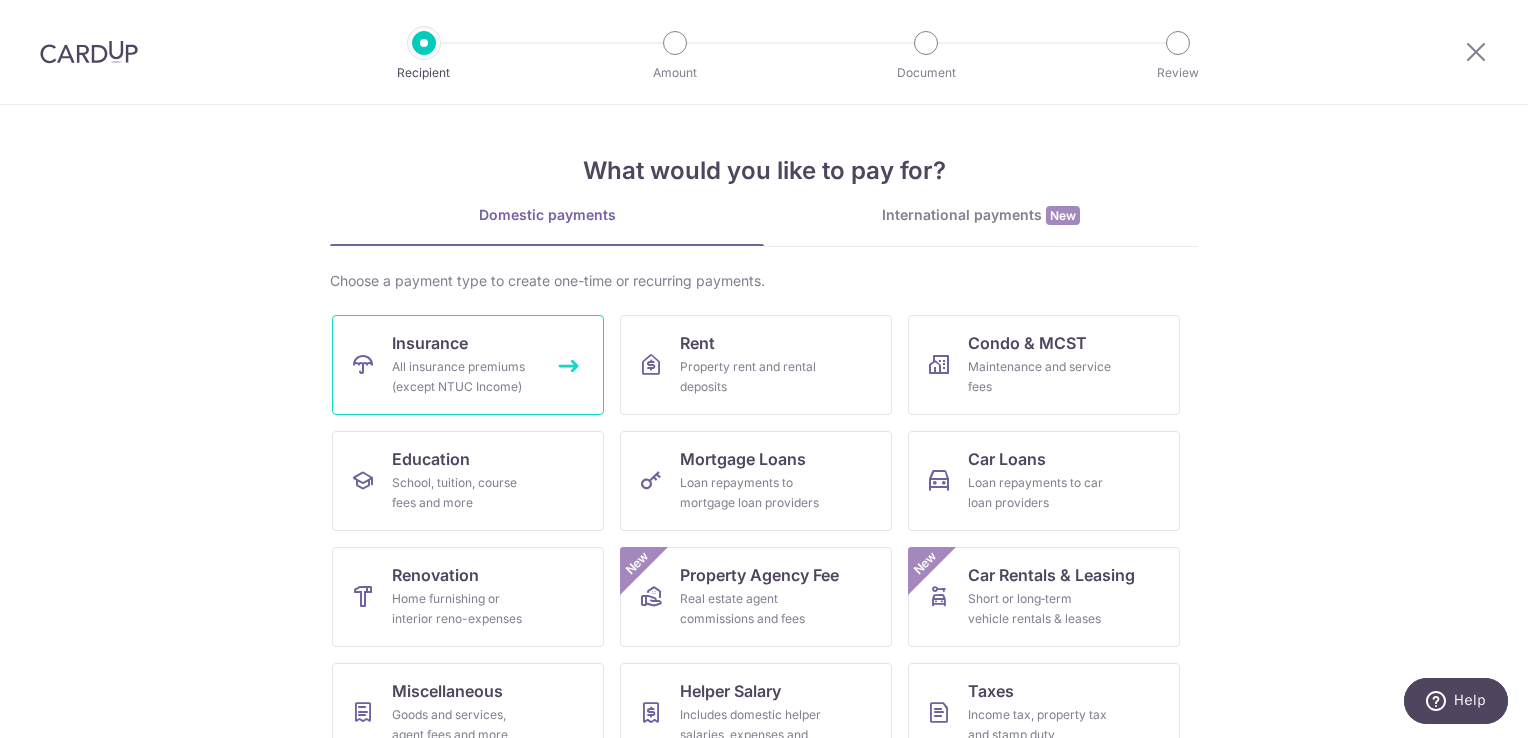 click on "Insurance All insurance premiums (except NTUC Income)" at bounding box center (468, 365) 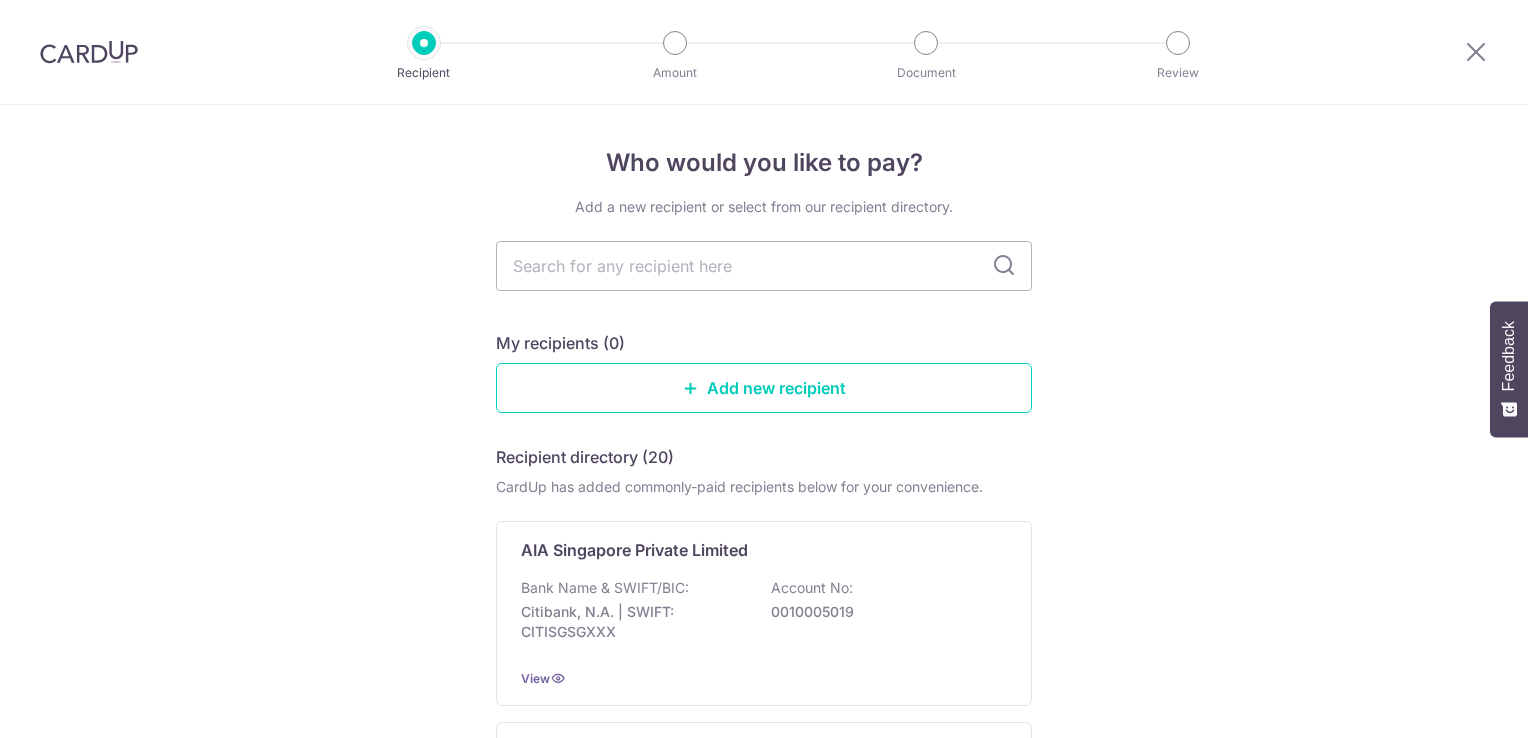 scroll, scrollTop: 0, scrollLeft: 0, axis: both 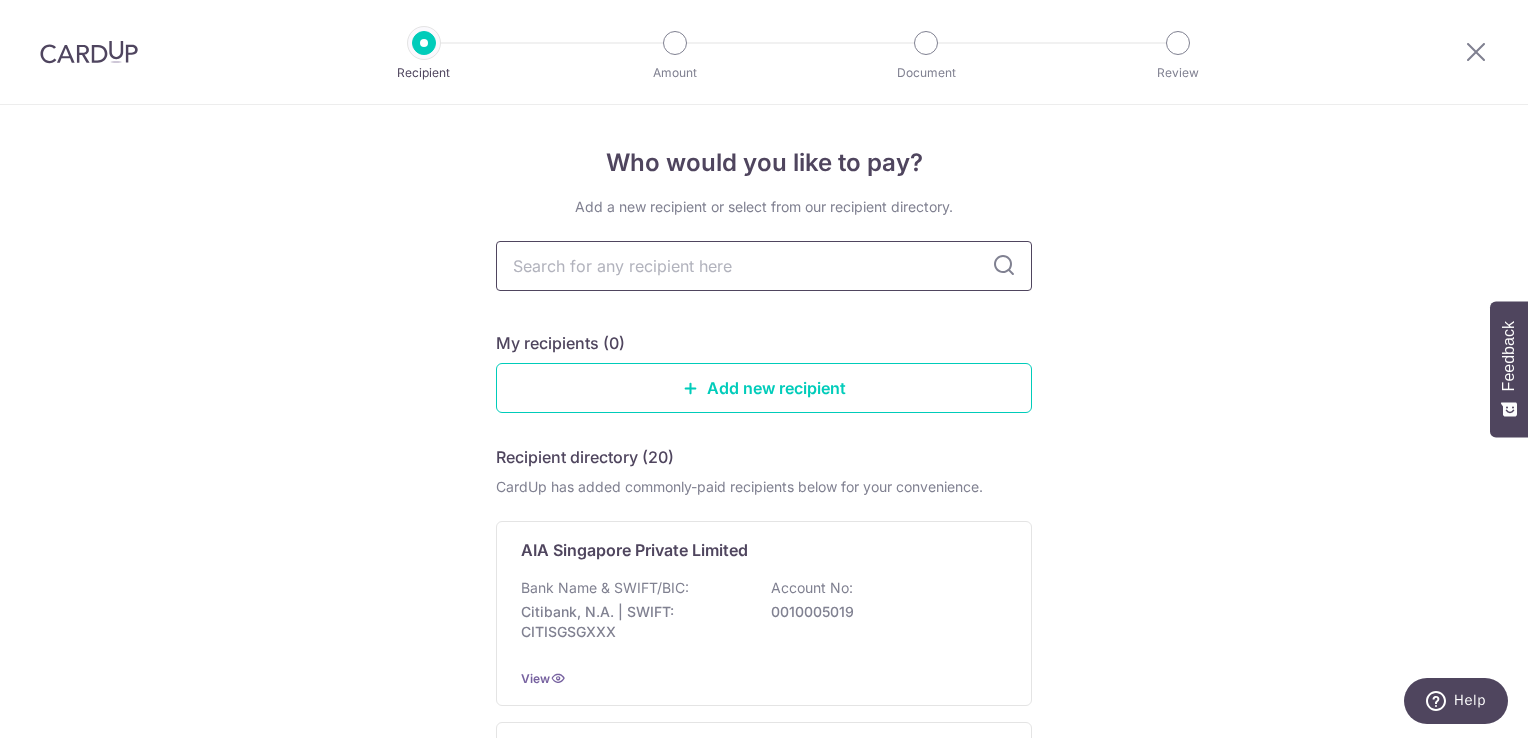 click at bounding box center [764, 266] 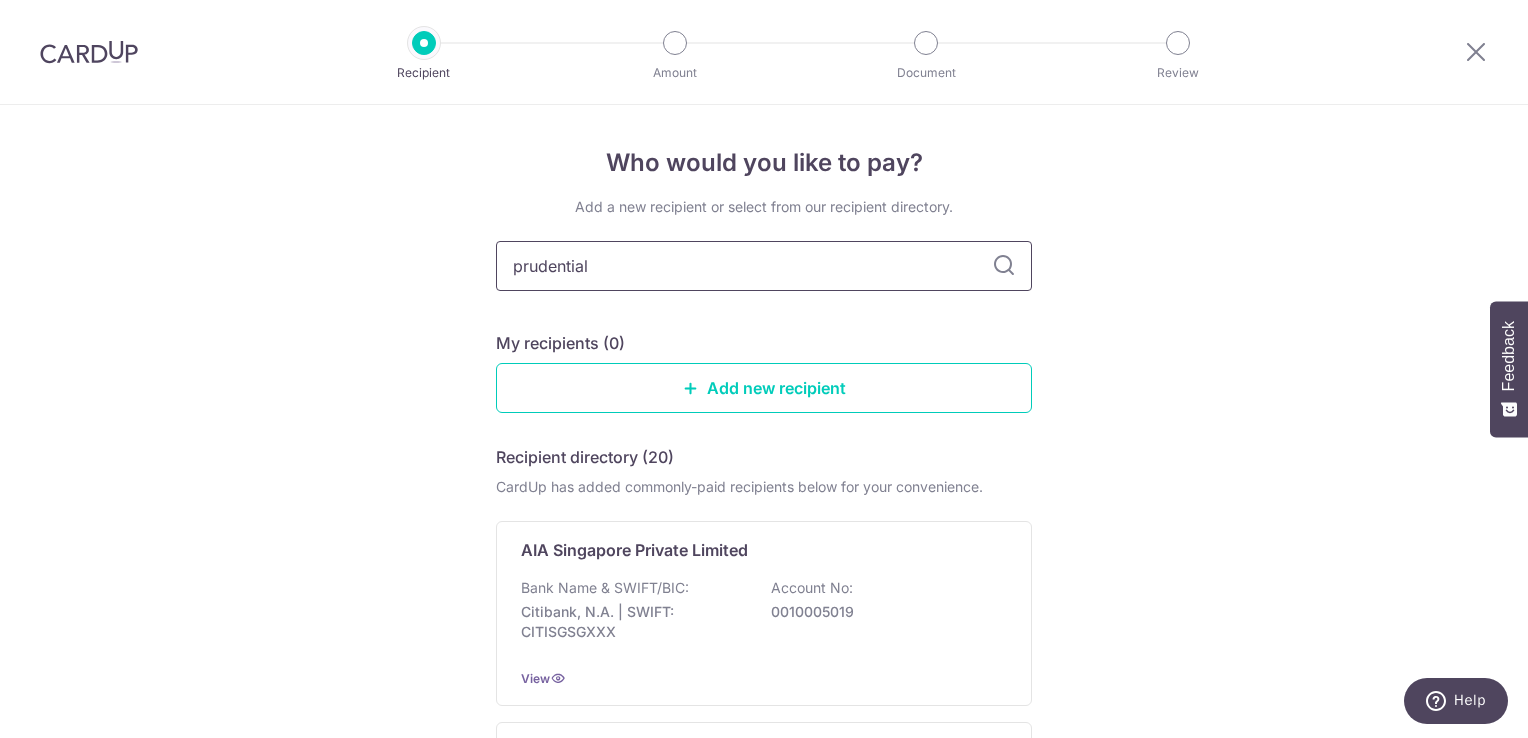 type on "prudential" 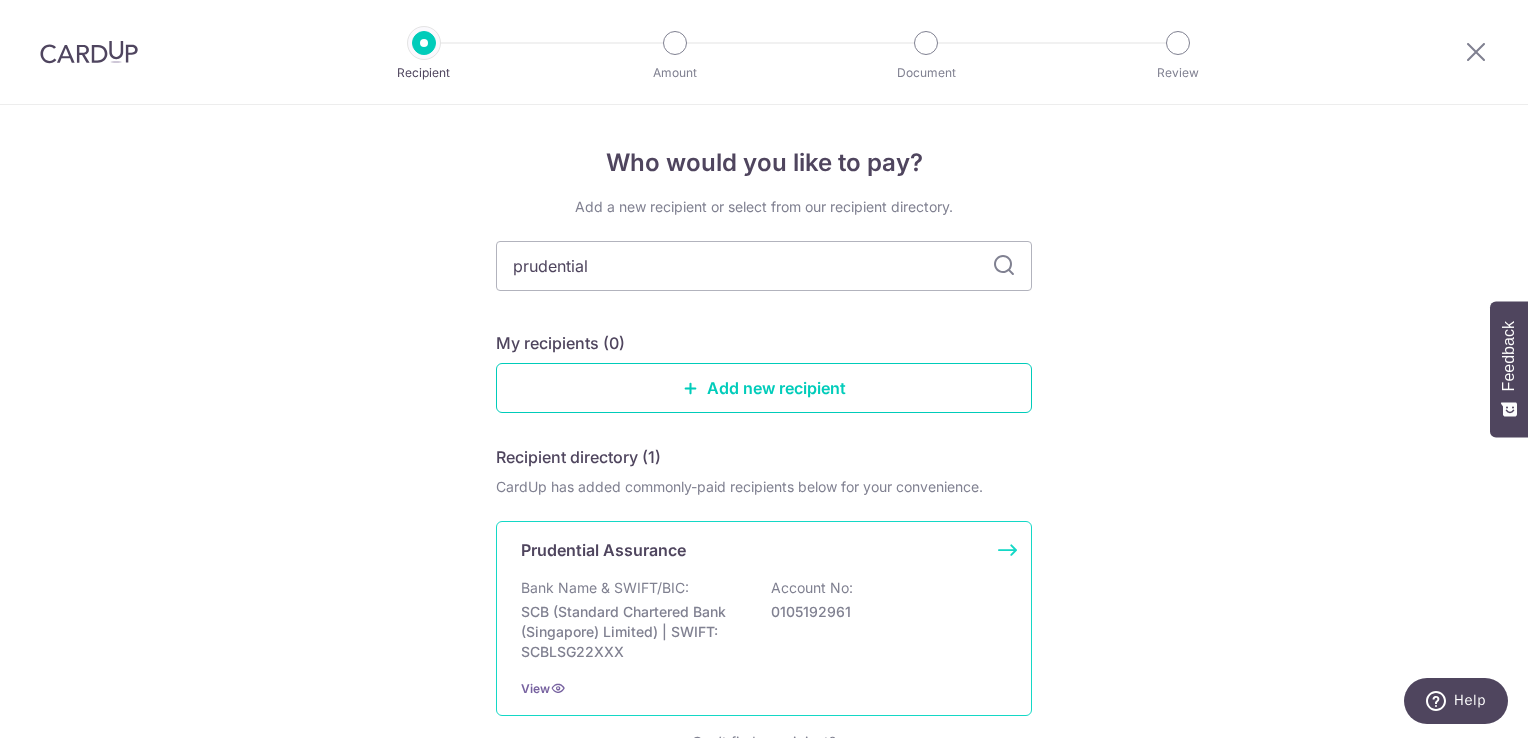 click on "View" at bounding box center (764, 688) 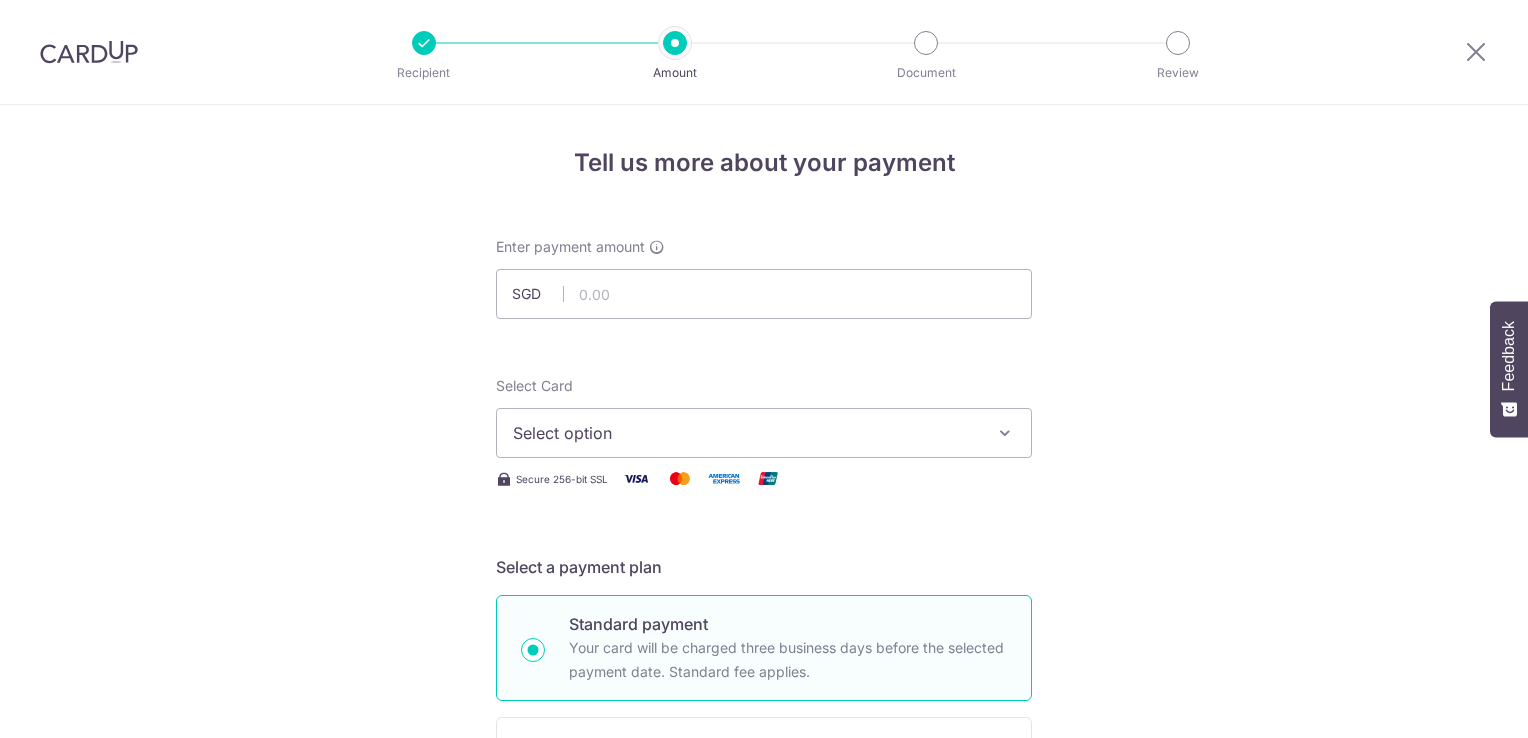 scroll, scrollTop: 0, scrollLeft: 0, axis: both 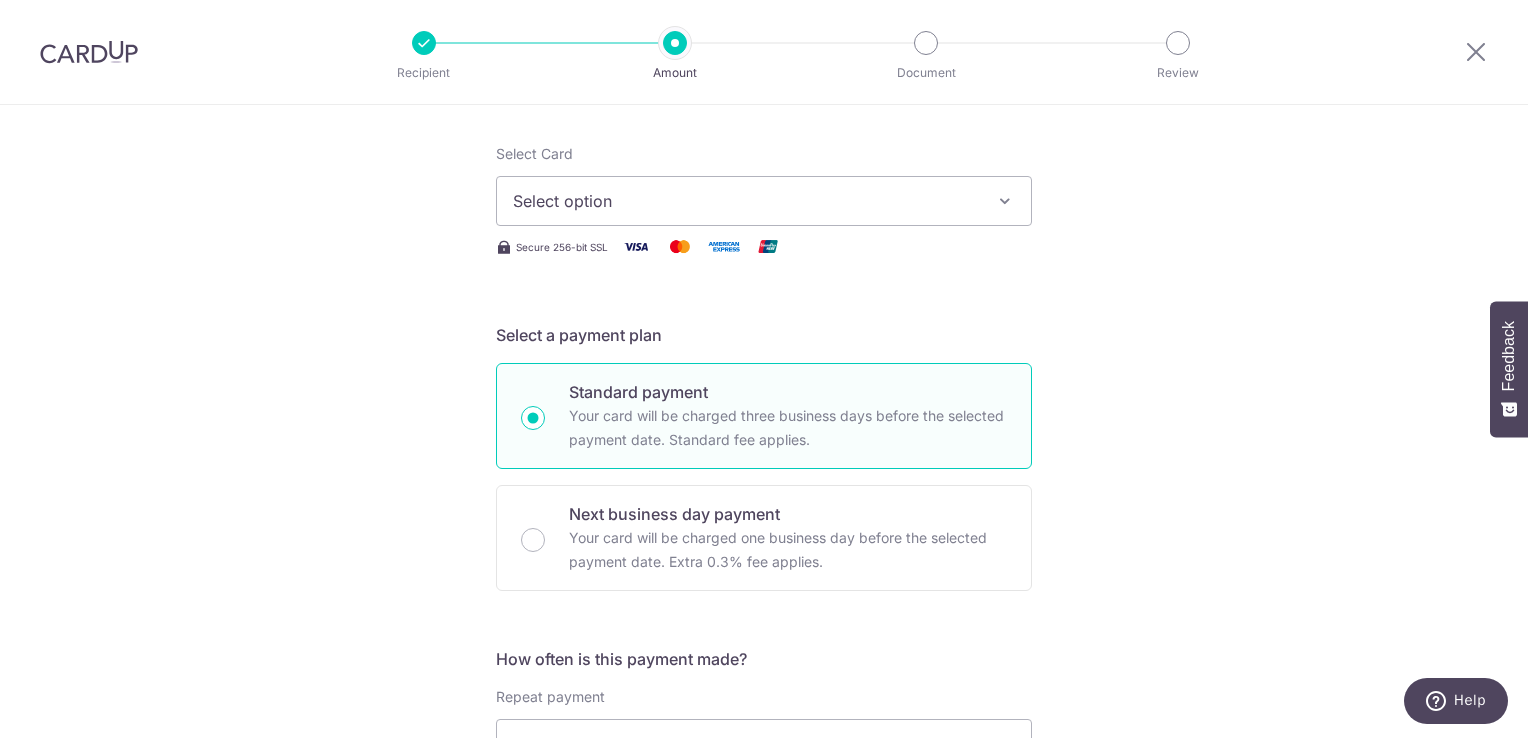 click on "Select option" at bounding box center (764, 201) 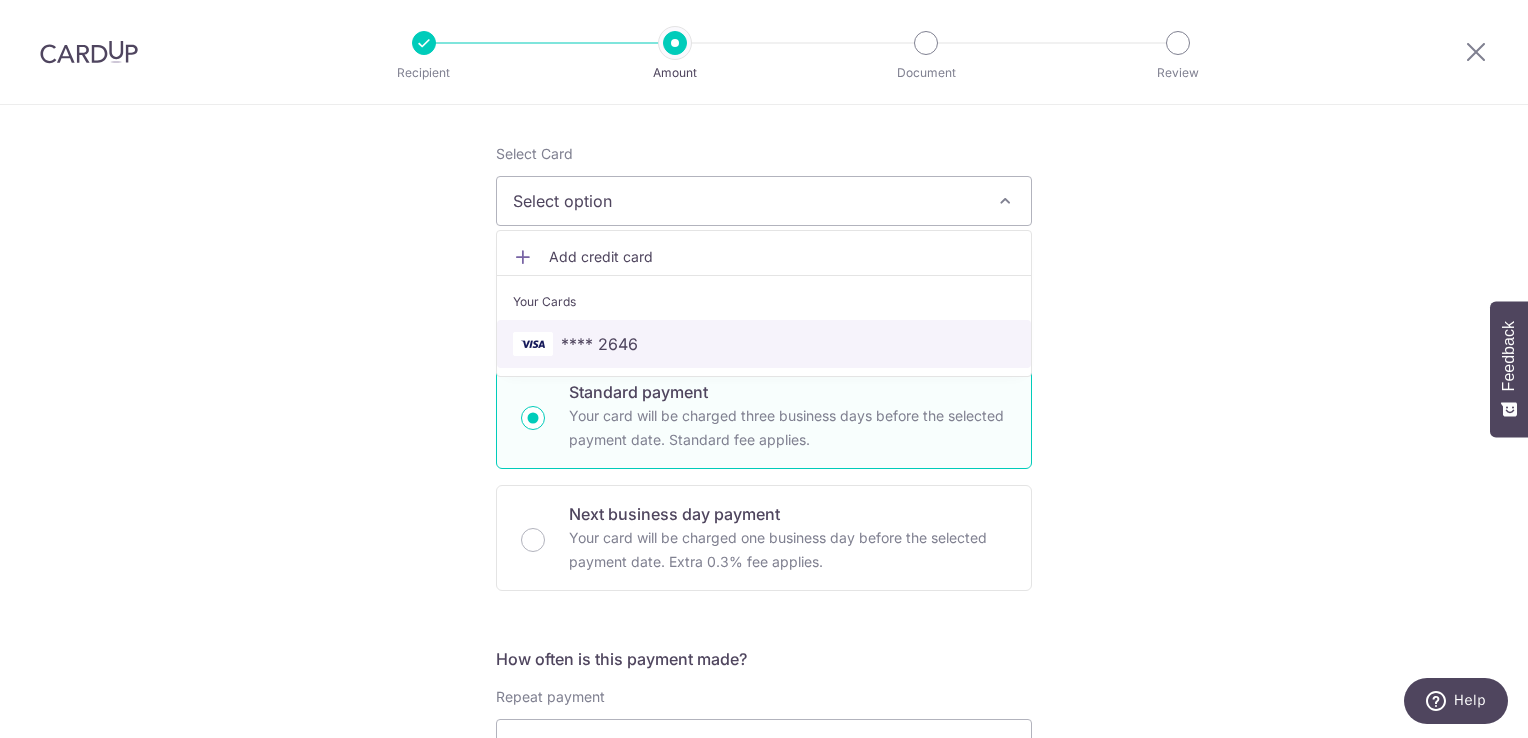 click on "**** 2646" at bounding box center (764, 344) 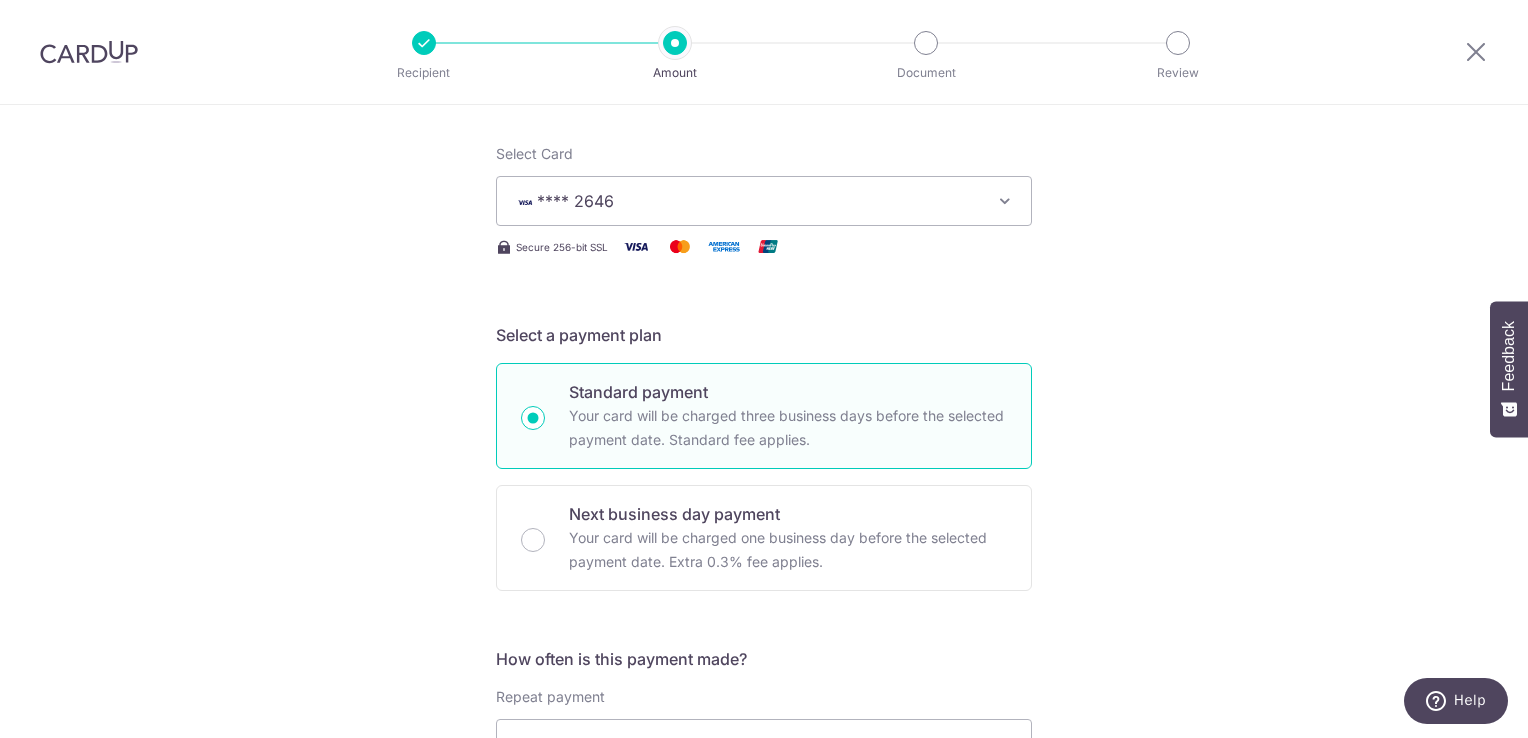 scroll, scrollTop: 0, scrollLeft: 0, axis: both 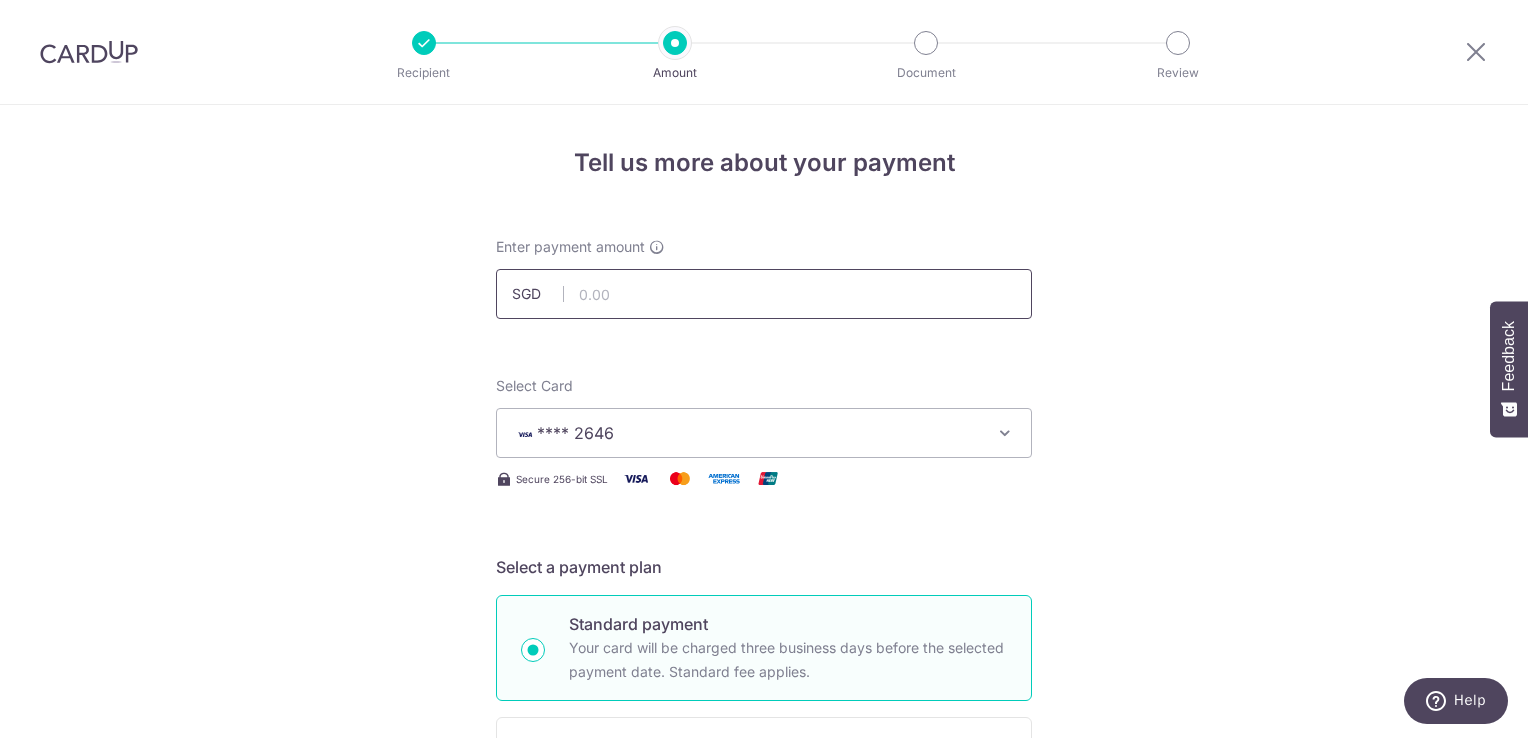 click at bounding box center [764, 294] 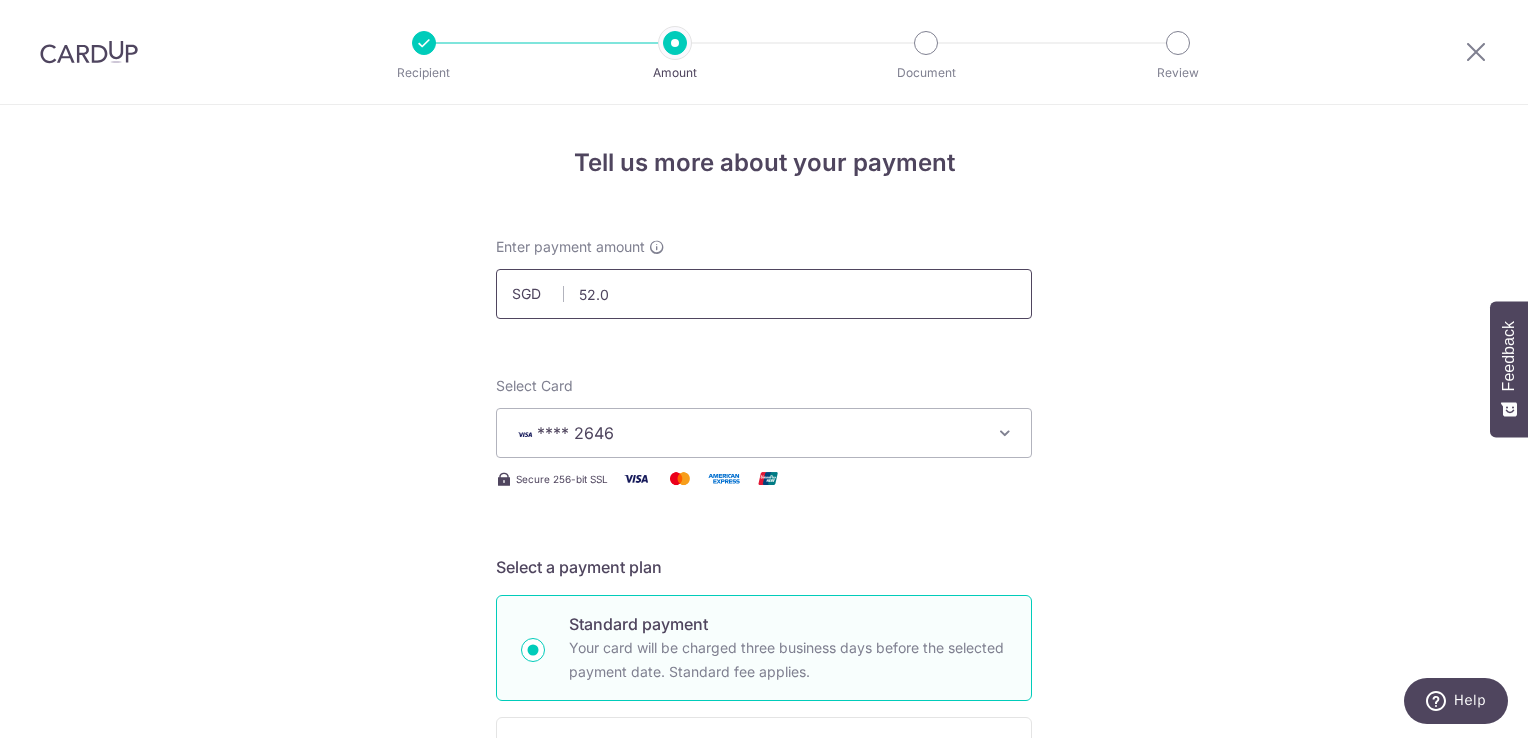 type on "52.01" 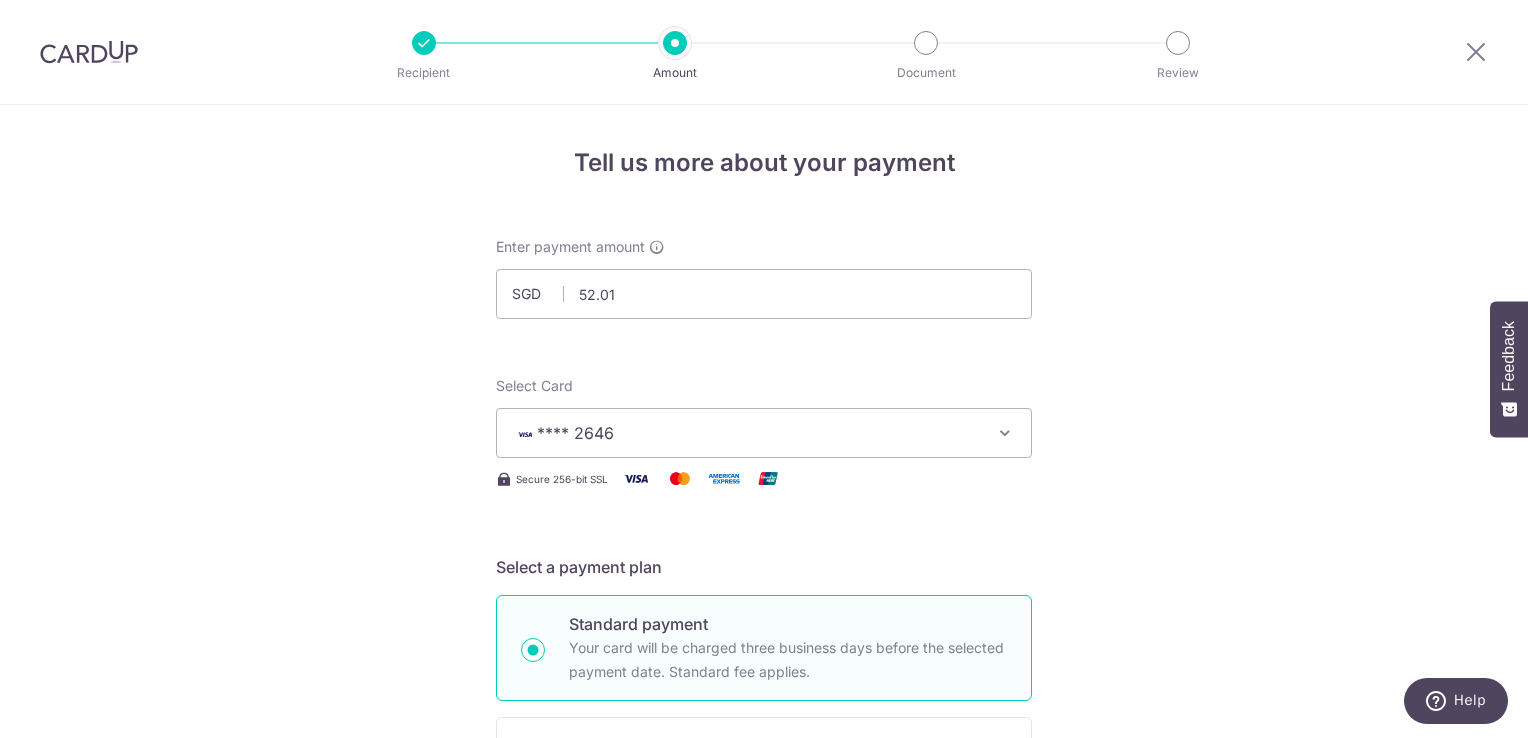 click on "Enter payment amount
SGD
52.01
Select Card
**** 2646
Add credit card
Your Cards
**** 2646
Secure 256-bit SSL
Text
New card details
Card
Secure 256-bit SSL" at bounding box center (764, 1028) 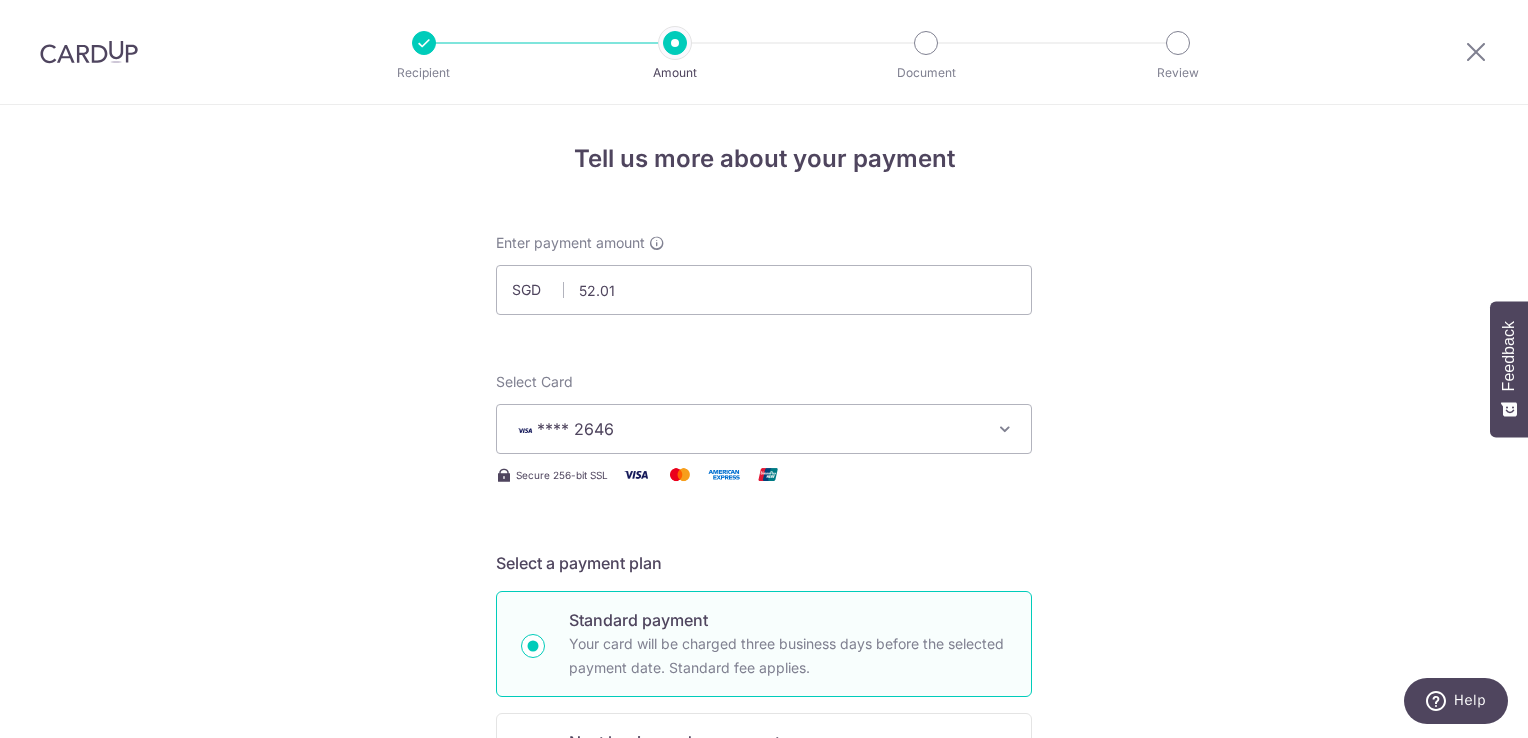scroll, scrollTop: 1, scrollLeft: 0, axis: vertical 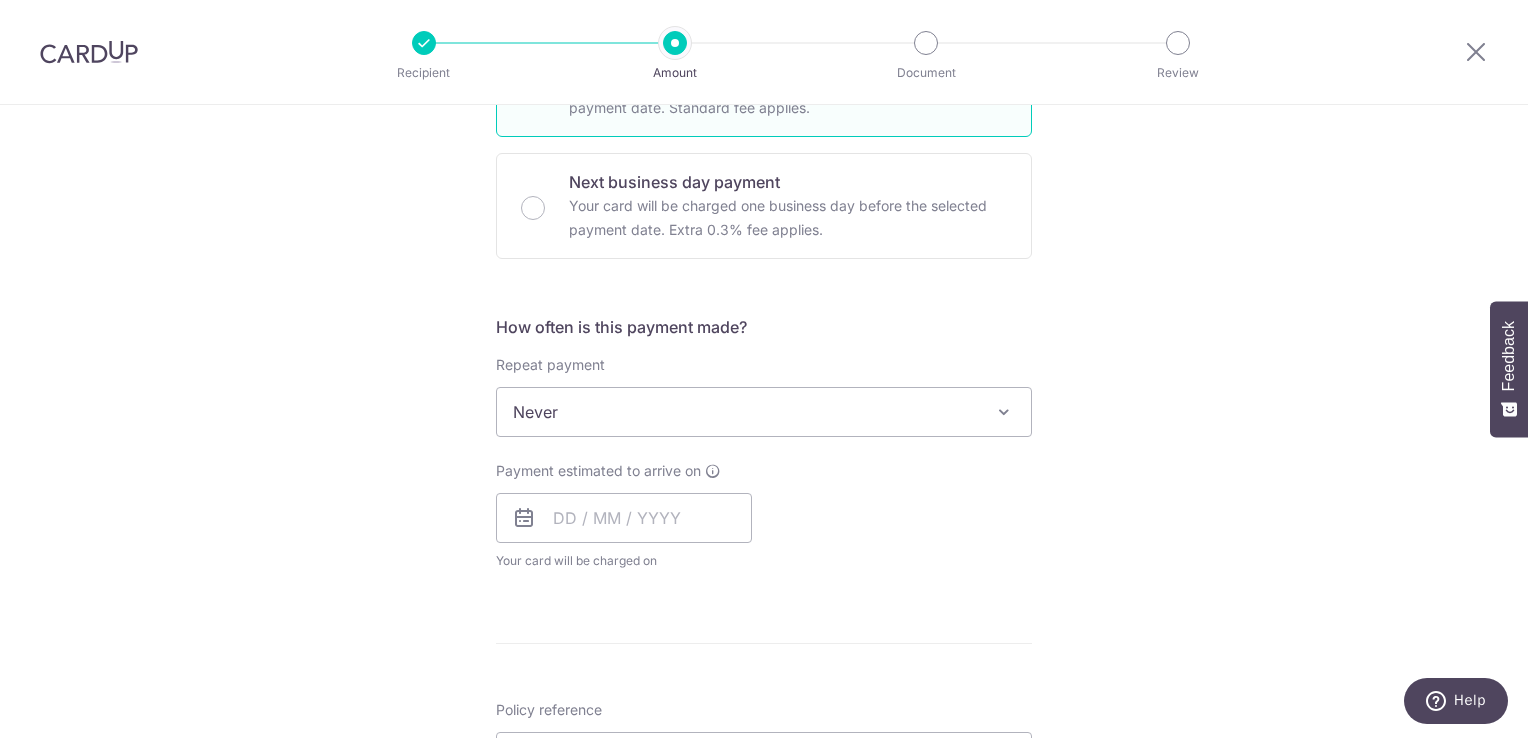click on "Never" at bounding box center (764, 412) 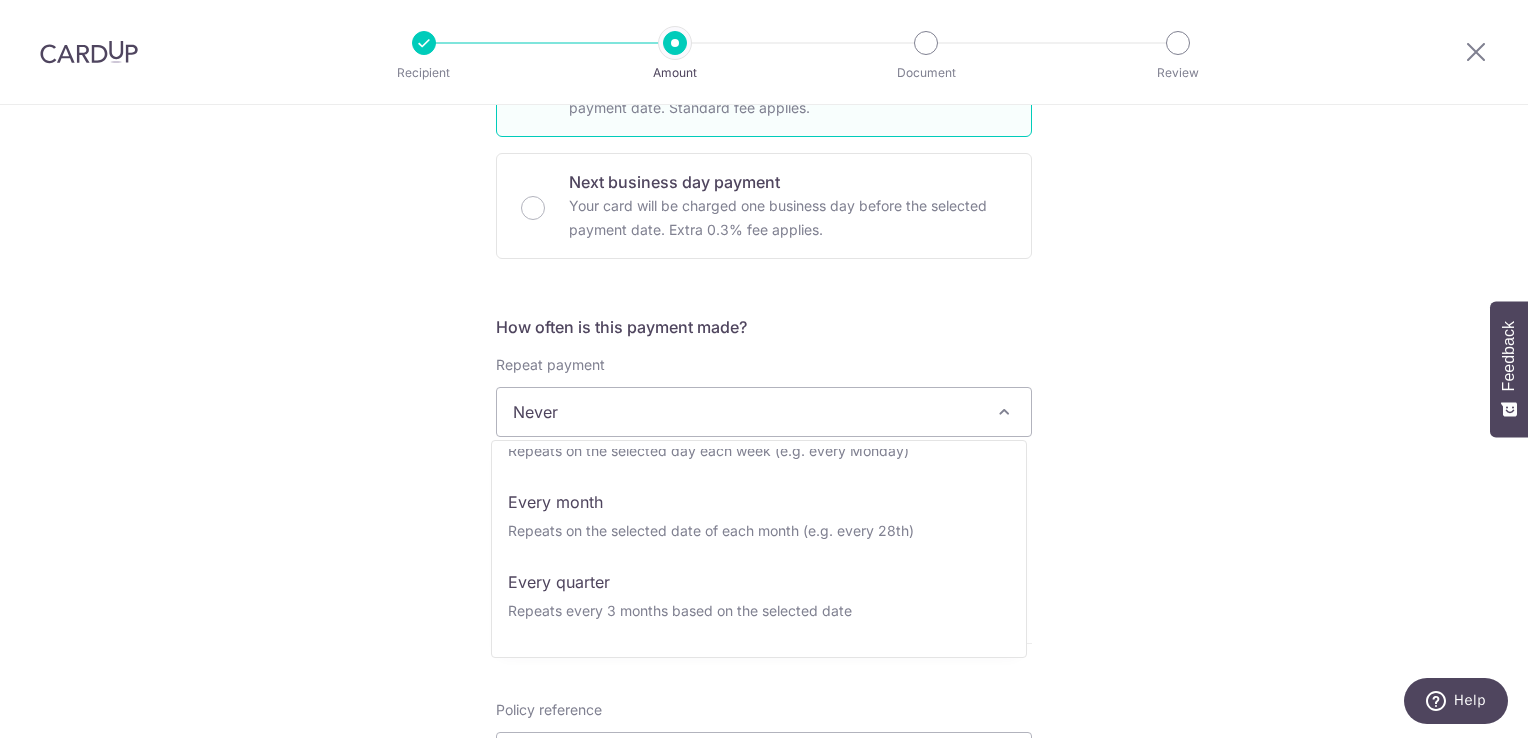 scroll, scrollTop: 128, scrollLeft: 0, axis: vertical 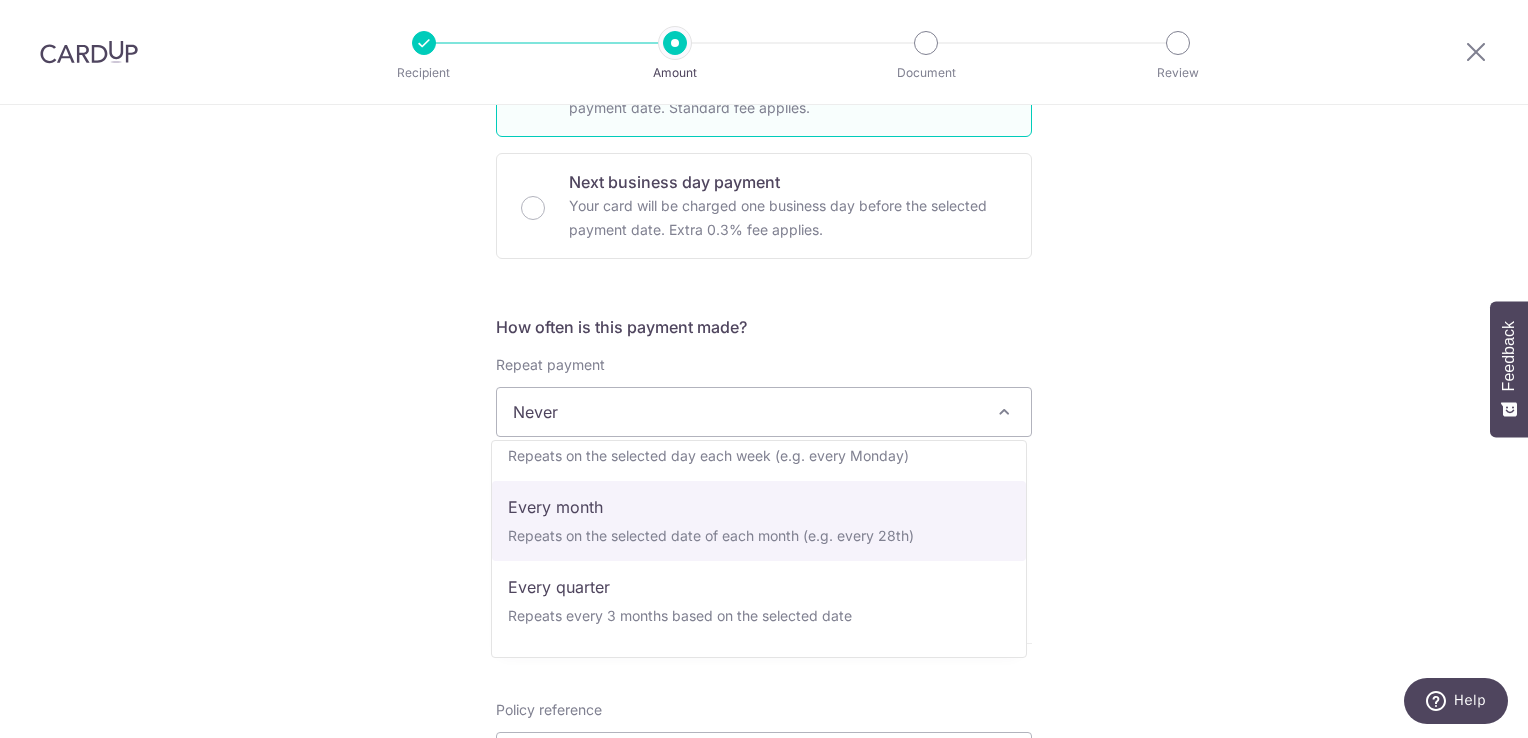 select on "3" 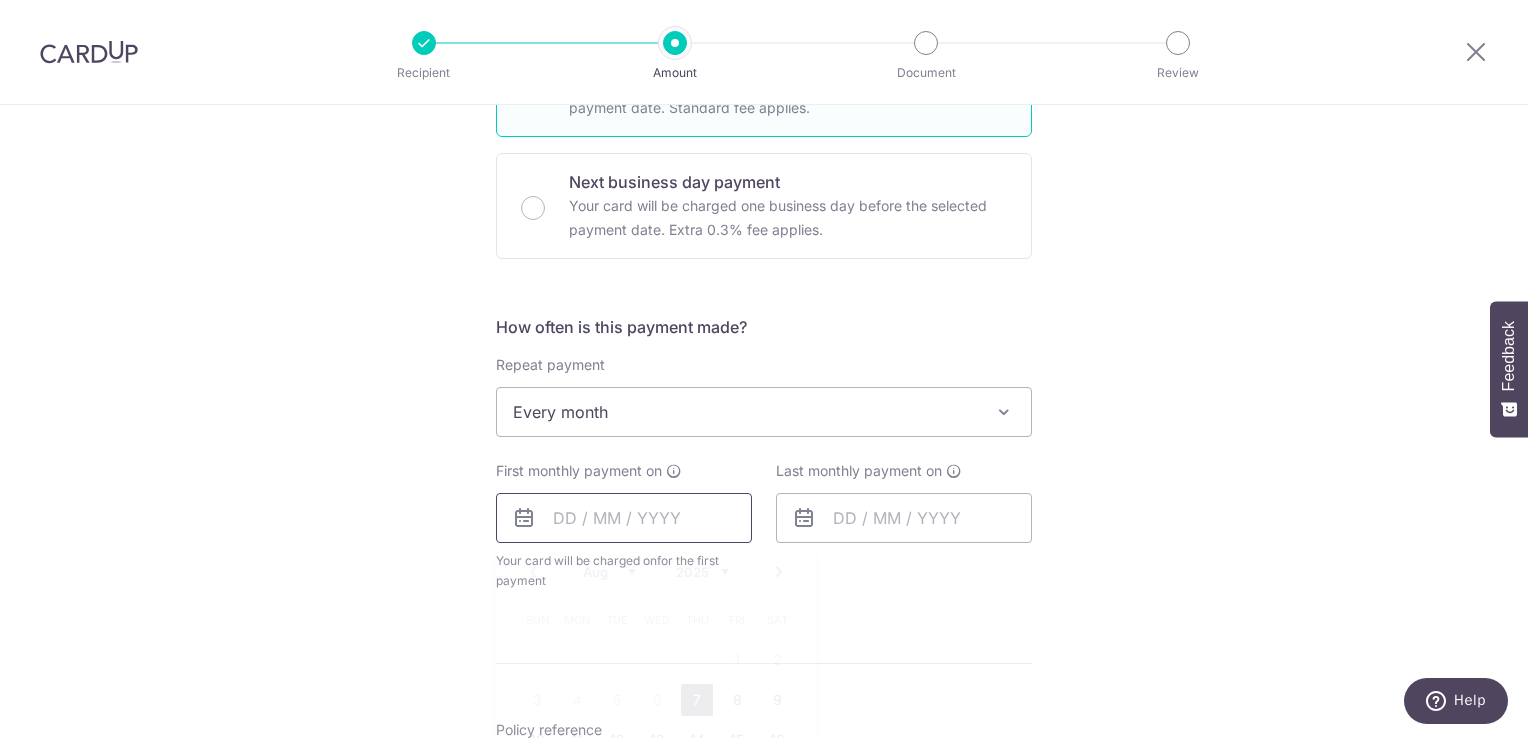 click at bounding box center [624, 518] 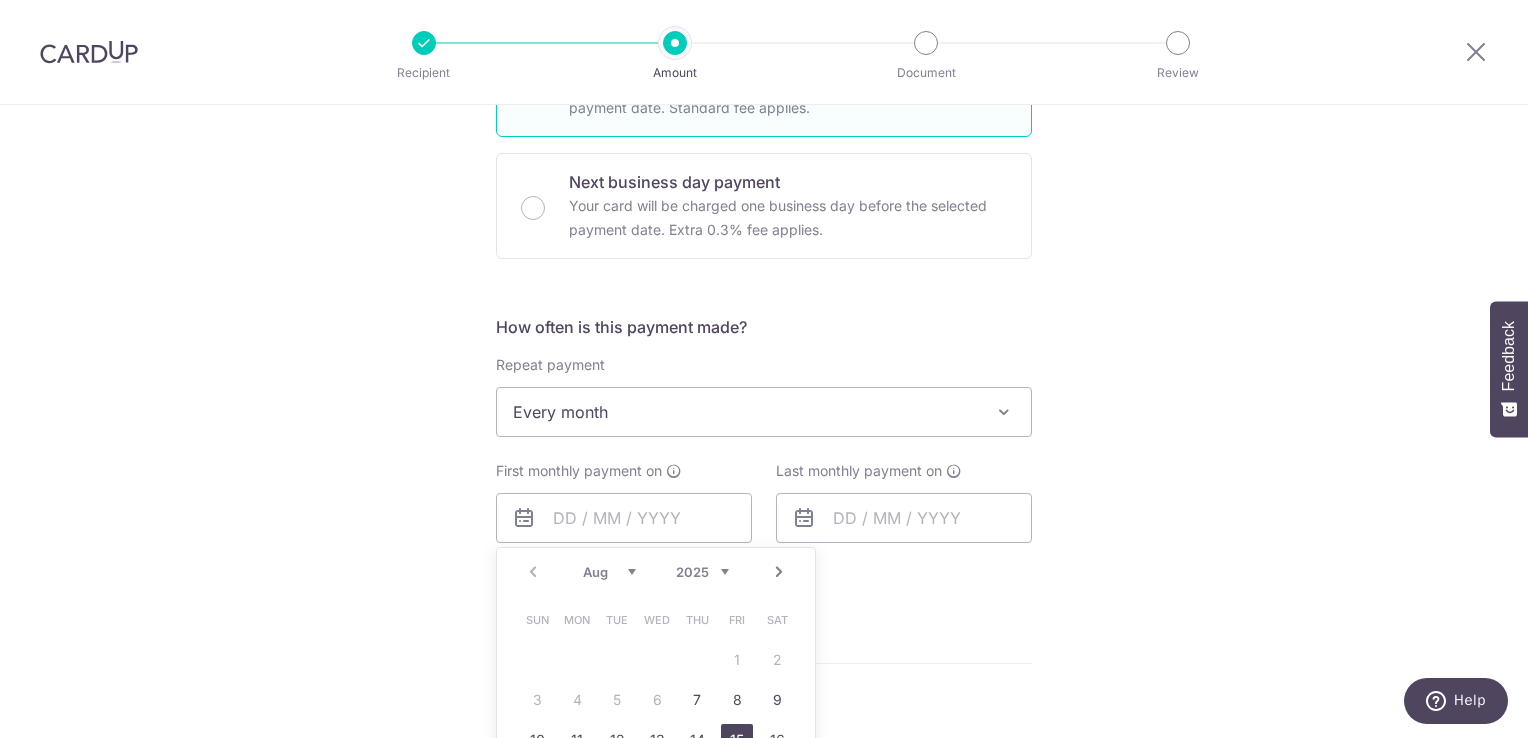 click on "15" at bounding box center (737, 740) 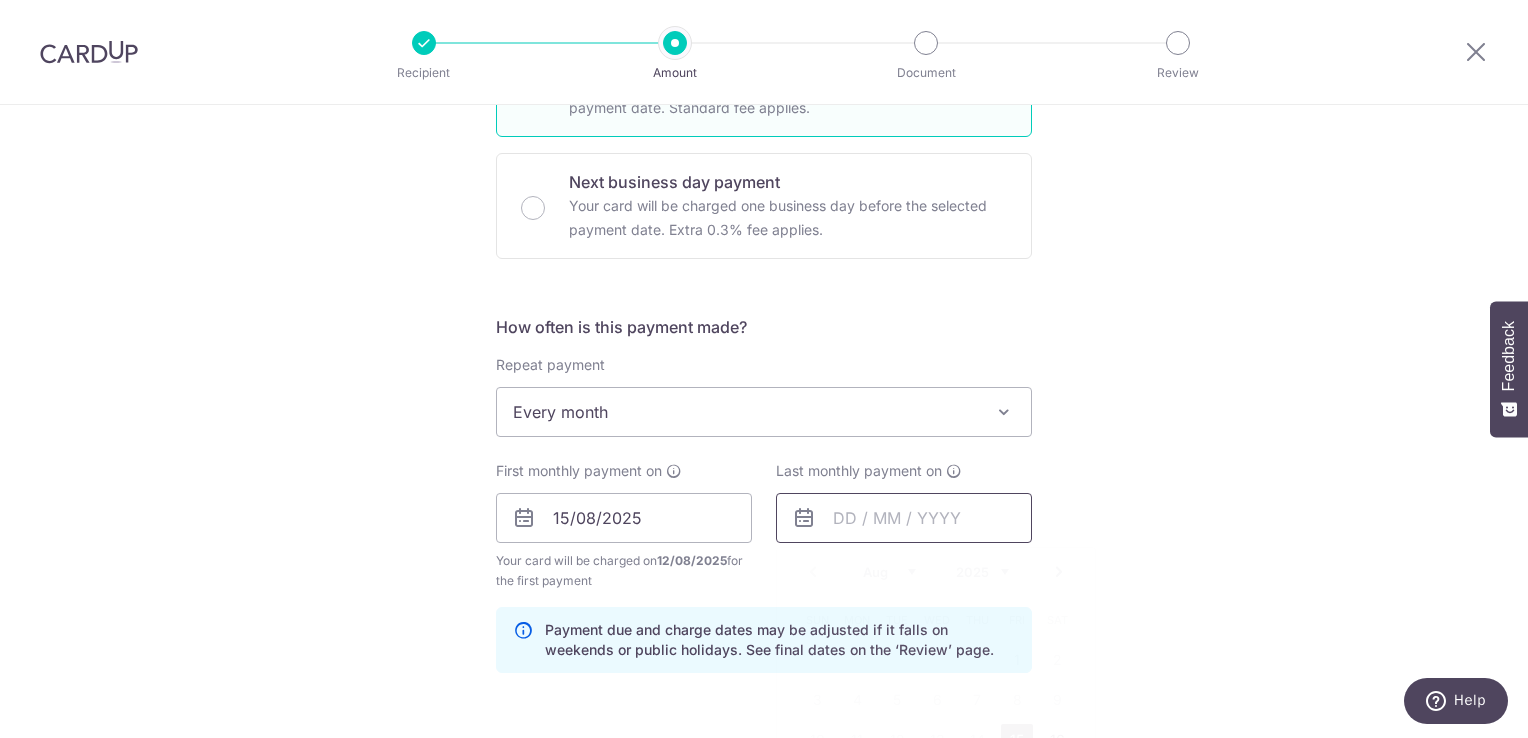 click at bounding box center (904, 518) 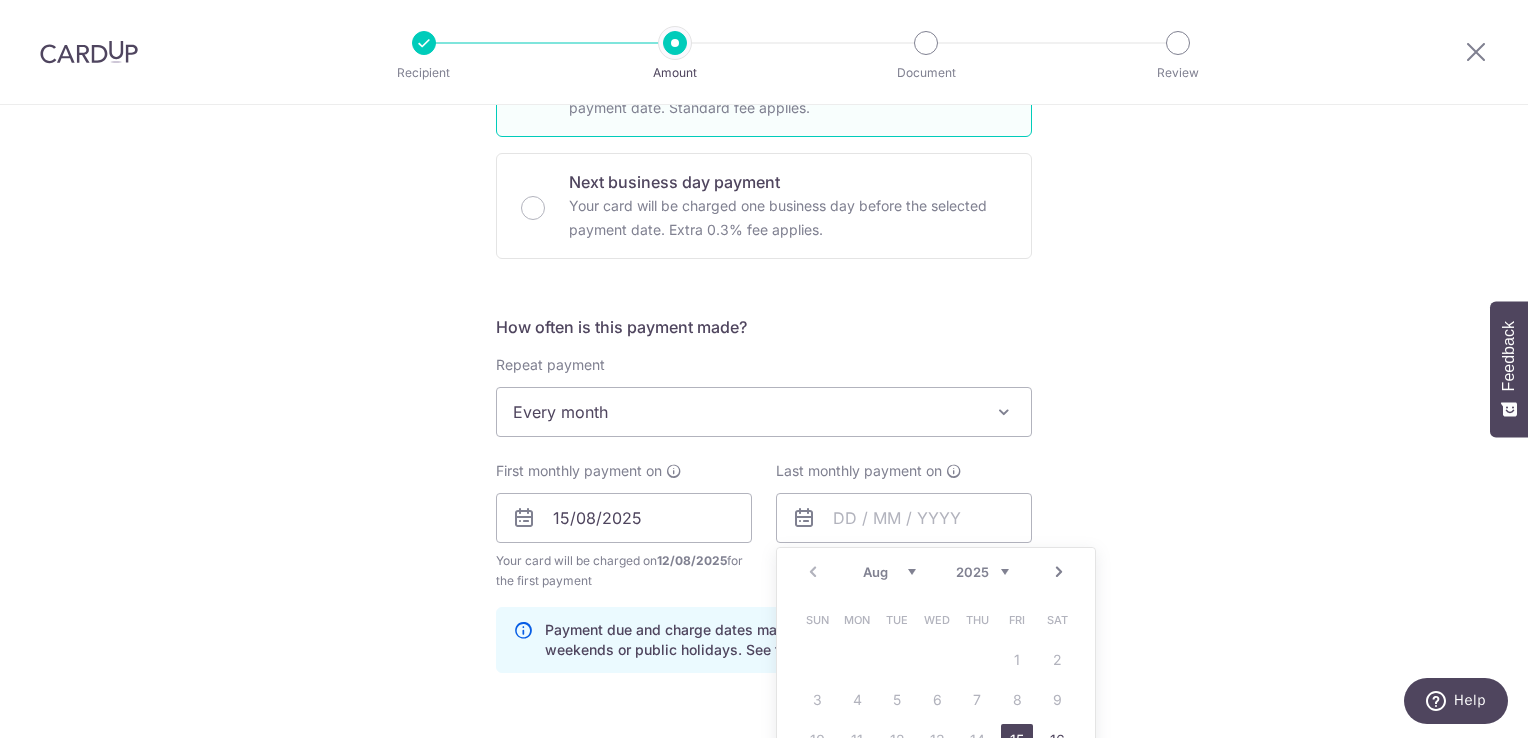 click on "Next" at bounding box center (1059, 572) 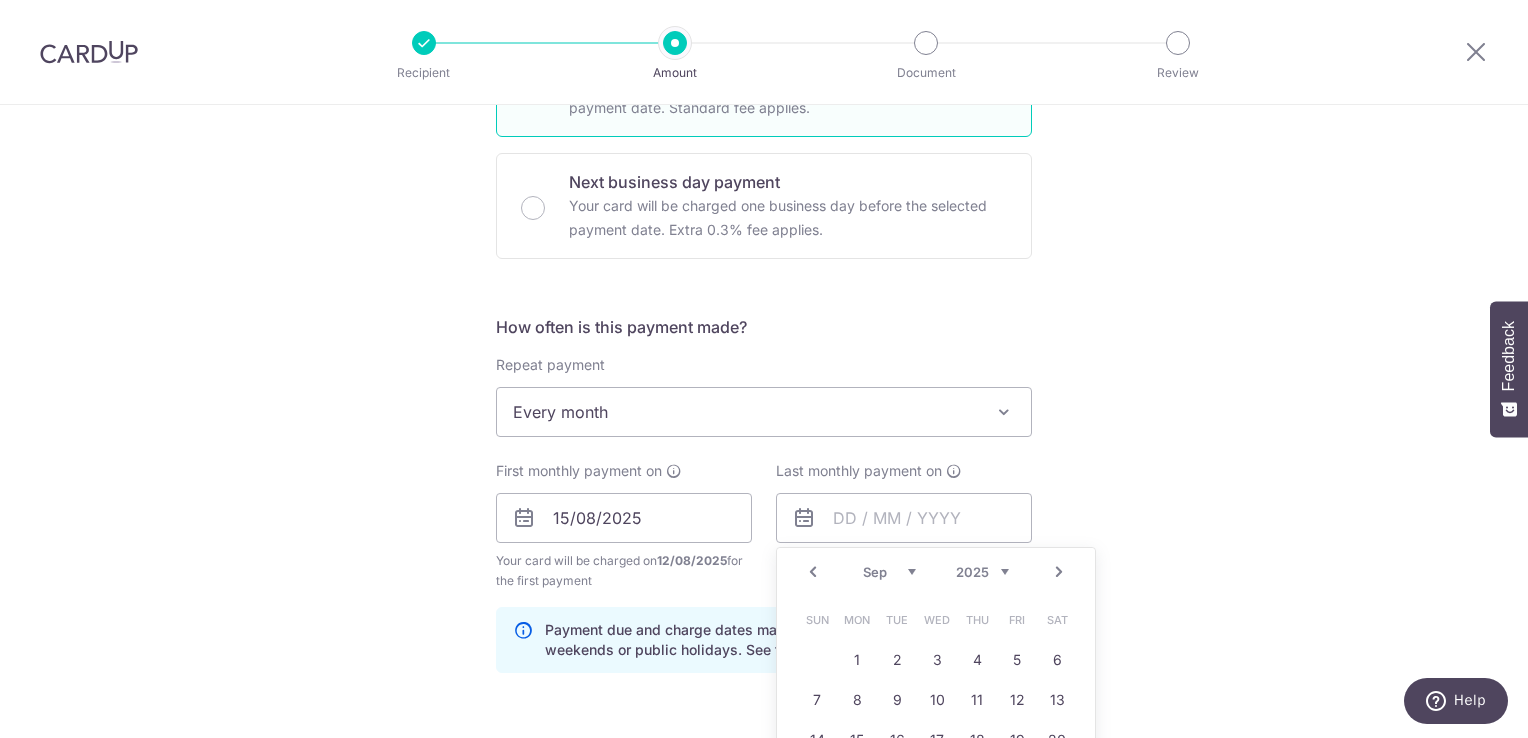 click on "Next" at bounding box center [1059, 572] 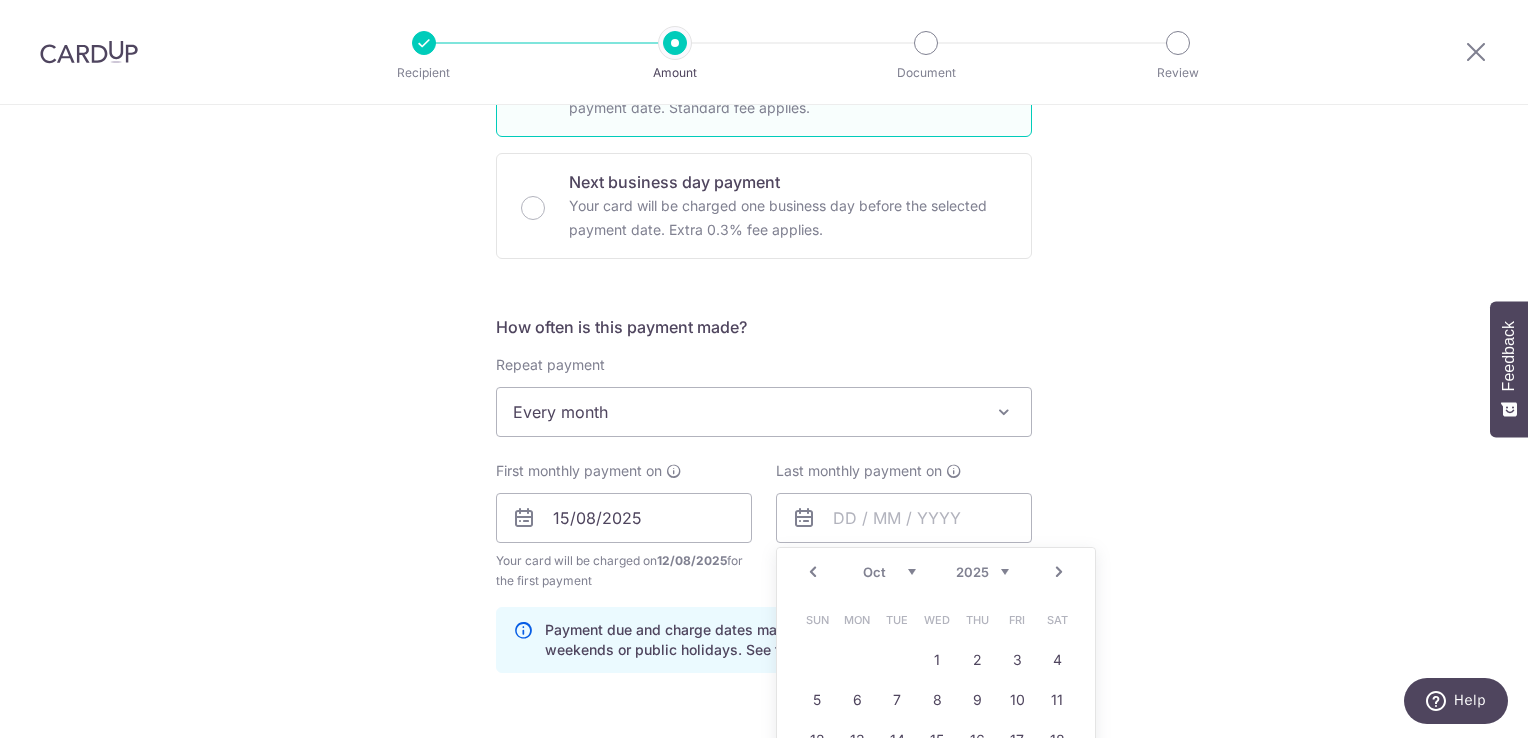 click on "Next" at bounding box center (1059, 572) 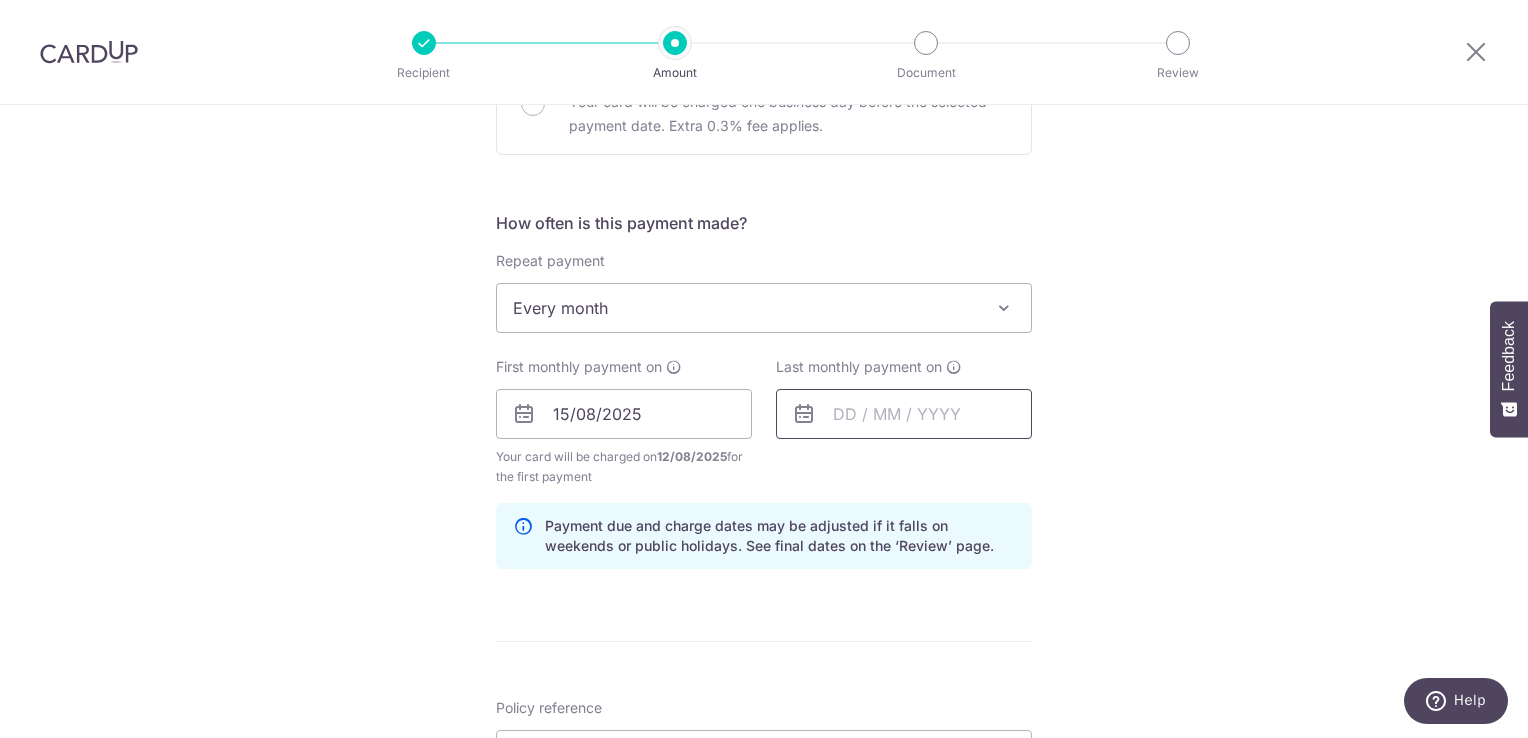 scroll, scrollTop: 663, scrollLeft: 0, axis: vertical 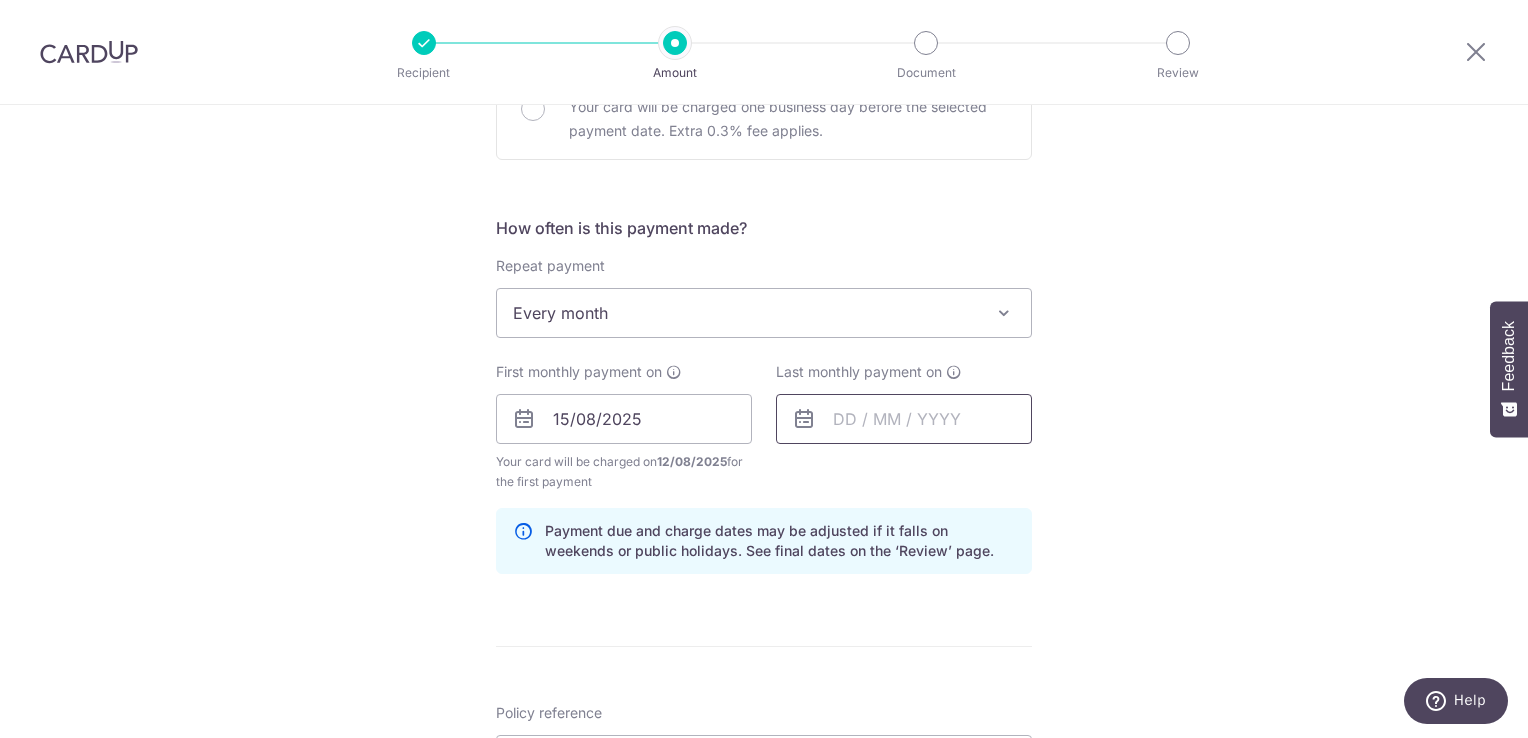 click at bounding box center [904, 419] 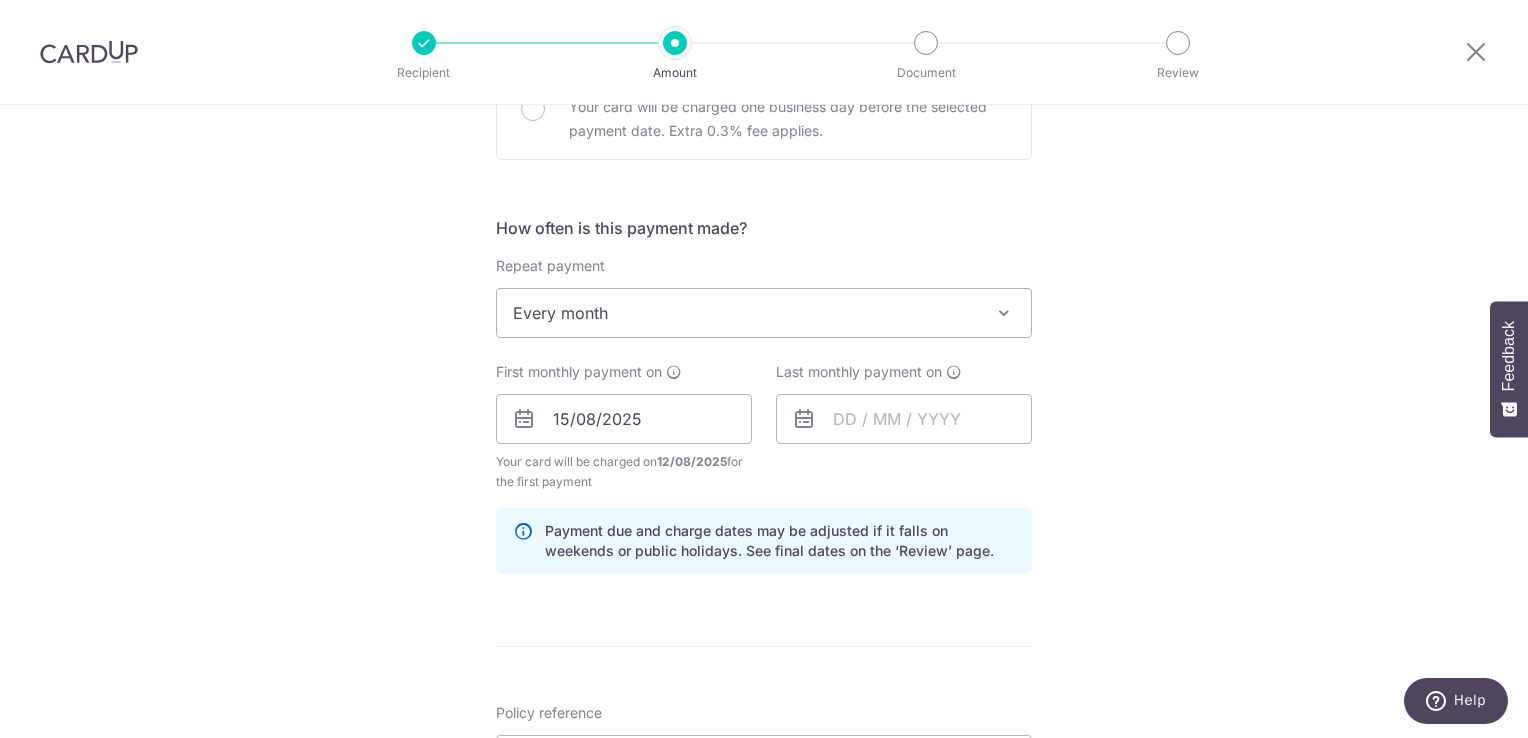 click on "Last monthly payment on
Prev Next Aug Sep Oct Nov Dec 2025 2026 2027 2028 2029 2030 2031 2032 2033 2034 2035 Sun Mon Tue Wed Thu Fri Sat             1 2 3 4 5 6 7 8 9 10 11 12 13 14 15 16 17 18 19 20 21 22 23 24 25 26 27 28 29 30" at bounding box center (904, 427) 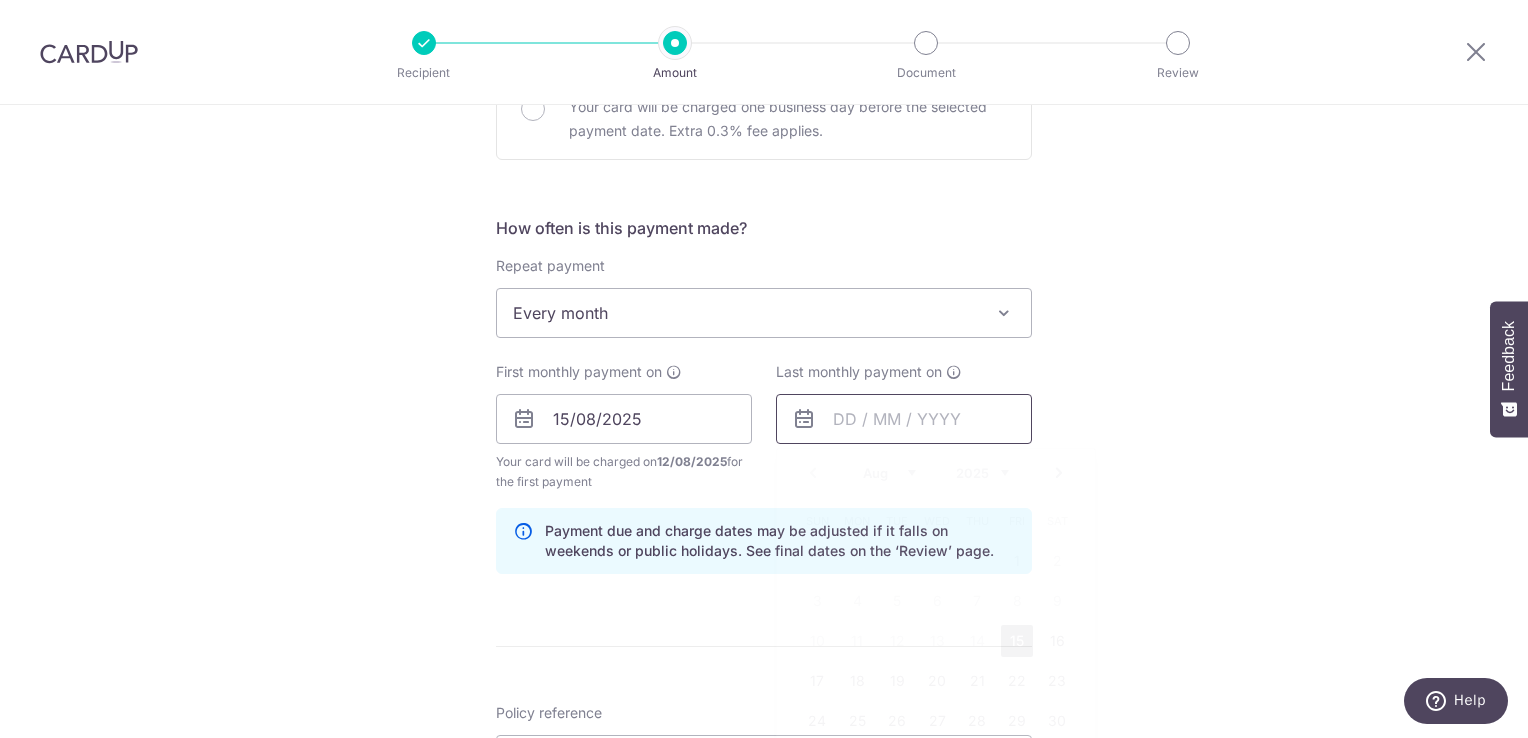 click at bounding box center (904, 419) 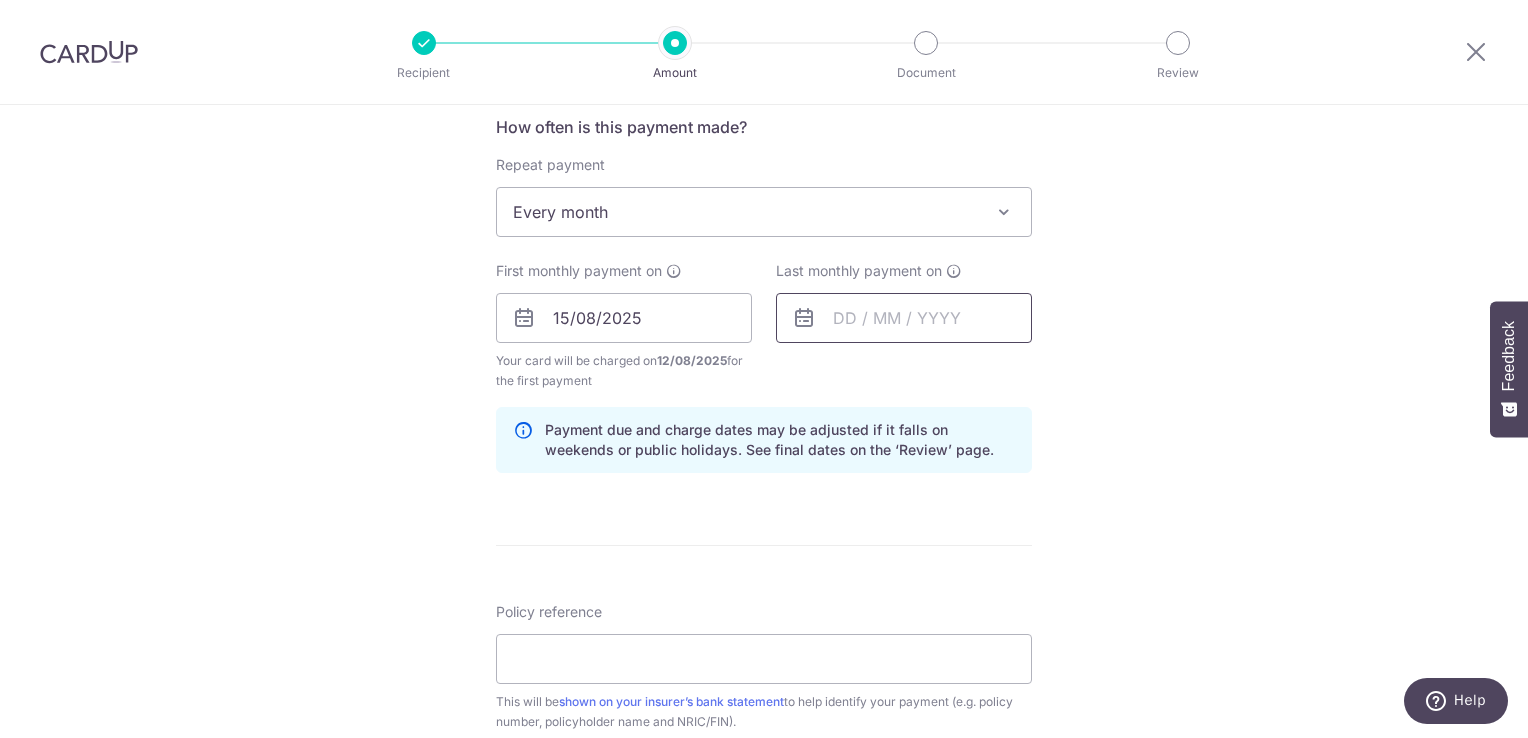 scroll, scrollTop: 770, scrollLeft: 0, axis: vertical 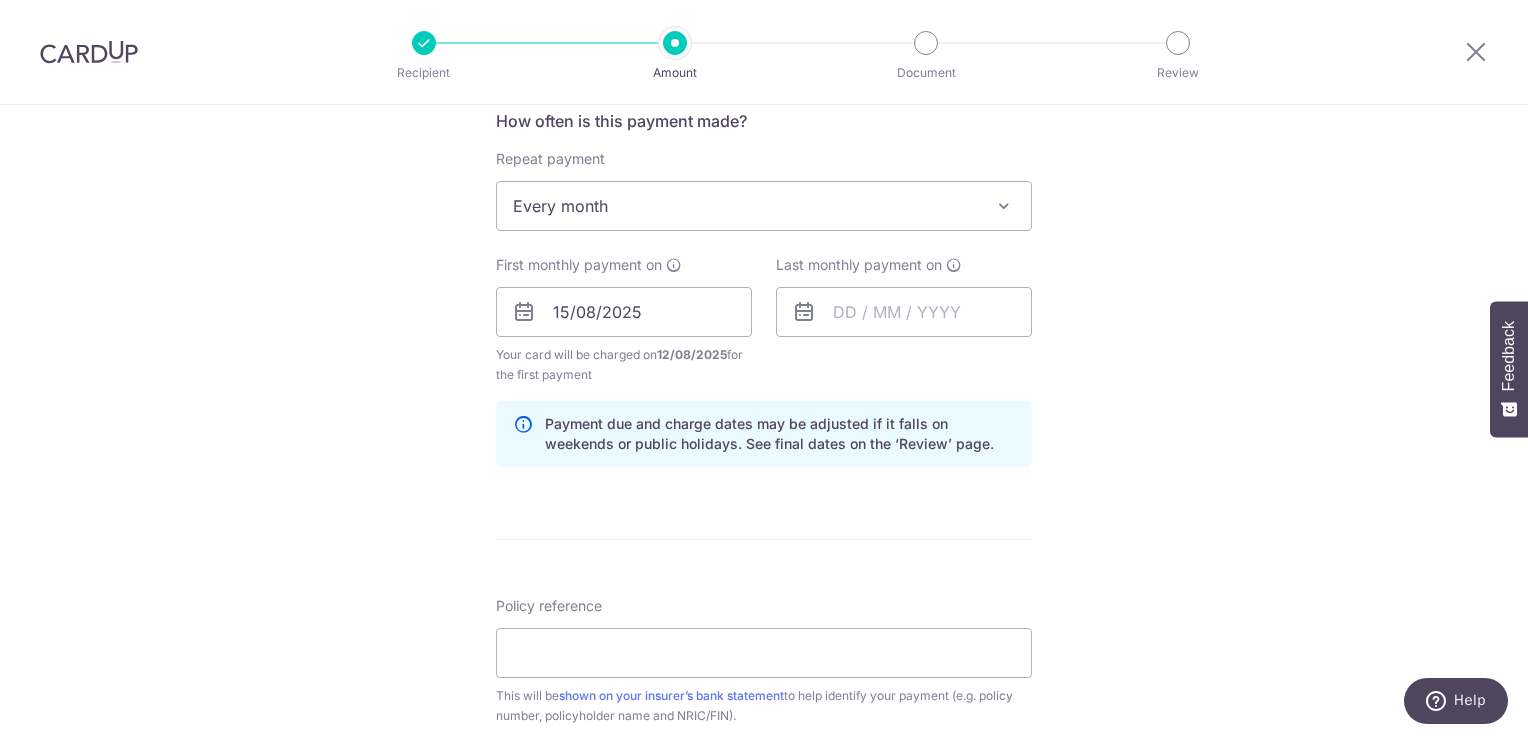 click on "Payment due and charge dates may be adjusted if it falls on weekends or public holidays. See final dates on the ‘Review’ page." at bounding box center (764, 434) 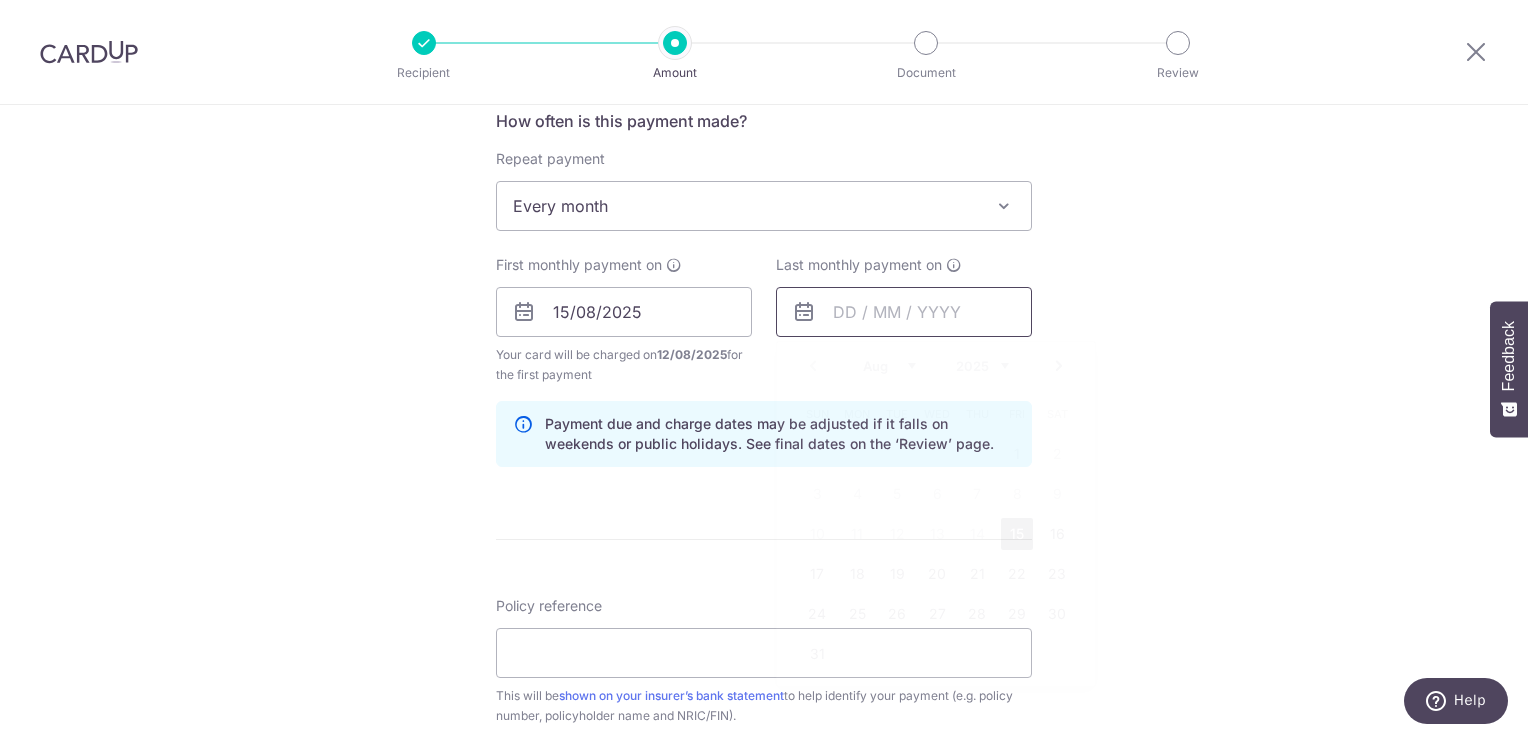click at bounding box center (904, 312) 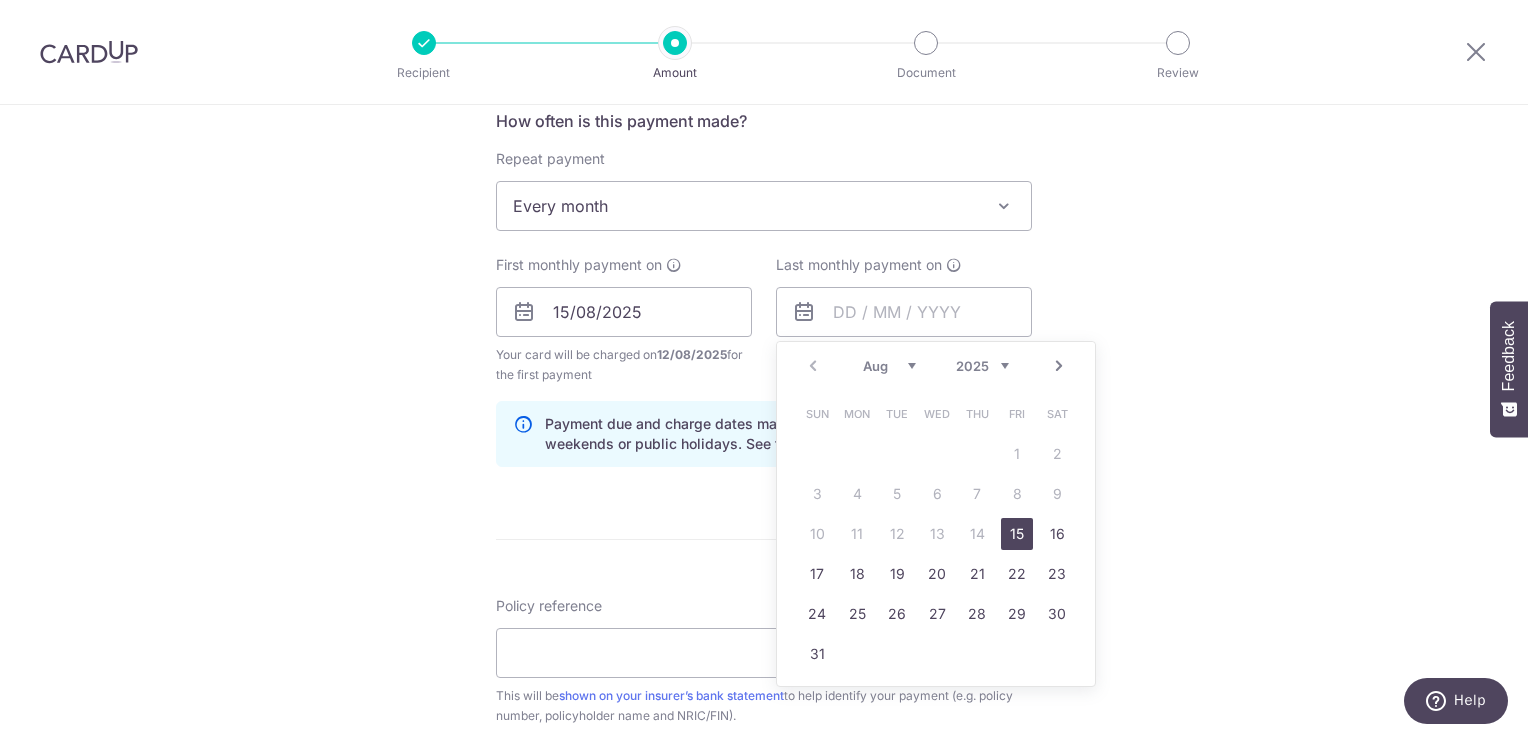 click on "Next" at bounding box center (1059, 366) 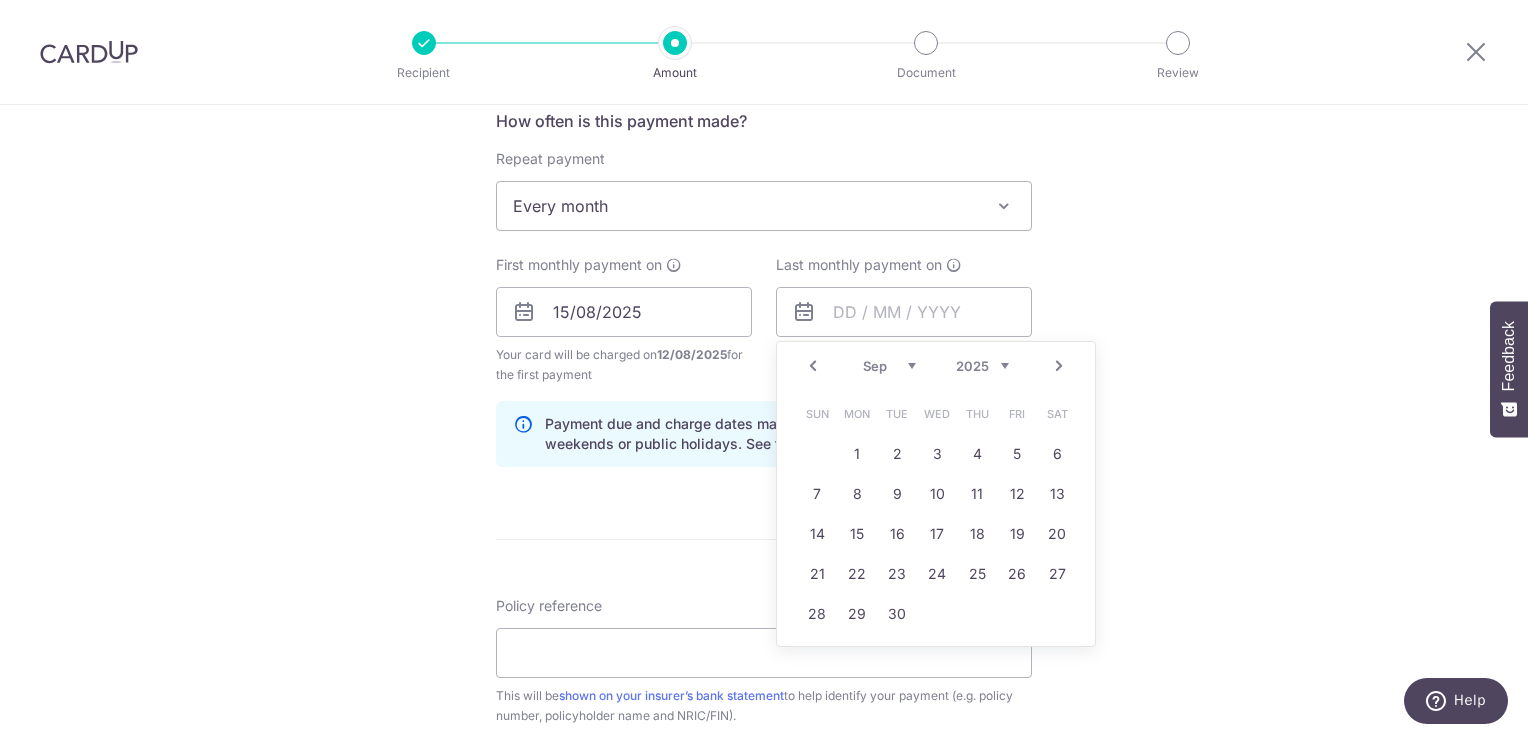 click on "Next" at bounding box center (1059, 366) 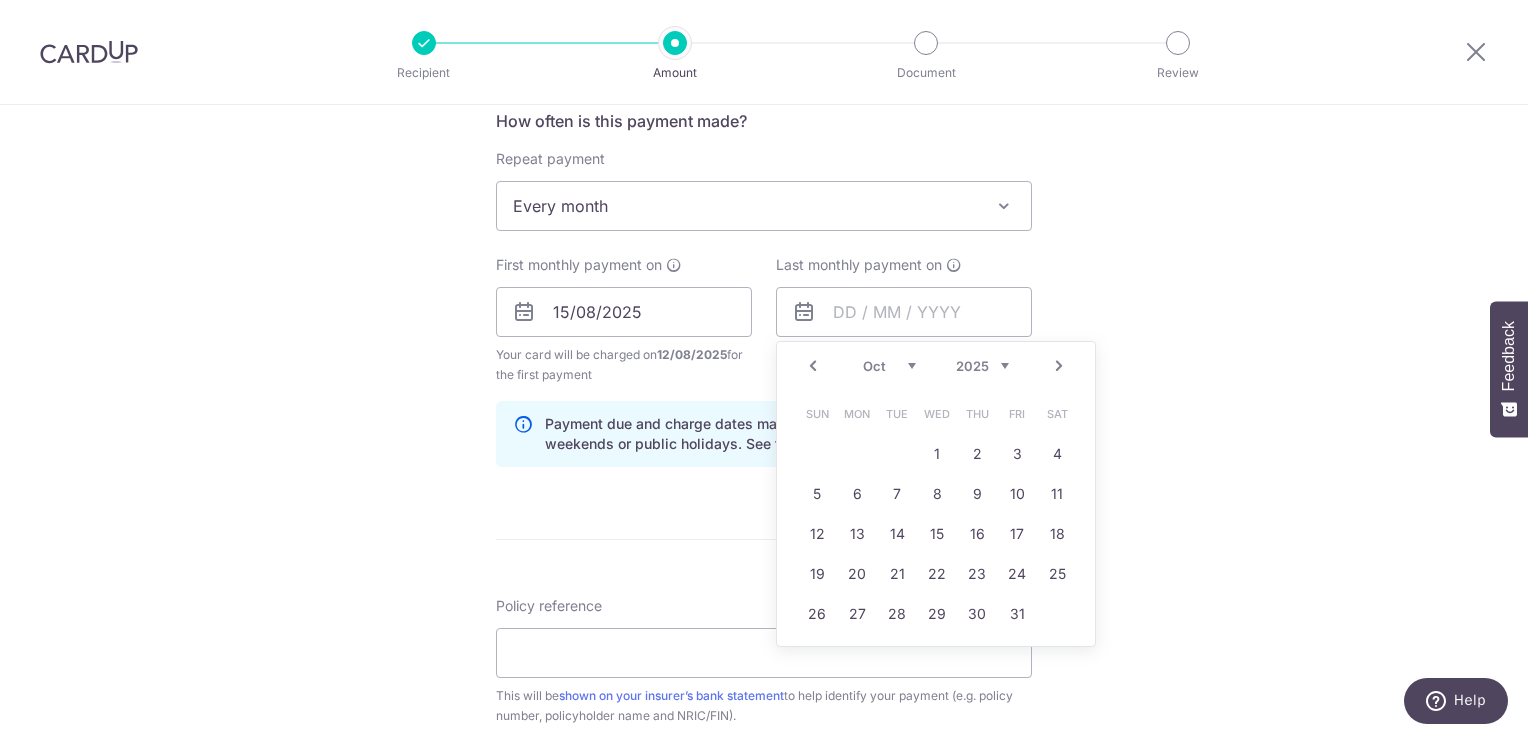 click on "Next" at bounding box center (1059, 366) 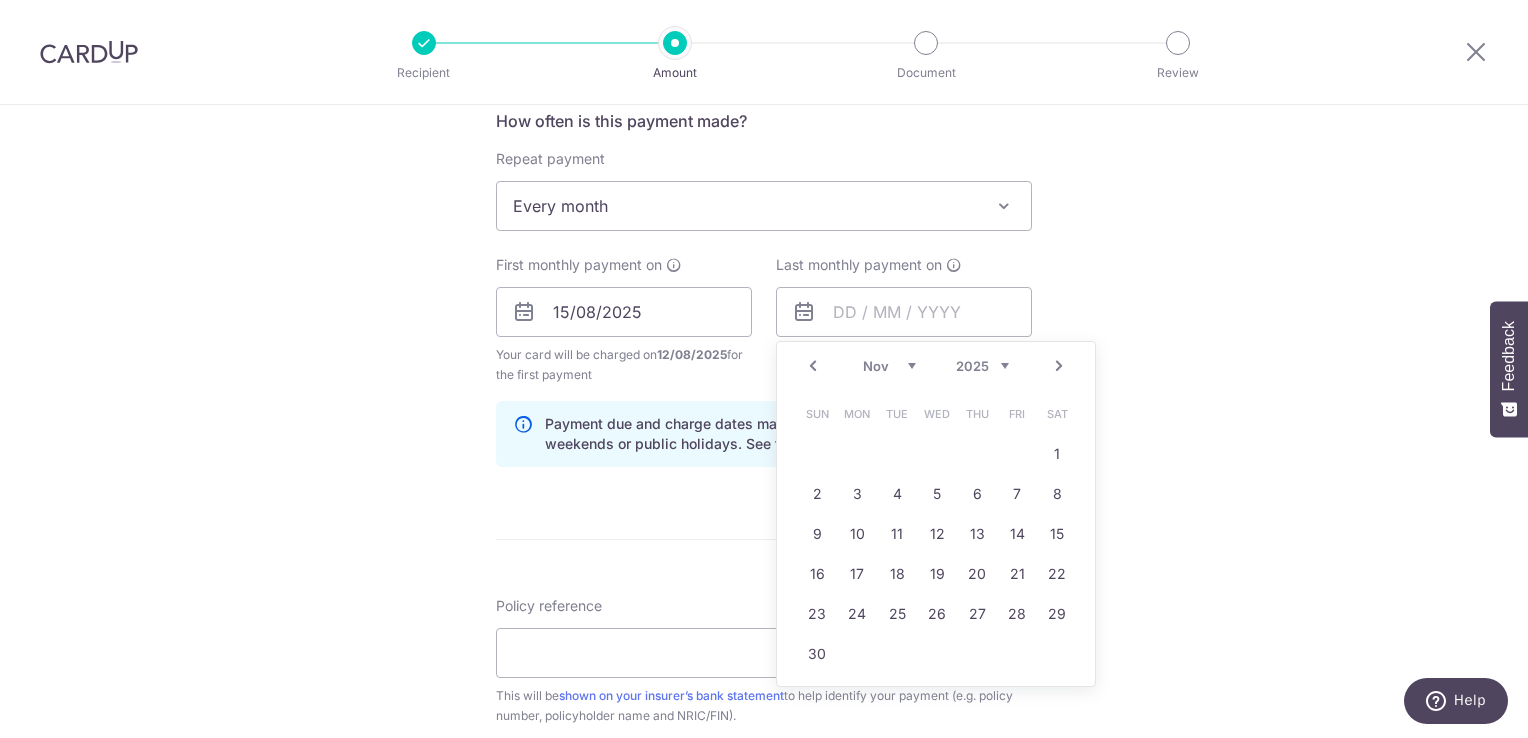 click on "Next" at bounding box center (1059, 366) 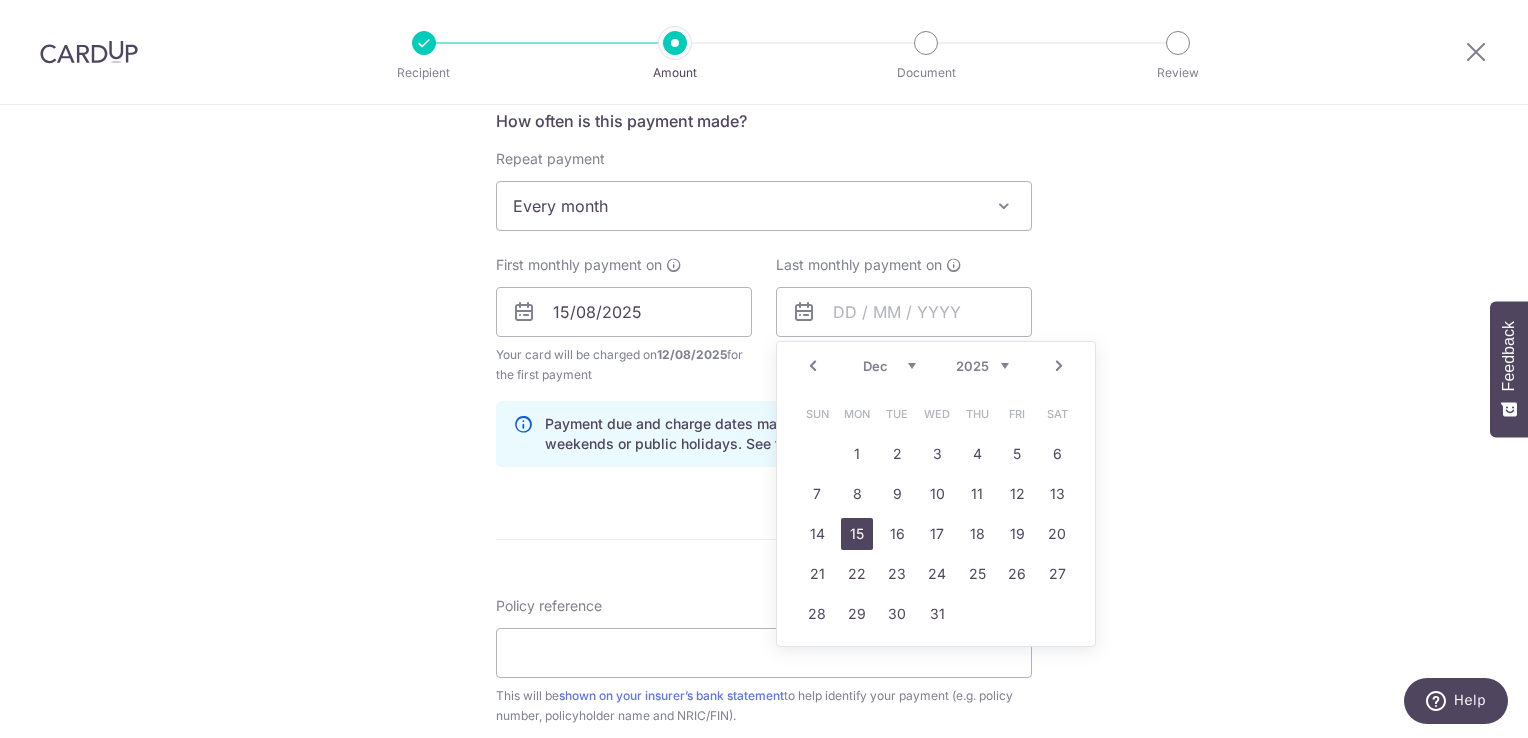 click on "15" at bounding box center [857, 534] 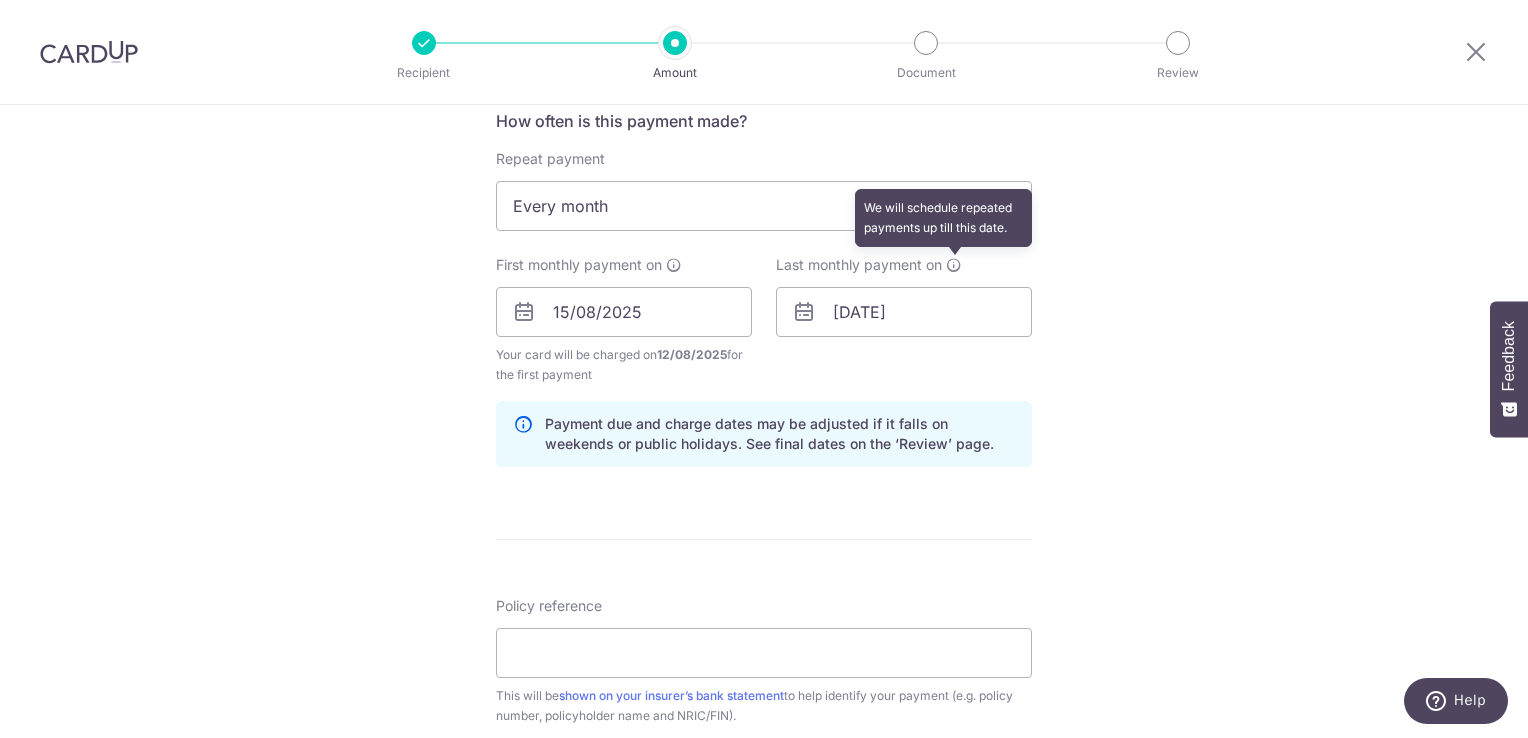 click at bounding box center [954, 265] 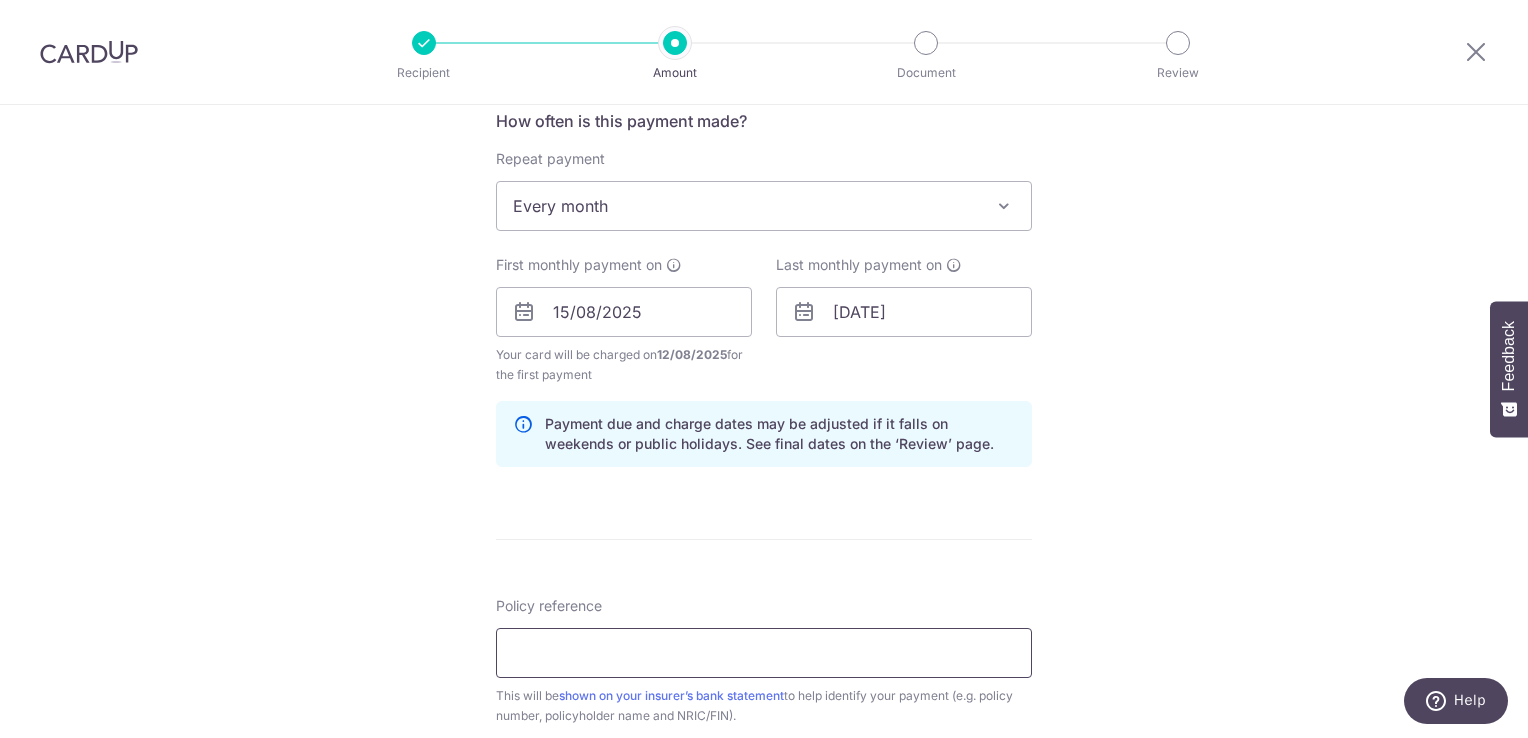 click on "Policy reference" at bounding box center (764, 653) 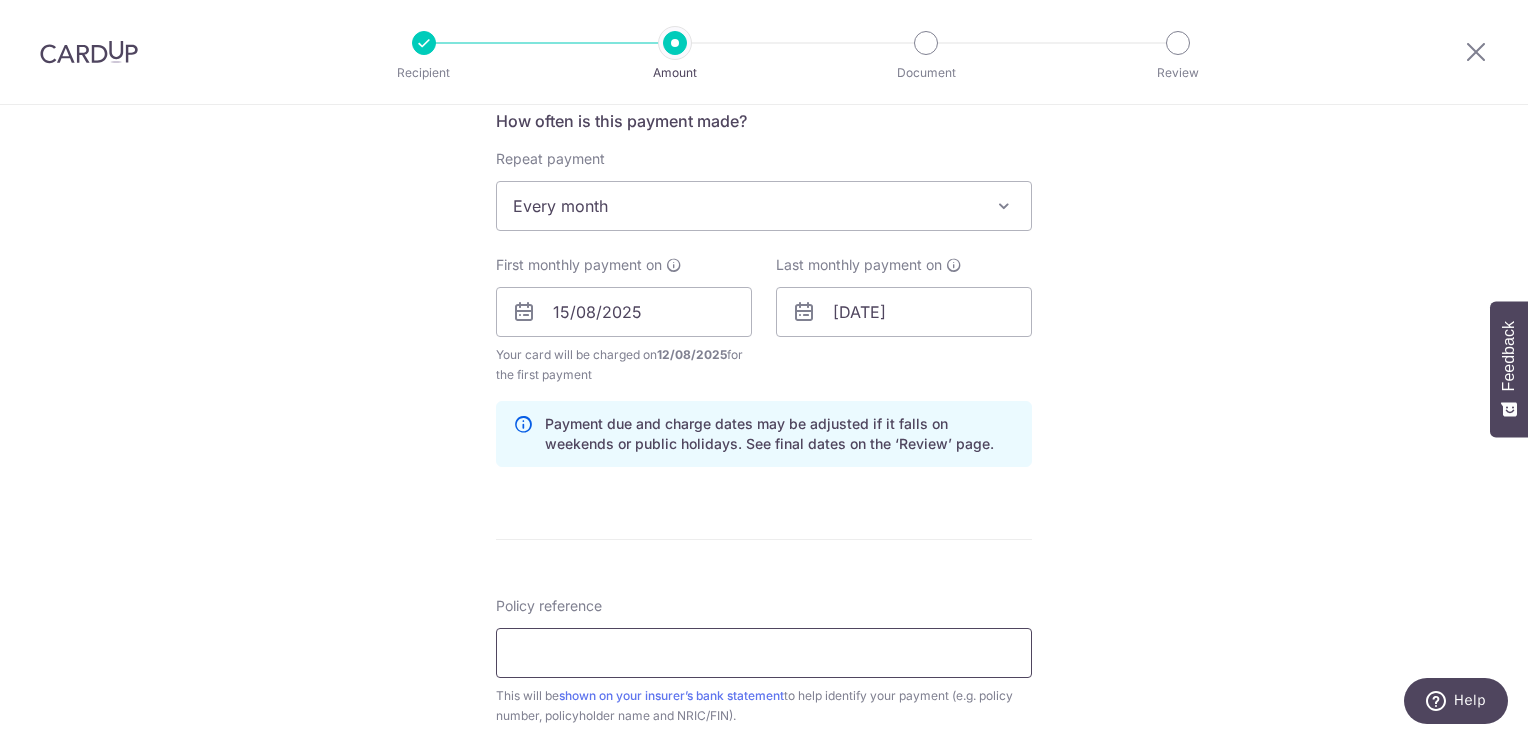 type on "30609374" 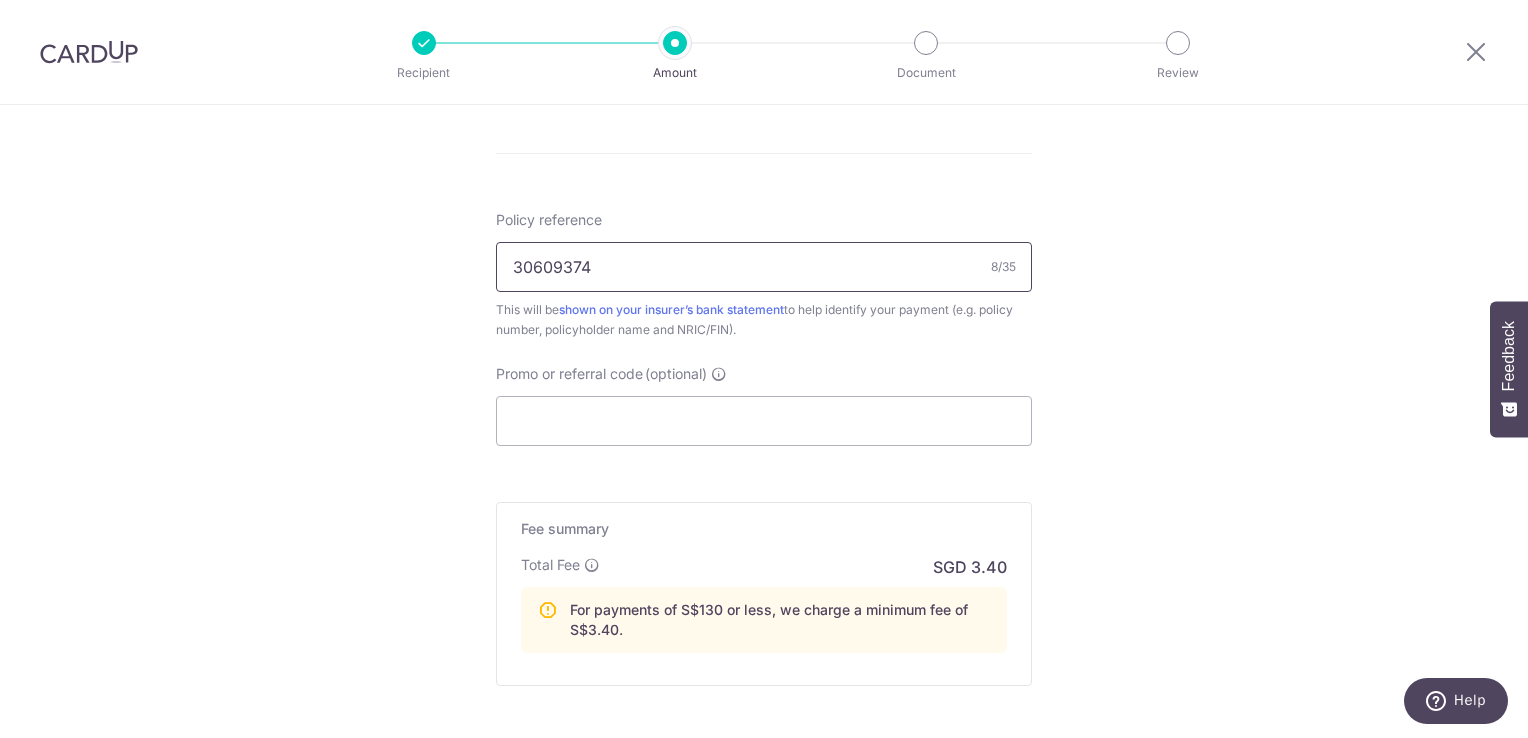 scroll, scrollTop: 1167, scrollLeft: 0, axis: vertical 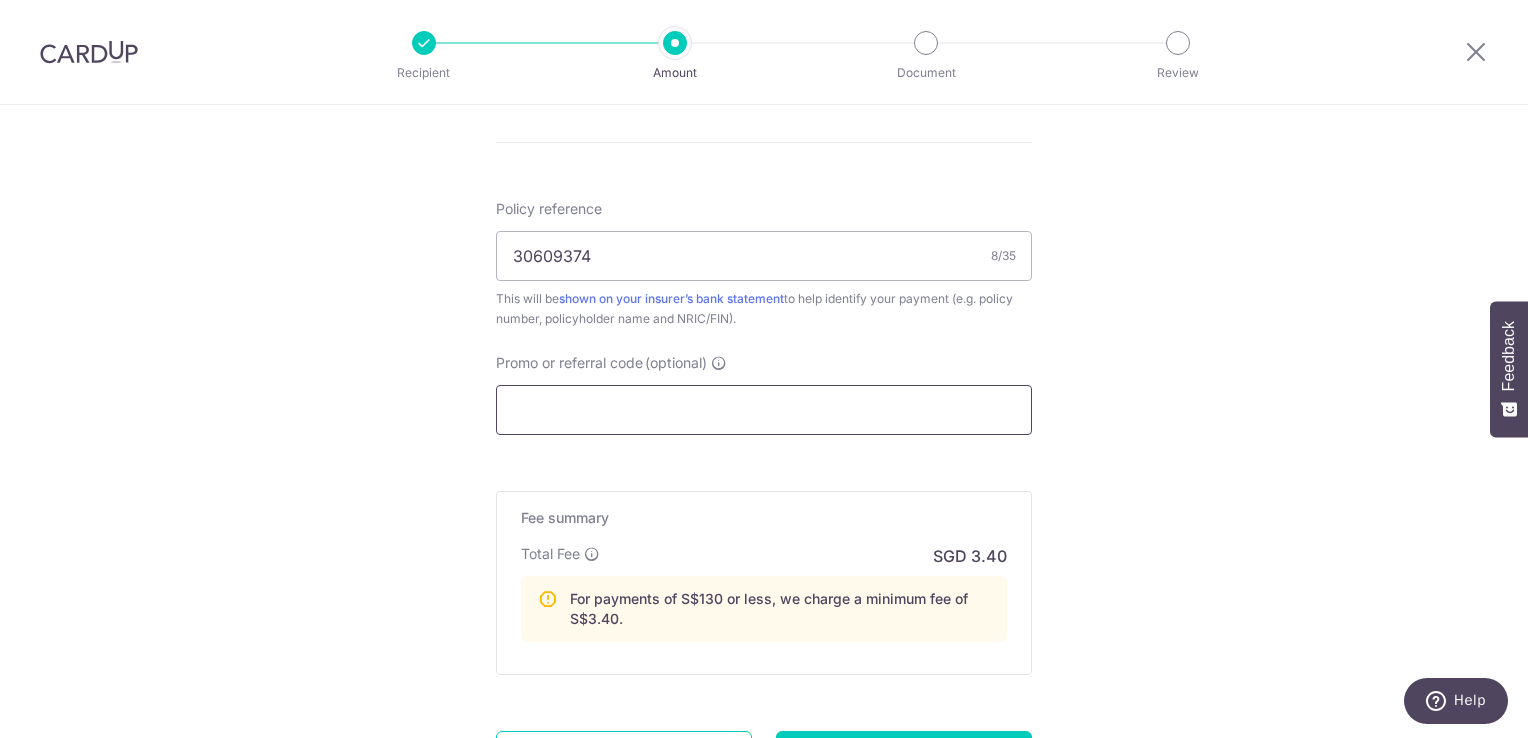 click on "Promo or referral code
(optional)" at bounding box center [764, 410] 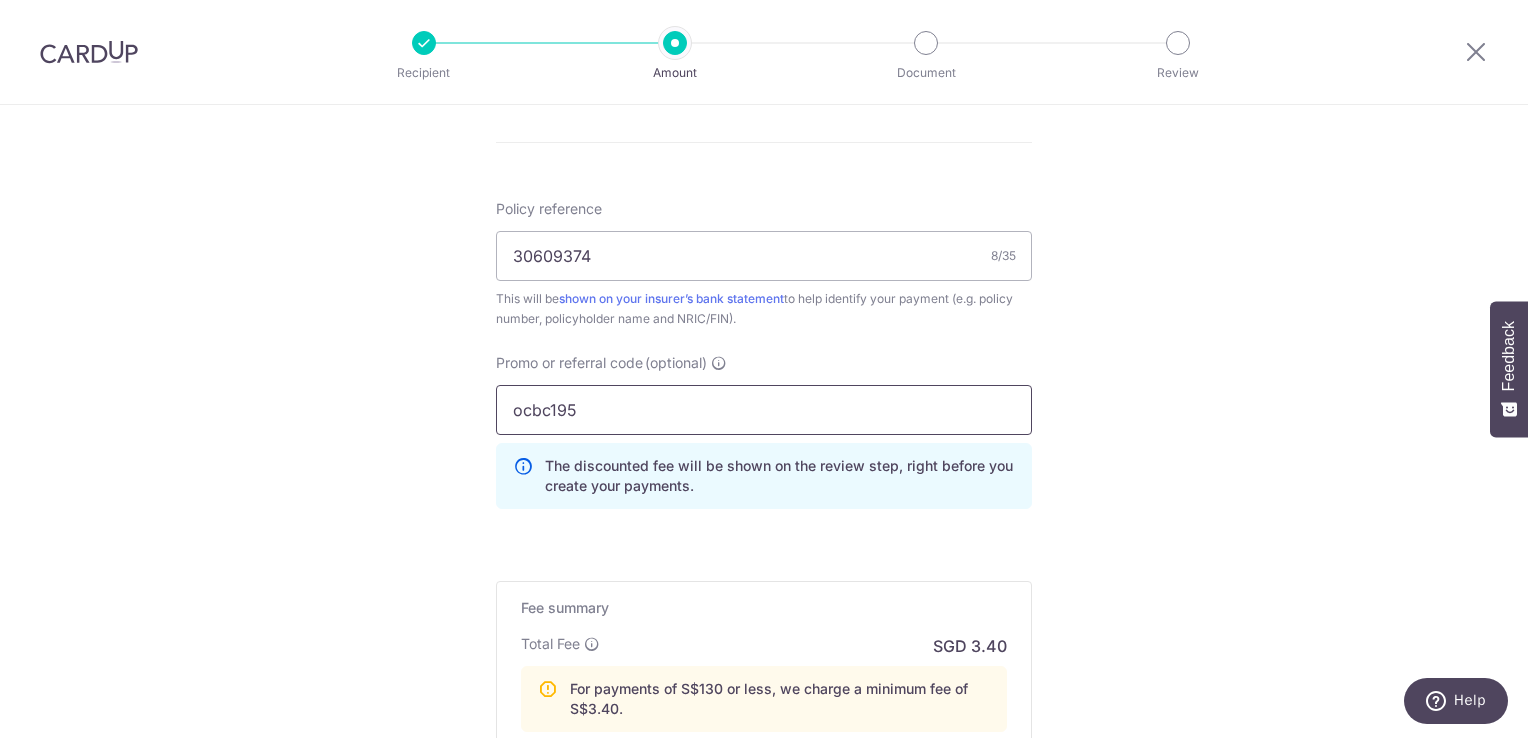 scroll, scrollTop: 1446, scrollLeft: 0, axis: vertical 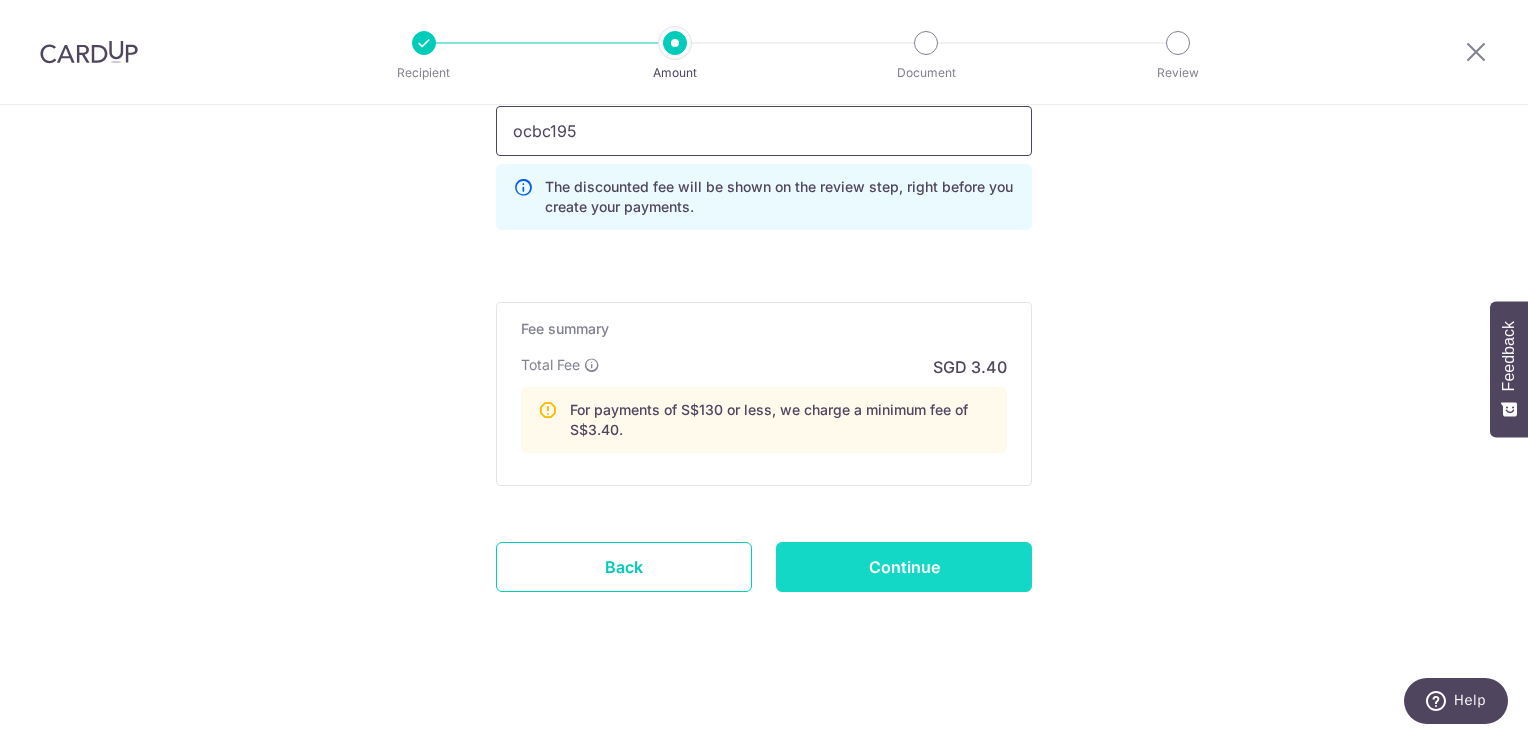 type on "ocbc195" 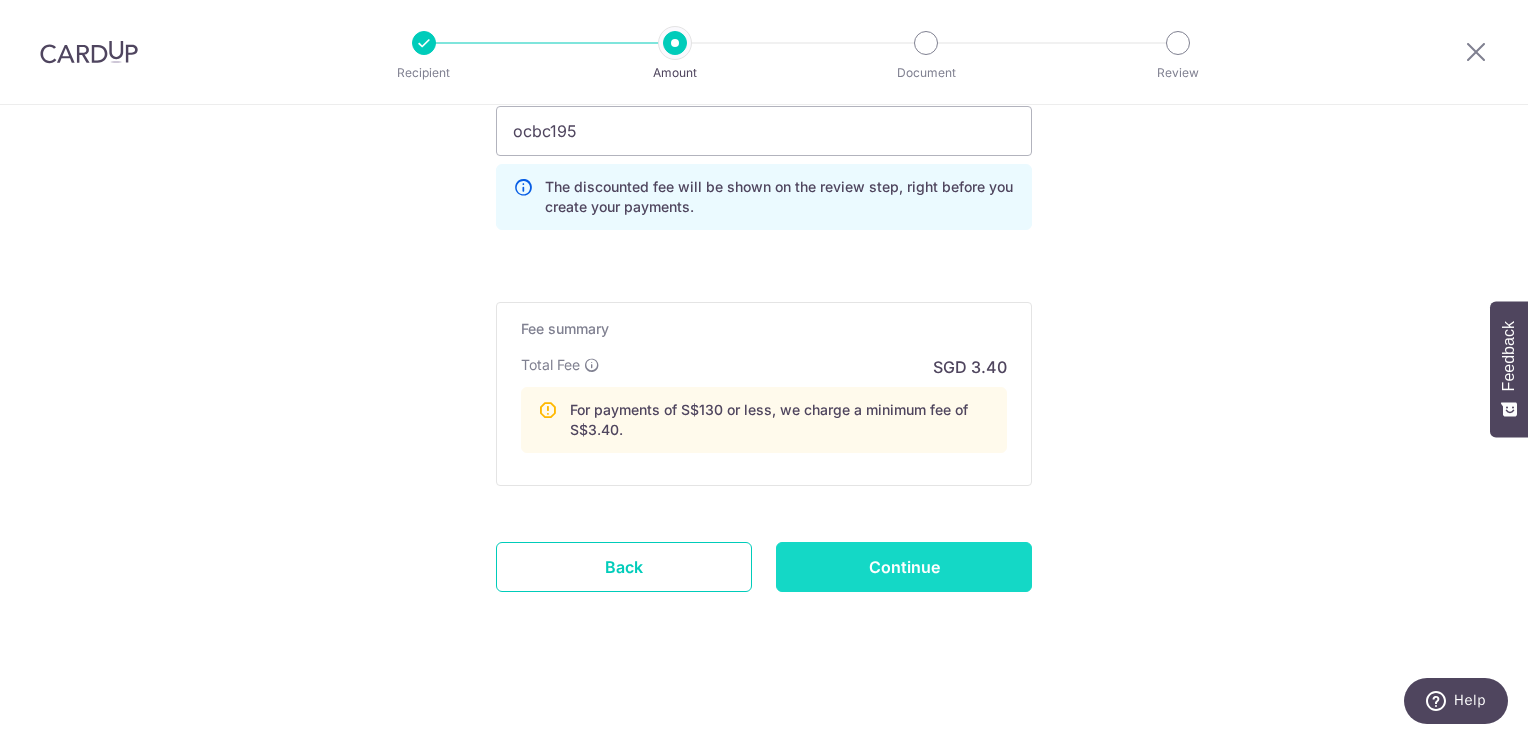 click on "Continue" at bounding box center (904, 567) 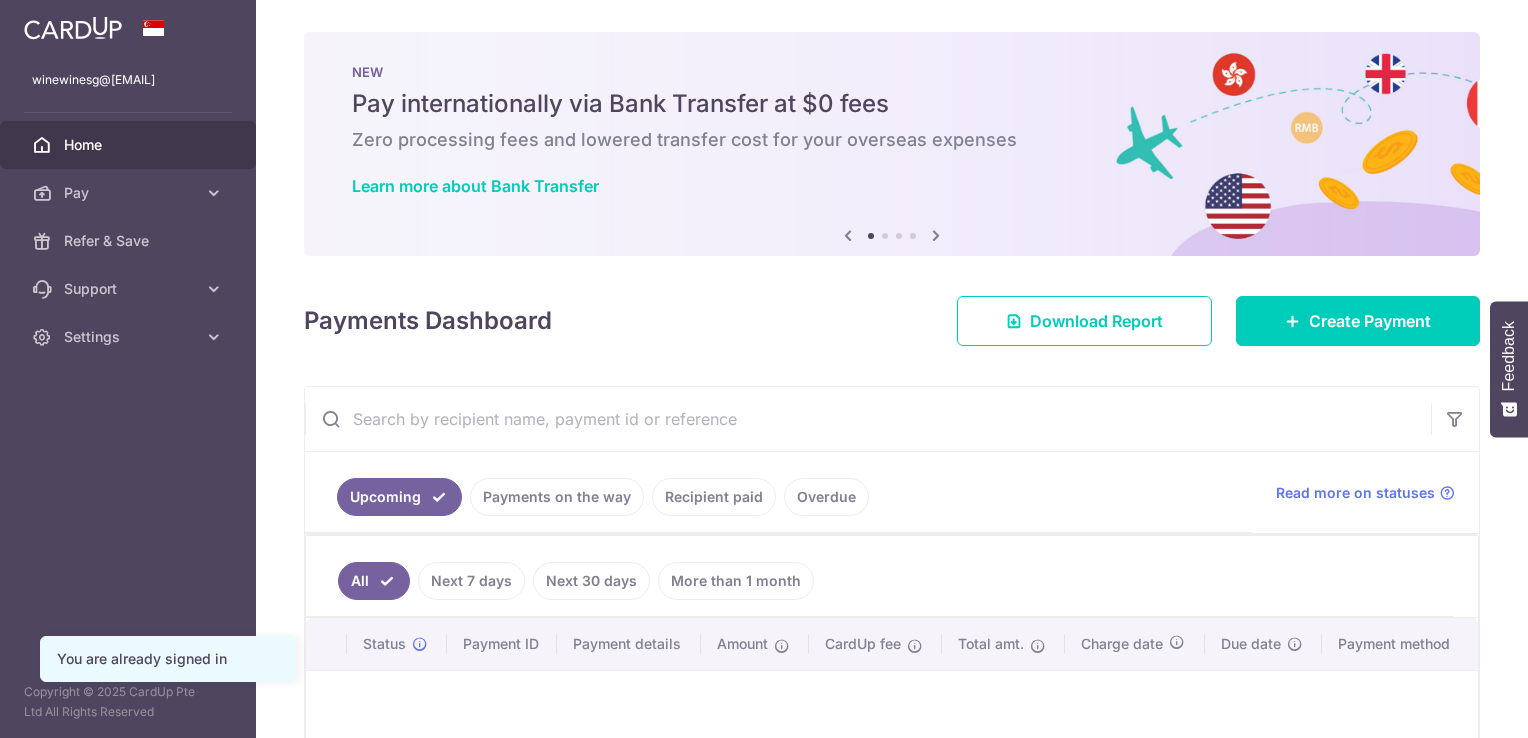 scroll, scrollTop: 0, scrollLeft: 0, axis: both 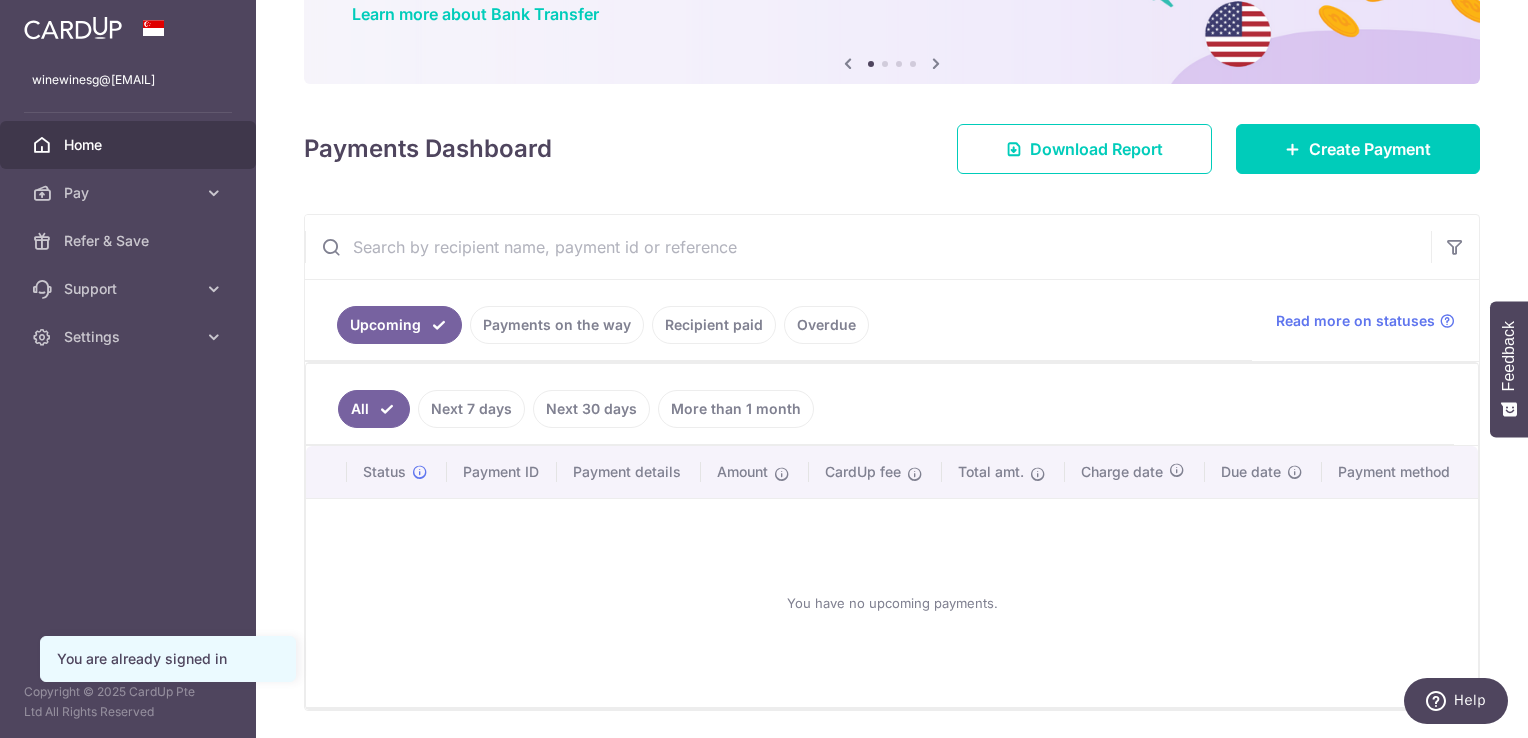 click on "Payments on the way" at bounding box center (557, 325) 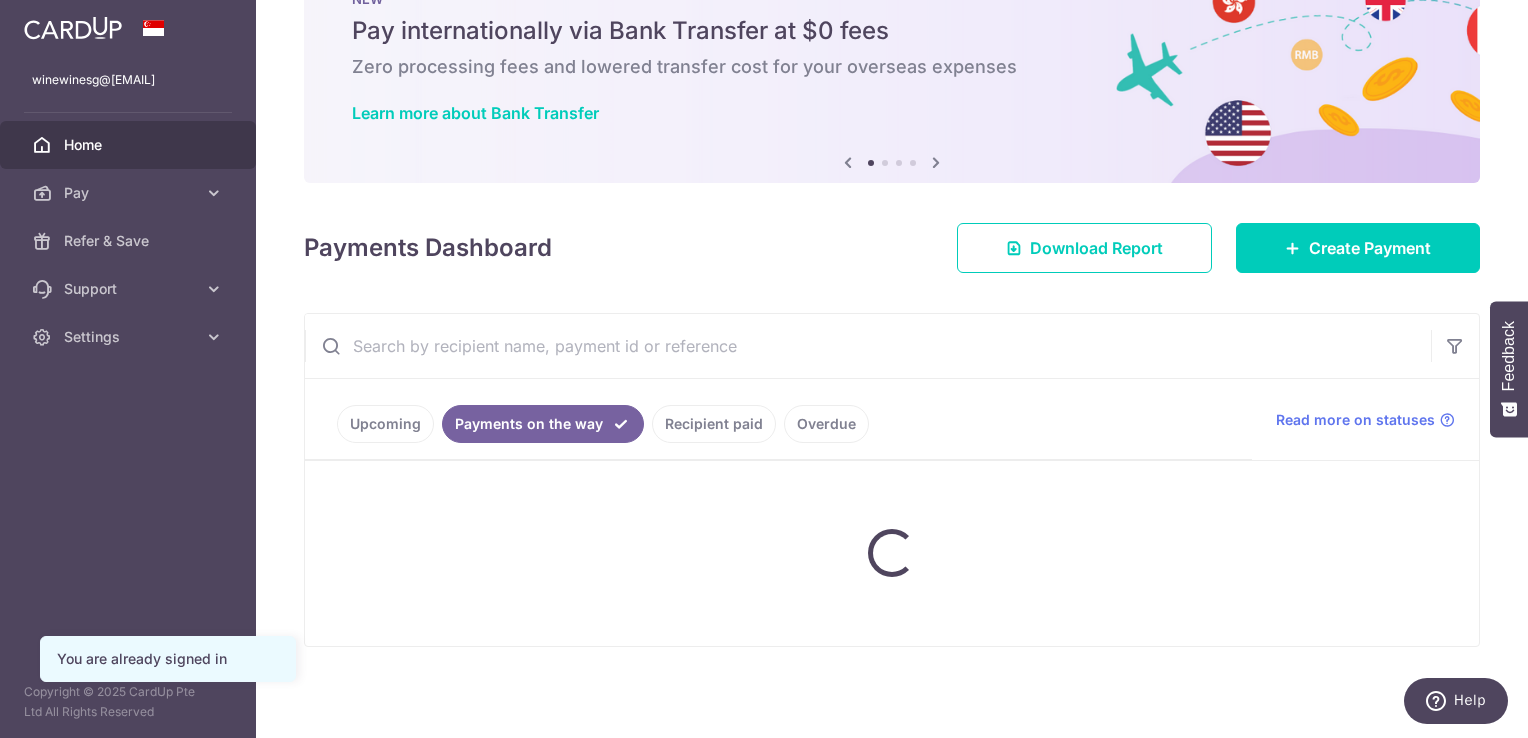 scroll, scrollTop: 25, scrollLeft: 0, axis: vertical 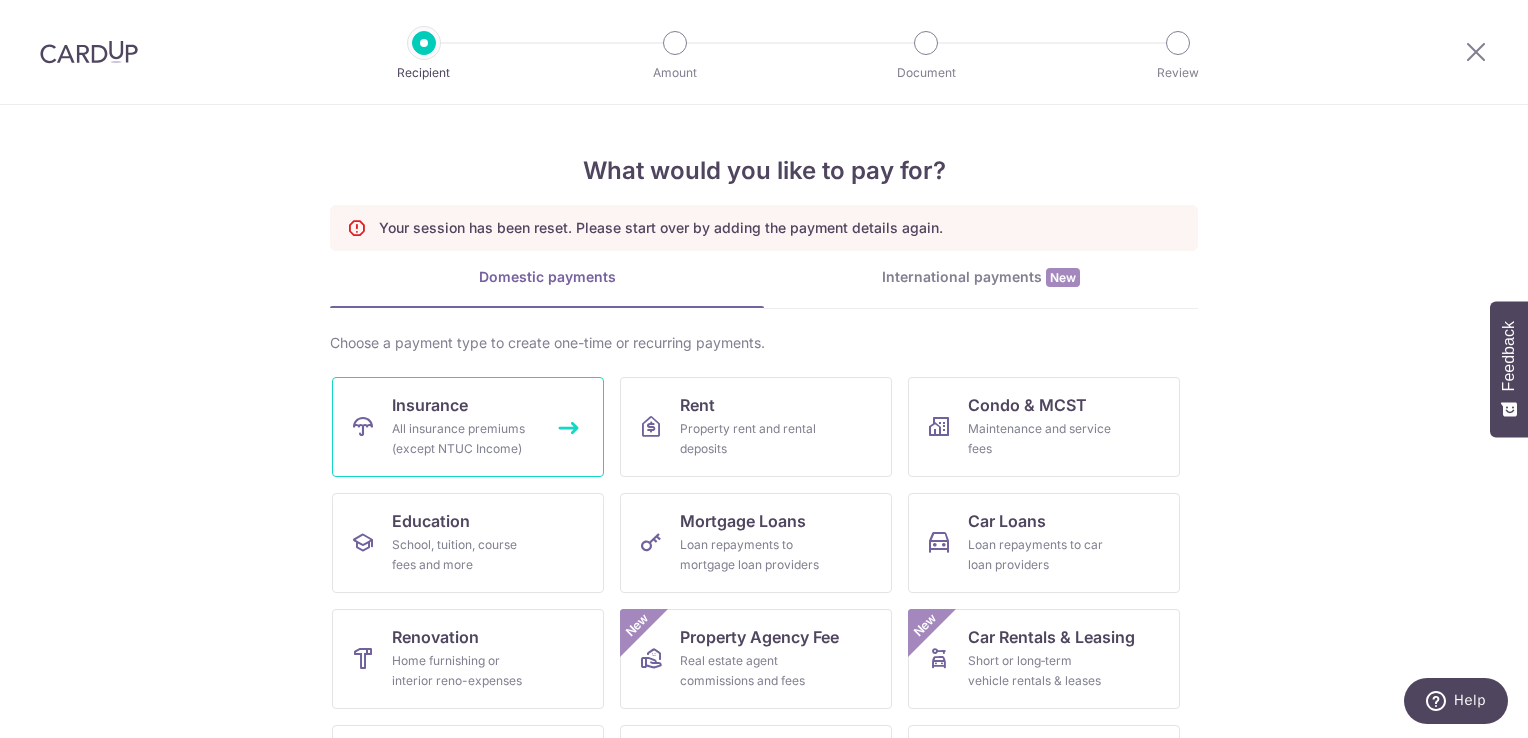 click on "All insurance premiums (except NTUC Income)" at bounding box center [464, 439] 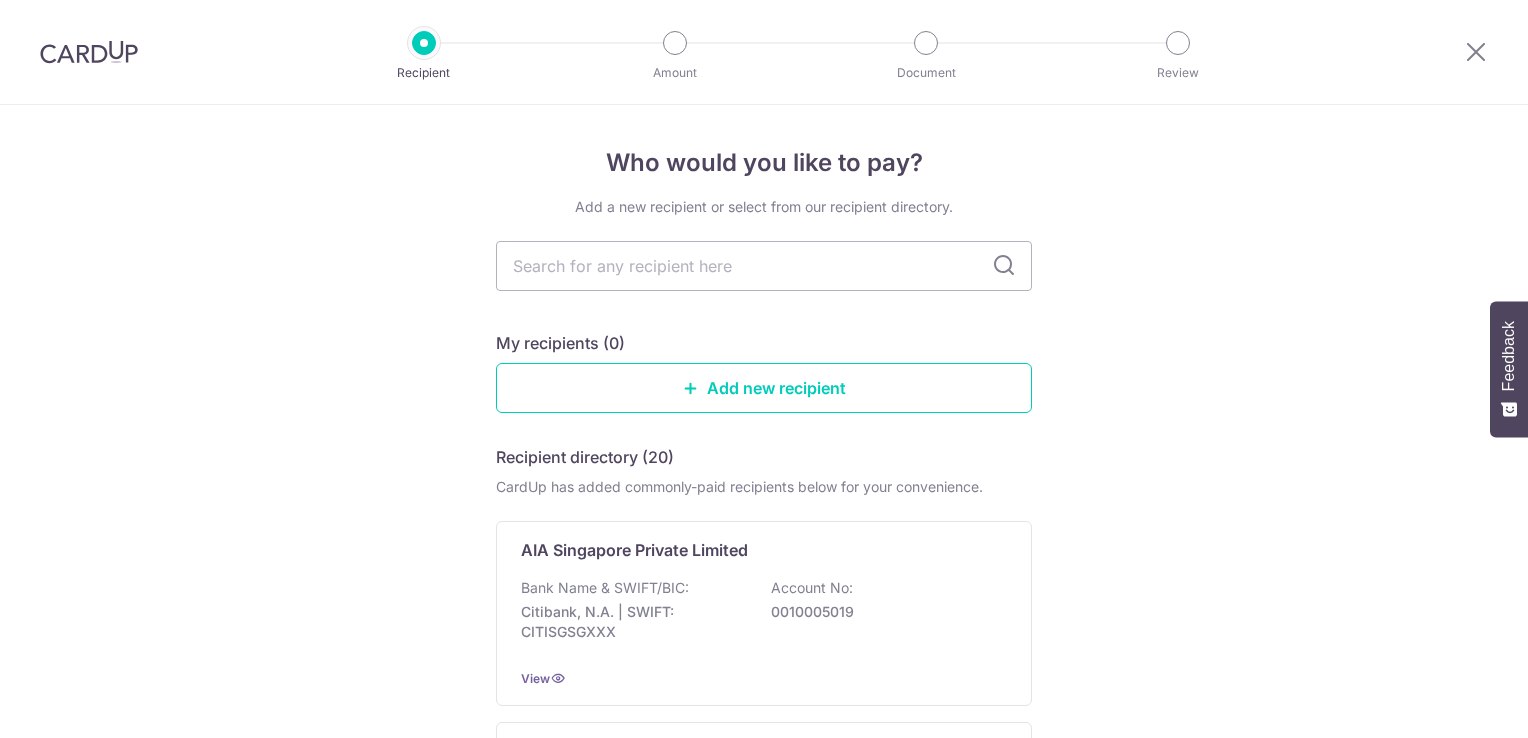 scroll, scrollTop: 0, scrollLeft: 0, axis: both 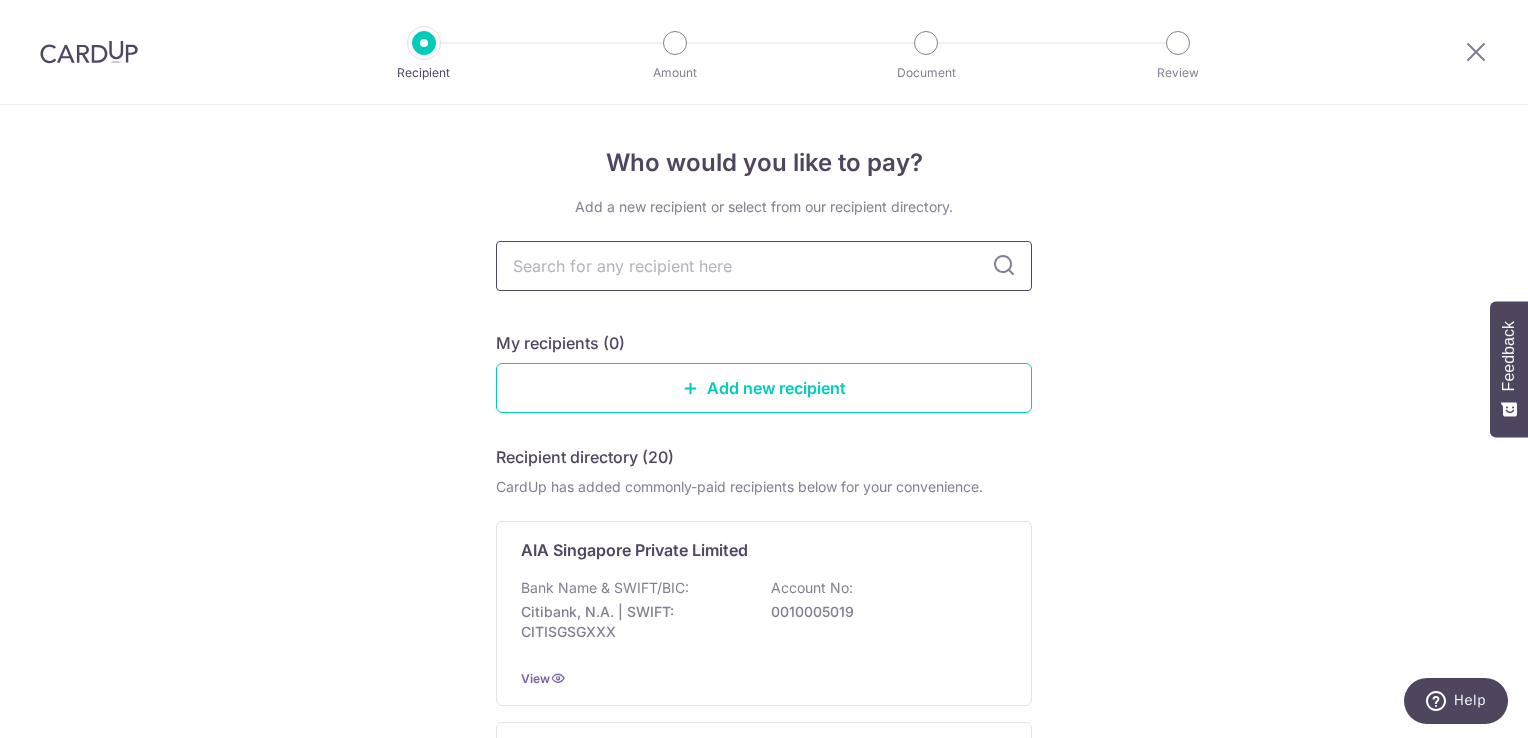 click at bounding box center (764, 266) 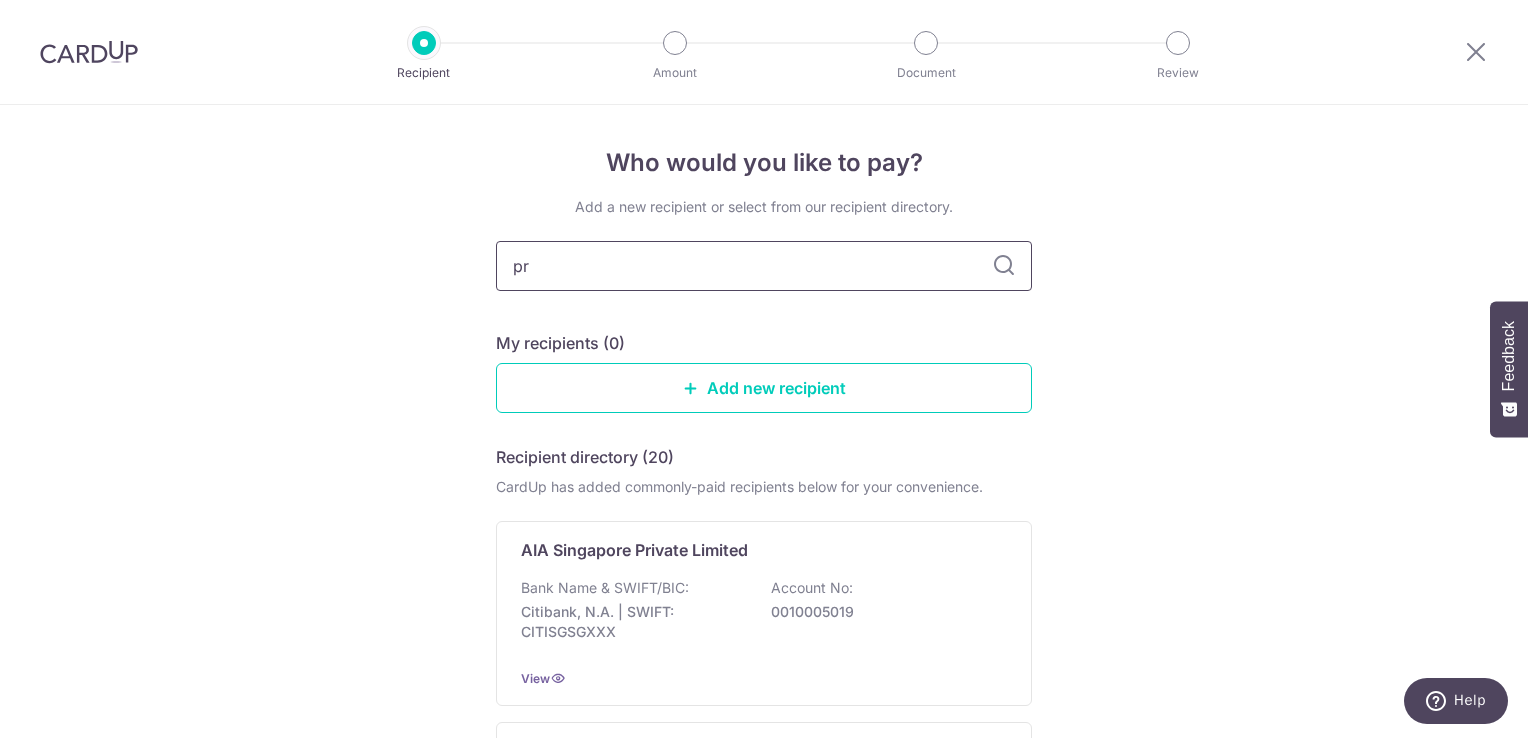 type on "pru" 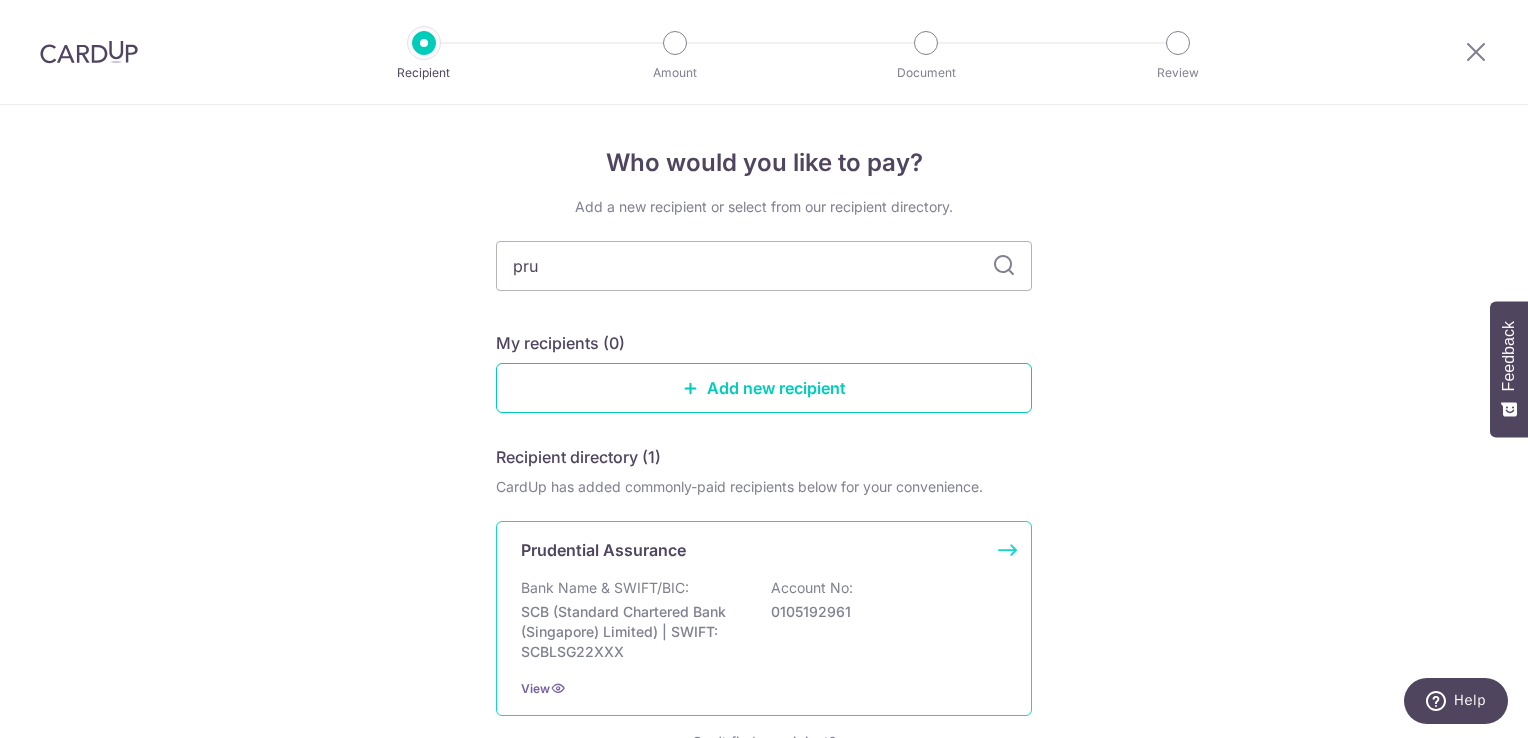 click on "View" at bounding box center [764, 688] 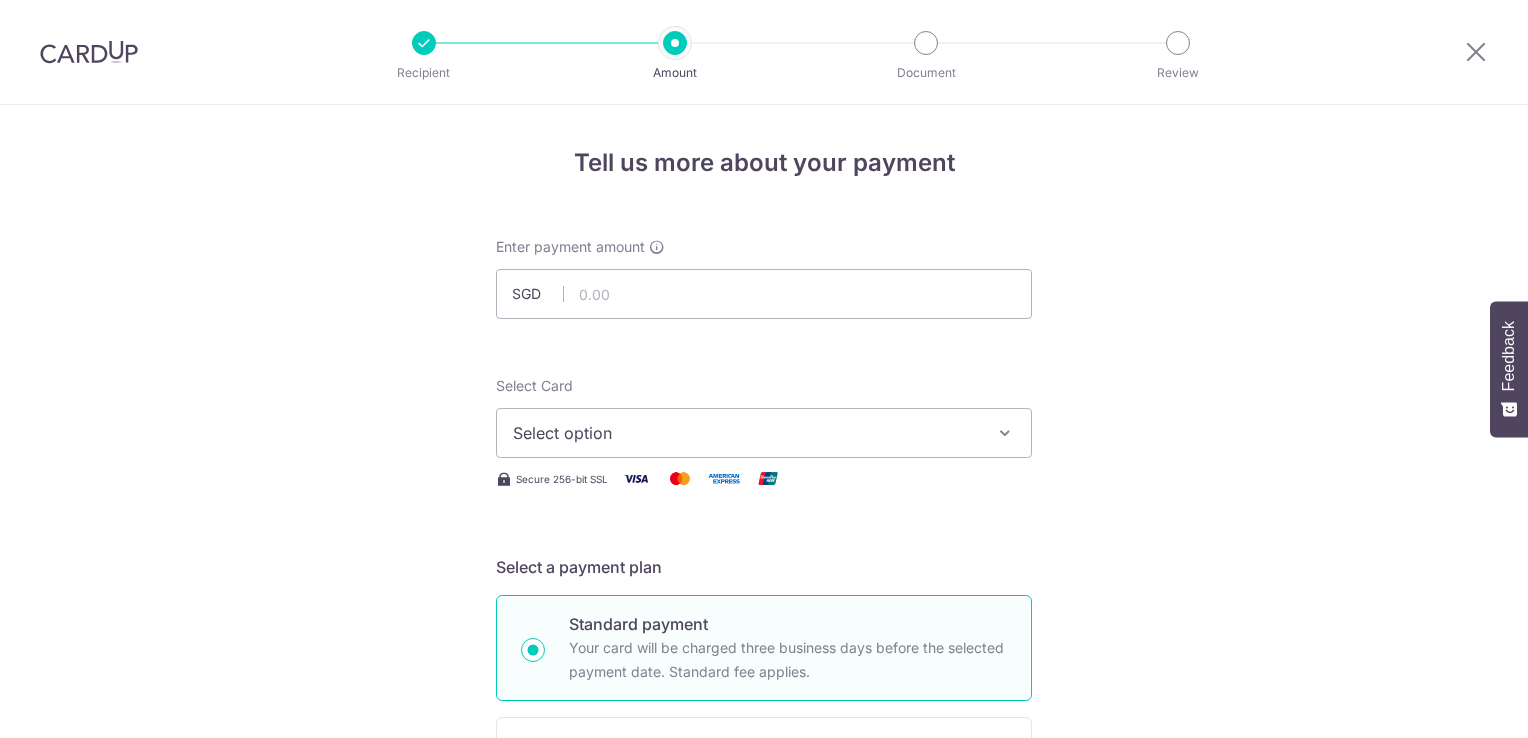 scroll, scrollTop: 0, scrollLeft: 0, axis: both 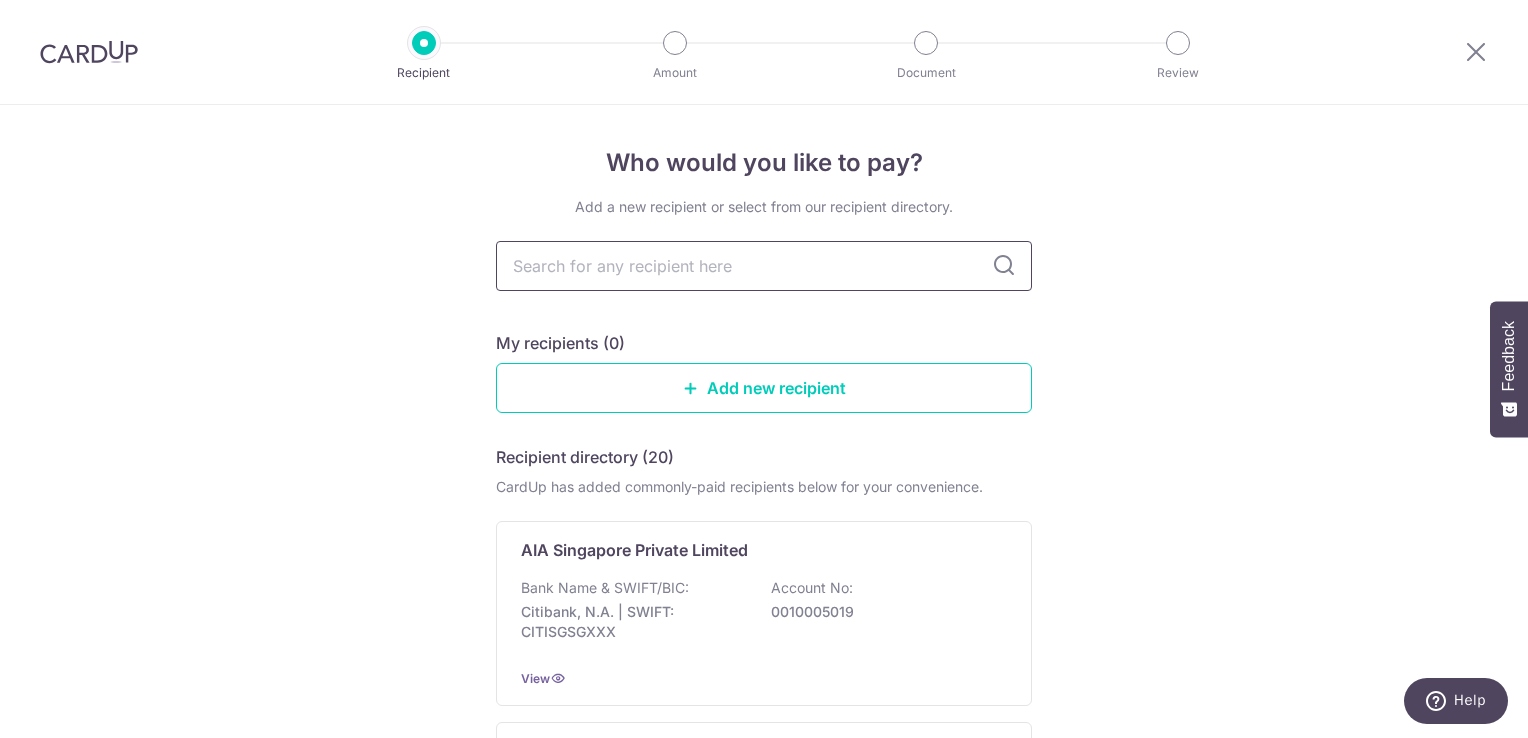 click at bounding box center [764, 266] 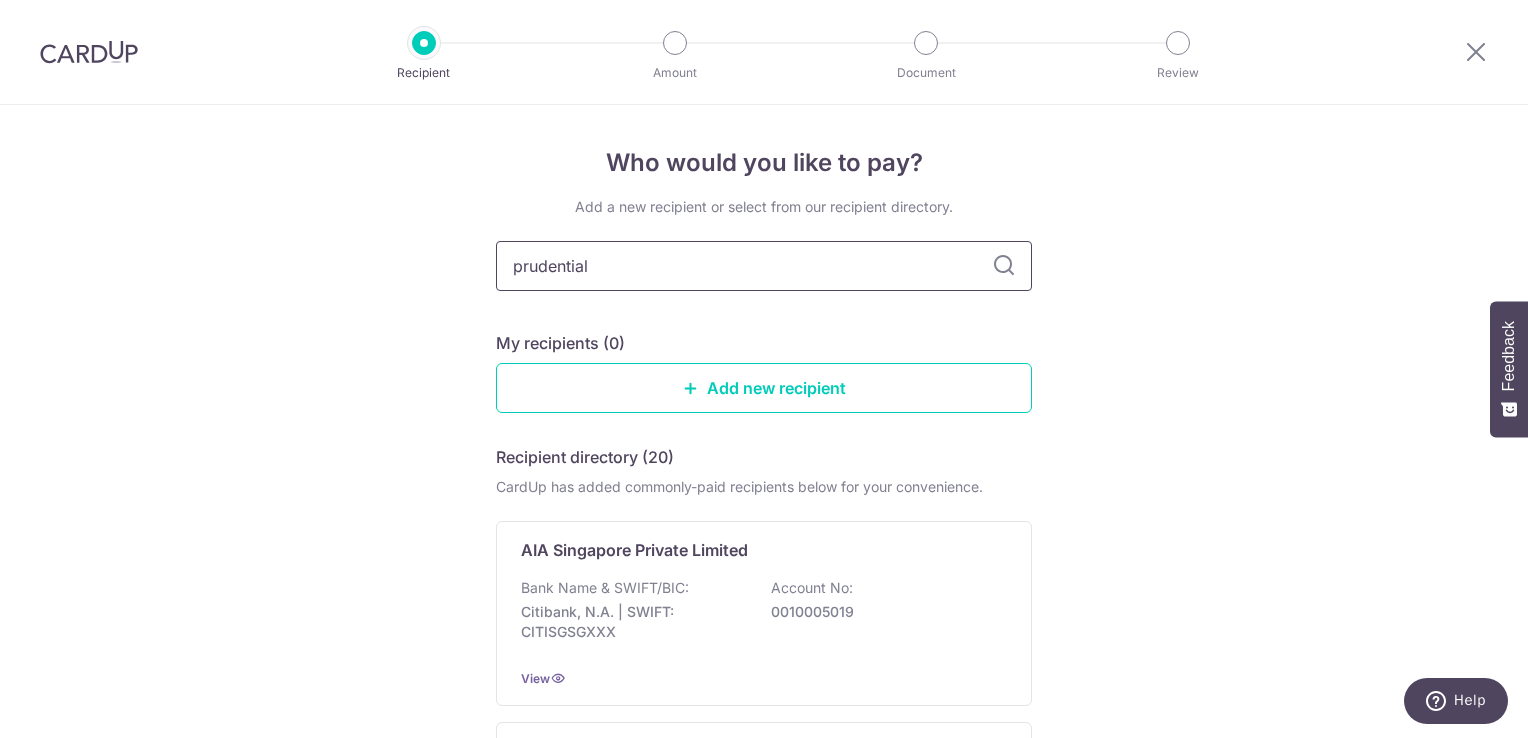 type on "prudential" 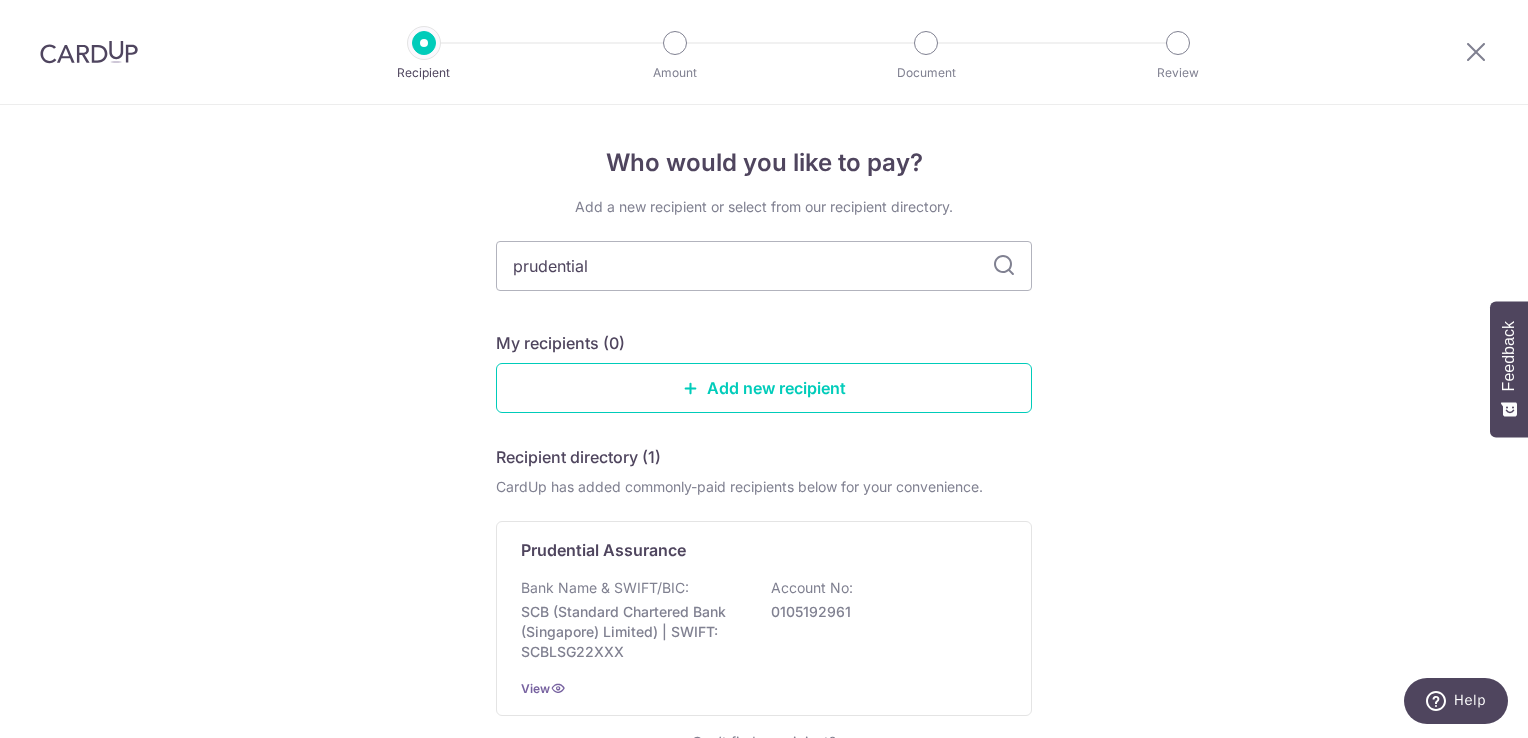 scroll, scrollTop: 126, scrollLeft: 0, axis: vertical 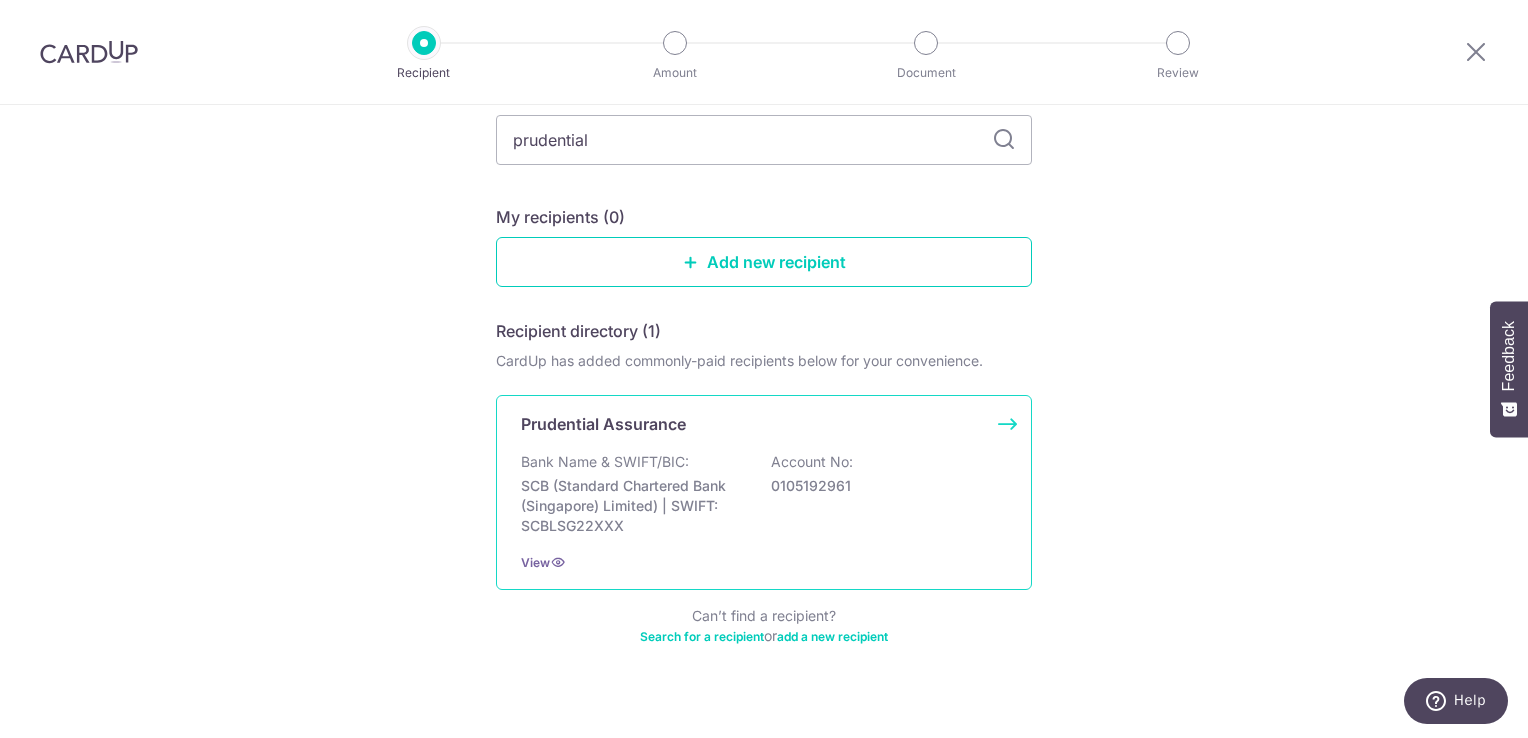 click on "Prudential Assurance" at bounding box center [752, 424] 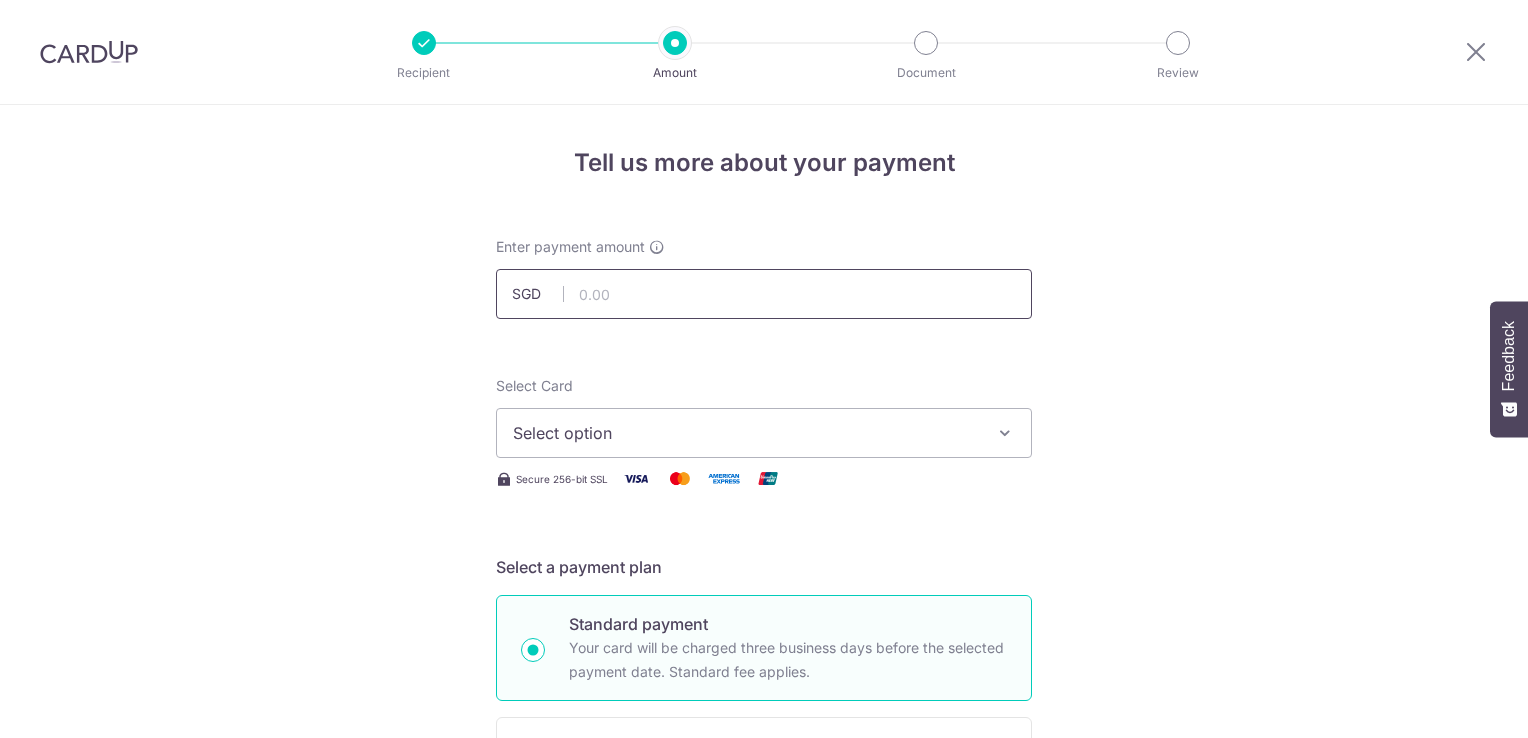 scroll, scrollTop: 0, scrollLeft: 0, axis: both 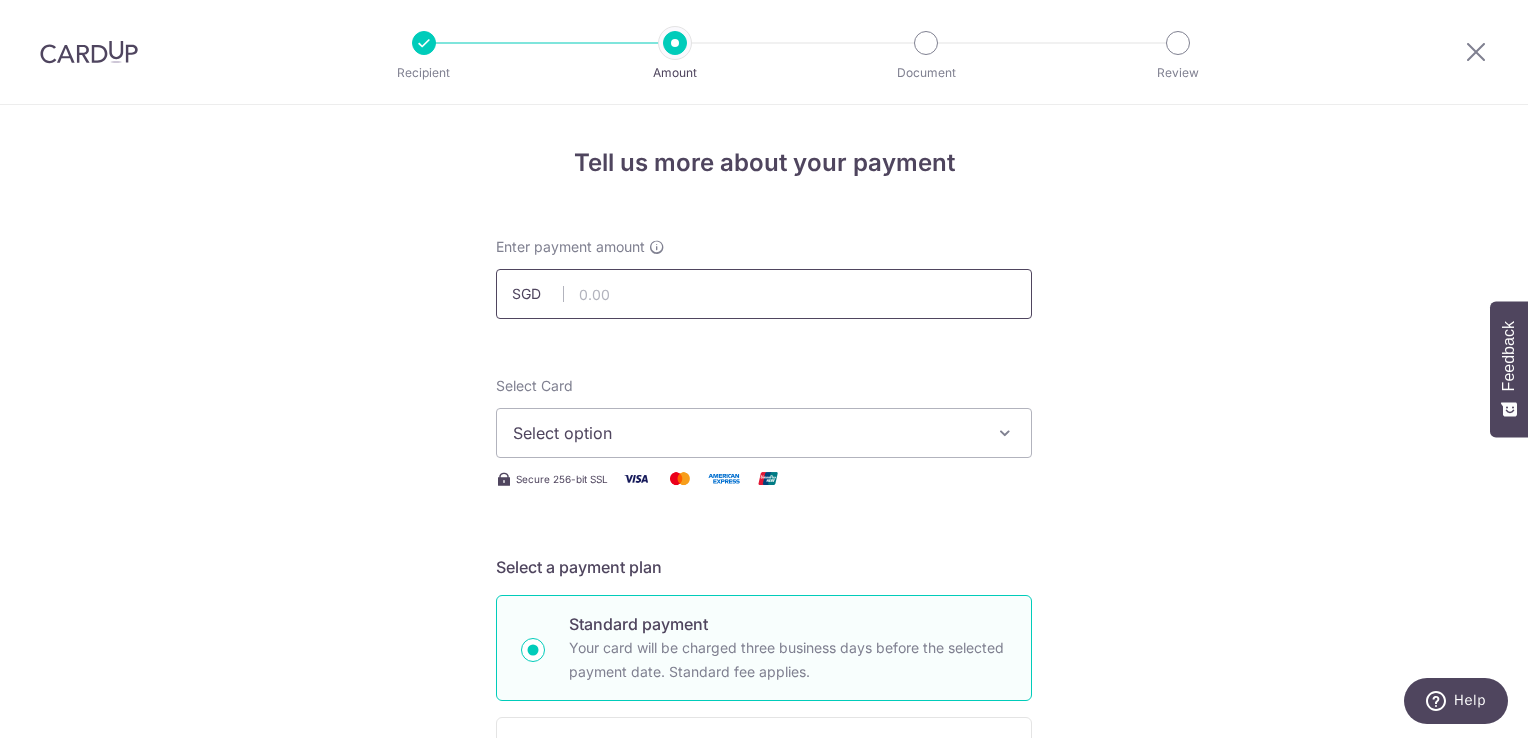 type on "52.01" 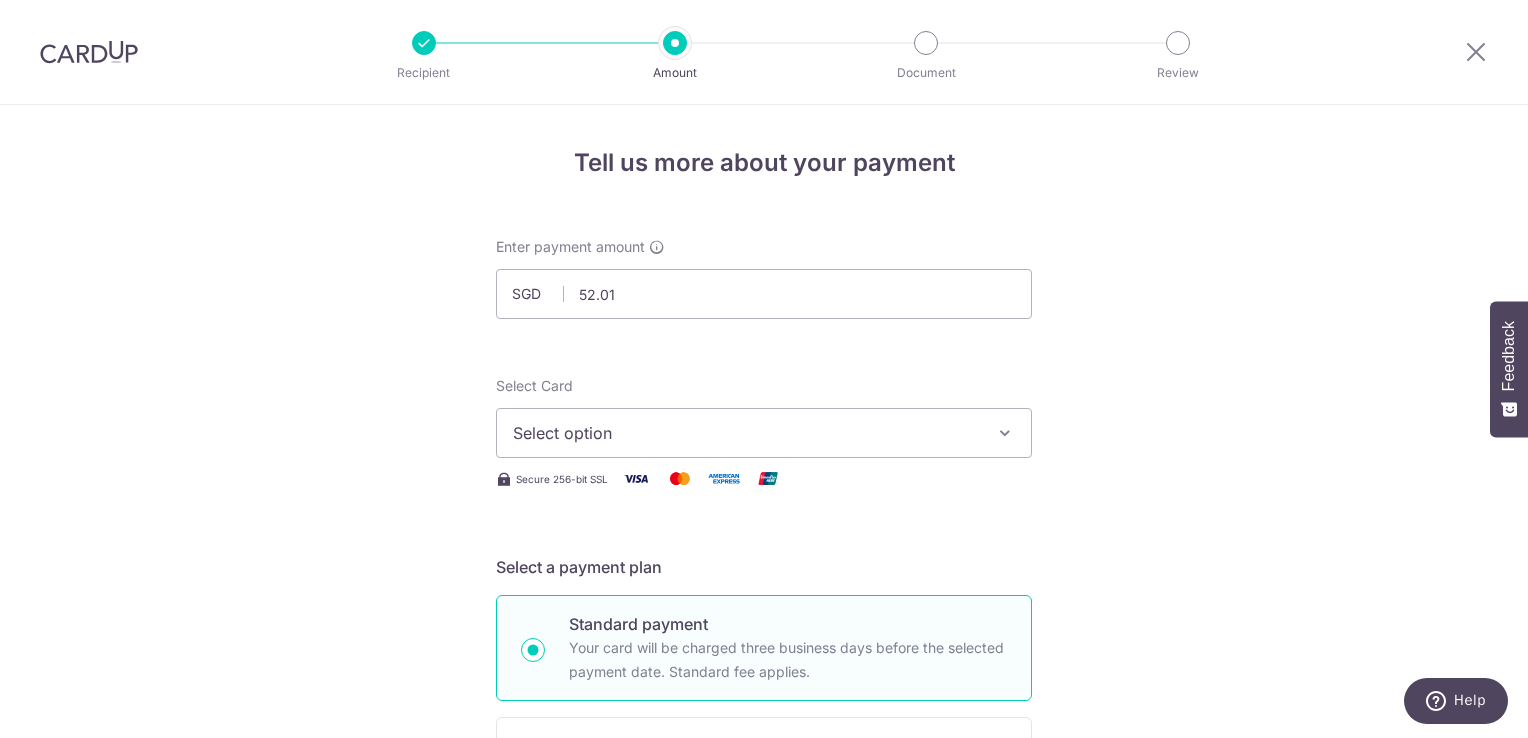 click on "Select option" at bounding box center [746, 433] 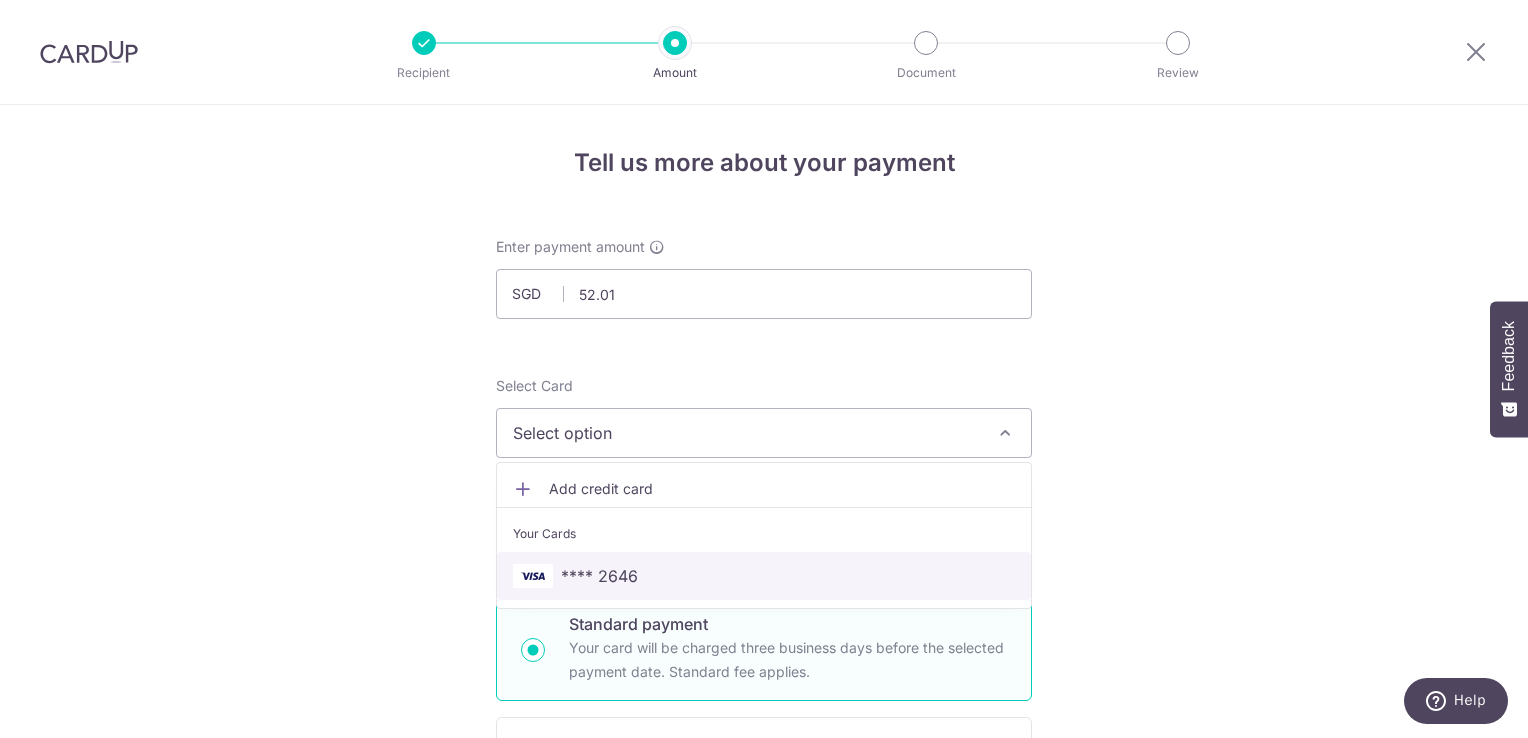click on "**** 2646" at bounding box center (764, 576) 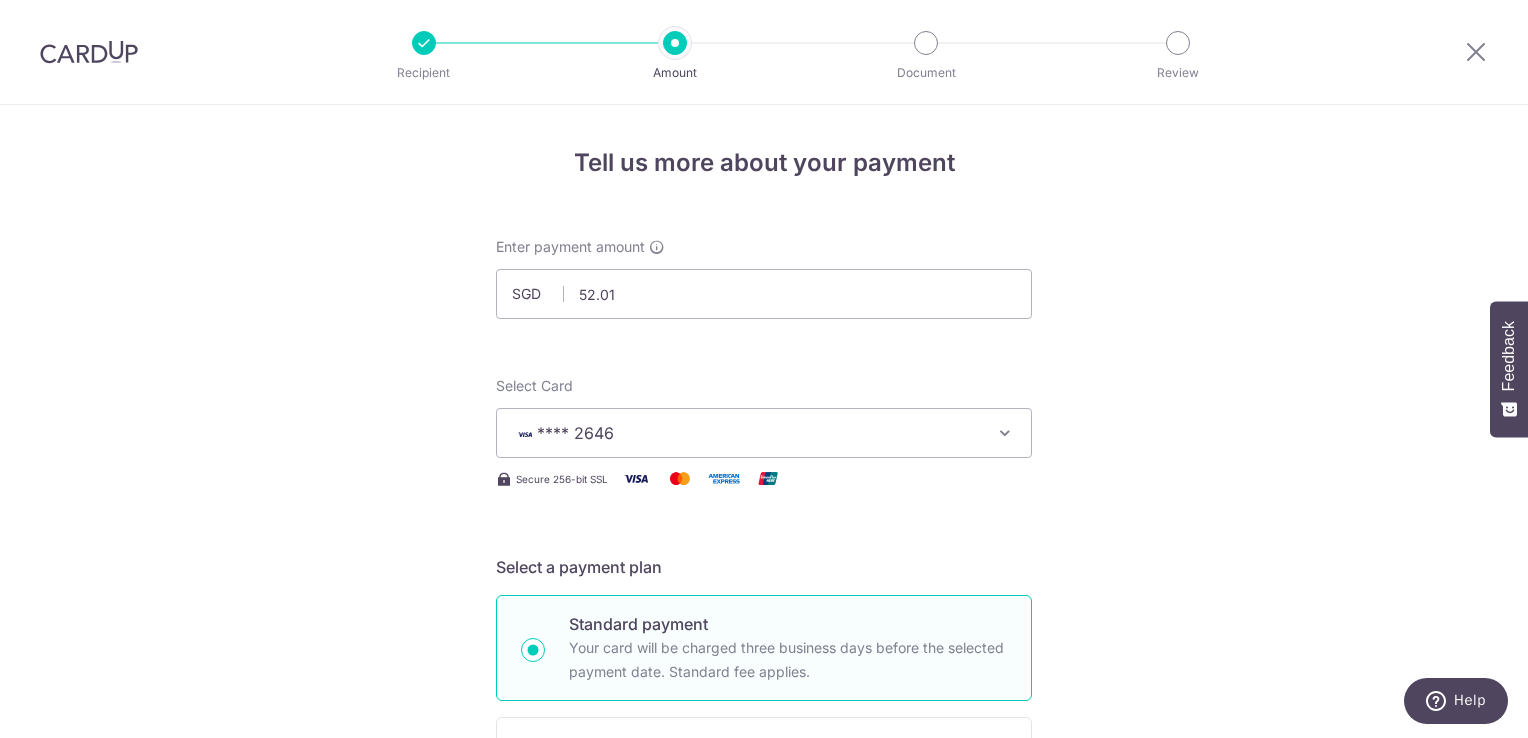 drag, startPoint x: 1527, startPoint y: 302, endPoint x: 1531, endPoint y: 355, distance: 53.15073 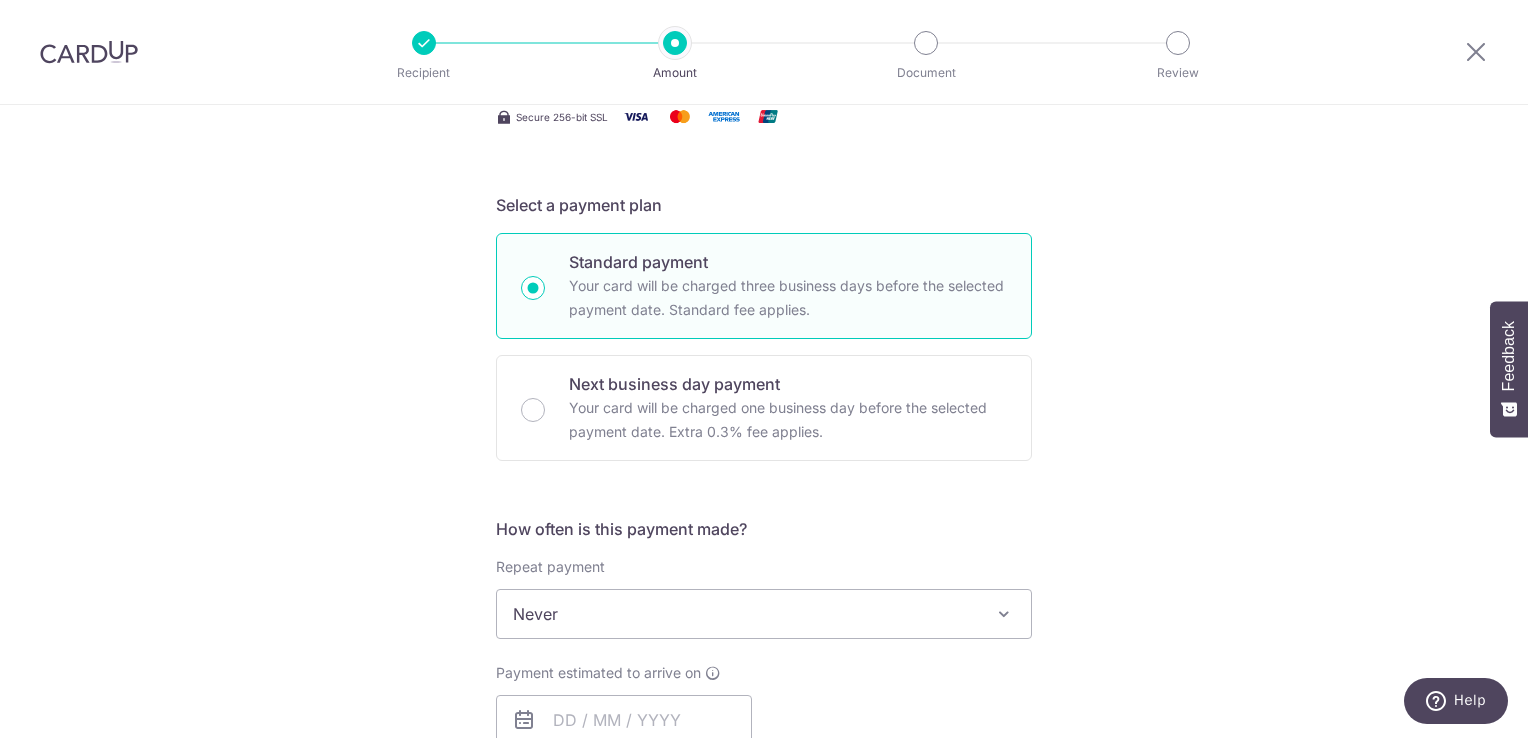 scroll, scrollTop: 412, scrollLeft: 0, axis: vertical 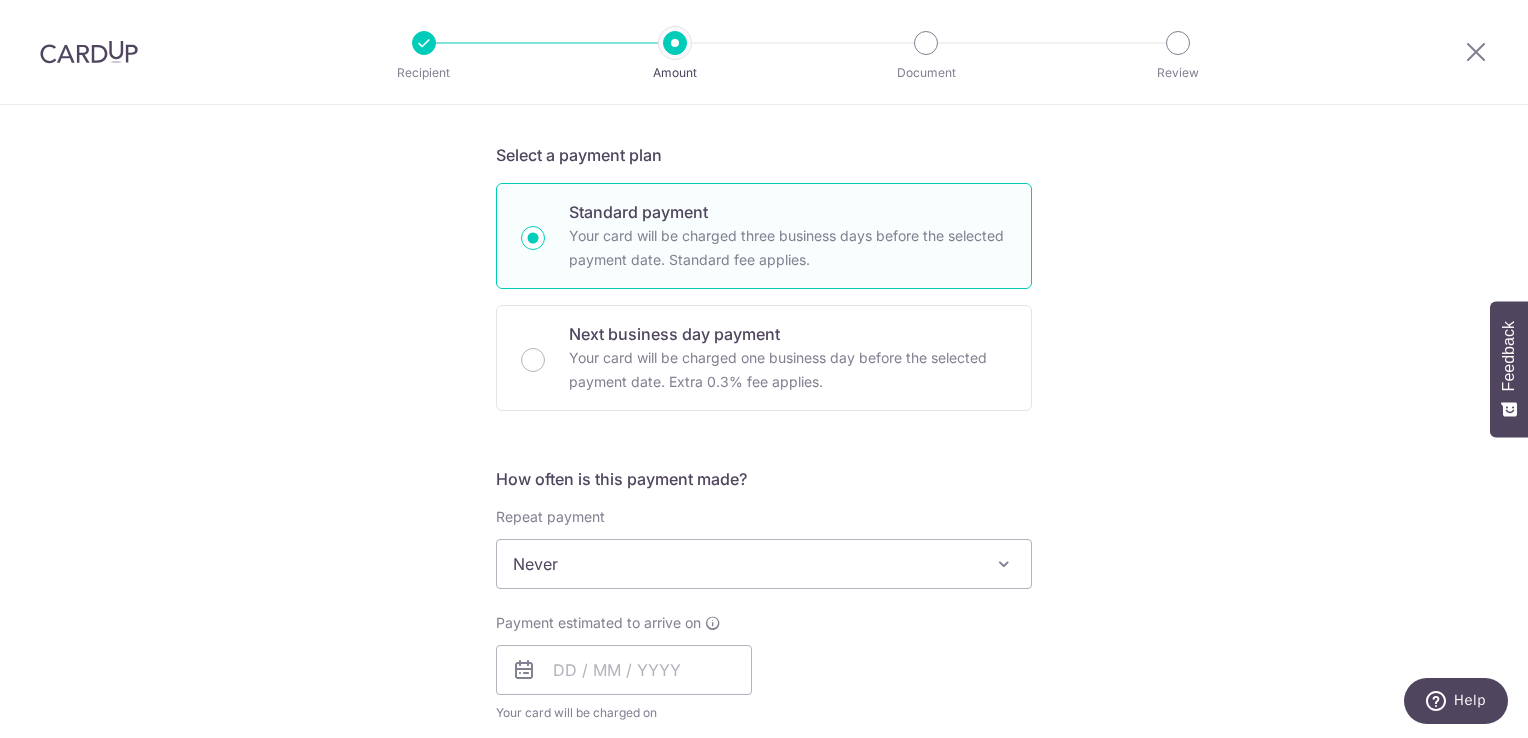 click on "Never" at bounding box center [764, 564] 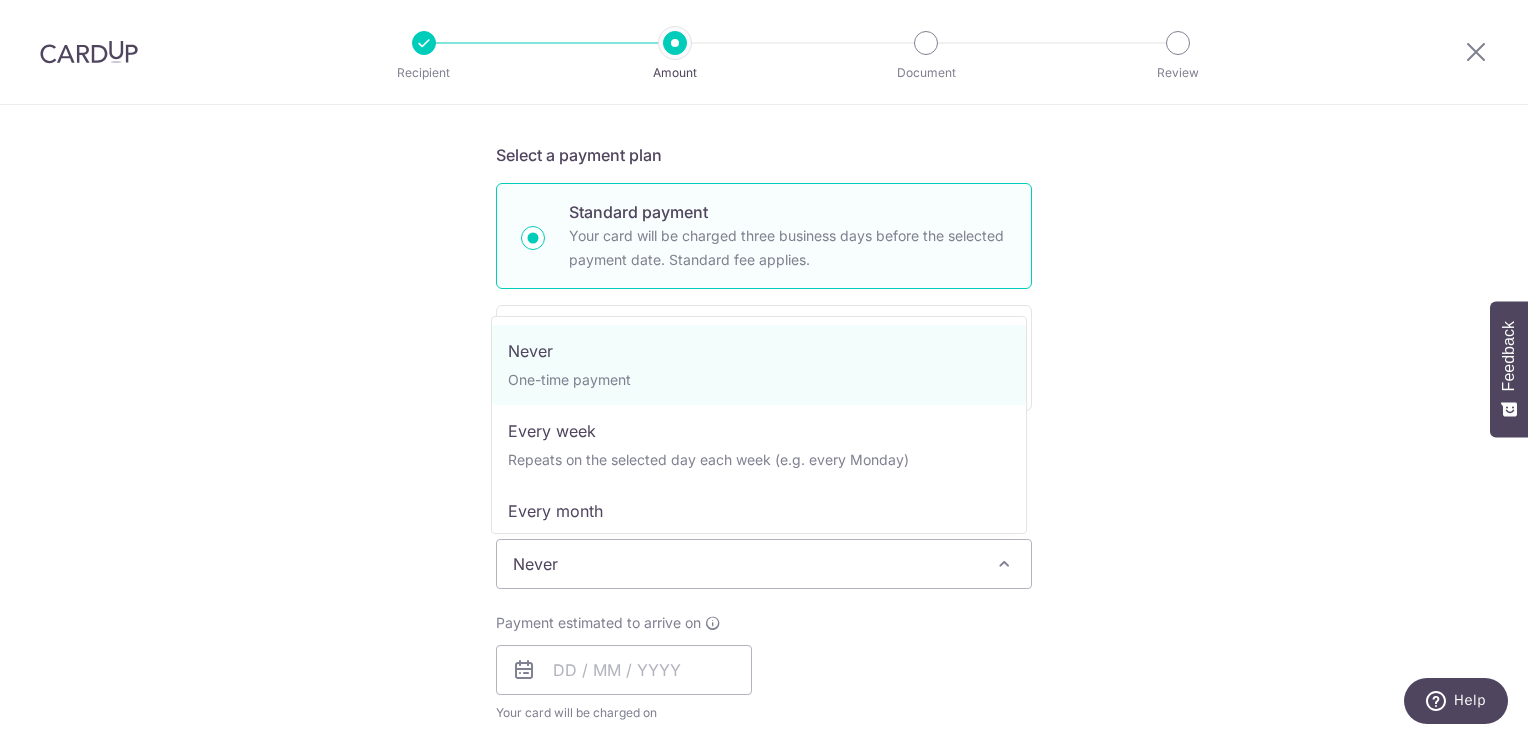 select on "3" 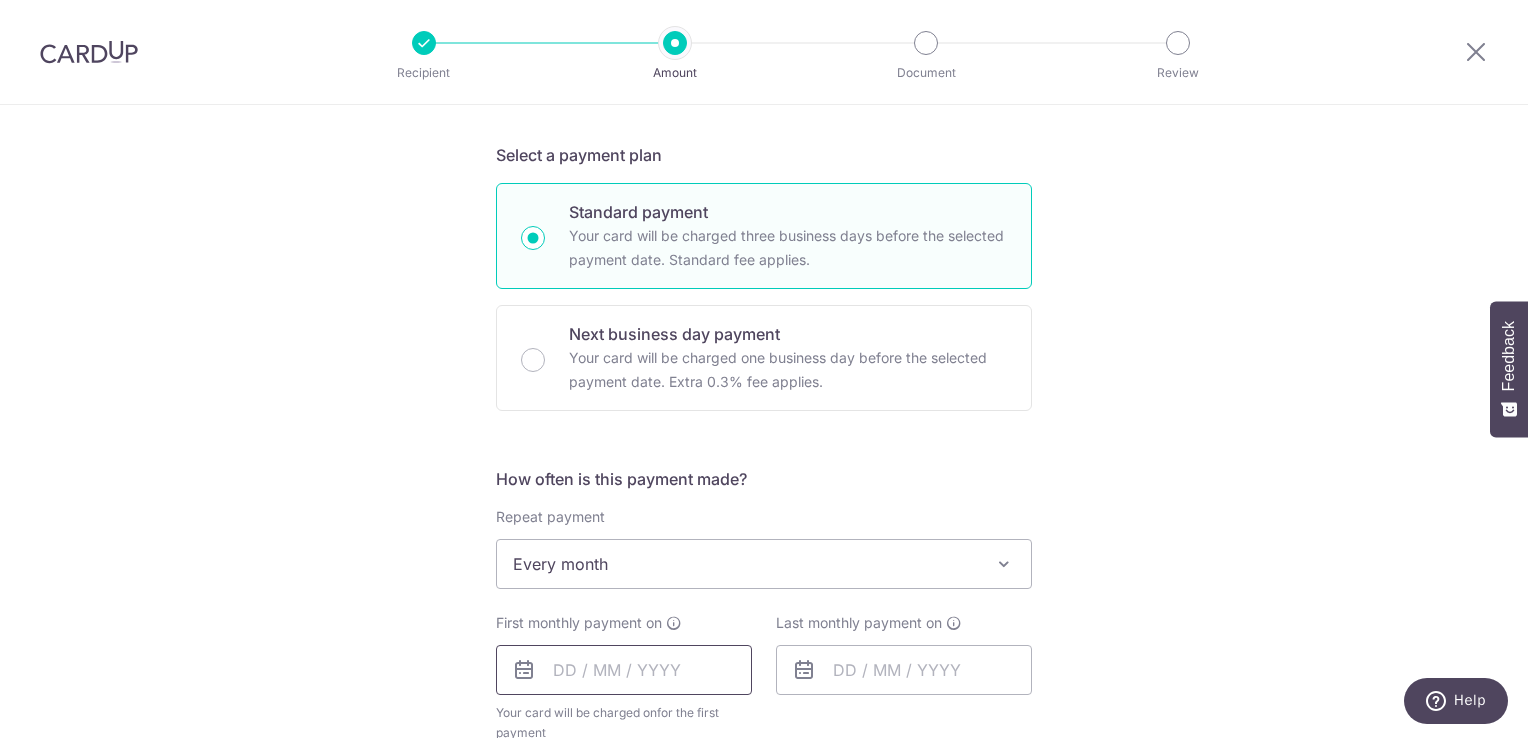 click at bounding box center (624, 670) 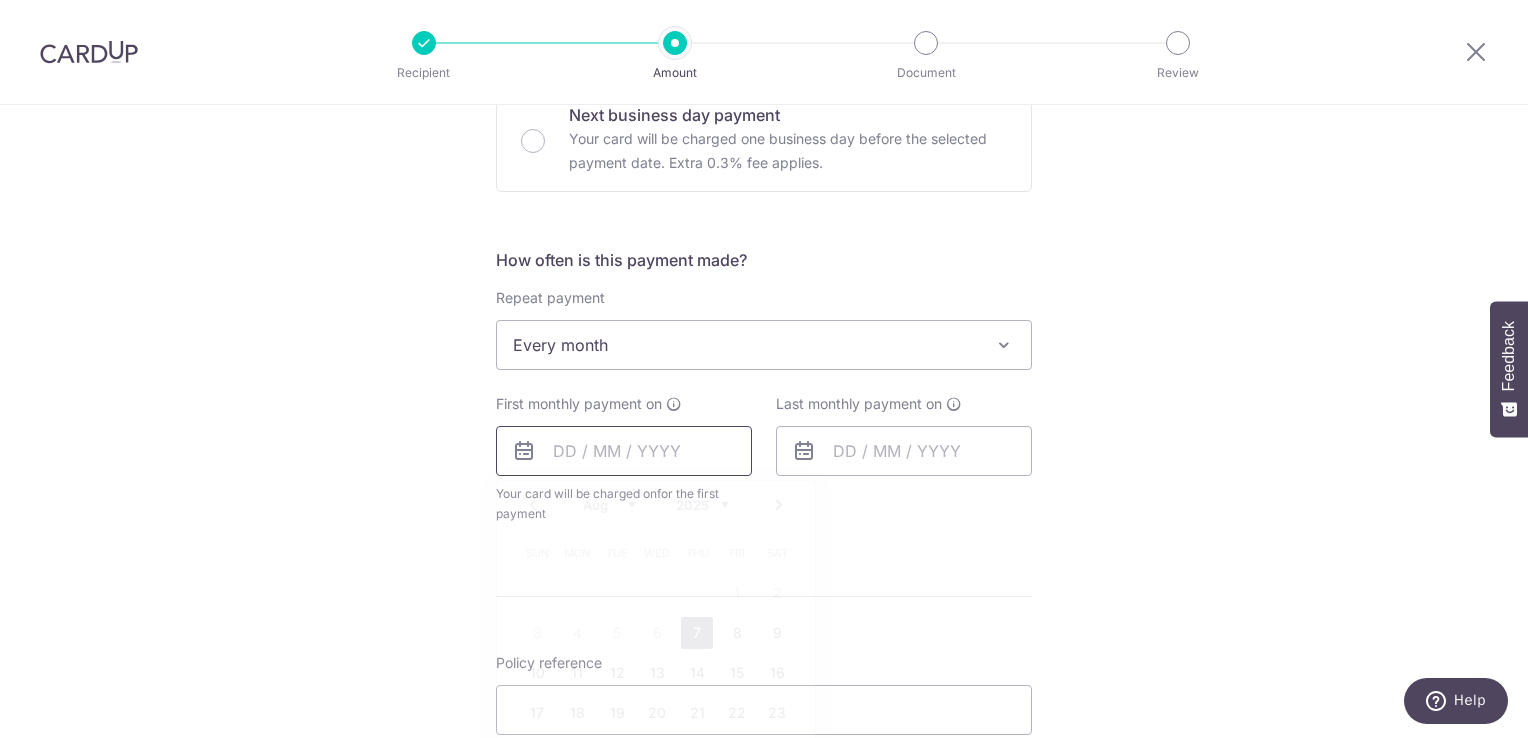 scroll, scrollTop: 633, scrollLeft: 0, axis: vertical 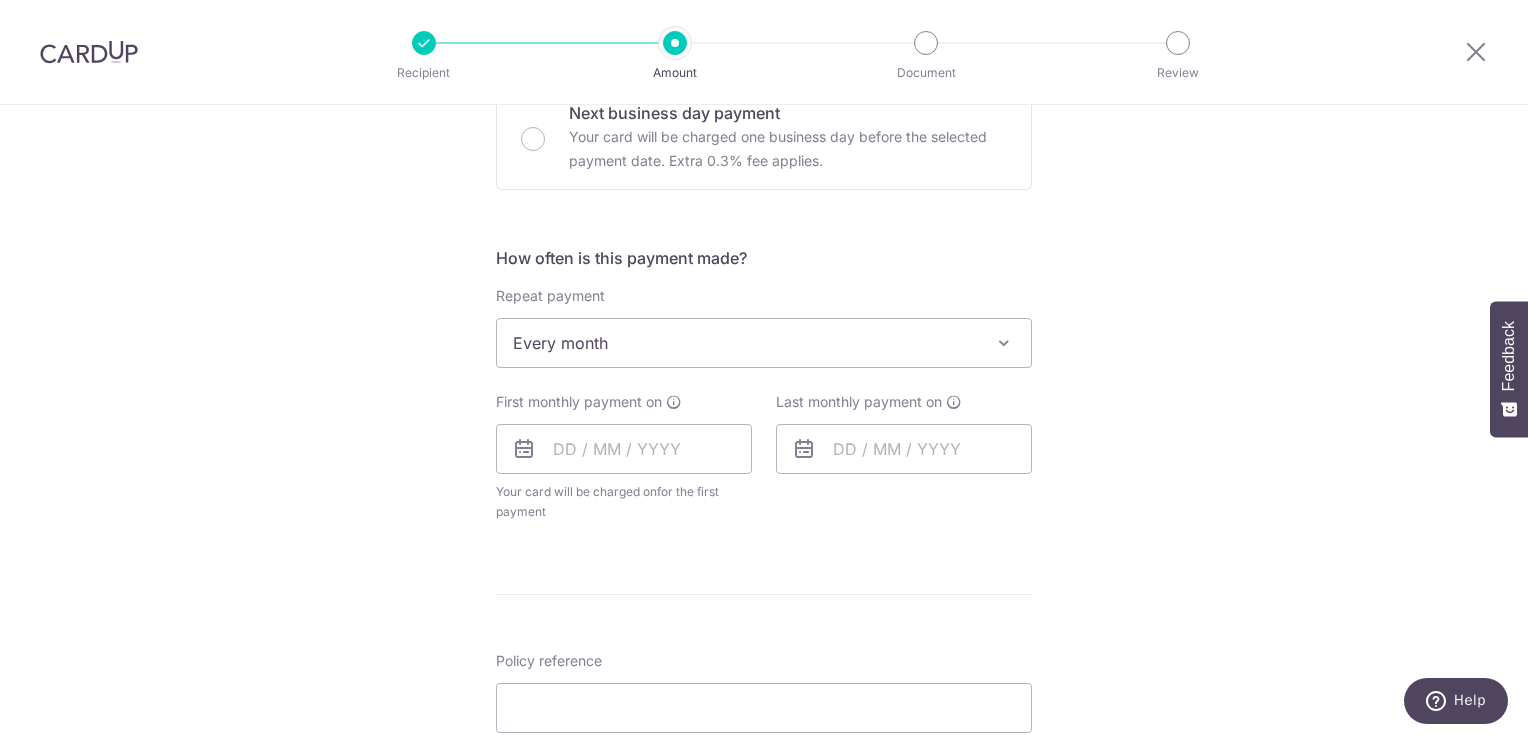 click on "Enter payment amount
SGD
52.01
52.01
Select Card
**** 2646
Add credit card
Your Cards
**** 2646
Secure 256-bit SSL
Text
New card details
Card
Secure 256-bit SSL" at bounding box center (764, 446) 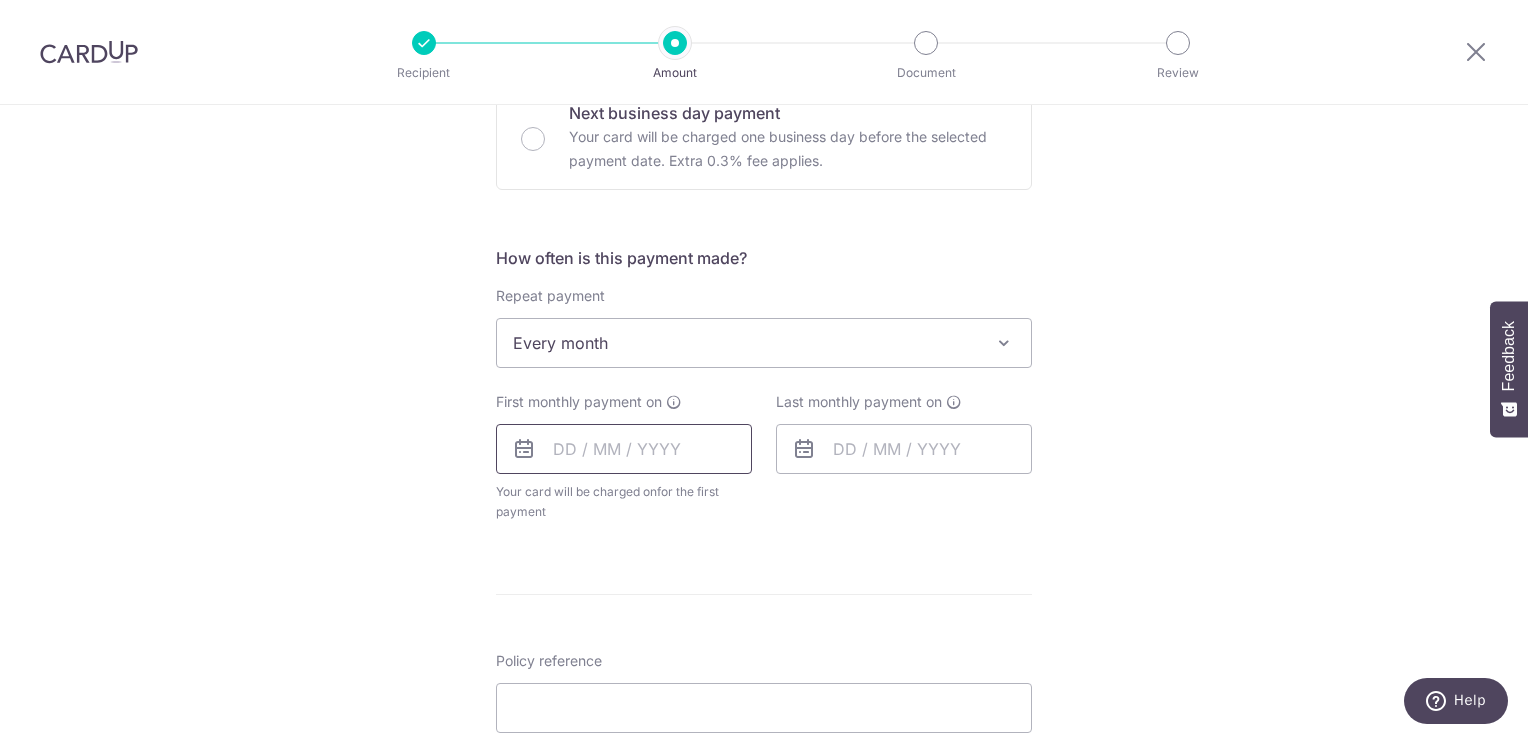 click at bounding box center [624, 449] 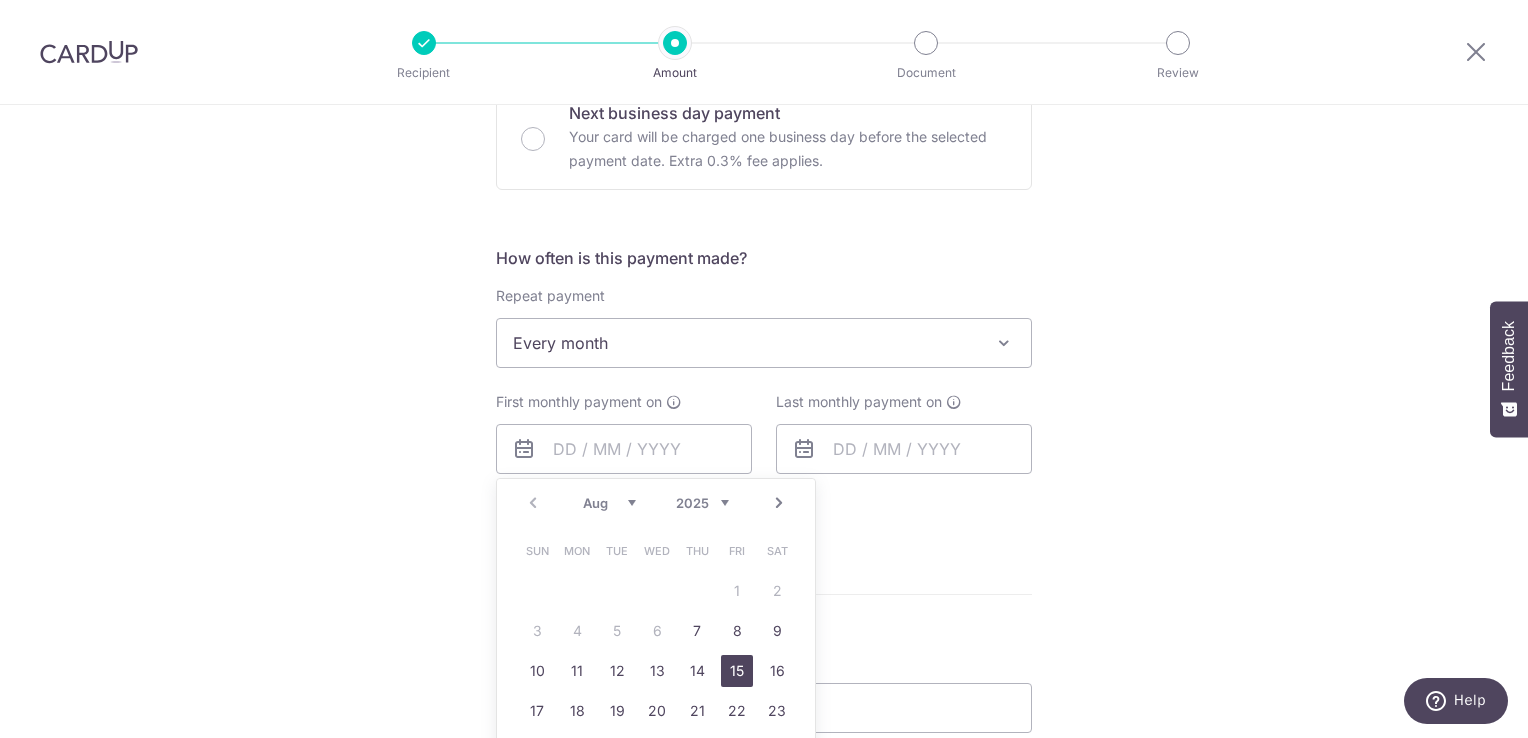 click on "15" at bounding box center (737, 671) 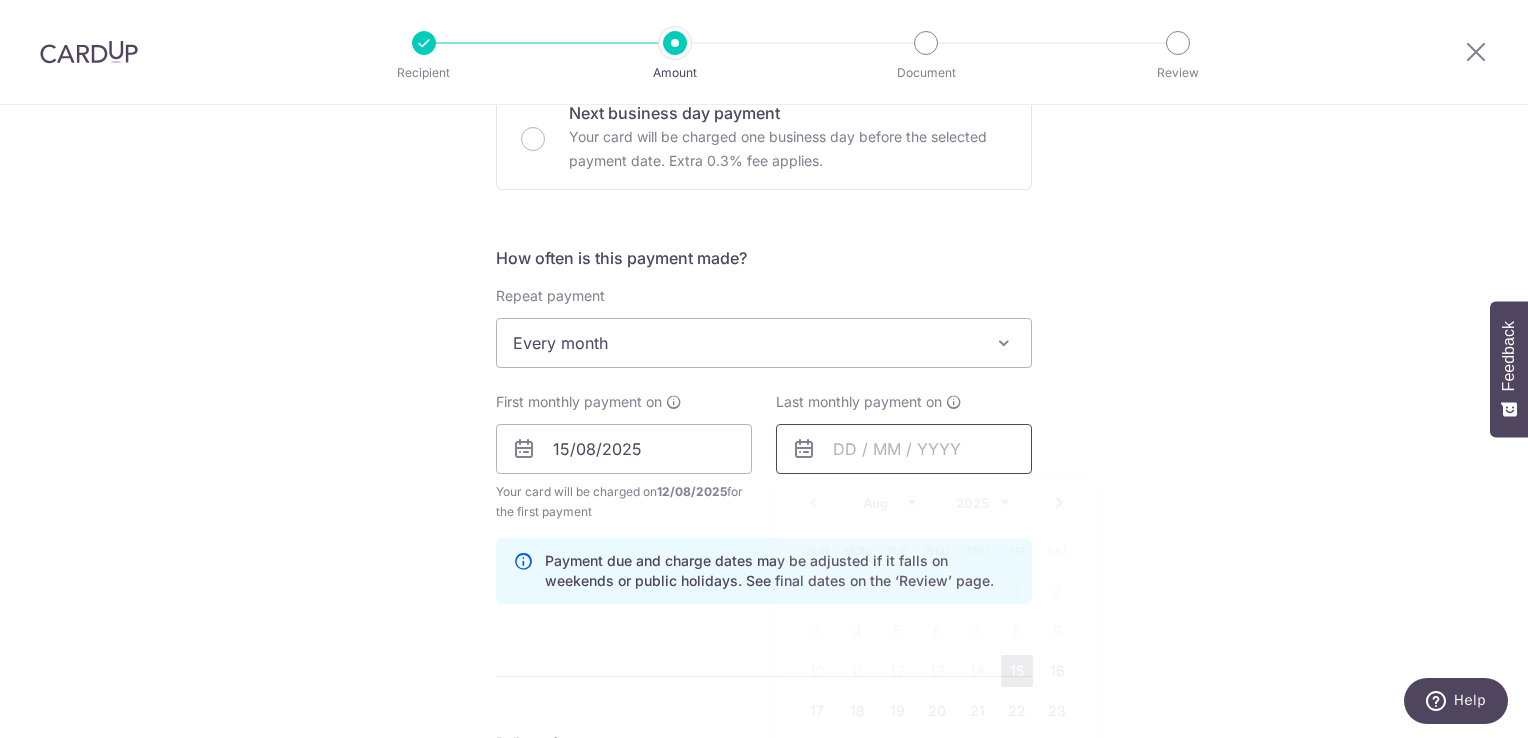 click at bounding box center [904, 449] 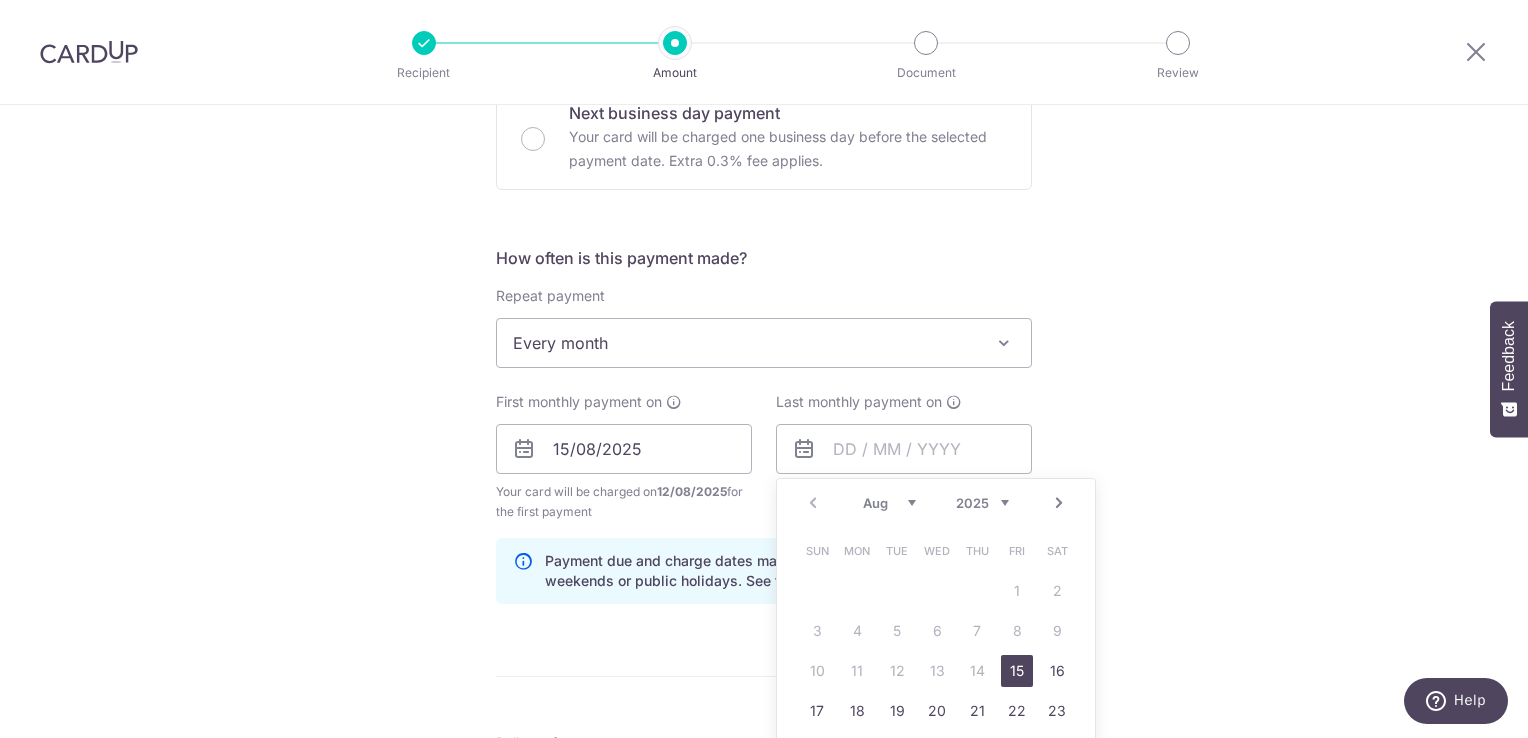 click on "Next" at bounding box center (1059, 503) 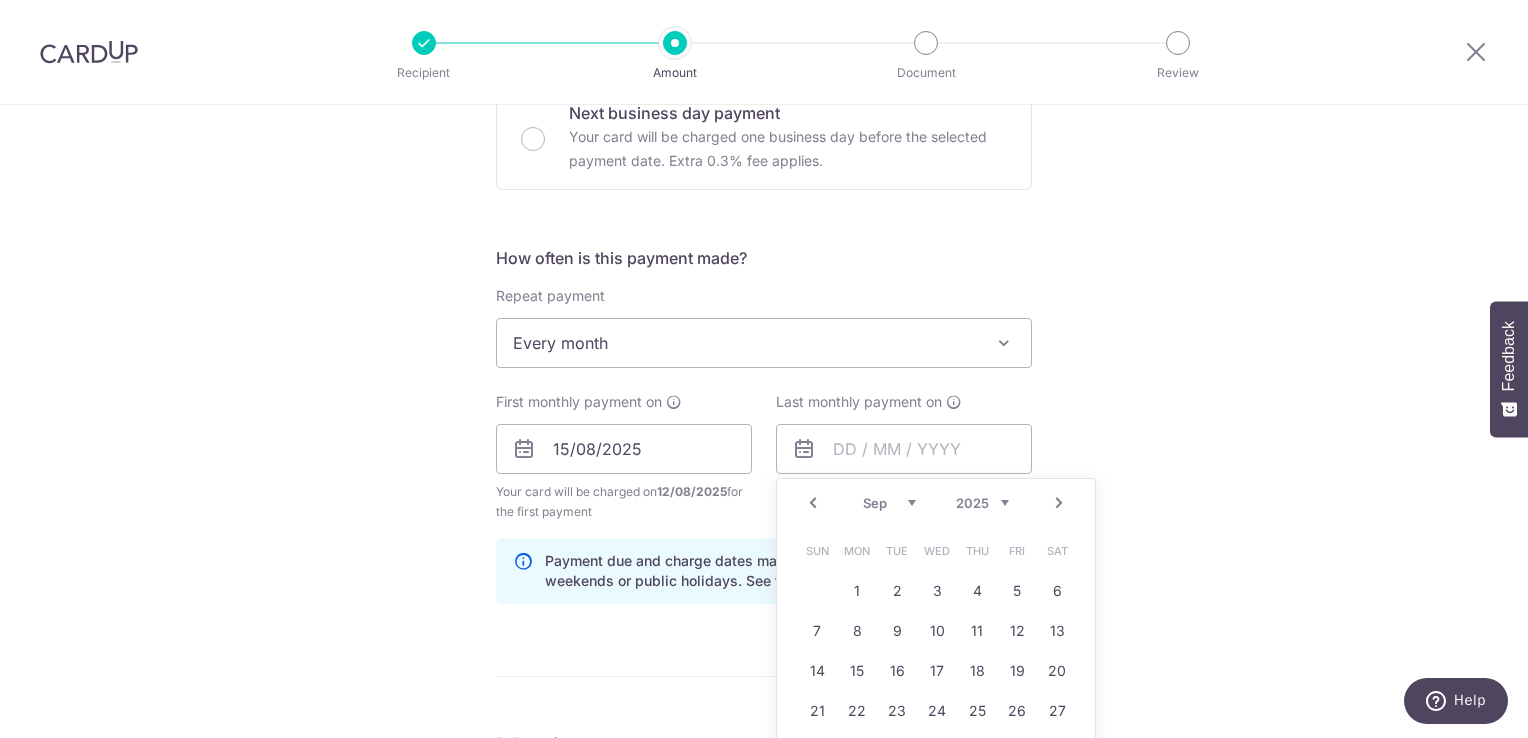 click on "Next" at bounding box center (1059, 503) 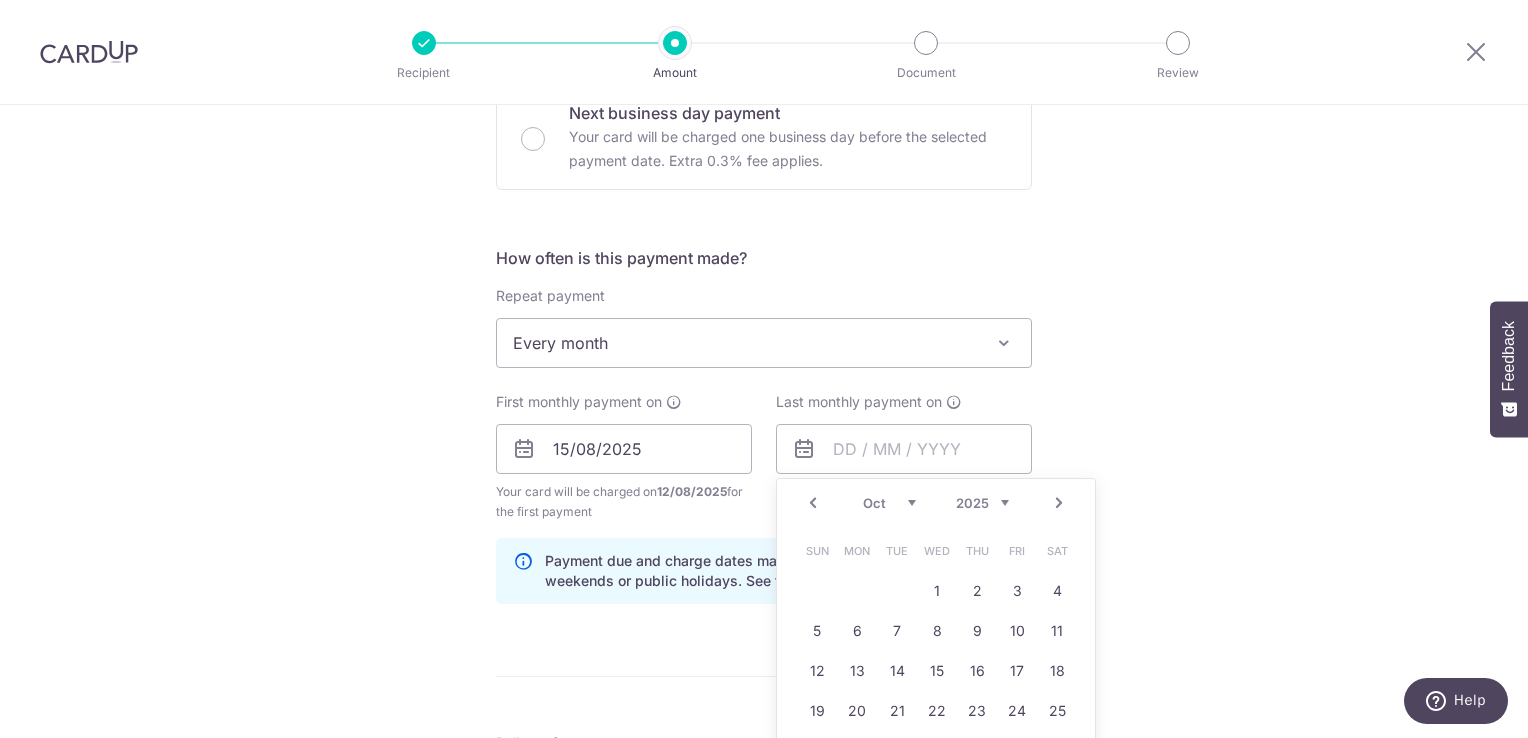 click on "Next" at bounding box center (1059, 503) 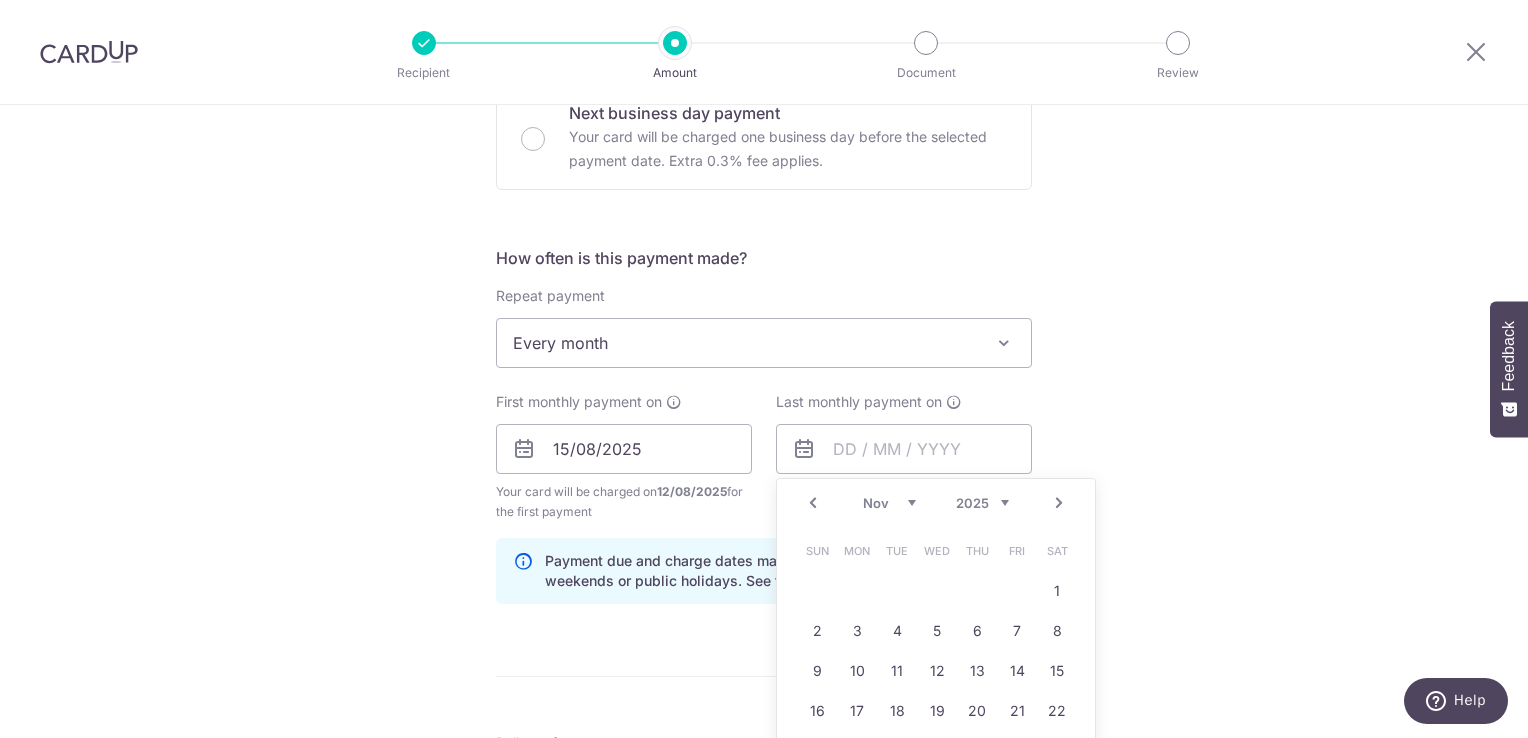 click on "Next" at bounding box center [1059, 503] 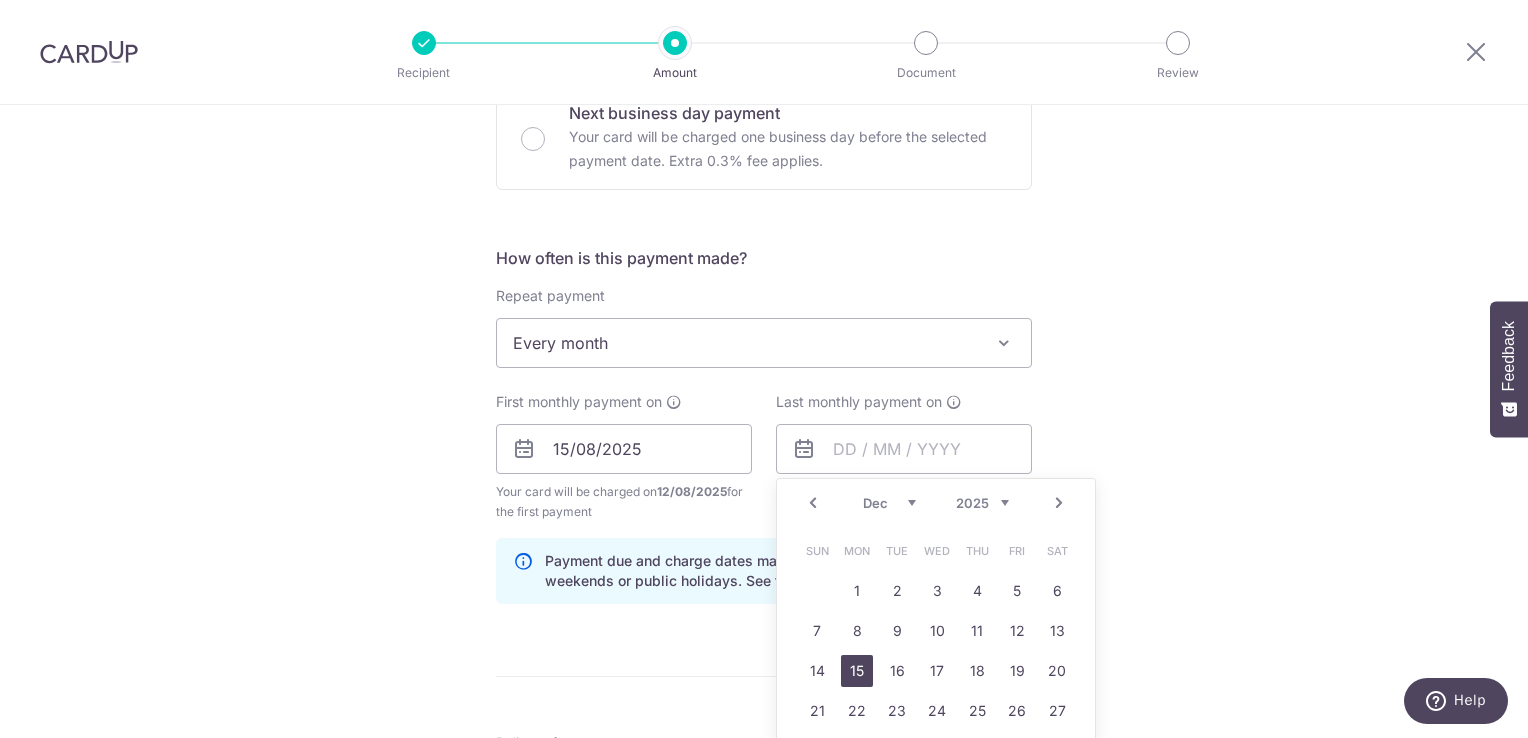 click on "15" at bounding box center [857, 671] 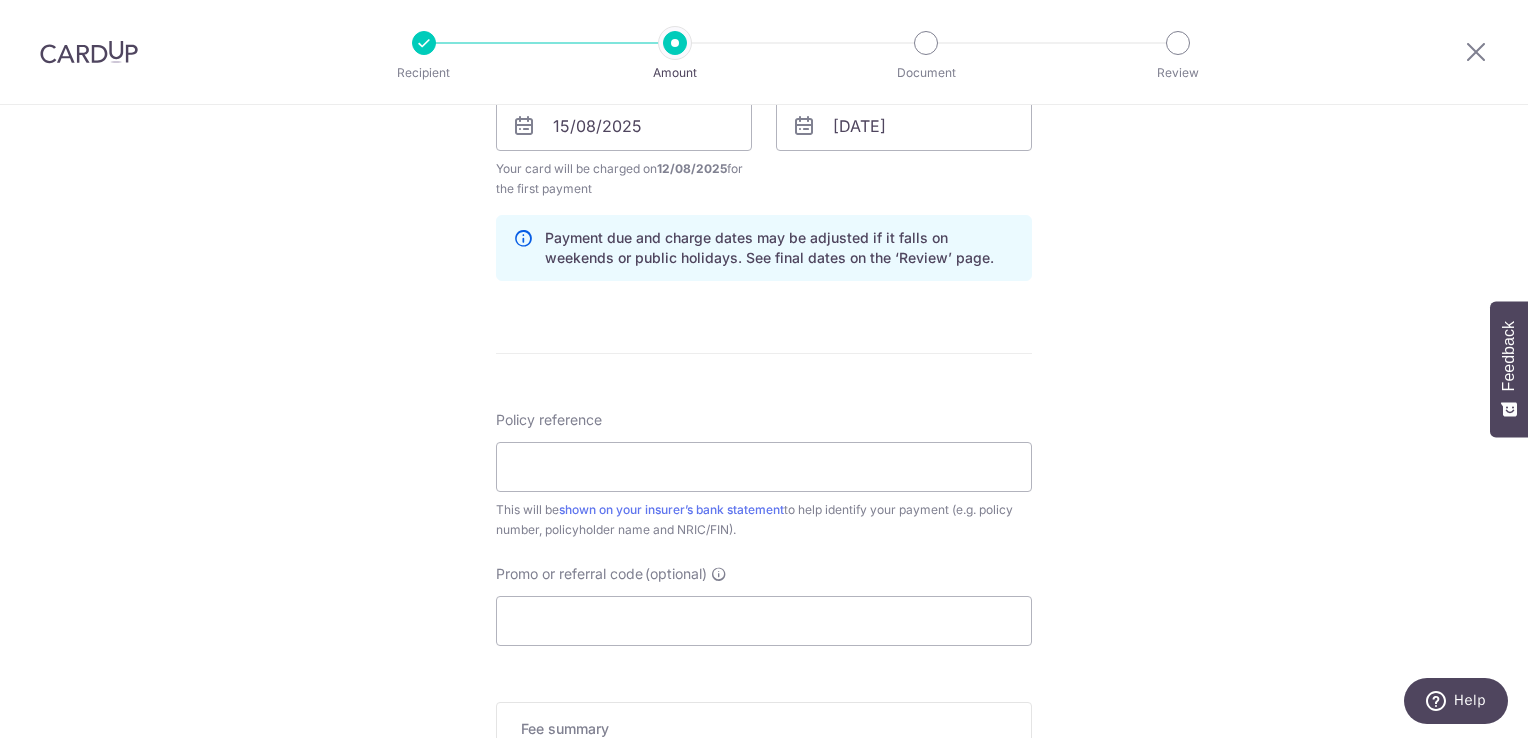 scroll, scrollTop: 959, scrollLeft: 0, axis: vertical 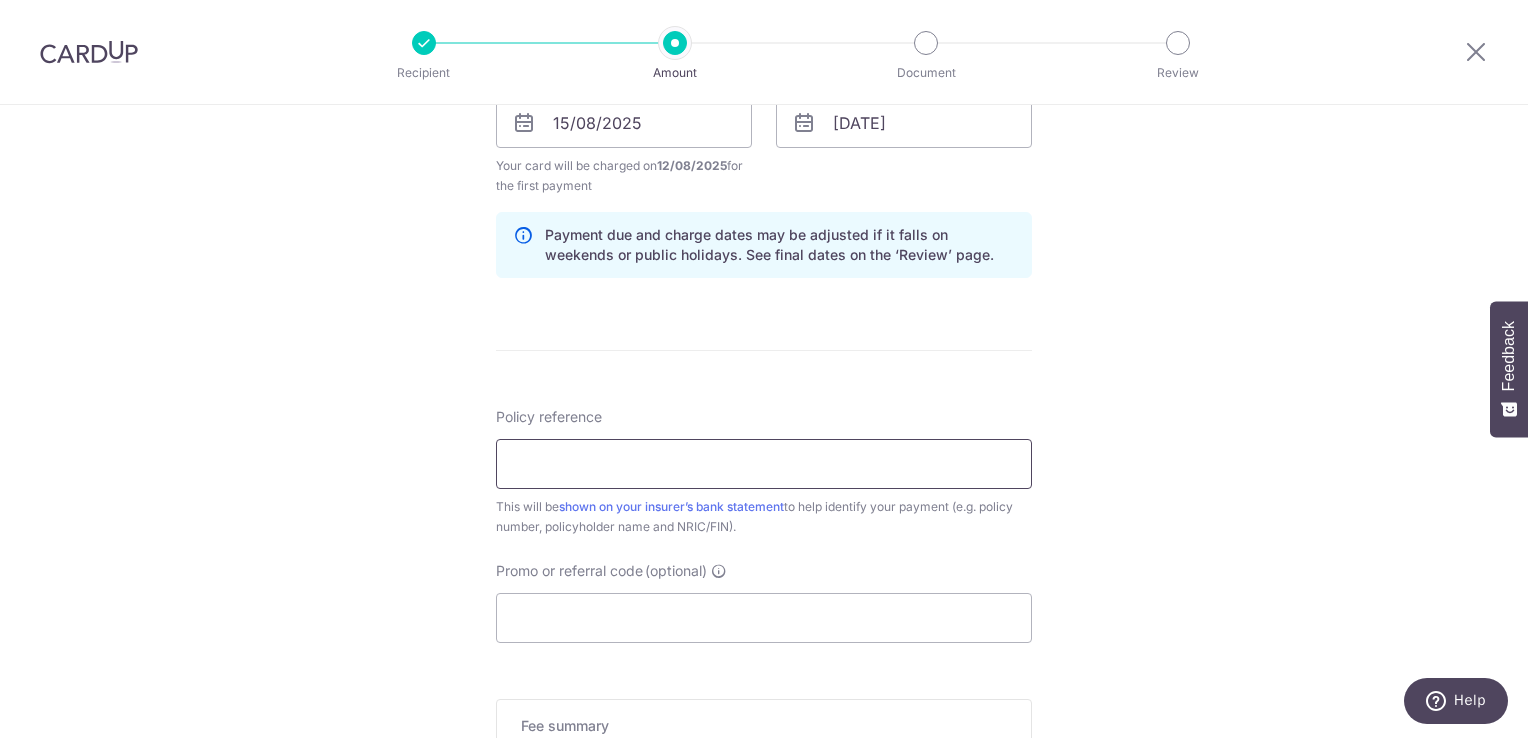 click on "Policy reference" at bounding box center (764, 464) 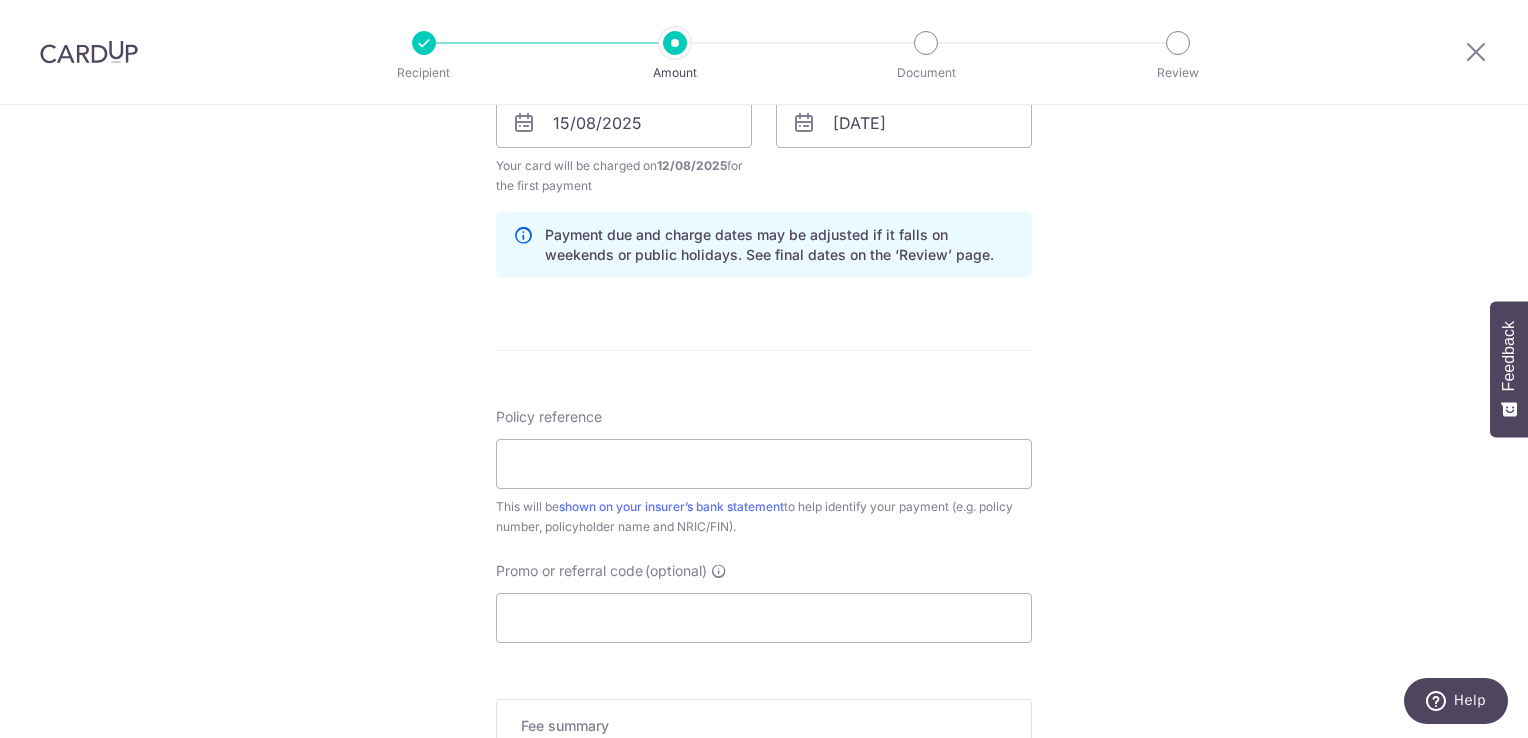 click on "Tell us more about your payment
Enter payment amount
SGD
52.01
52.01
Select Card
**** 2646
Add credit card
Your Cards
**** 2646
Secure 256-bit SSL
Text
New card details
Card
Secure 256-bit SSL" at bounding box center (764, 142) 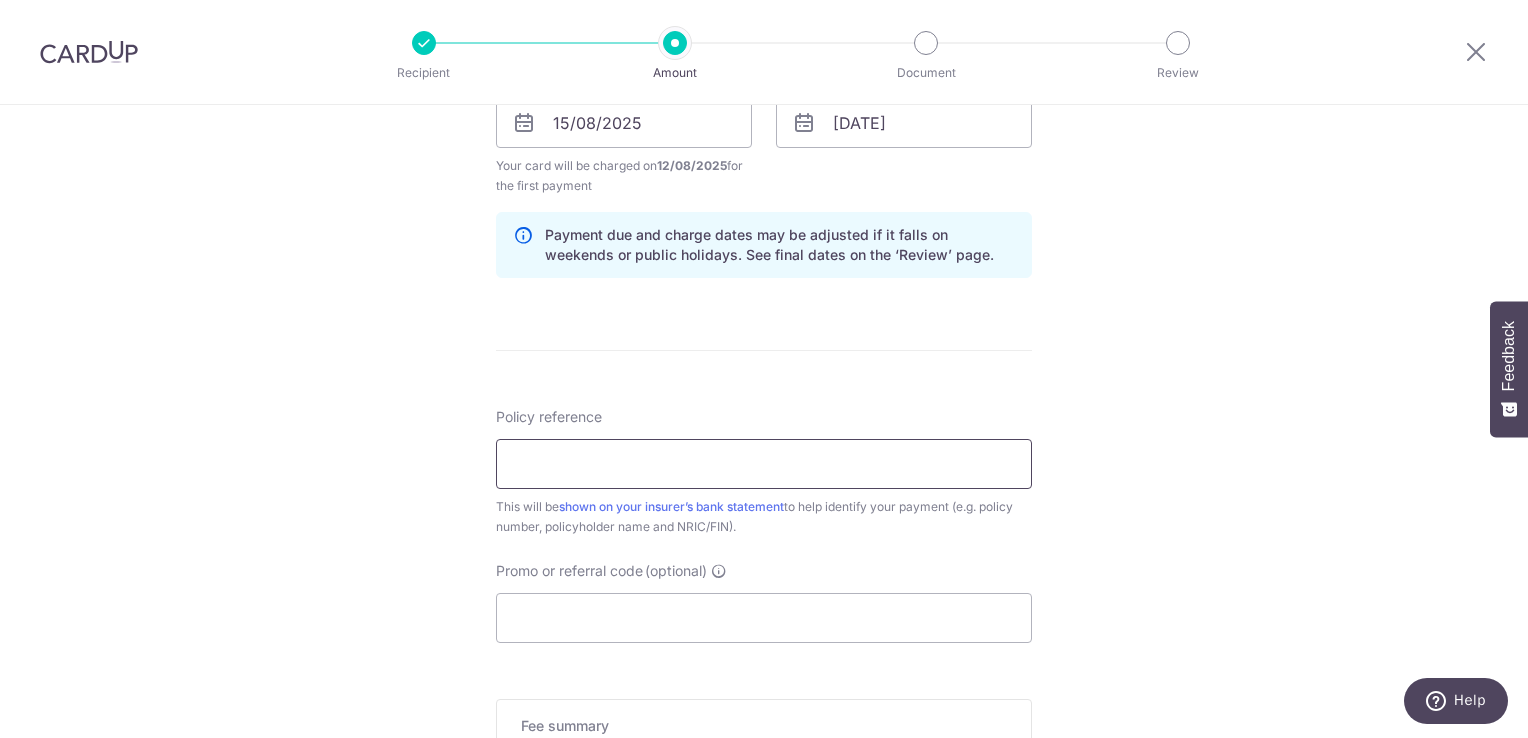 click on "Policy reference" at bounding box center (764, 464) 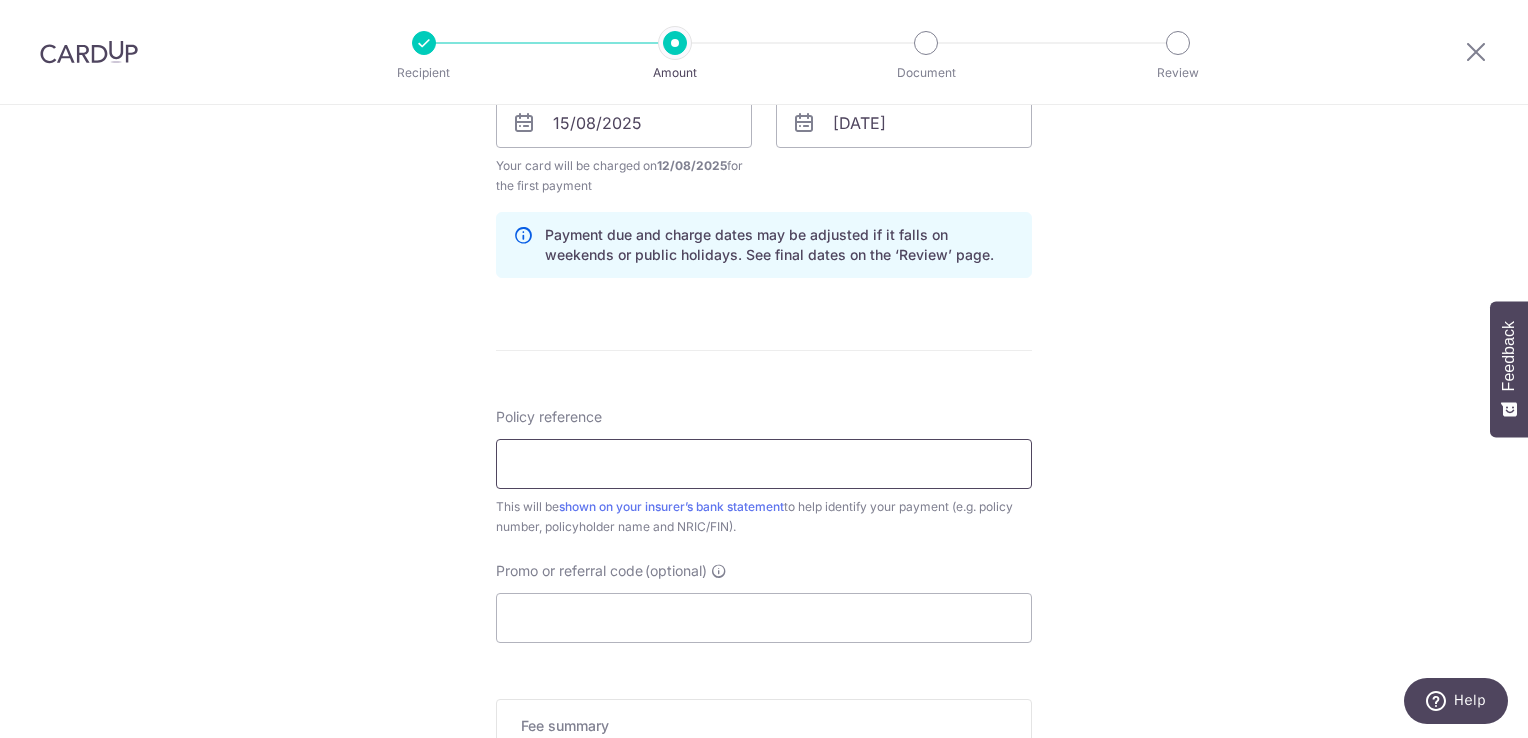 type on "30609374" 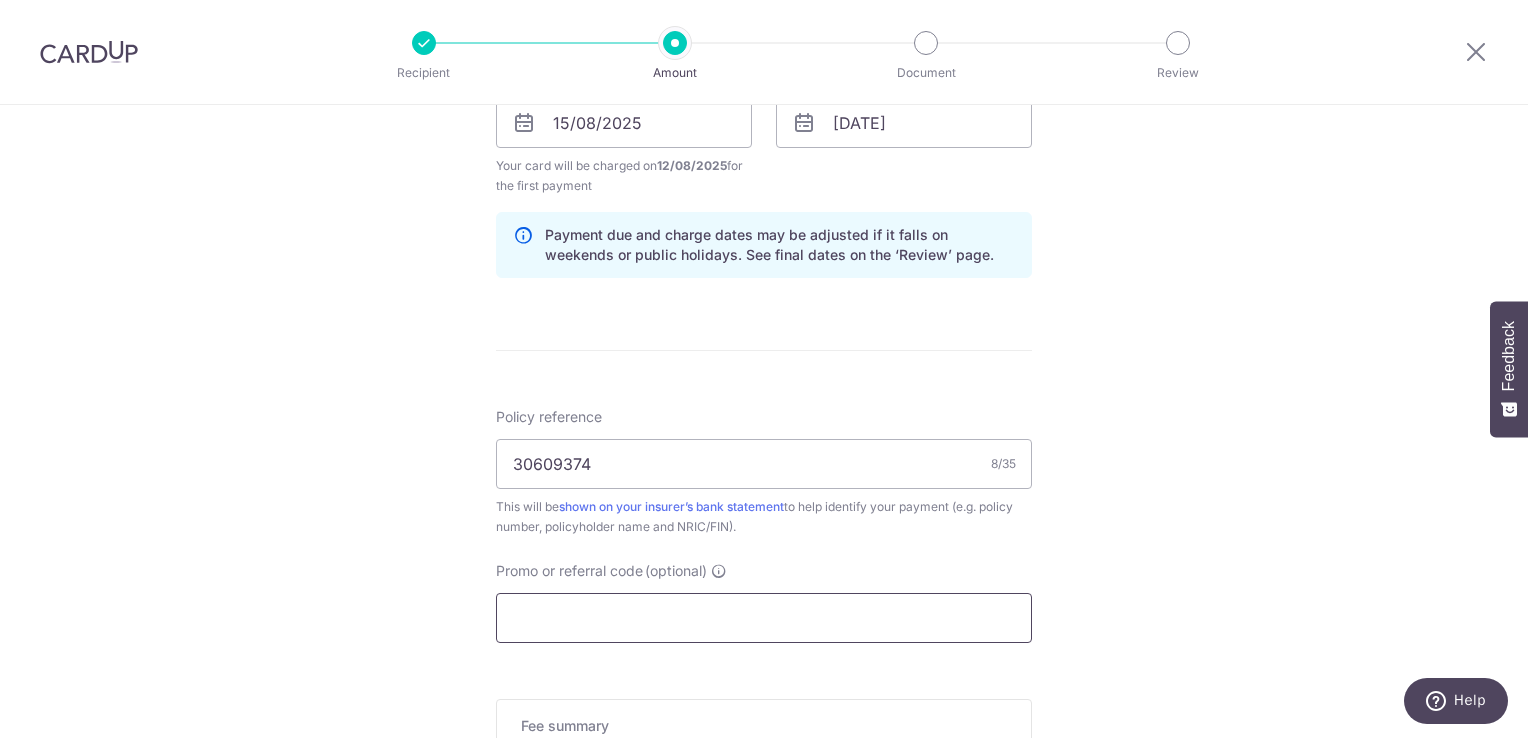 click on "Promo or referral code
(optional)" at bounding box center [764, 618] 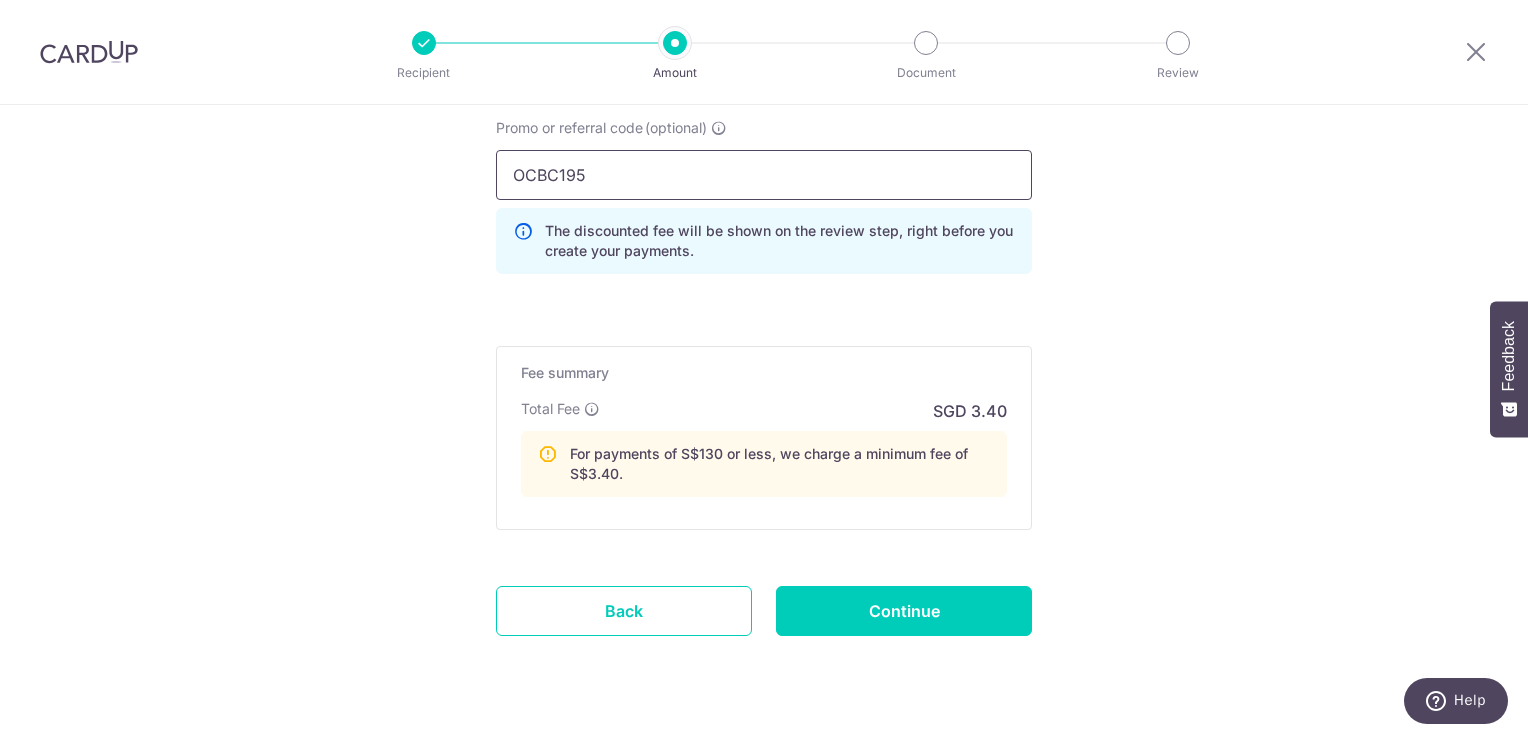 scroll, scrollTop: 1413, scrollLeft: 0, axis: vertical 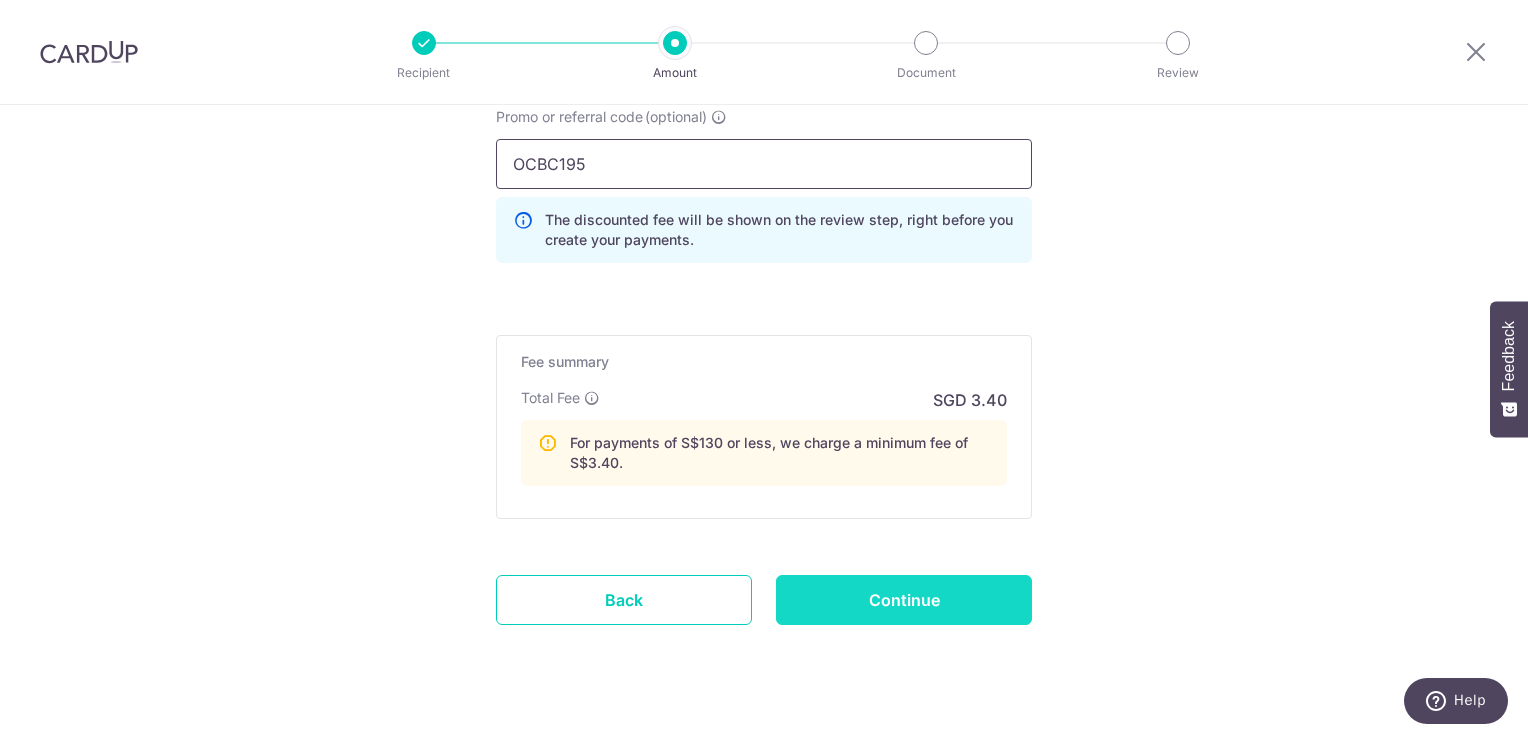 type on "OCBC195" 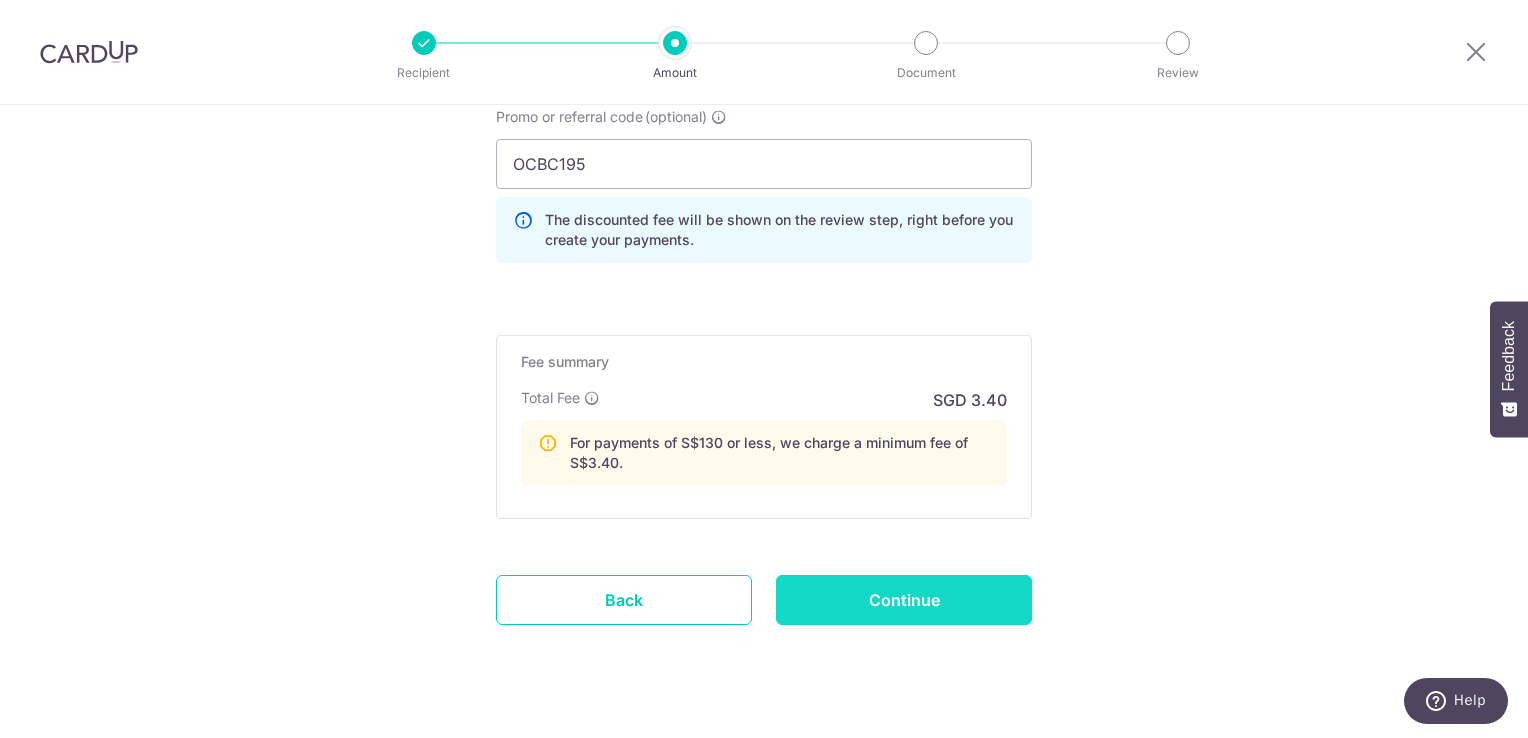 click on "Continue" at bounding box center (904, 600) 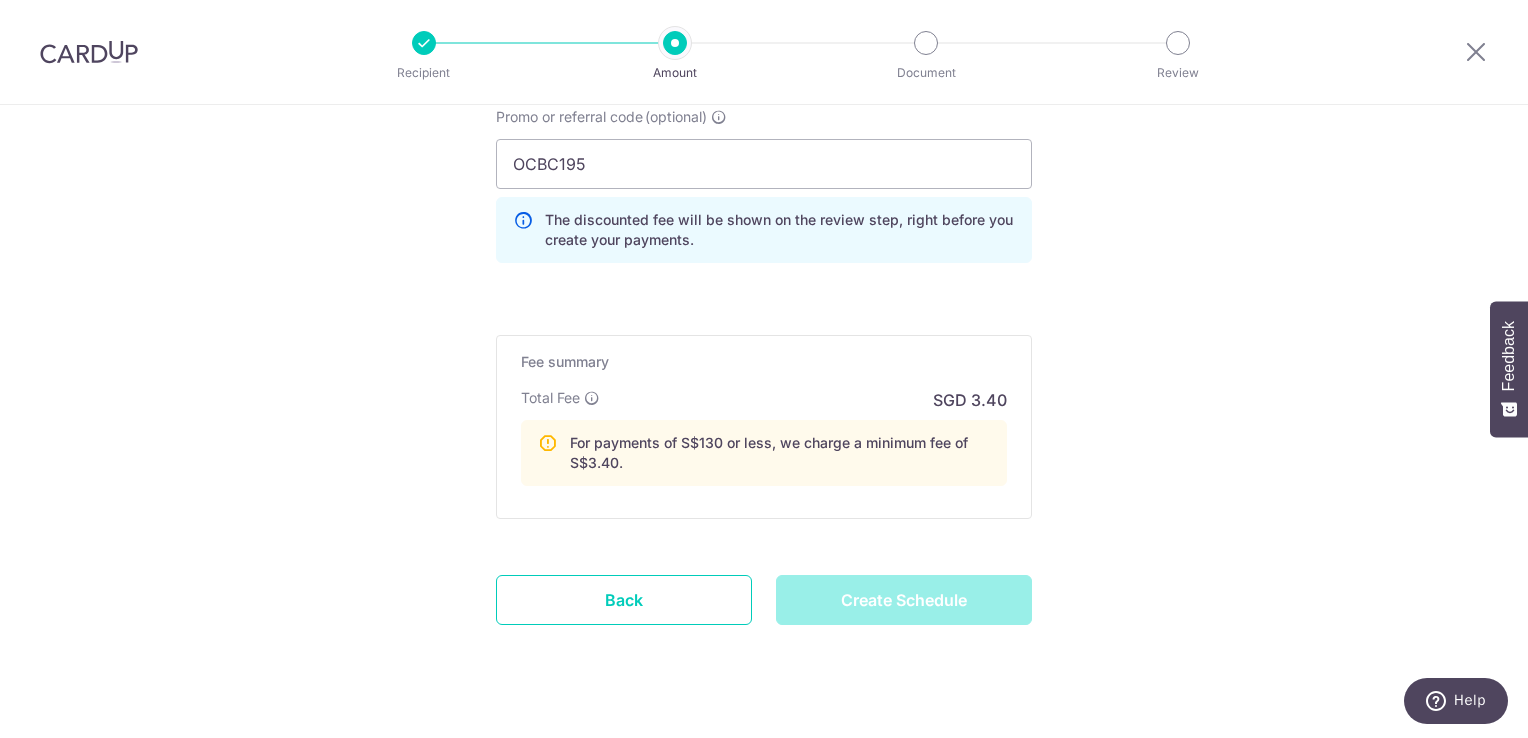 type on "Create Schedule" 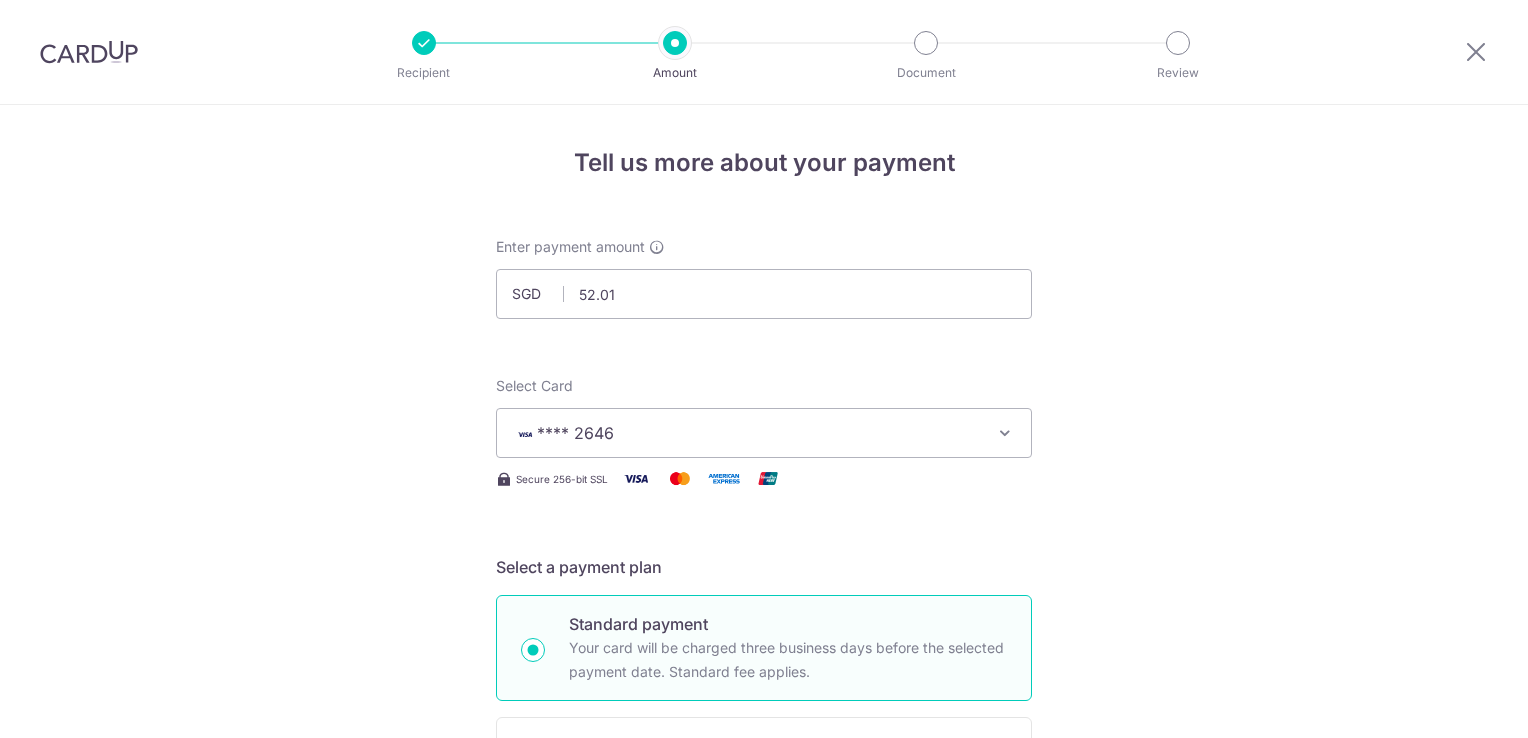 scroll, scrollTop: 0, scrollLeft: 0, axis: both 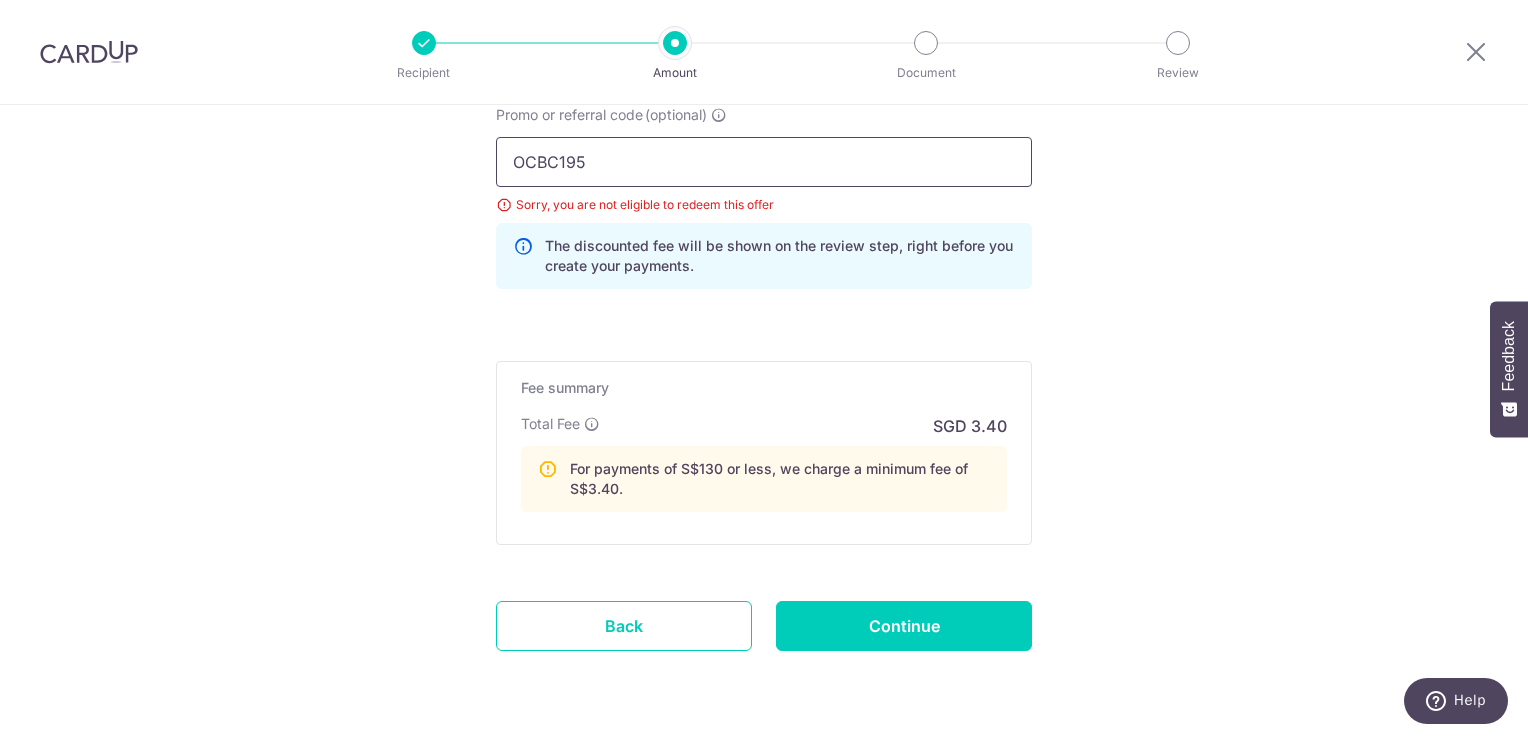 click on "OCBC195" at bounding box center (764, 162) 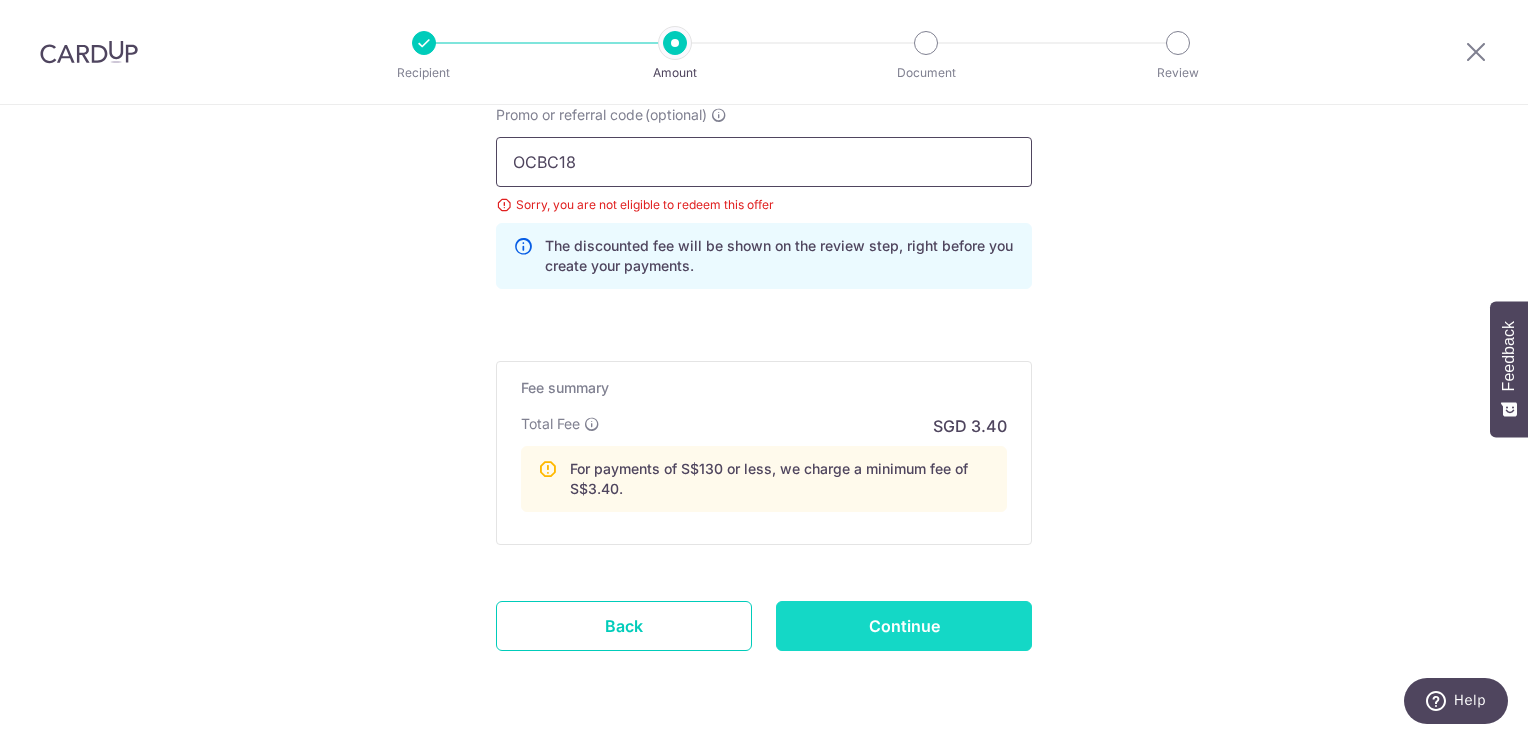 type on "OCBC18" 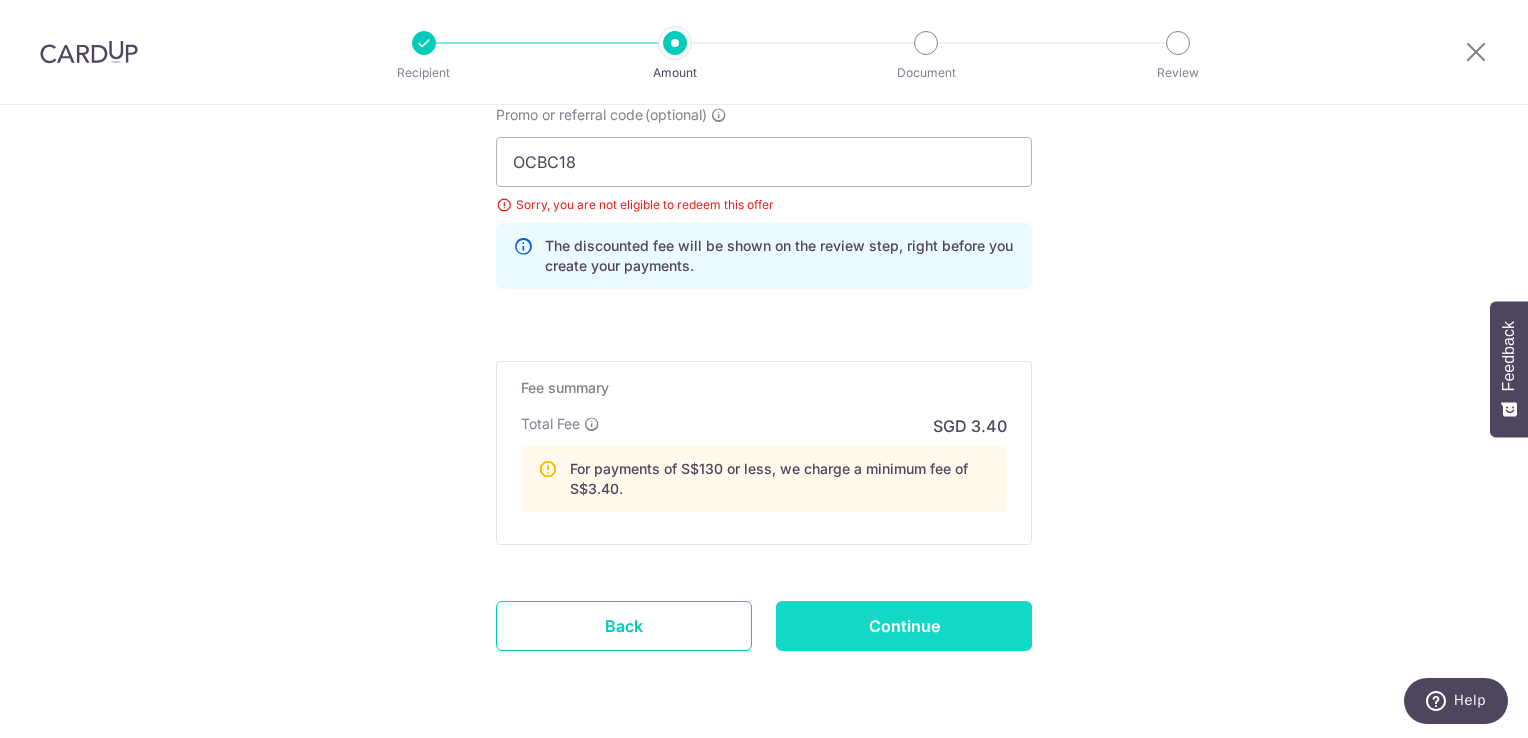 click on "Continue" at bounding box center (904, 626) 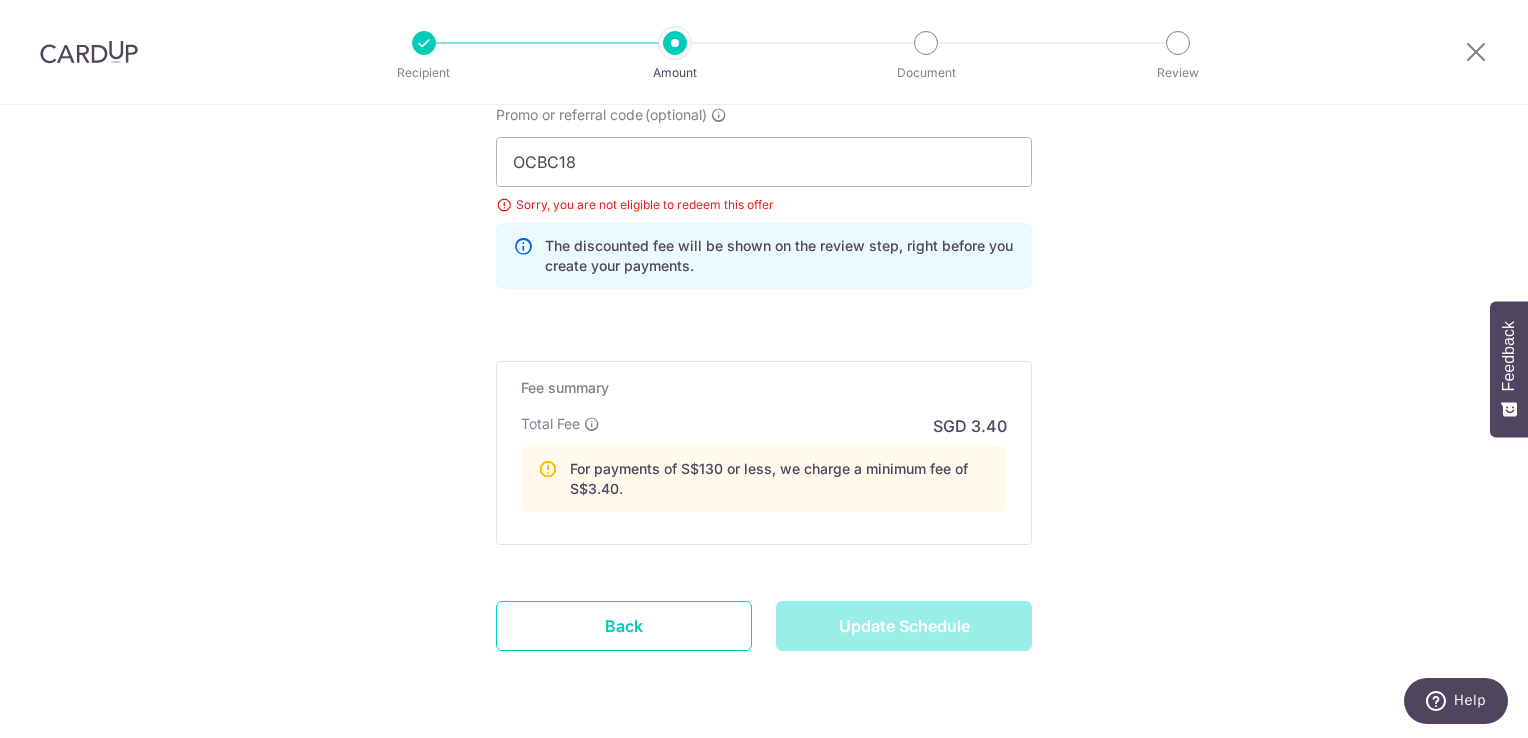 type on "Update Schedule" 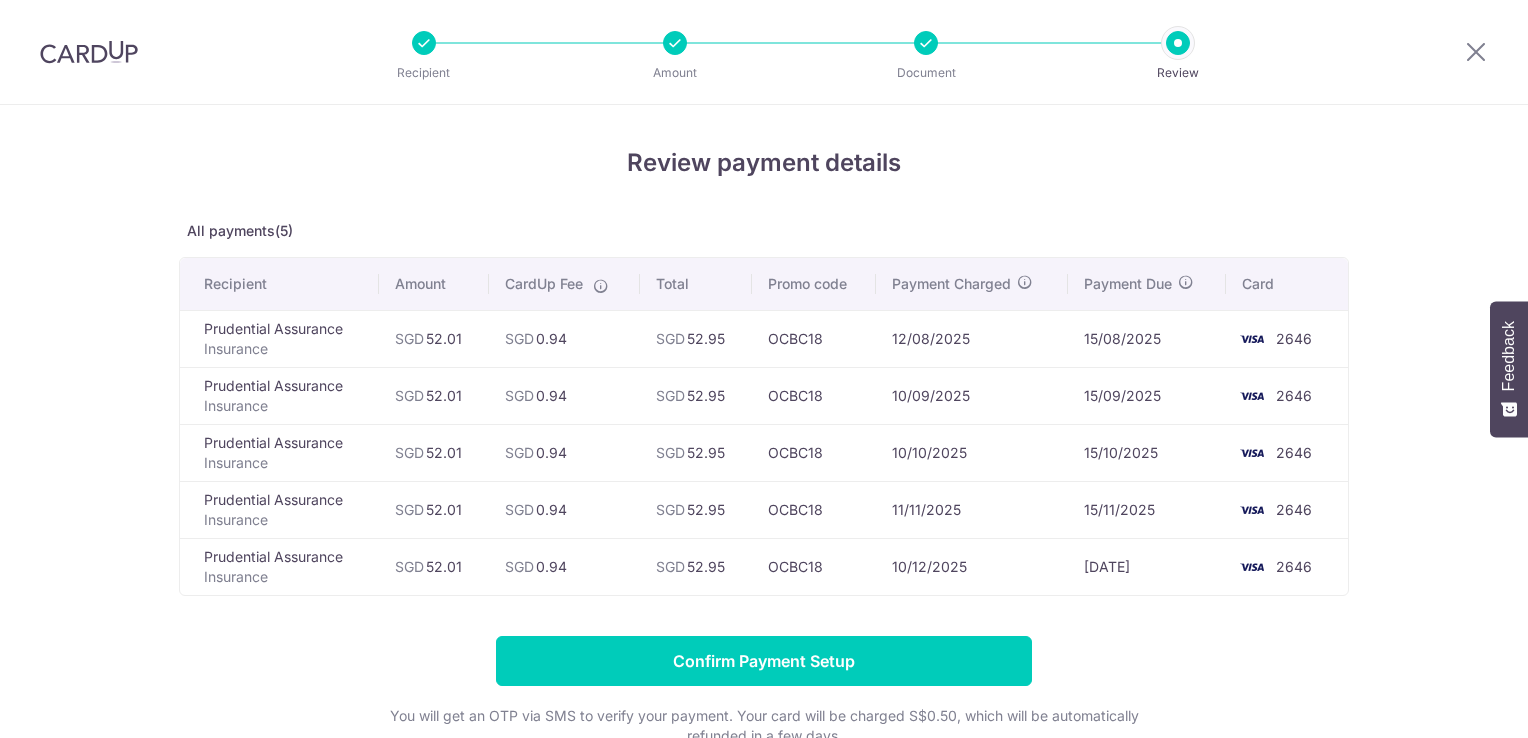 scroll, scrollTop: 0, scrollLeft: 0, axis: both 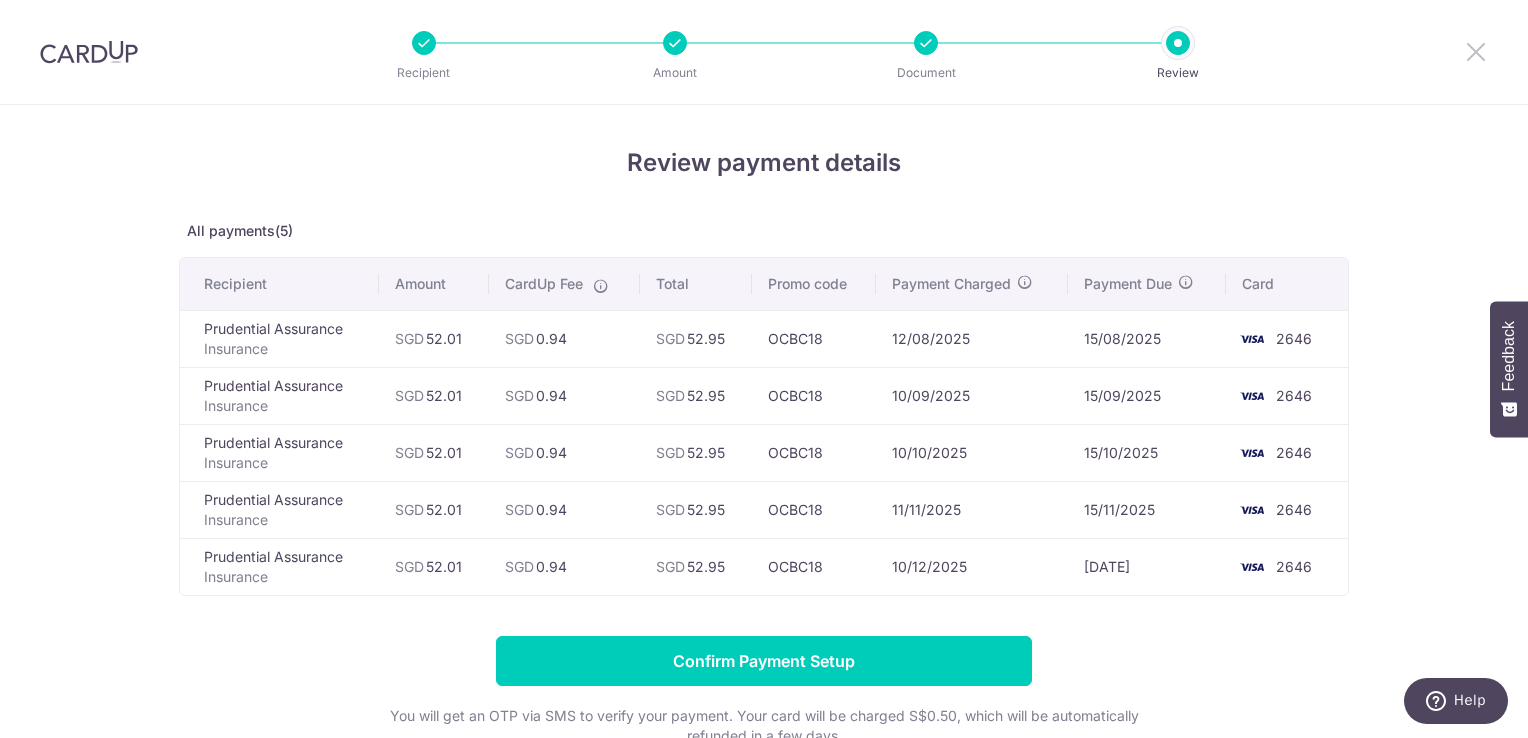 click at bounding box center [1476, 51] 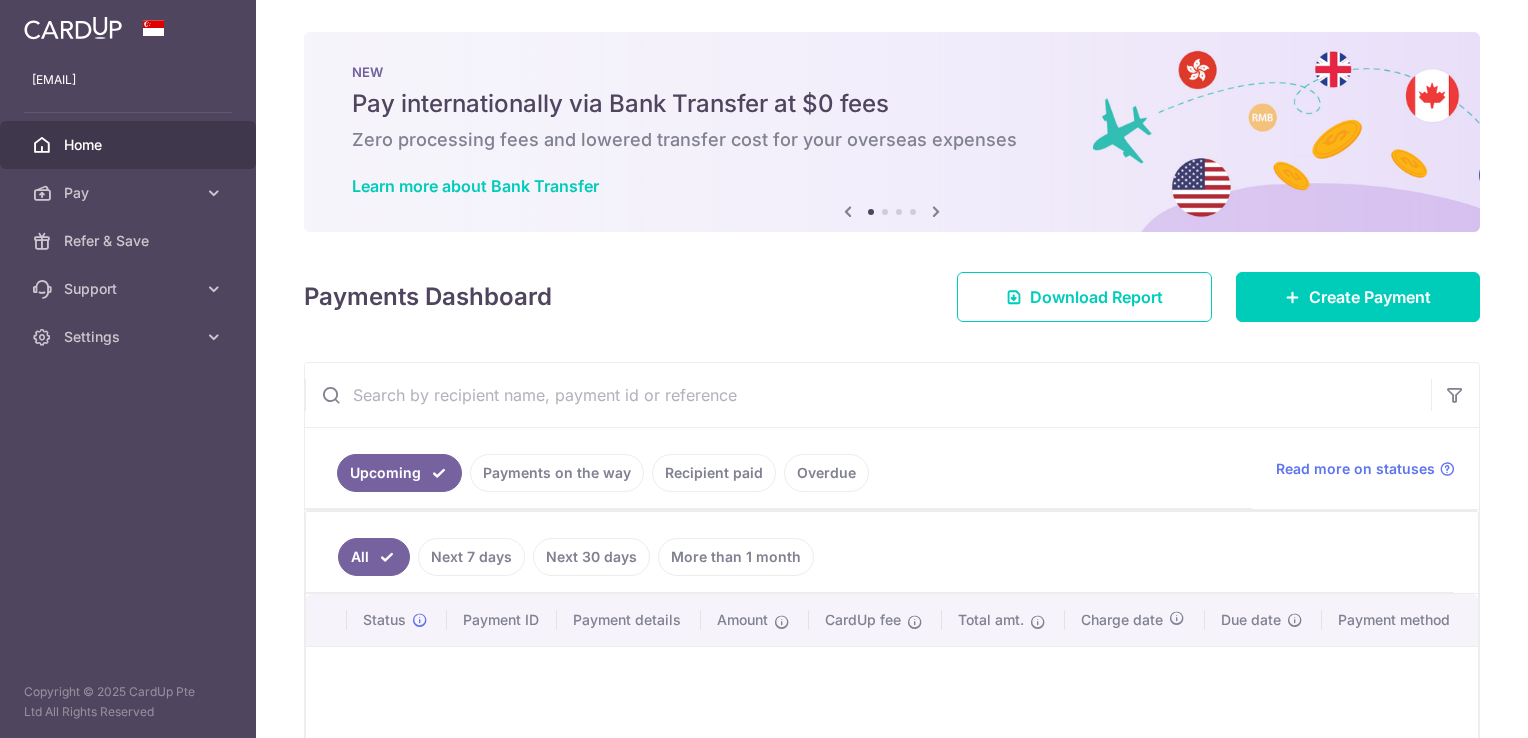 scroll, scrollTop: 0, scrollLeft: 0, axis: both 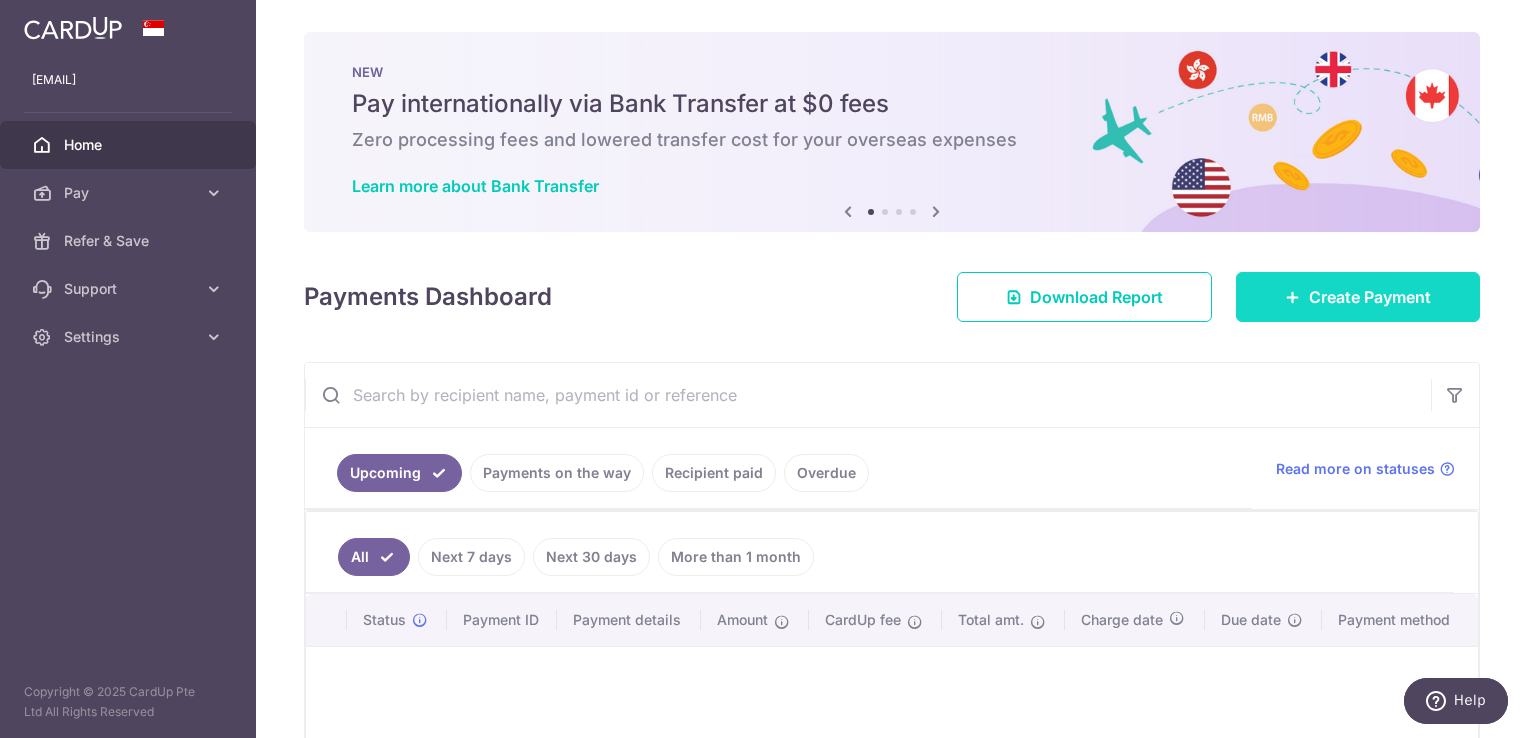 click on "Create Payment" at bounding box center [1370, 297] 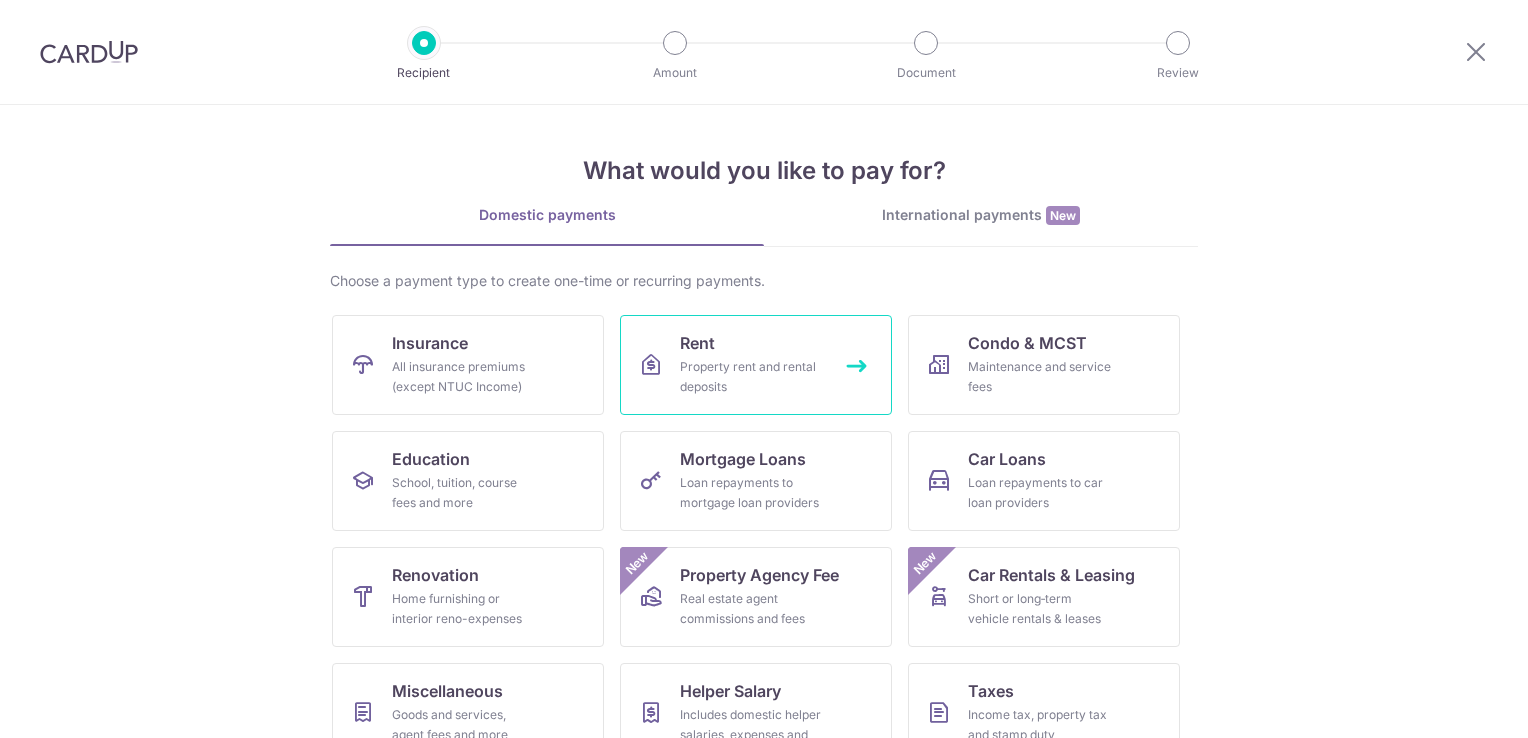 scroll, scrollTop: 0, scrollLeft: 0, axis: both 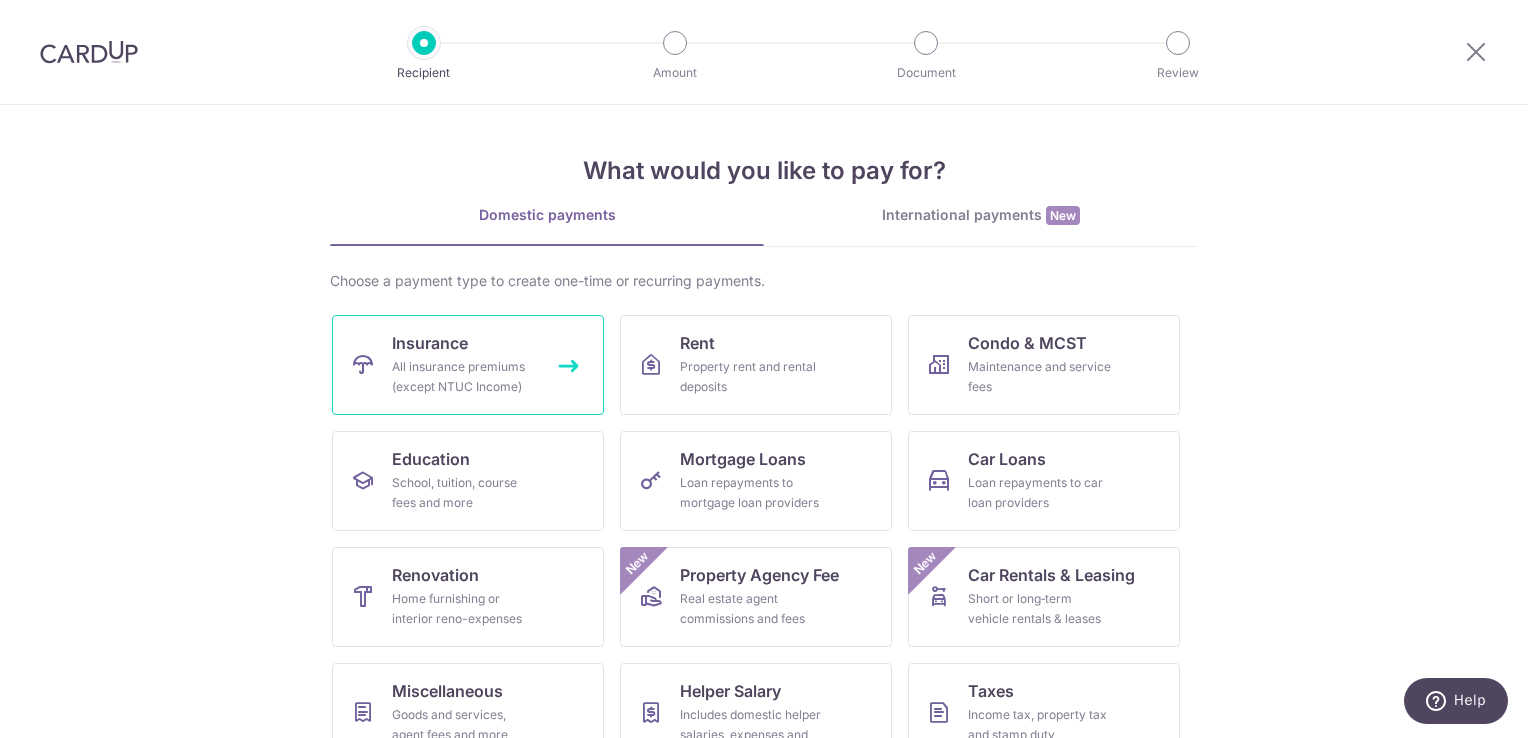 click on "All insurance premiums (except NTUC Income)" at bounding box center [464, 377] 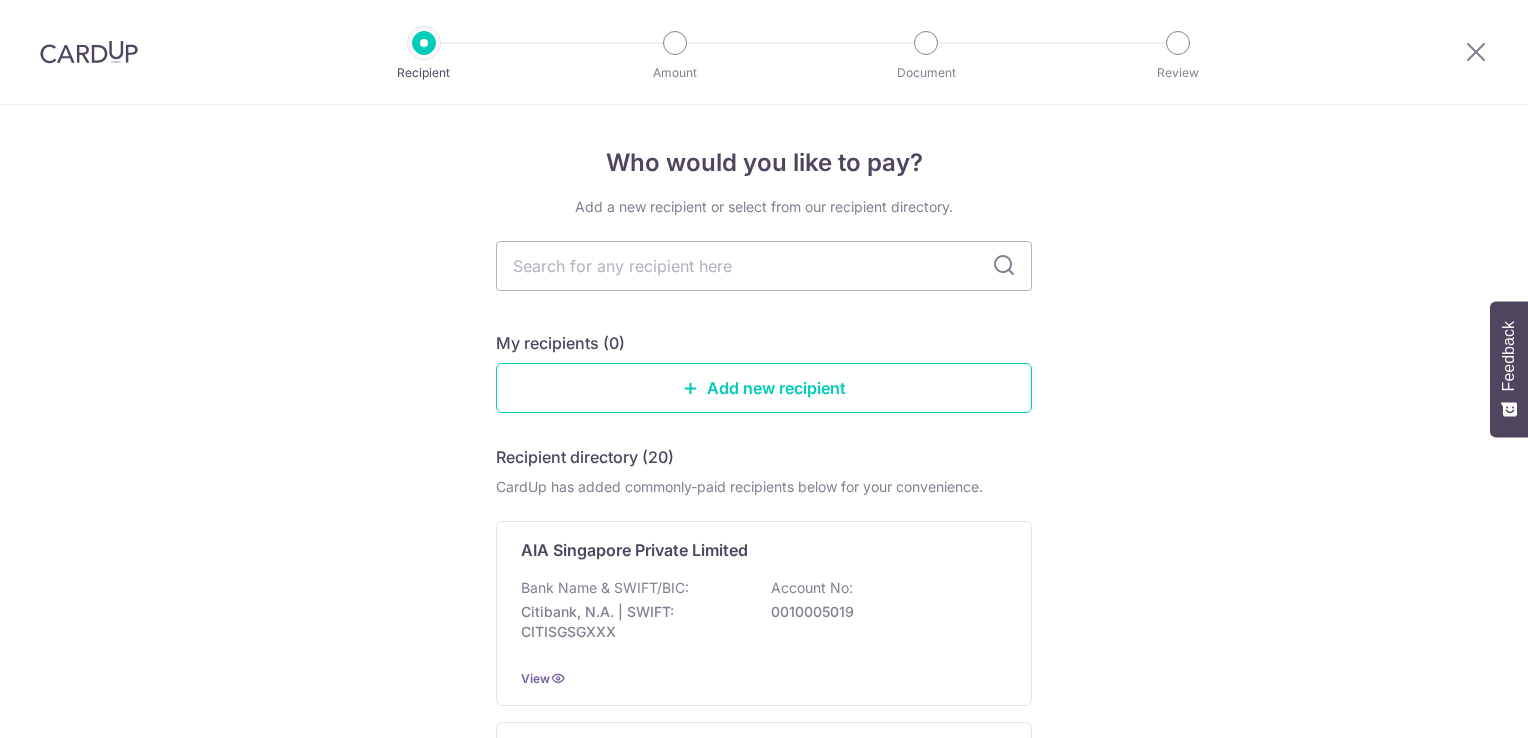 scroll, scrollTop: 0, scrollLeft: 0, axis: both 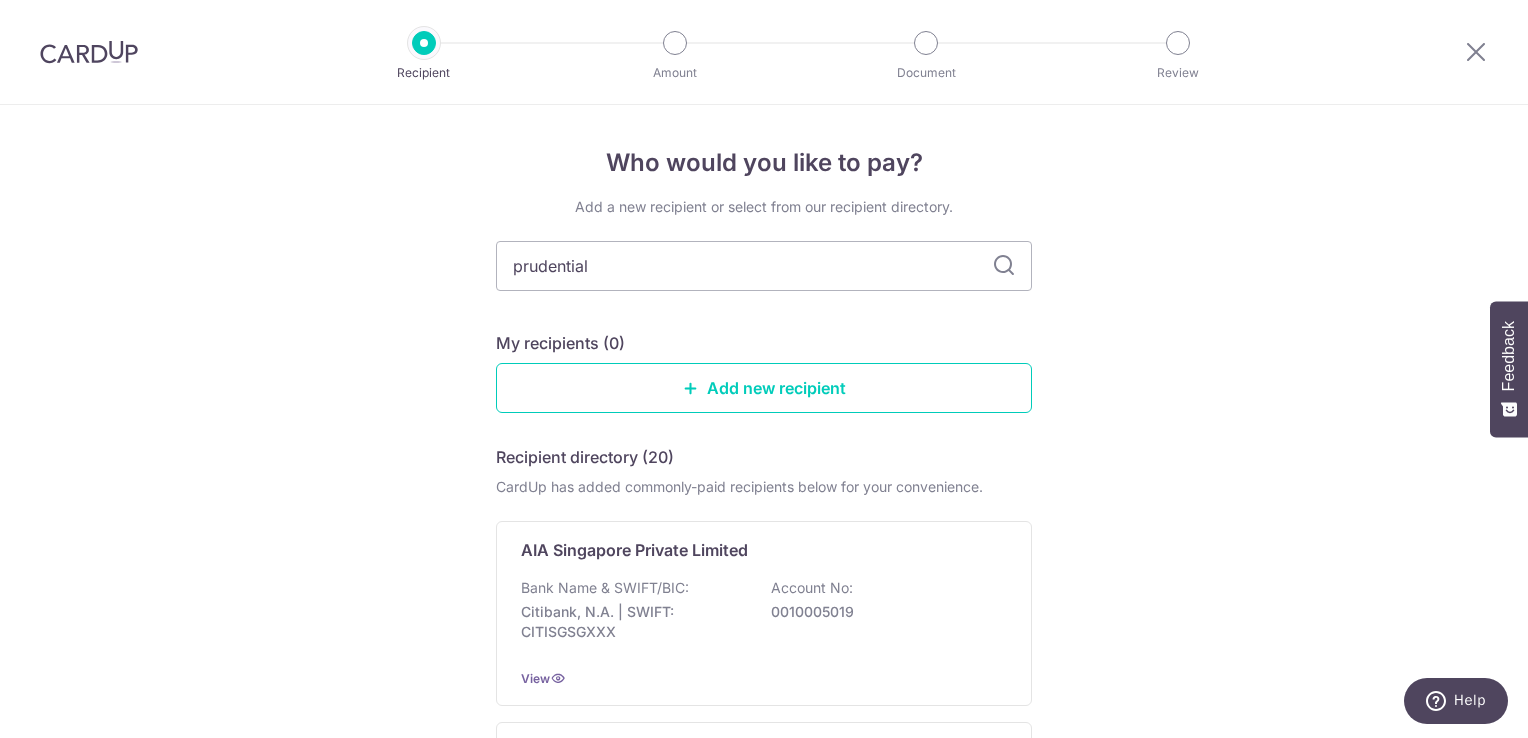 type on "prudential" 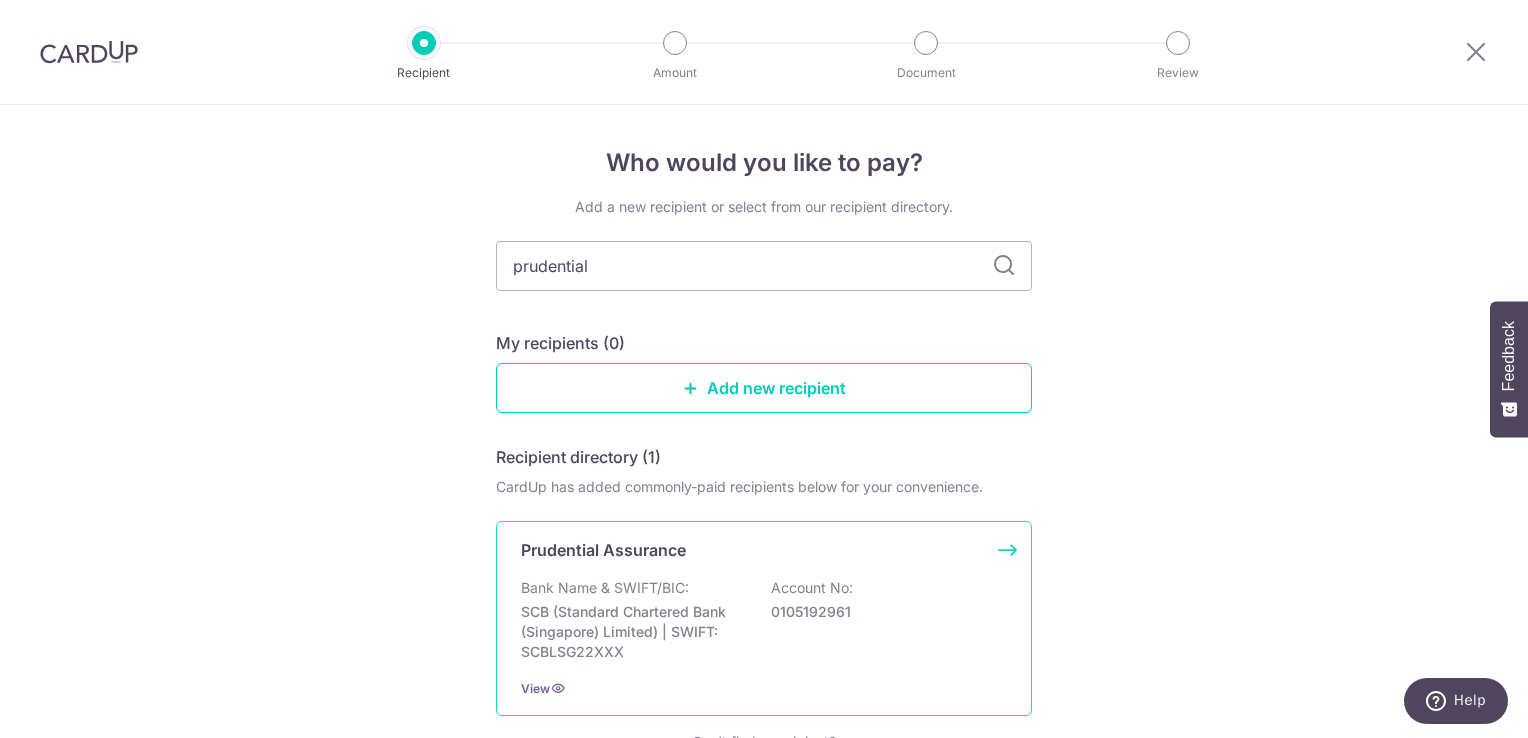 click on "Bank Name & SWIFT/BIC:
SCB (Standard Chartered Bank (Singapore) Limited) | SWIFT: [SWIFT]
Account No:
[ACCOUNT]" at bounding box center (764, 620) 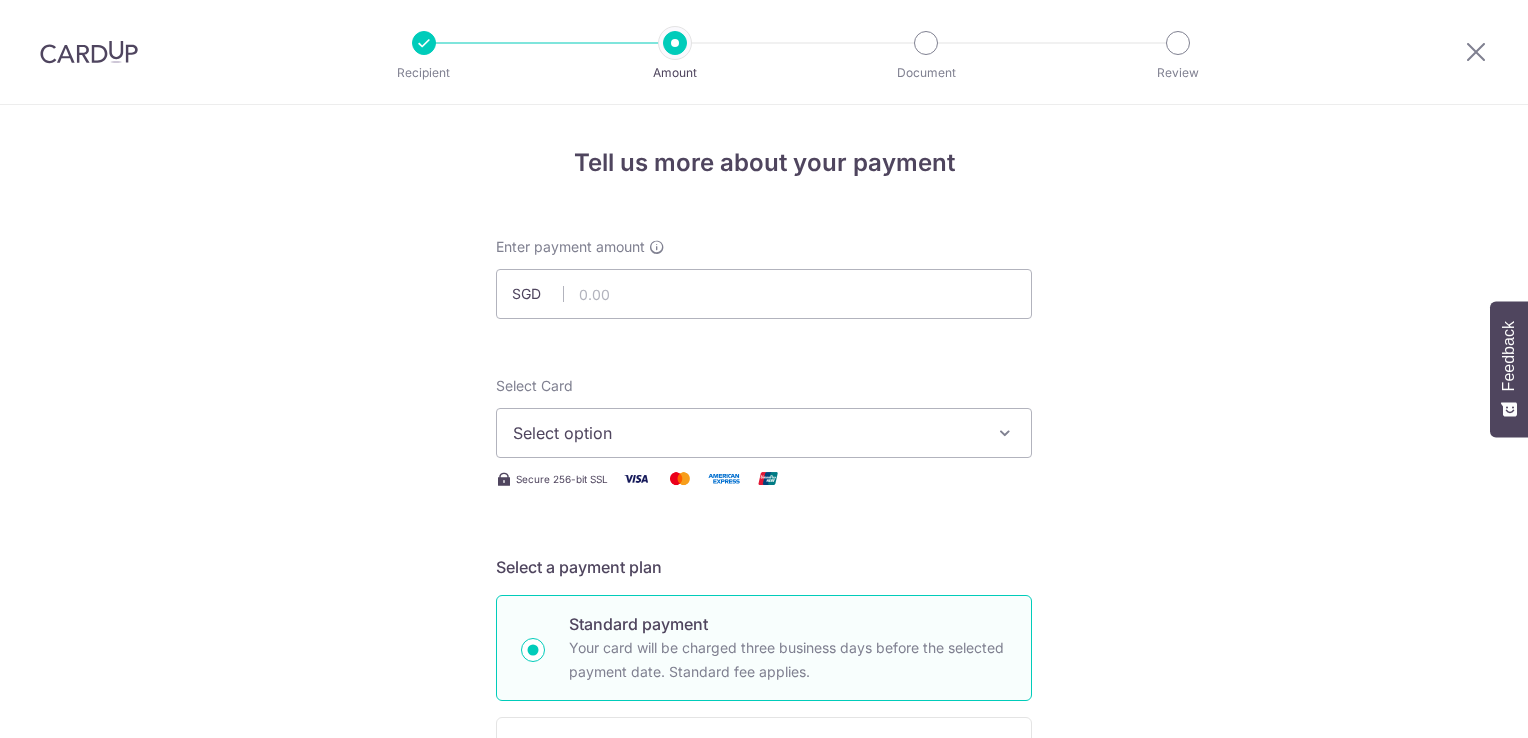 scroll, scrollTop: 0, scrollLeft: 0, axis: both 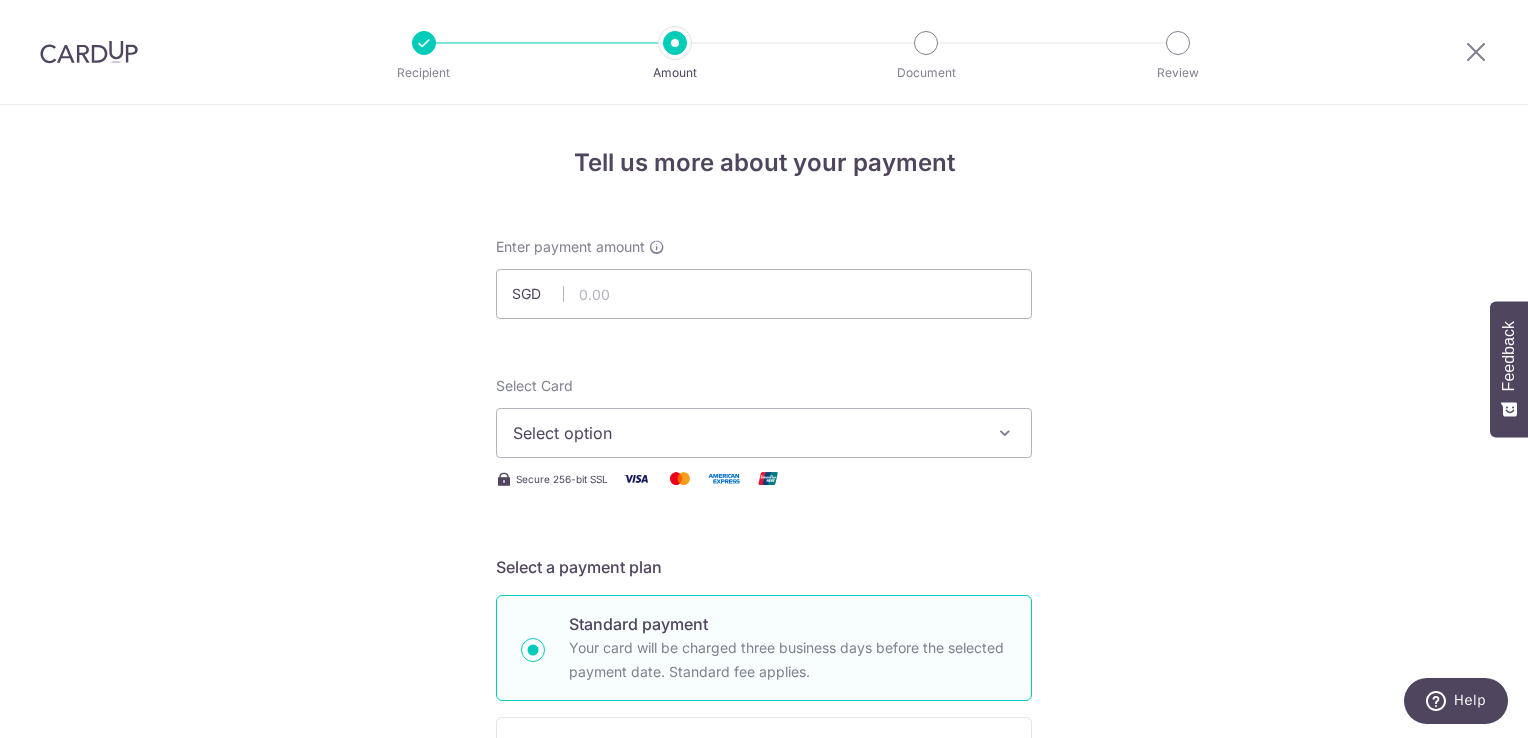 click on "Secure 256-bit SSL" at bounding box center [764, 478] 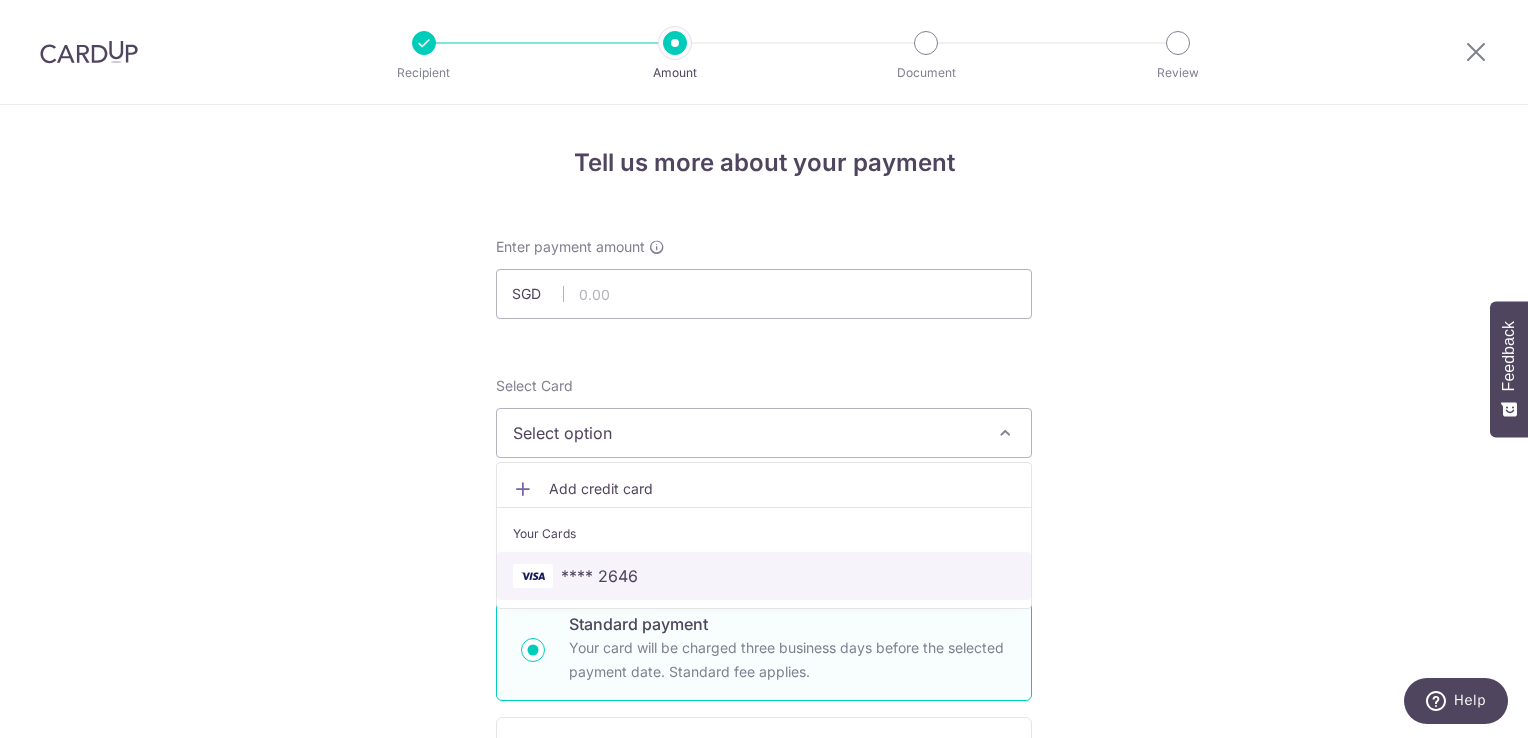 click on "**** 2646" at bounding box center (764, 576) 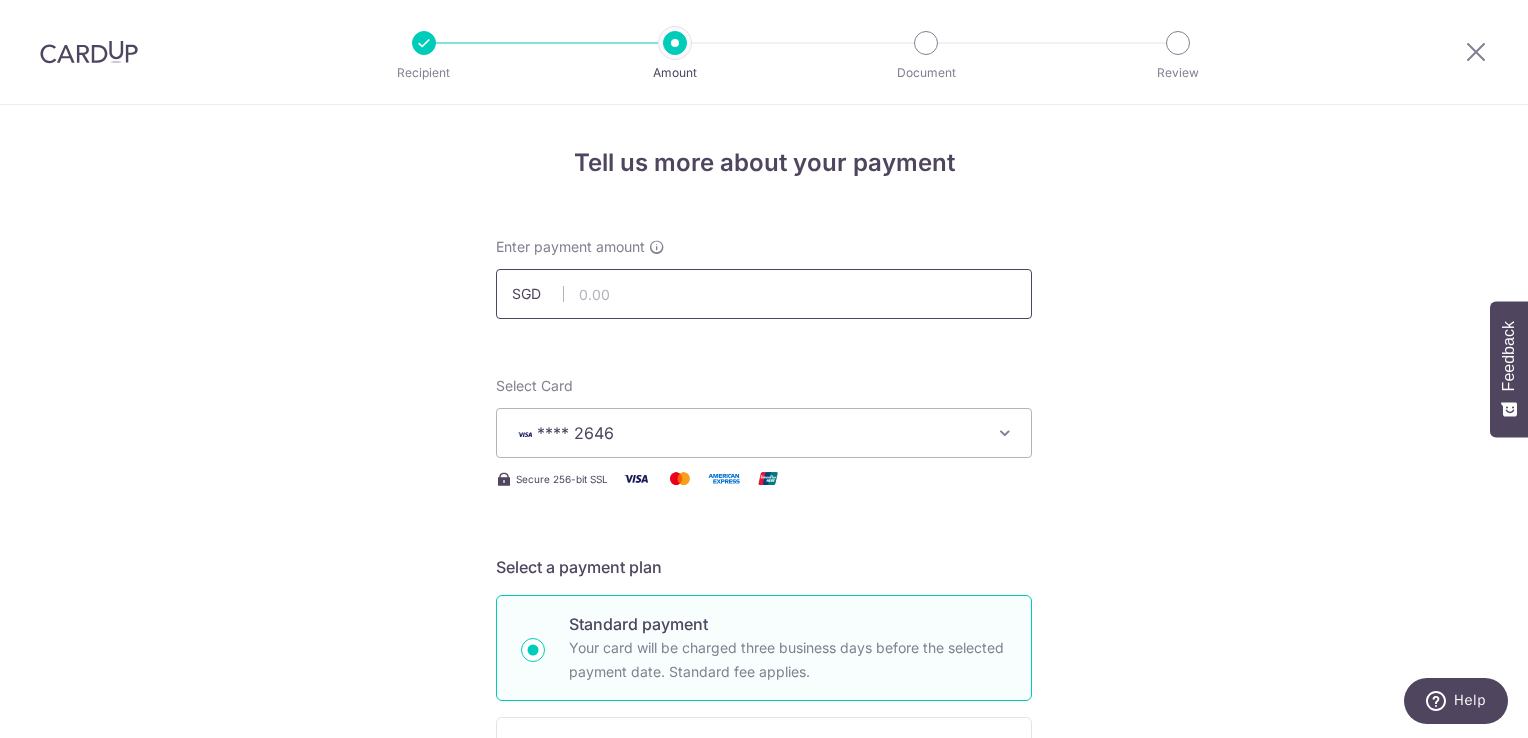 click at bounding box center [764, 294] 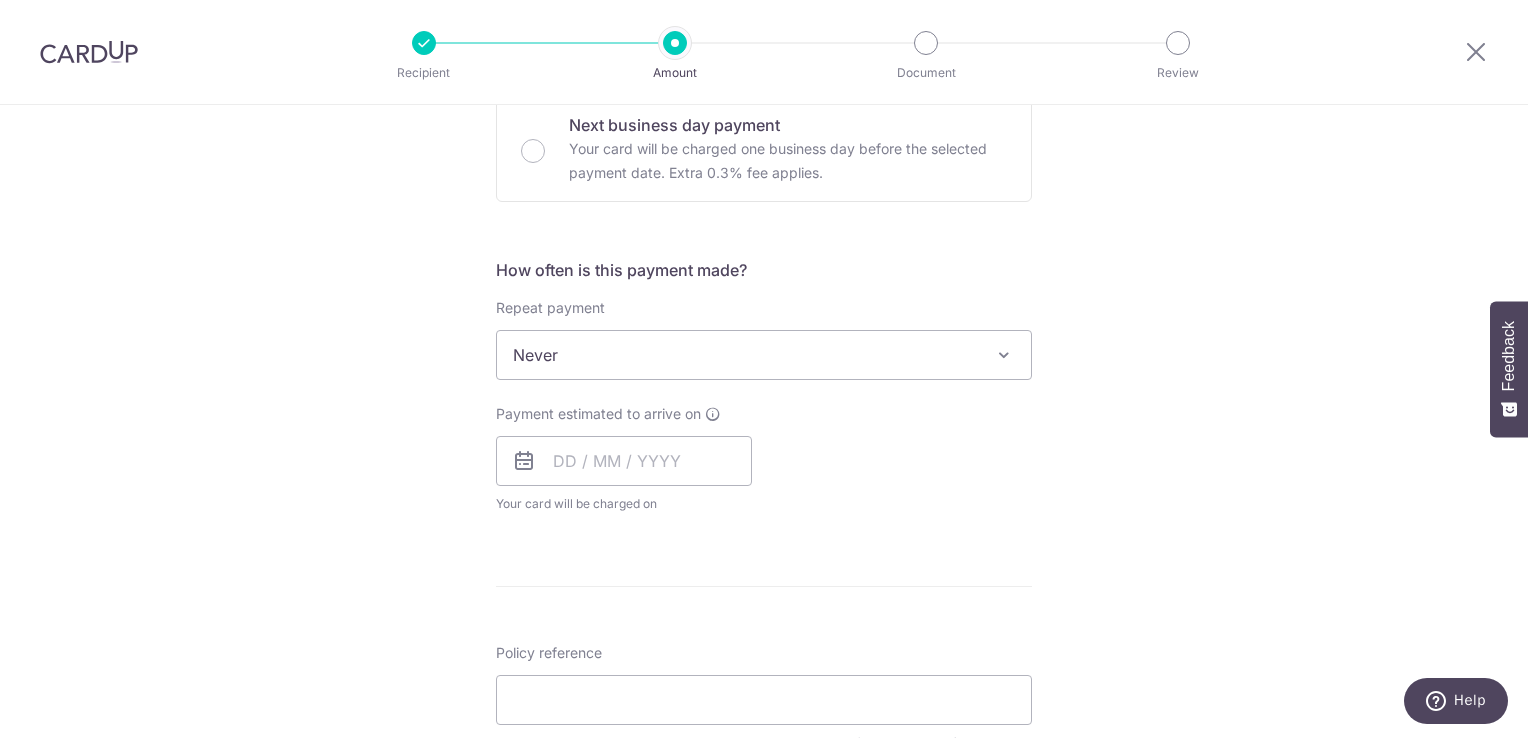 scroll, scrollTop: 624, scrollLeft: 0, axis: vertical 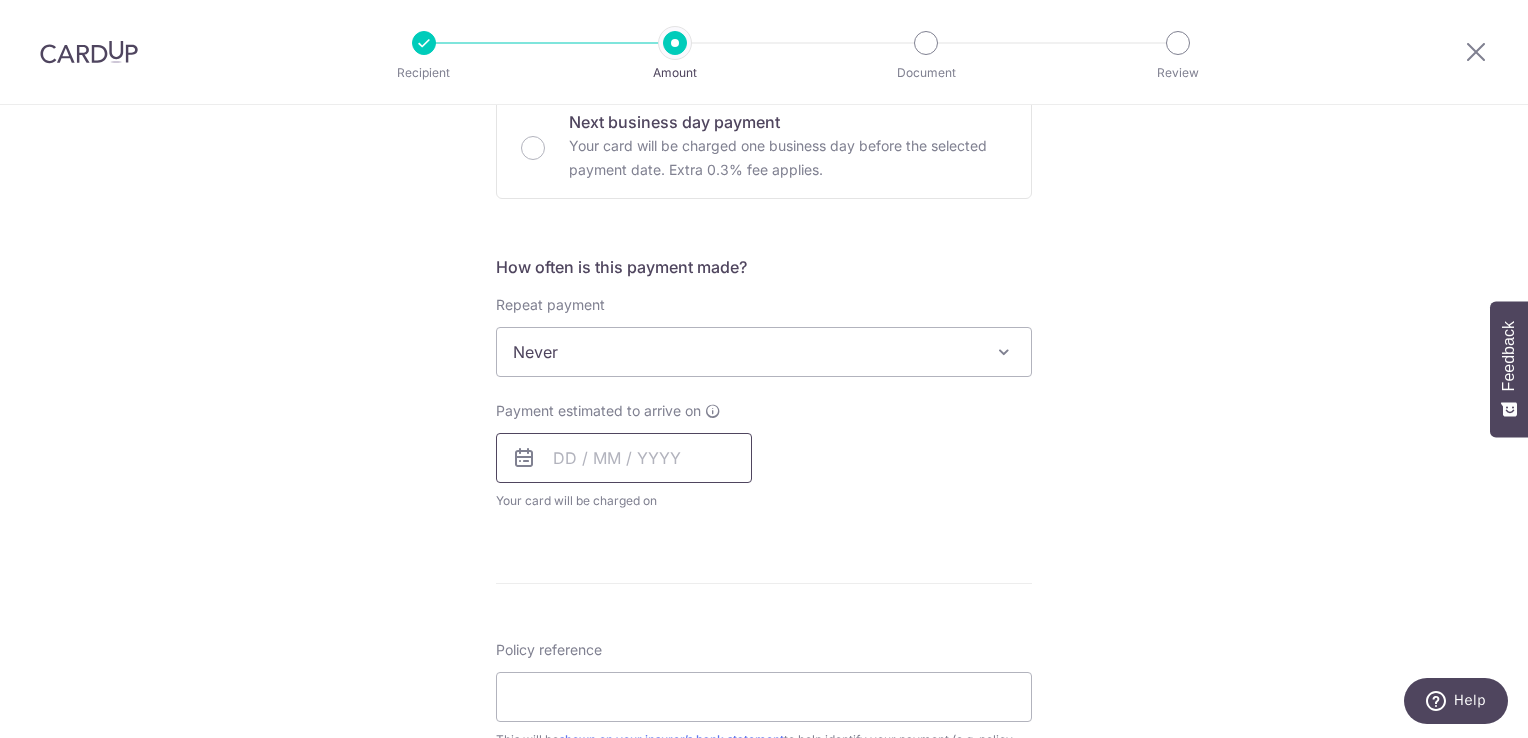 click at bounding box center [624, 458] 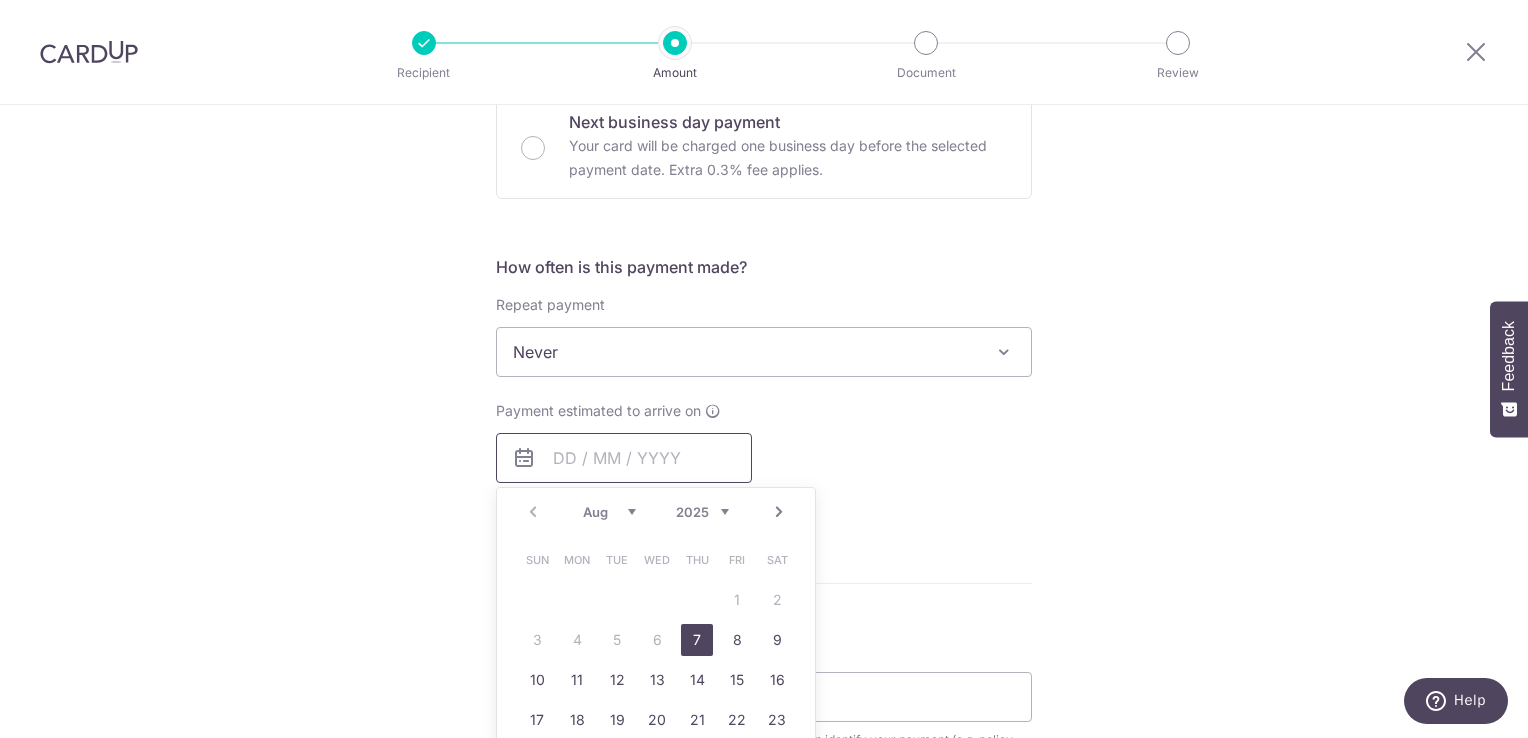 click at bounding box center [624, 458] 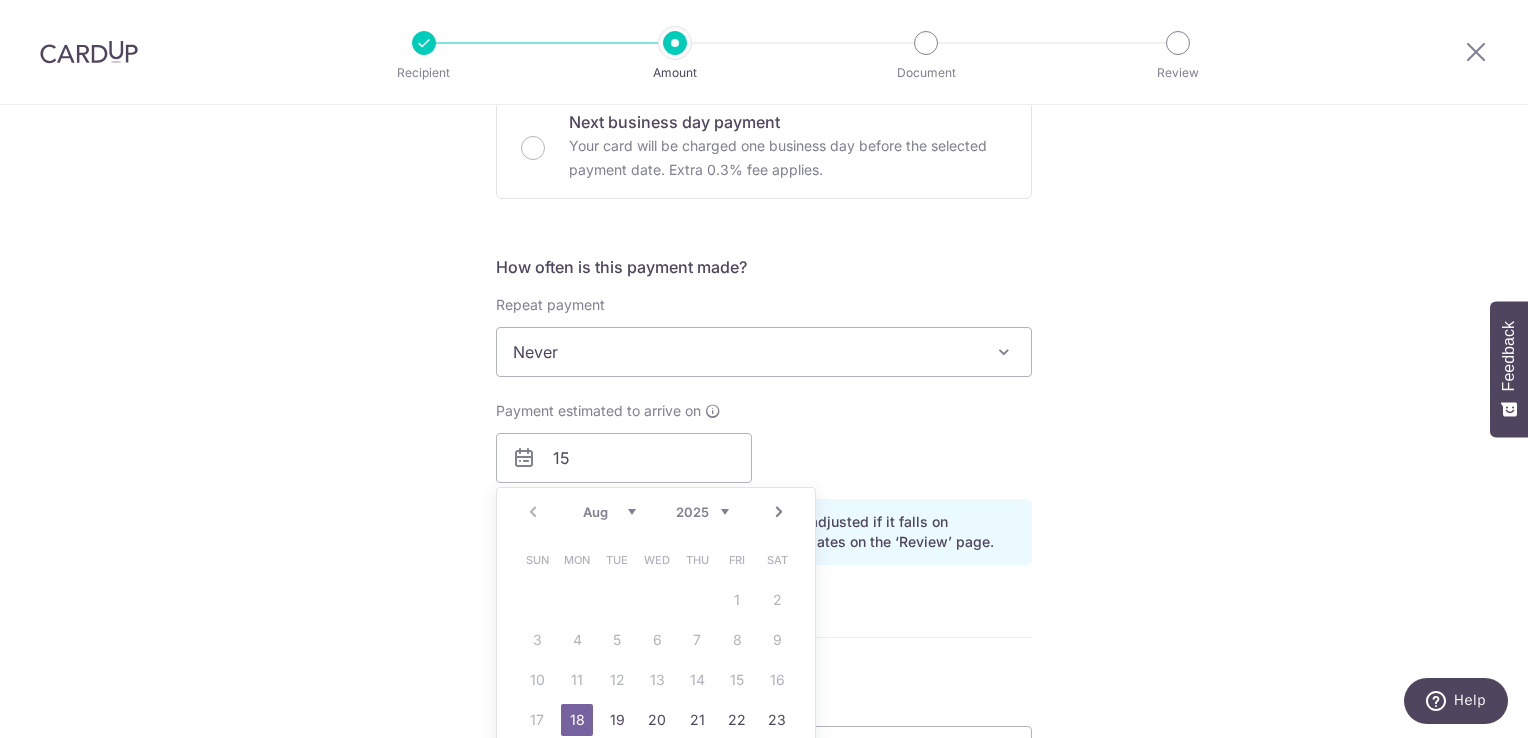 click on "Payment estimated to arrive on
15
Prev Next Aug Sep Oct Nov Dec 2025 2026 2027 2028 2029 2030 2031 2032 2033 2034 2035 Sun Mon Tue Wed Thu Fri Sat           1 2 3 4 5 6 7 8 9 10 11 12 13 14 15 16 17 18 19 20 21 22 23 24 25 26 27 28 29 30 31
Your card will be charged on   for the first payment
* If your payment is funded by  9:00am SGT on Tuesday 05/08/2025
05/08/2025
No. of Payments" at bounding box center (764, 442) 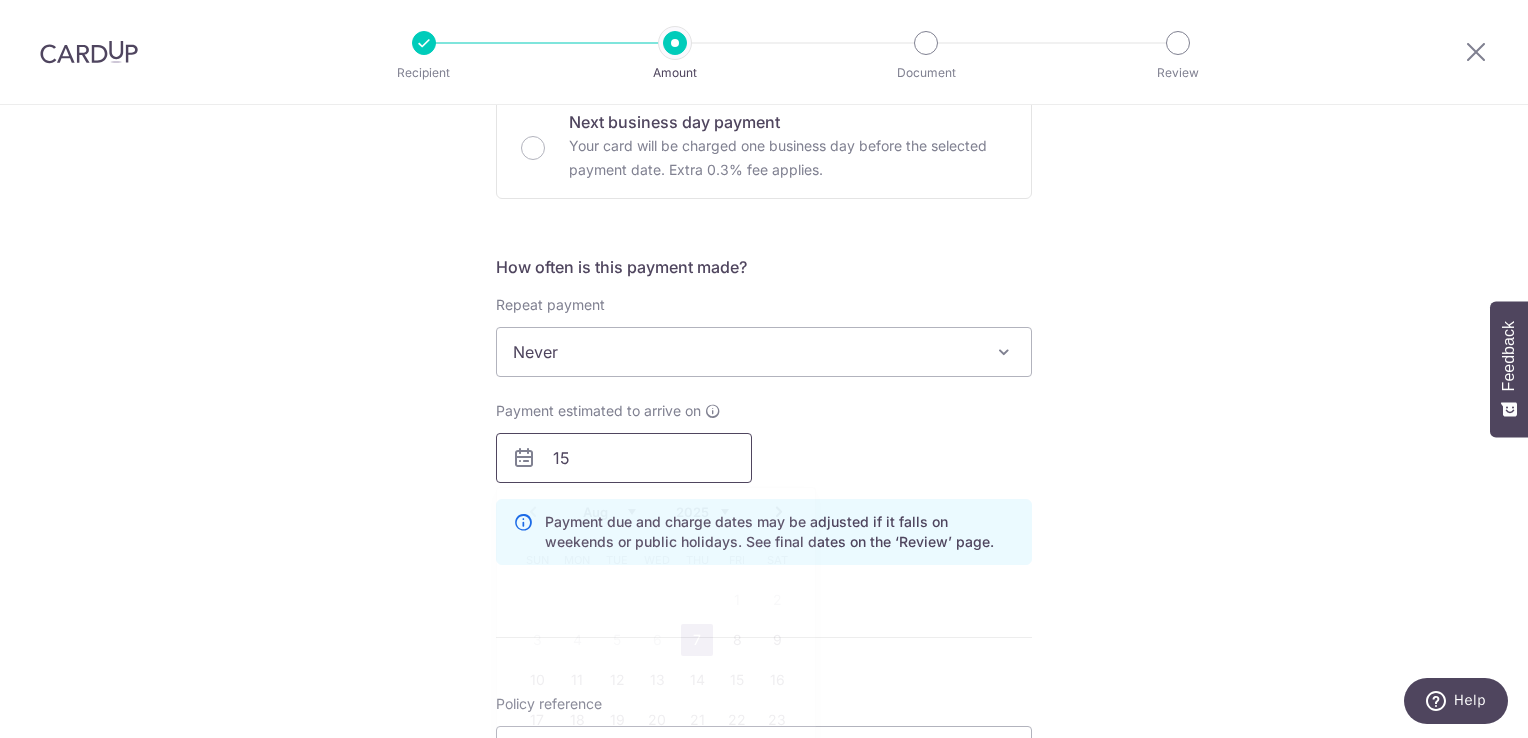 click on "15" at bounding box center (624, 458) 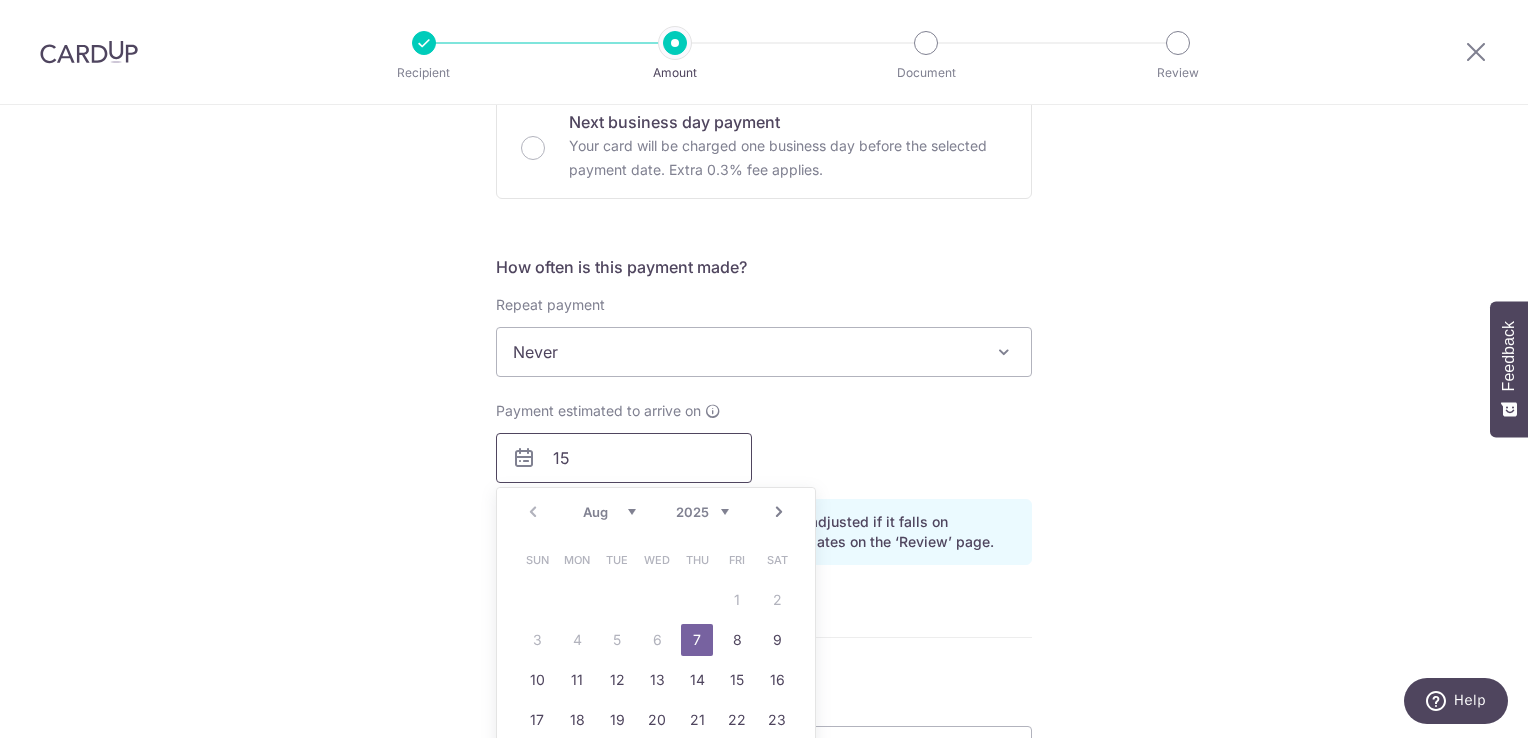 type on "1" 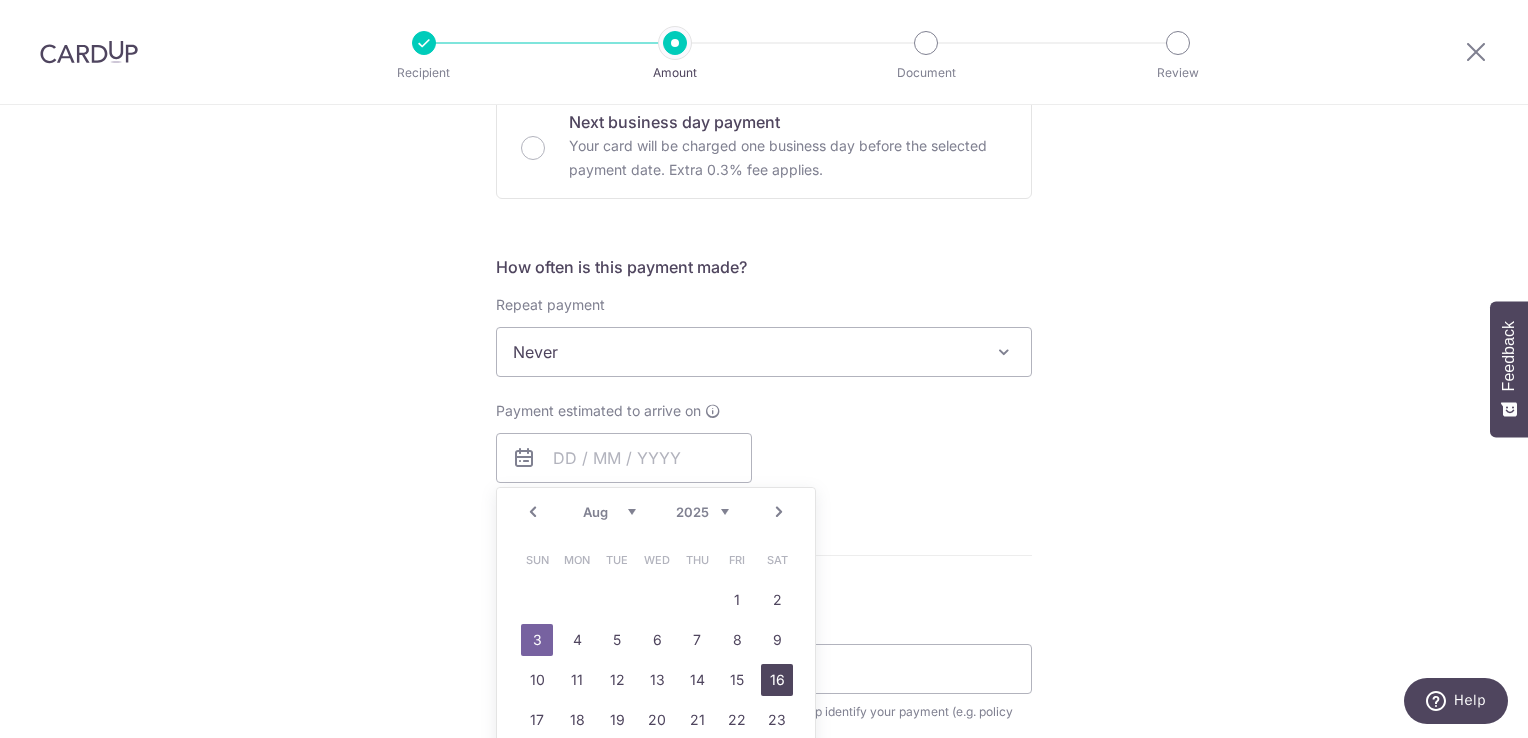 click on "15" at bounding box center (737, 680) 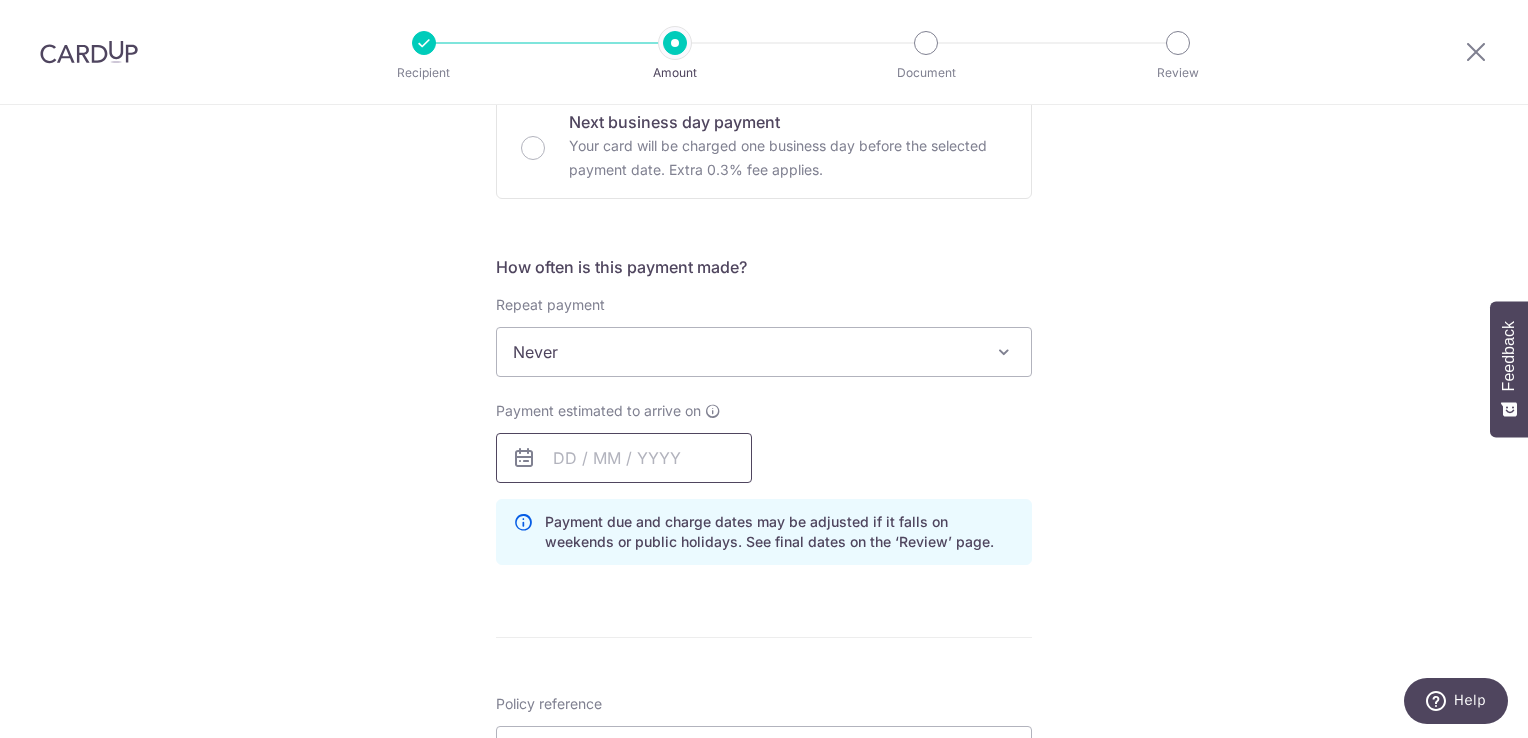 click at bounding box center (624, 458) 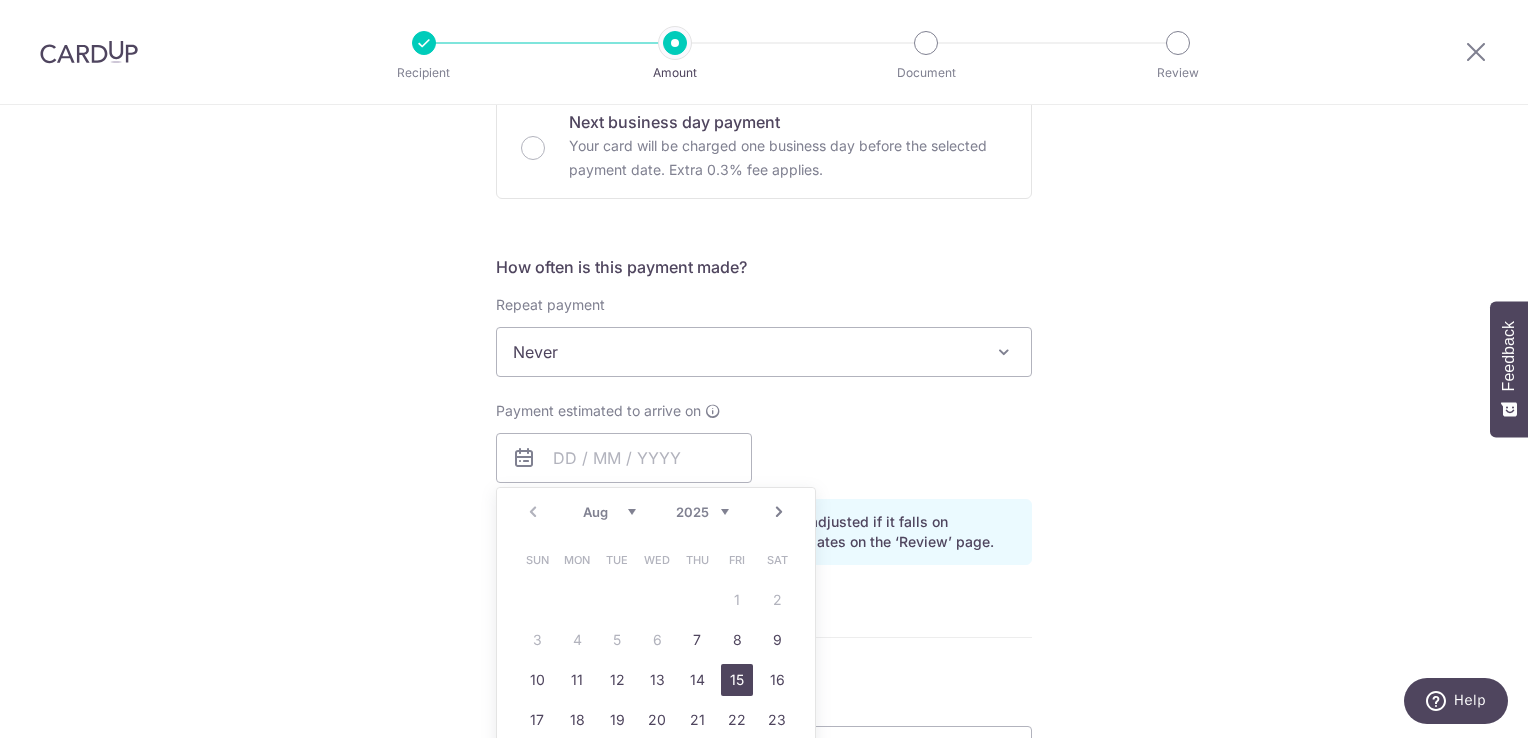 click on "15" at bounding box center [737, 680] 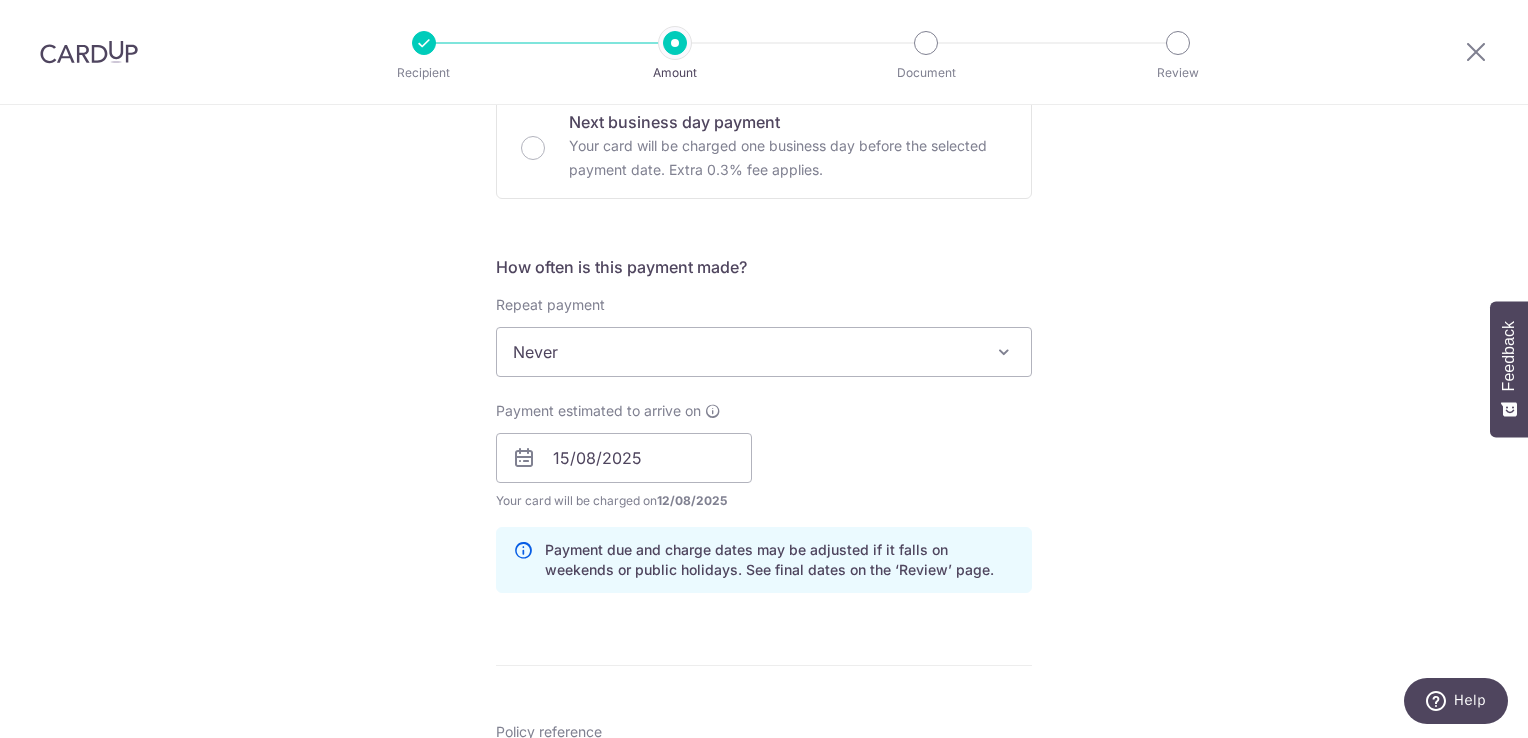 click on "Tell us more about your payment
Enter payment amount
SGD
52.01
52.01
Select Card
**** 2646
Add credit card
Your Cards
**** 2646
Secure 256-bit SSL
Text
New card details
Card
Secure 256-bit SSL" at bounding box center [764, 467] 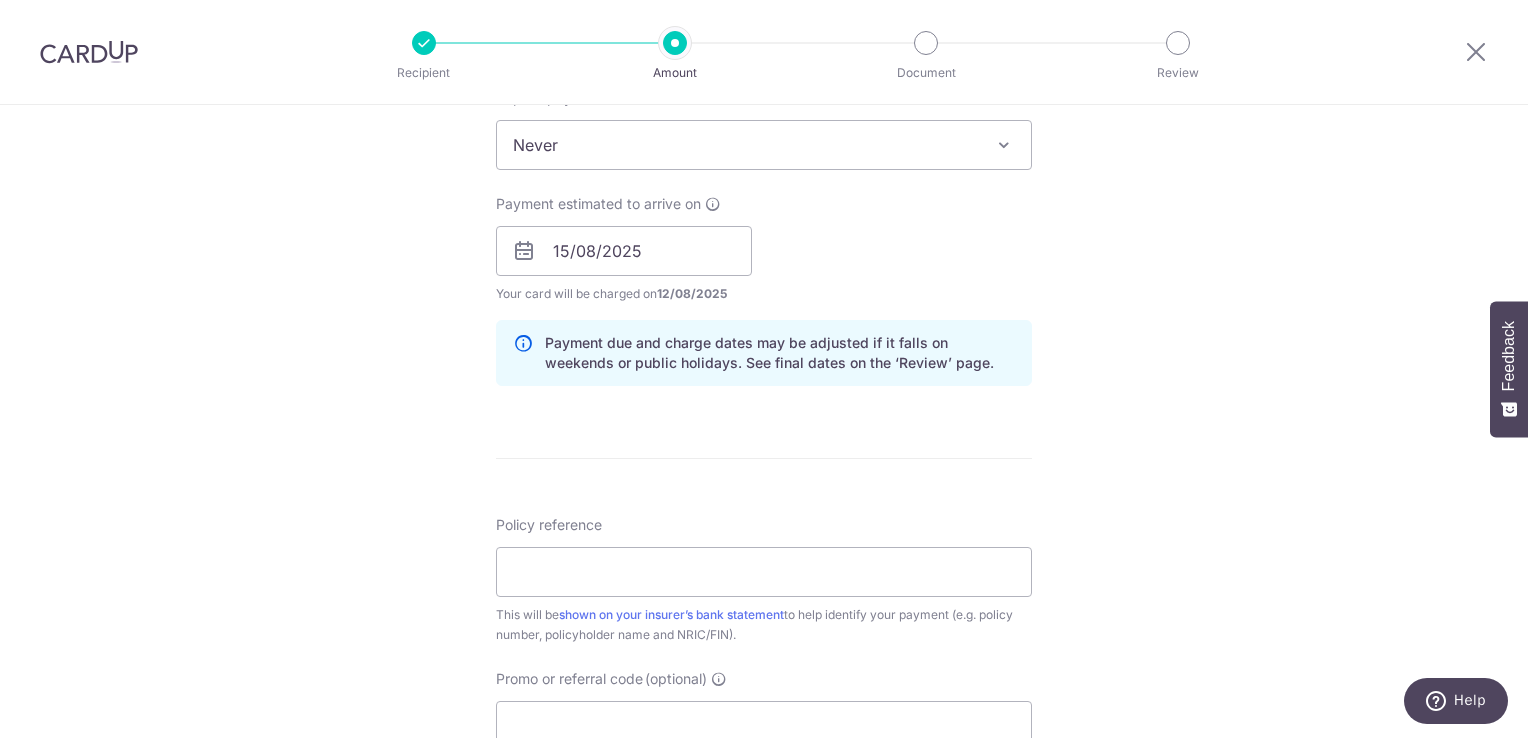 scroll, scrollTop: 904, scrollLeft: 0, axis: vertical 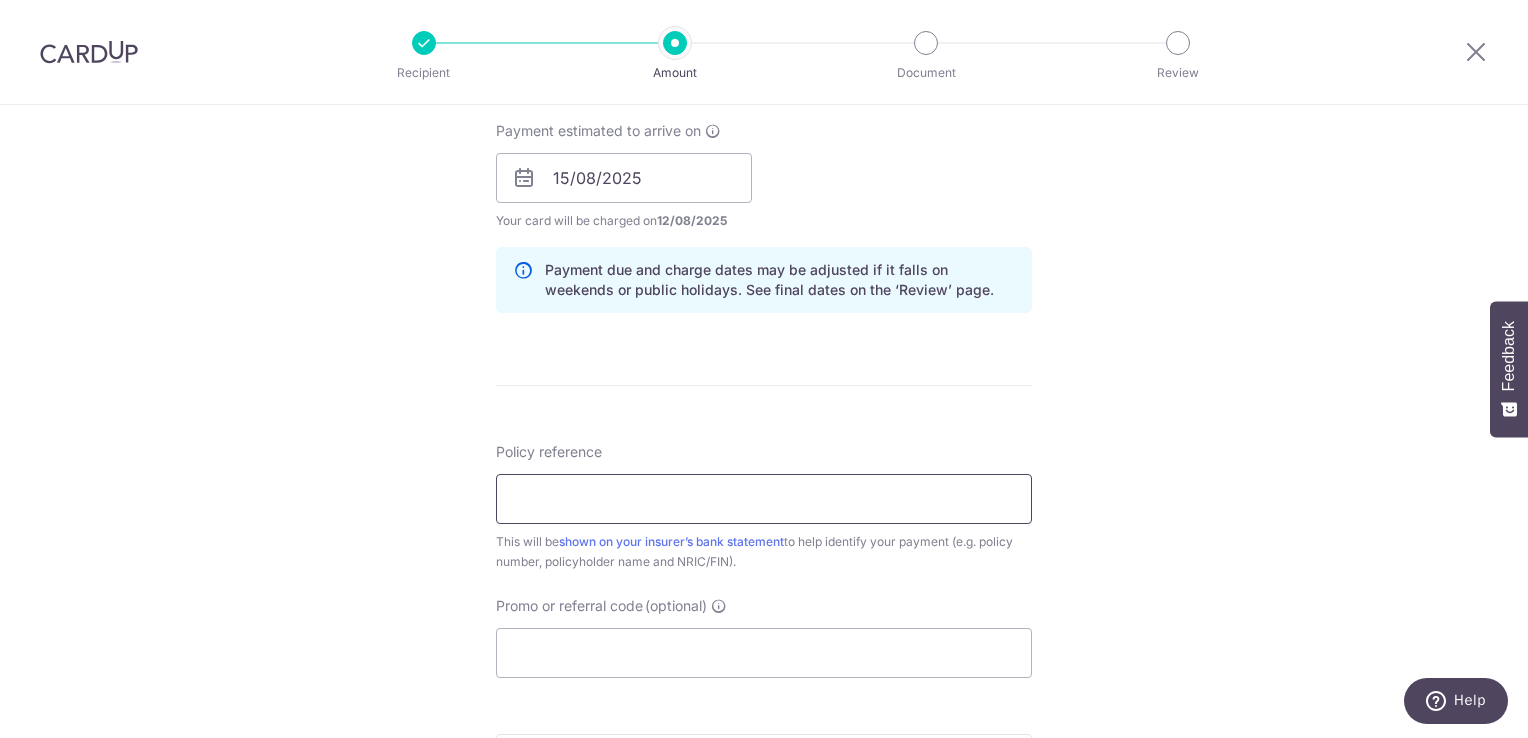 click on "Policy reference" at bounding box center (764, 499) 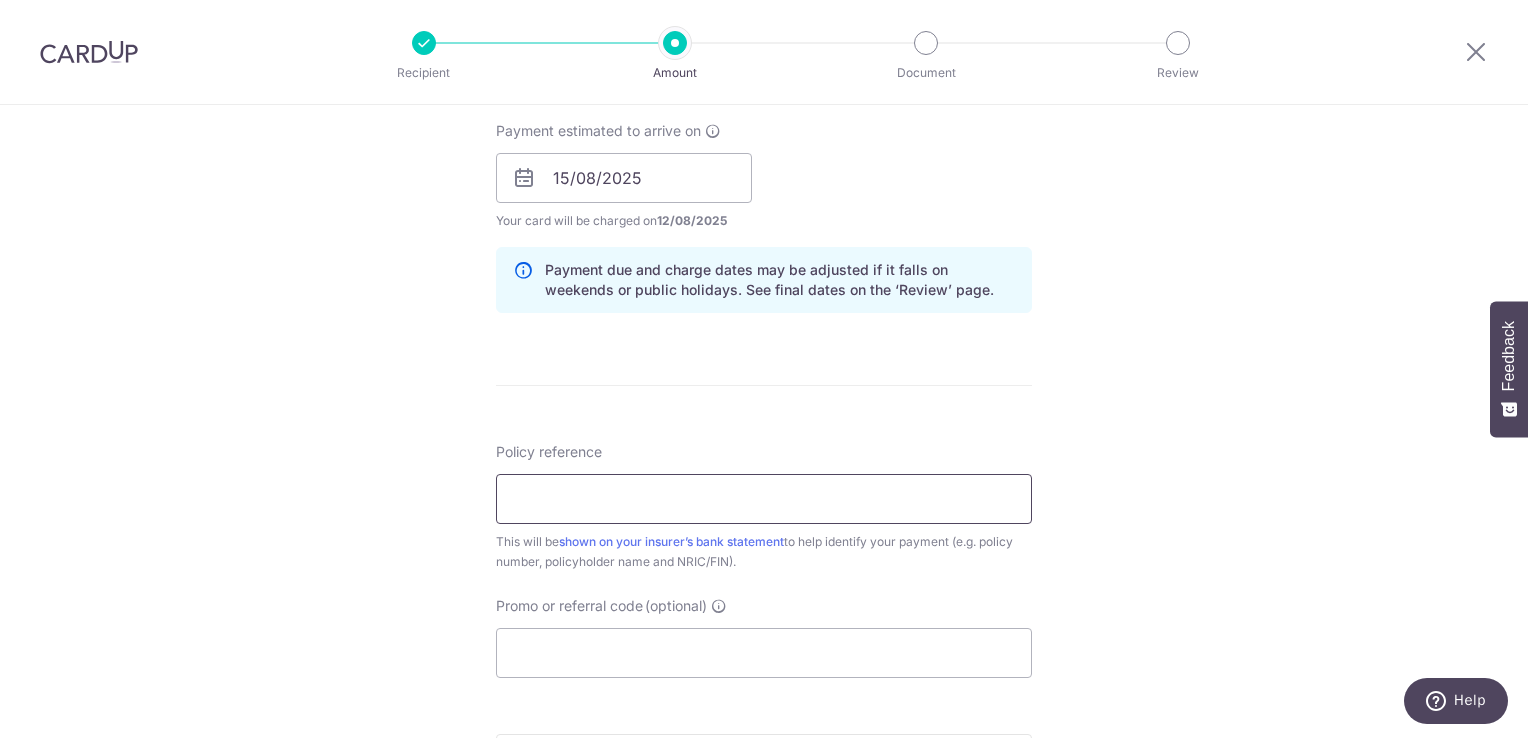 click on "Policy reference" at bounding box center (764, 499) 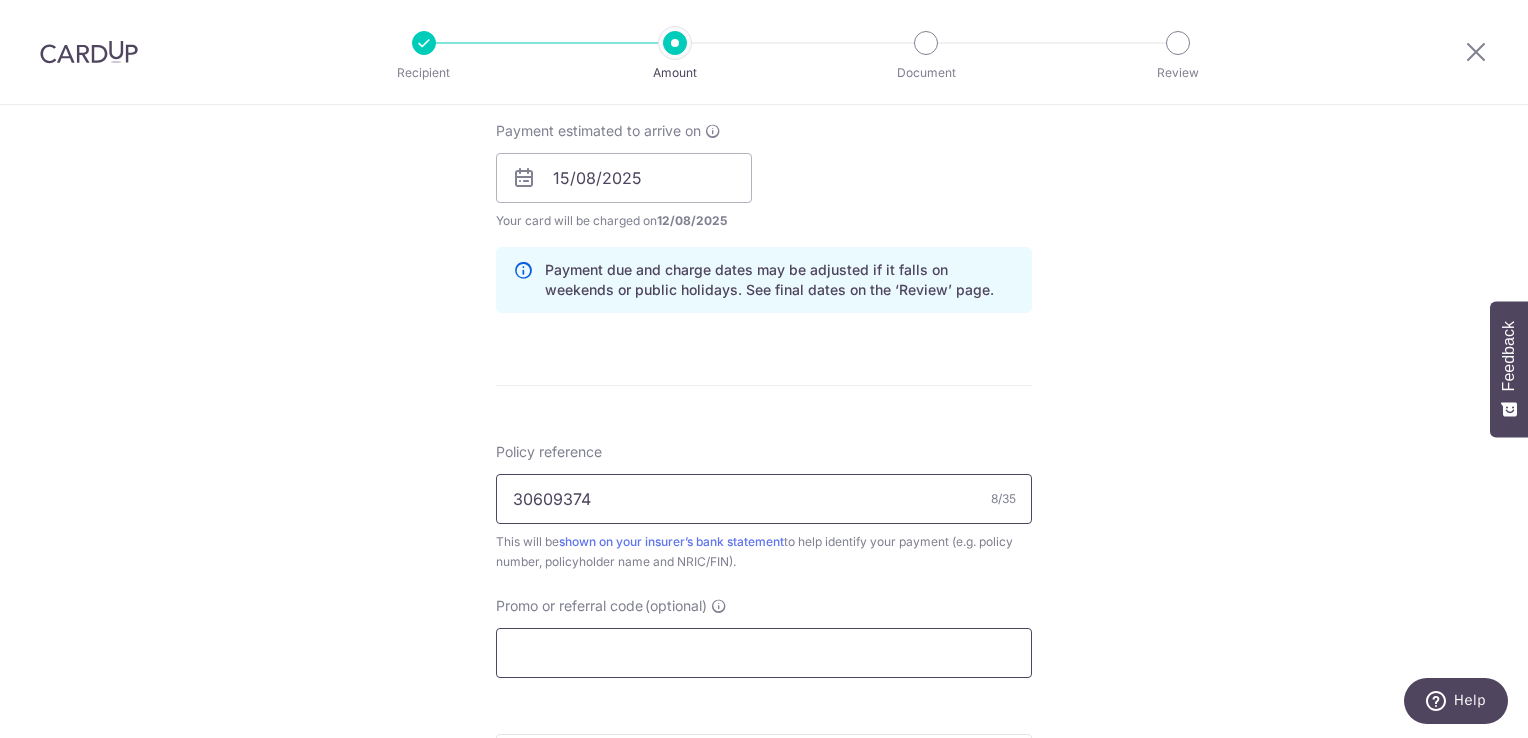 type on "30609374" 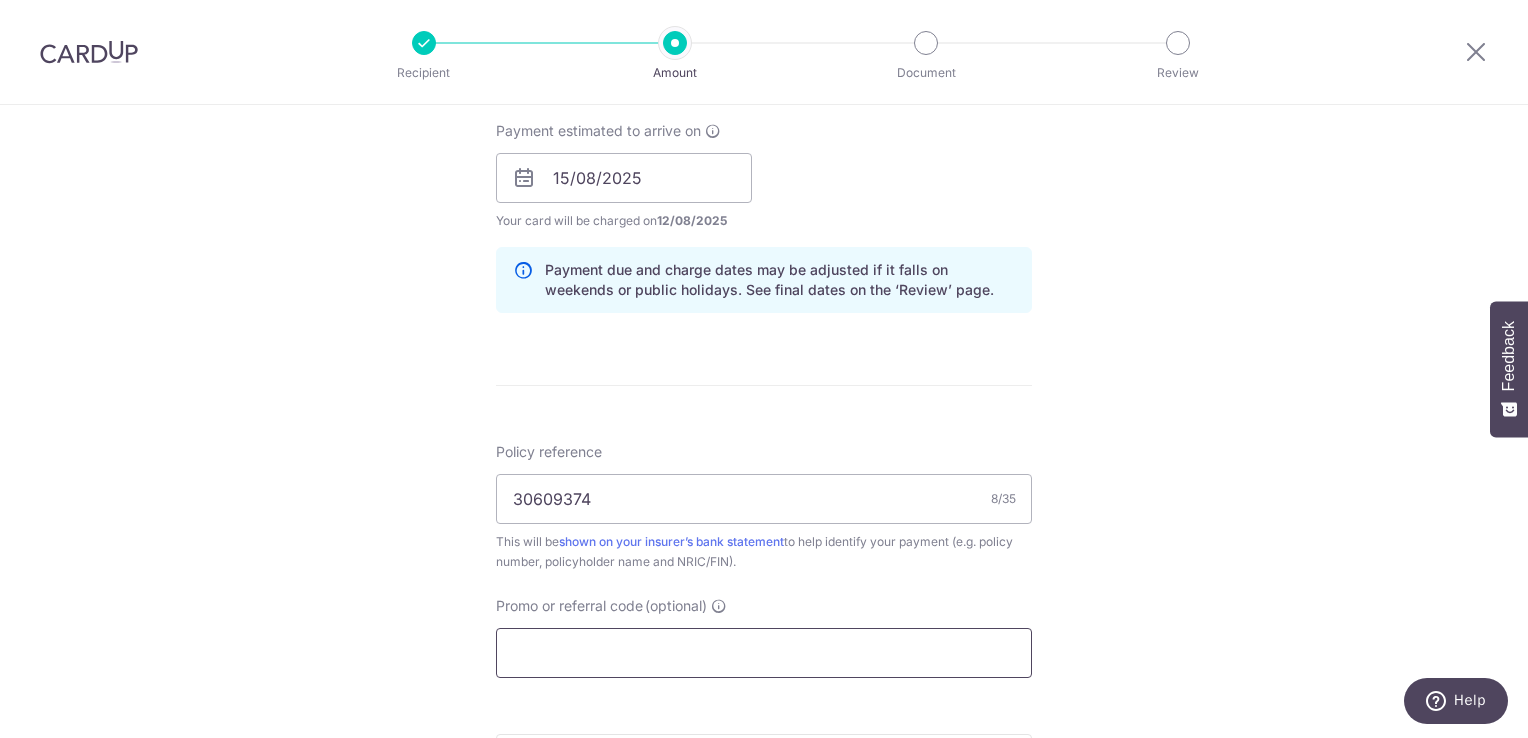 click on "Promo or referral code
(optional)" at bounding box center [764, 653] 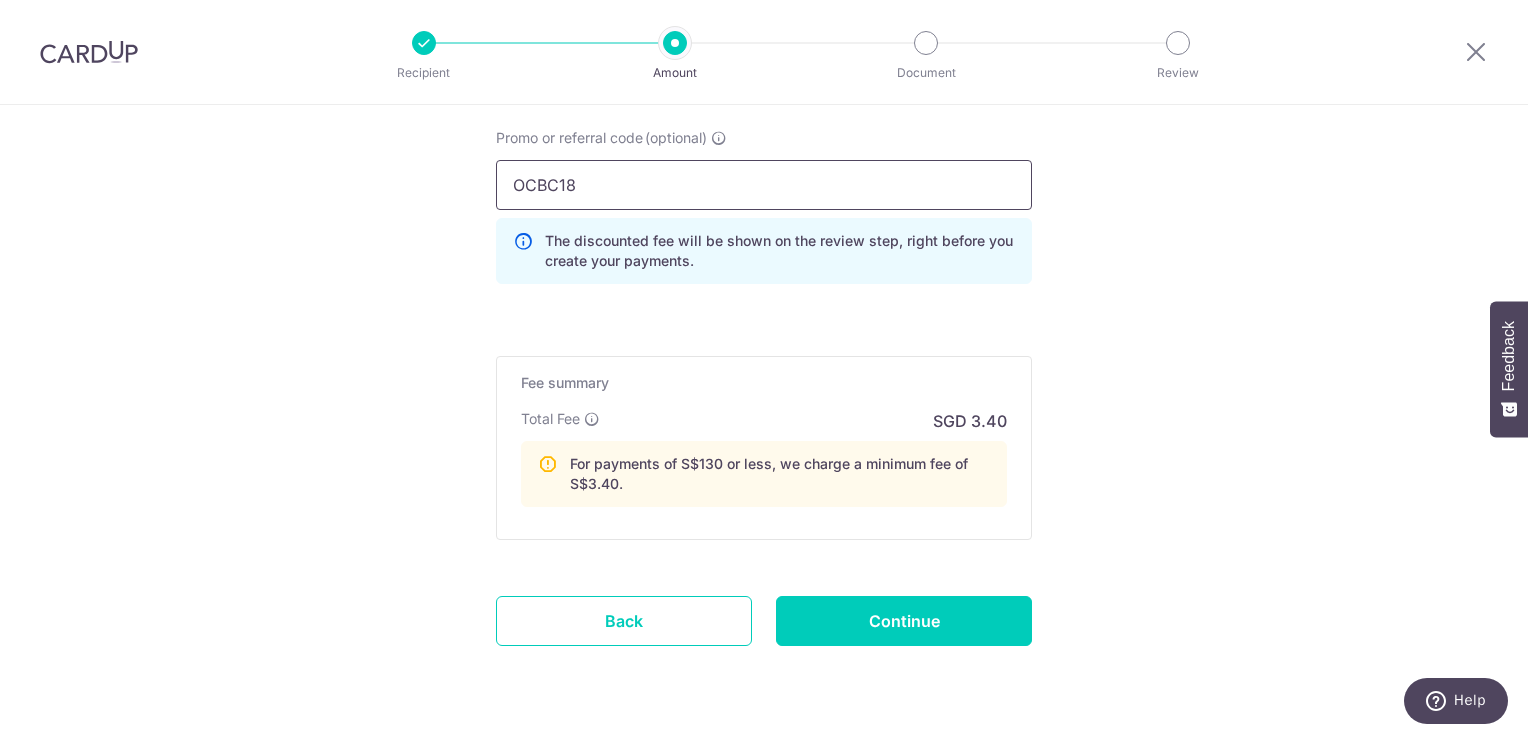 scroll, scrollTop: 1369, scrollLeft: 0, axis: vertical 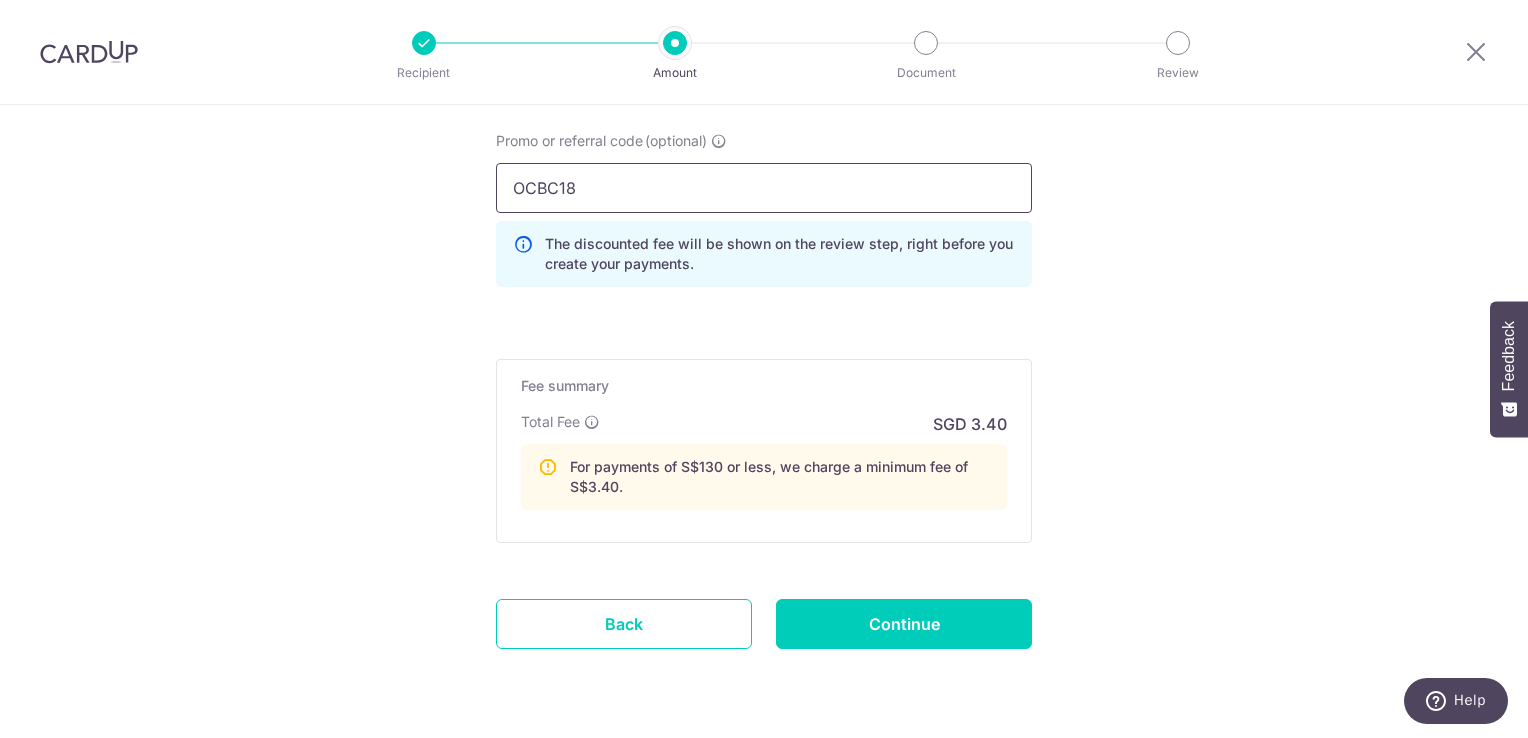 type on "OCBC18" 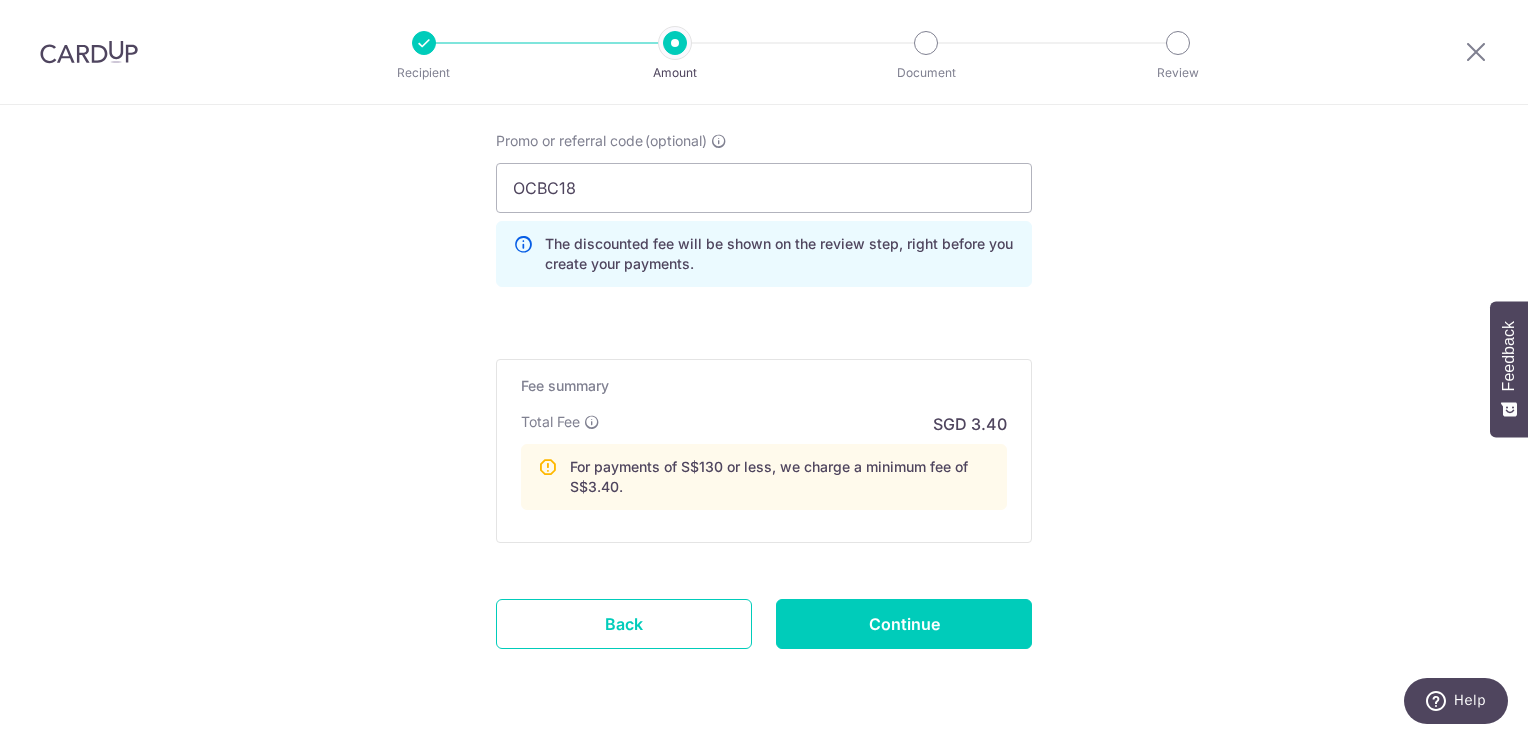 click on "Enter payment amount
SGD
52.01
52.01
Select Card
**** 2646
Add credit card
Your Cards
**** 2646
Secure 256-bit SSL
Text
New card details
Card
Secure 256-bit SSL" at bounding box center [764, -214] 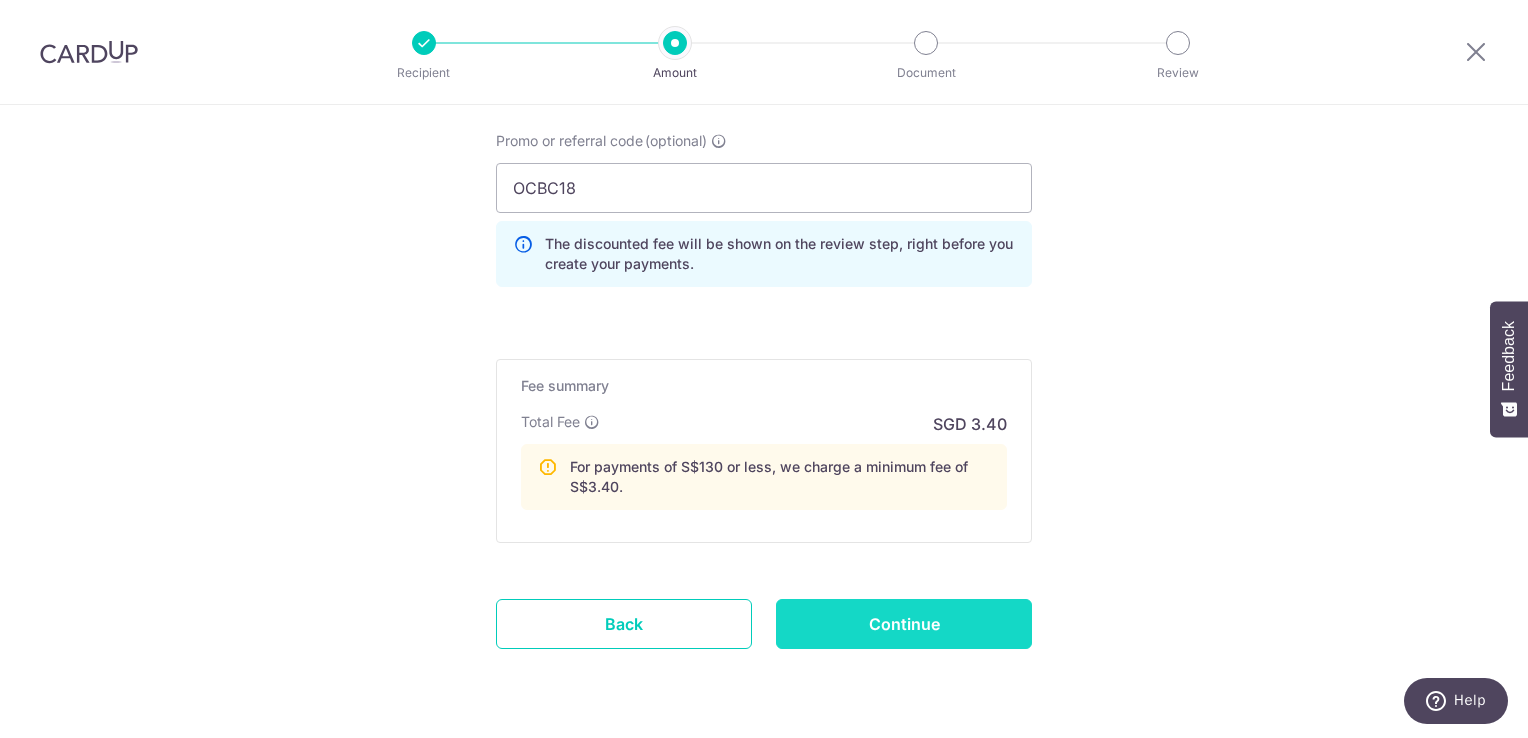 click on "Continue" at bounding box center (904, 624) 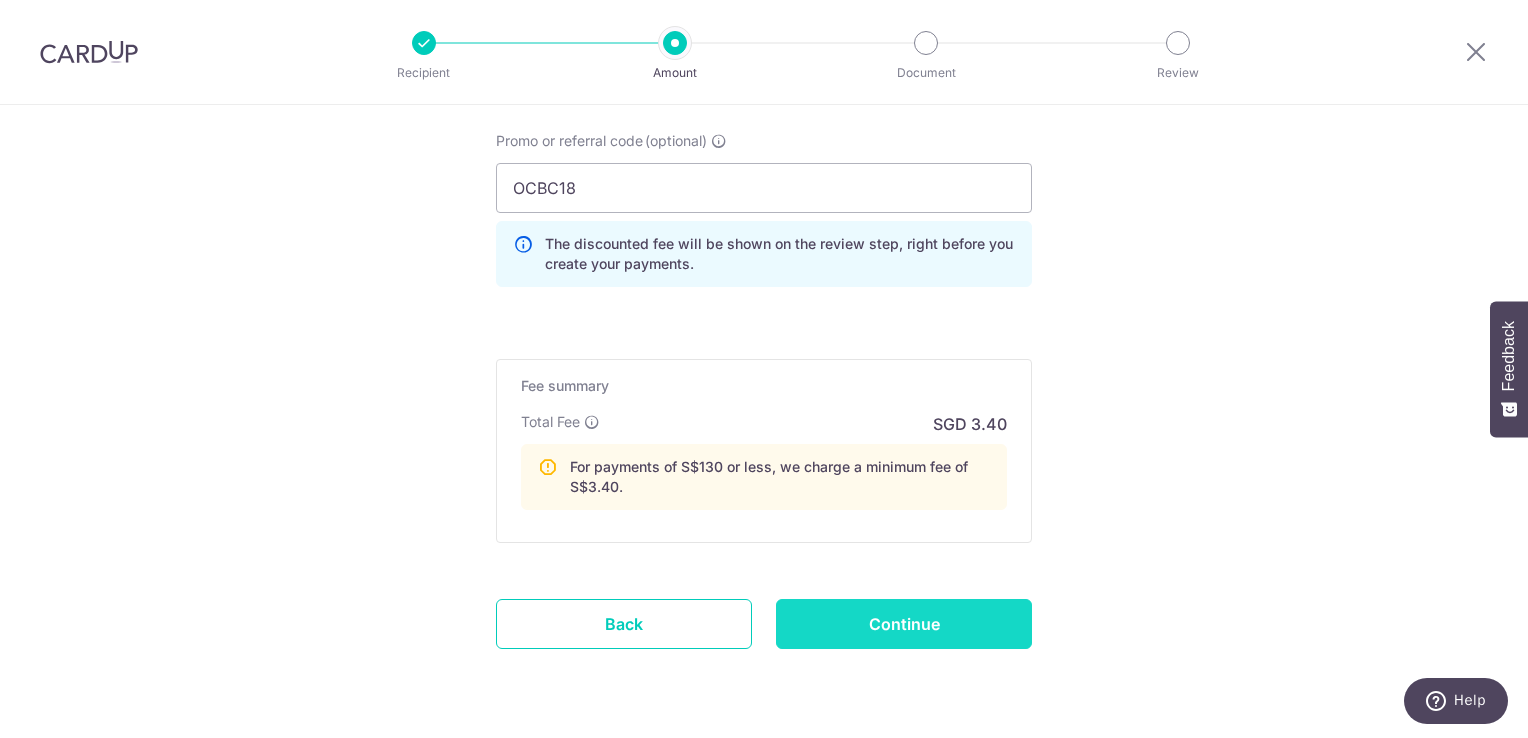 type on "Create Schedule" 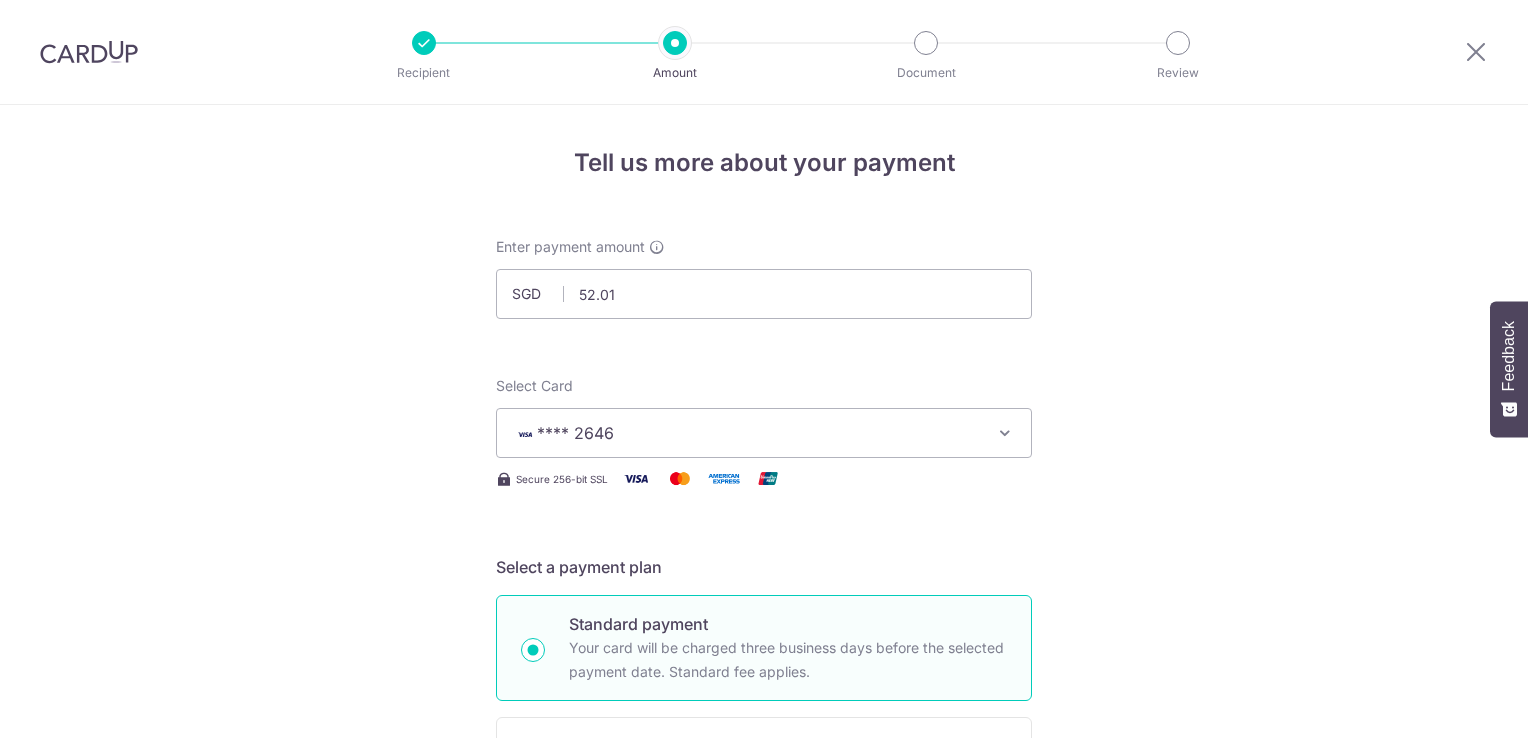 scroll, scrollTop: 0, scrollLeft: 0, axis: both 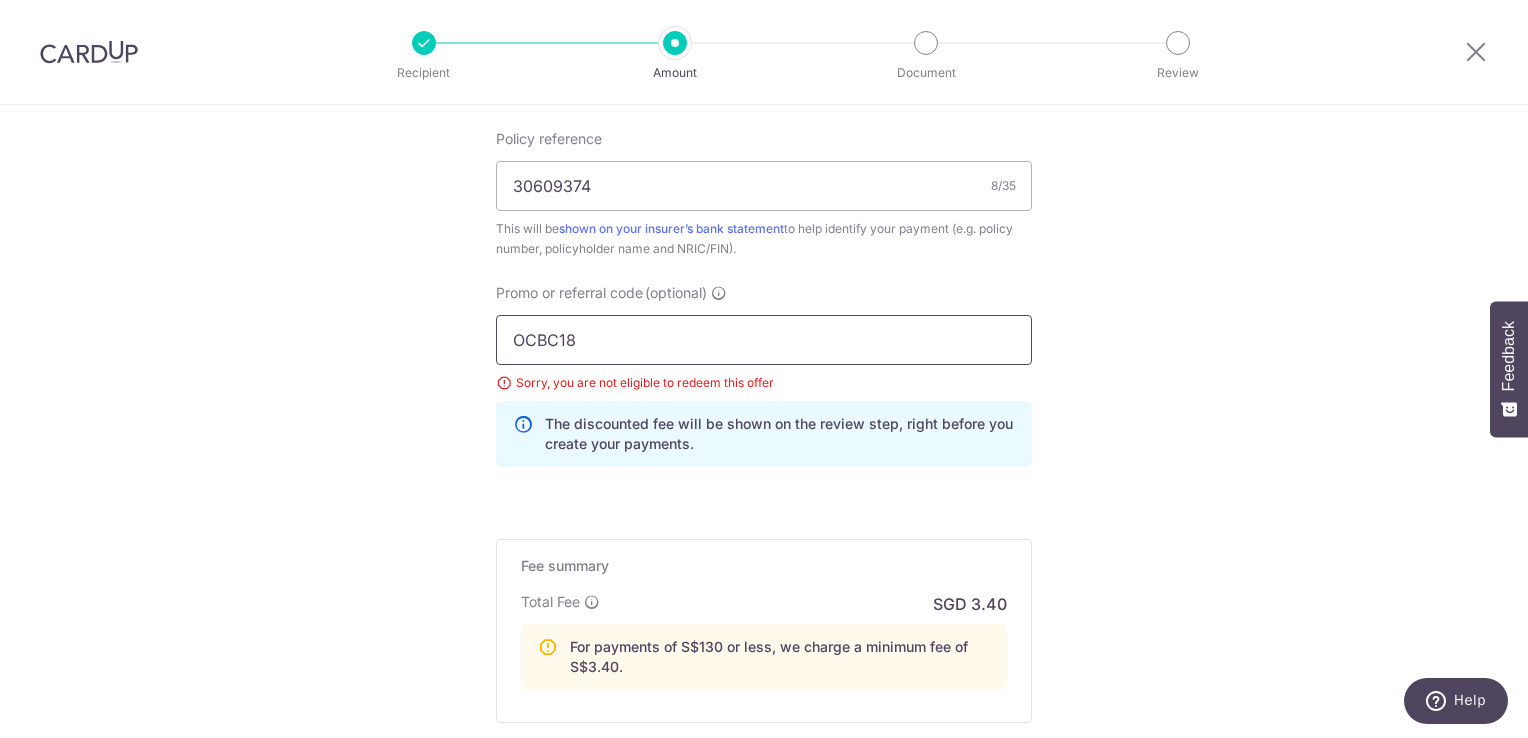 click on "OCBC18" at bounding box center (764, 340) 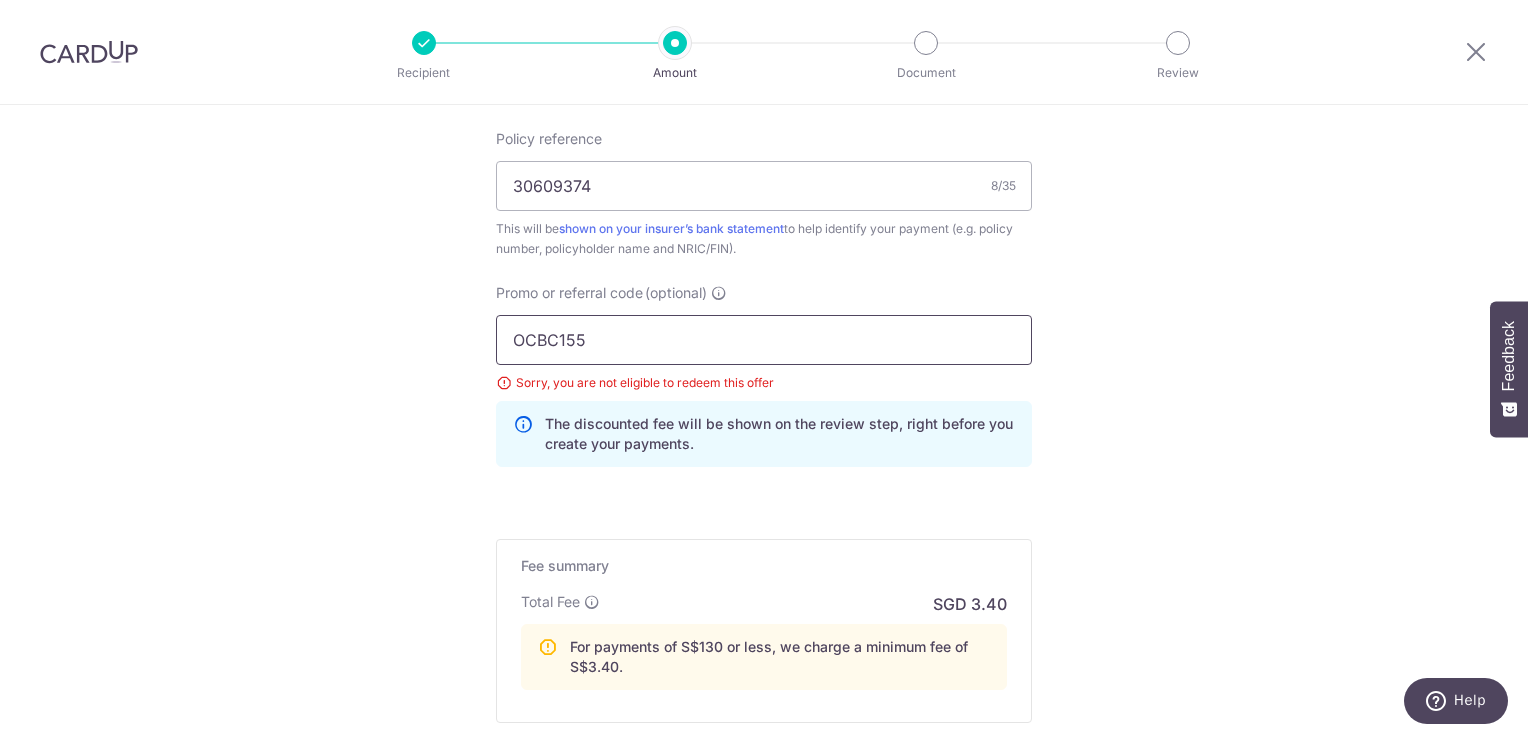 scroll, scrollTop: 1454, scrollLeft: 0, axis: vertical 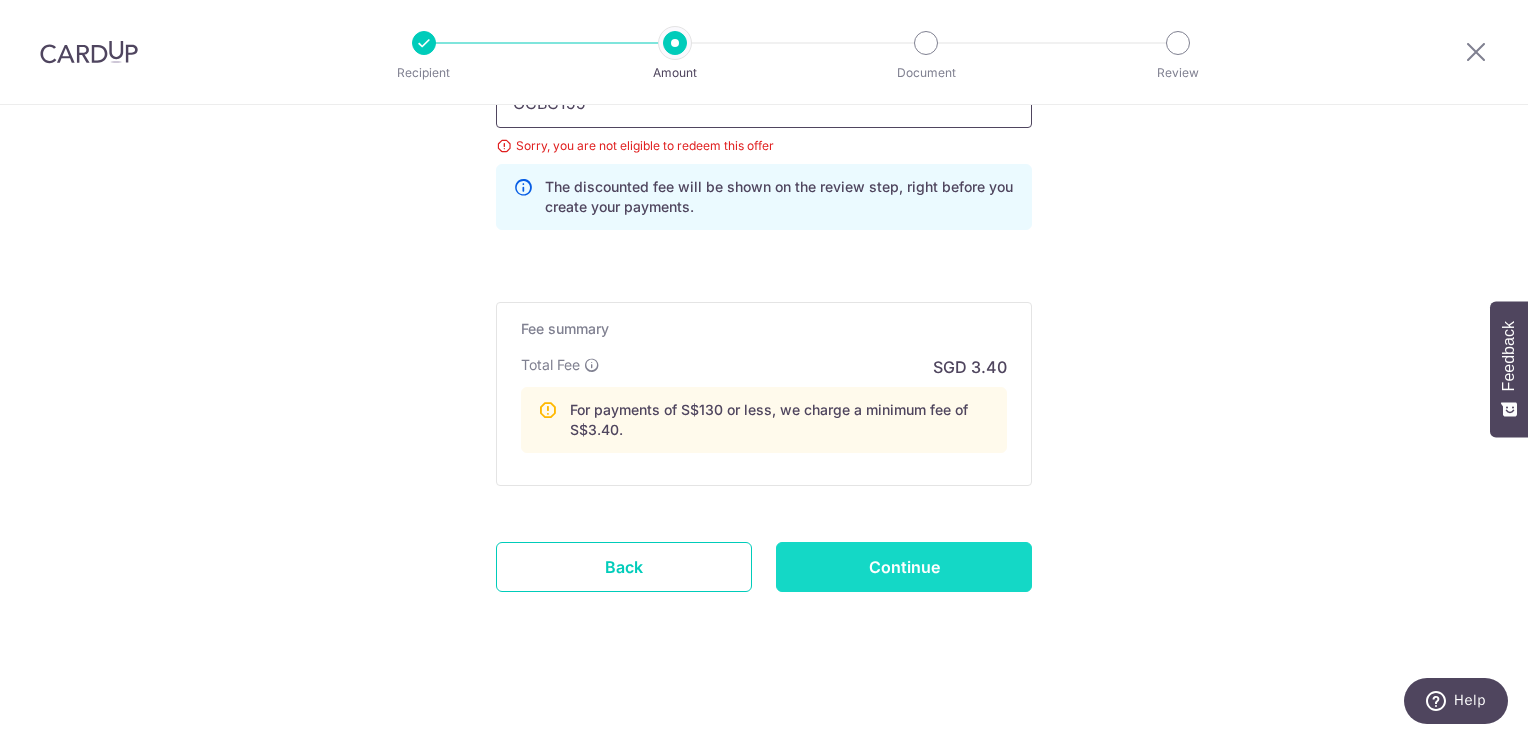 type on "OCBC155" 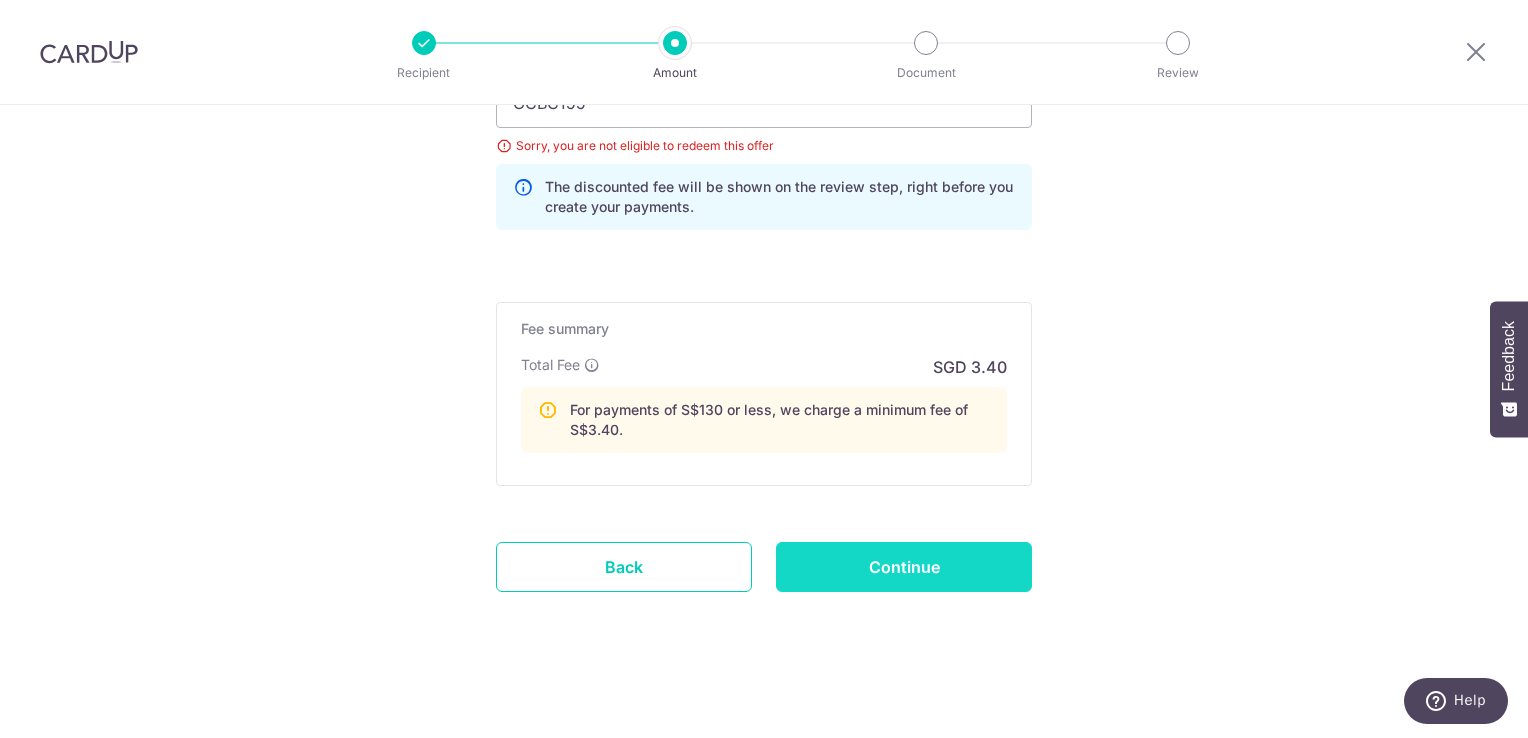 click on "Continue" at bounding box center (904, 567) 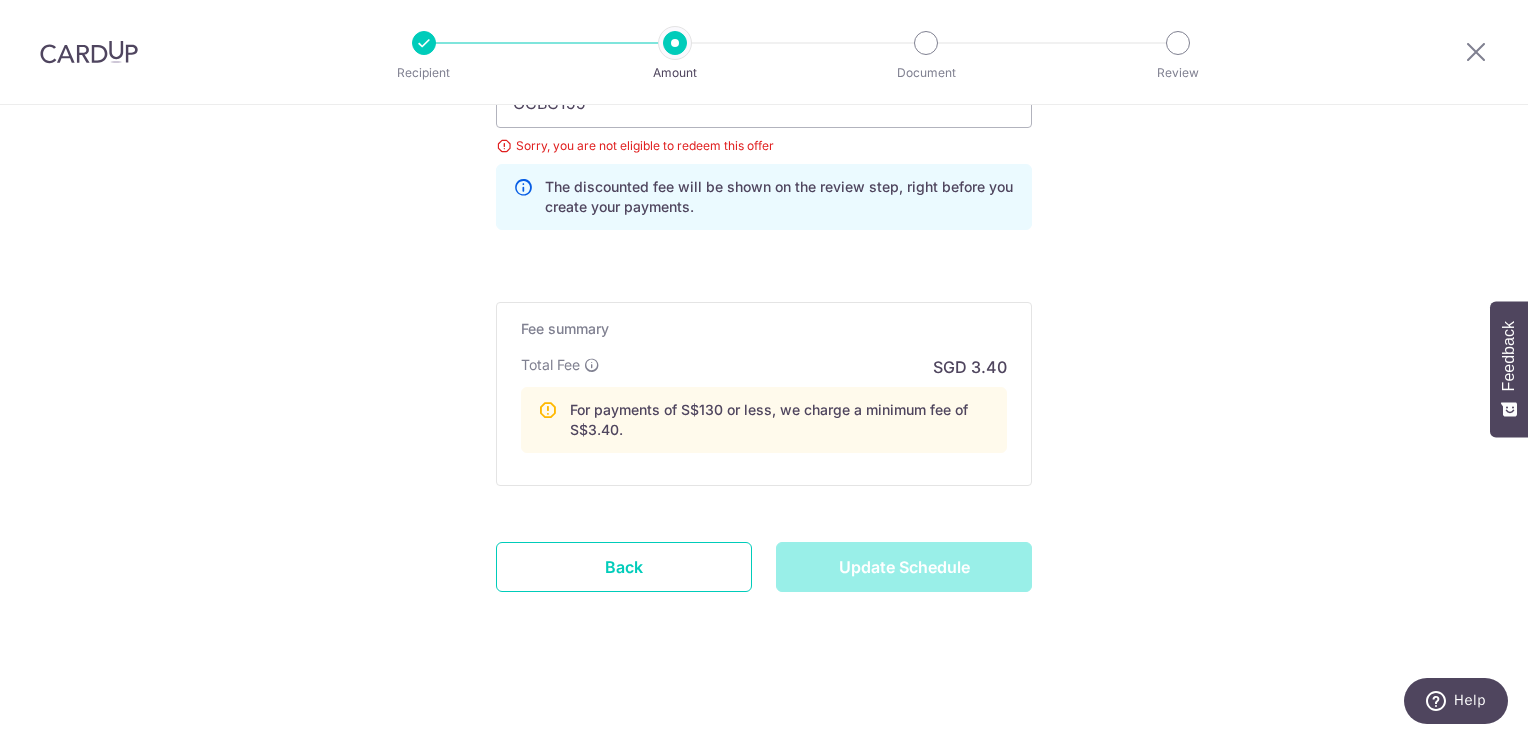 type on "Update Schedule" 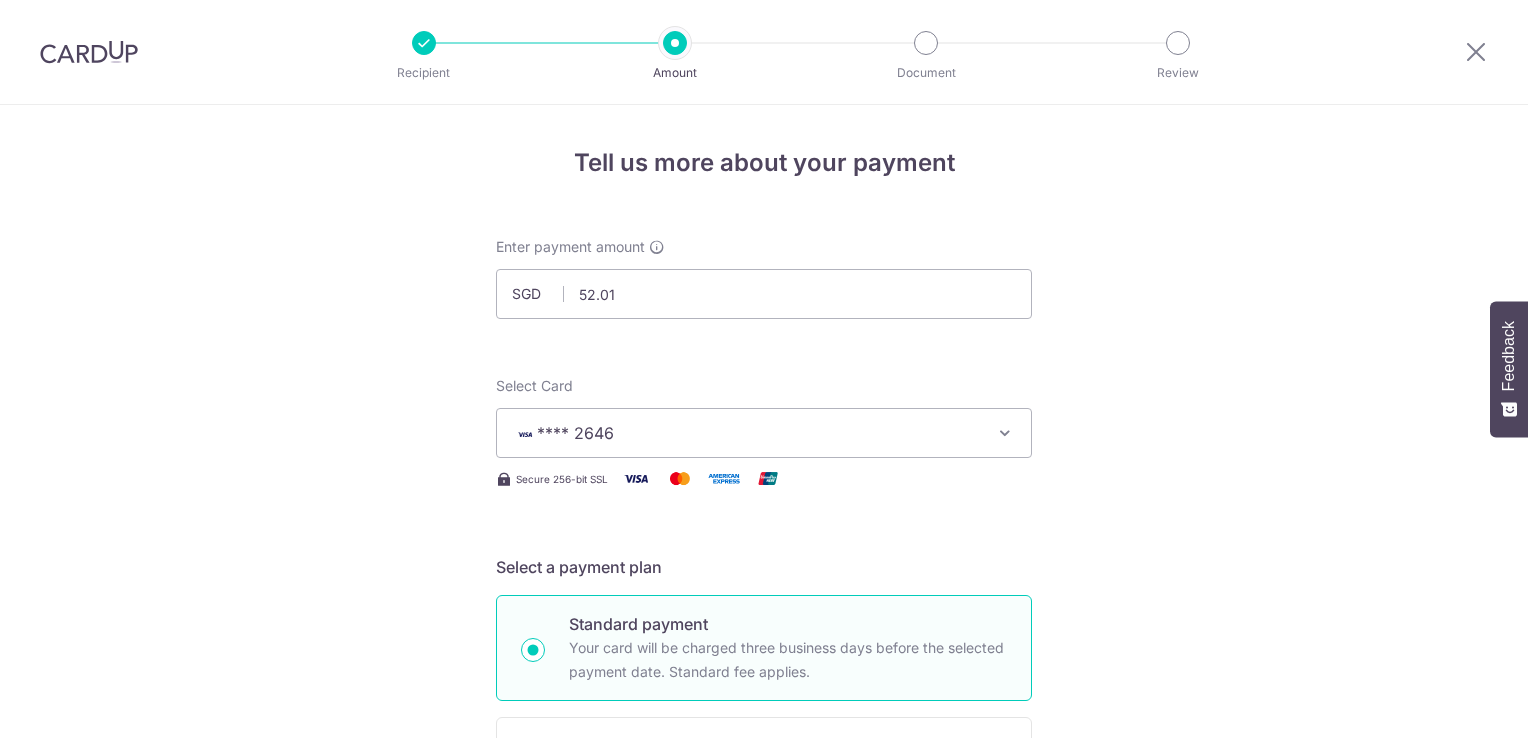 scroll, scrollTop: 0, scrollLeft: 0, axis: both 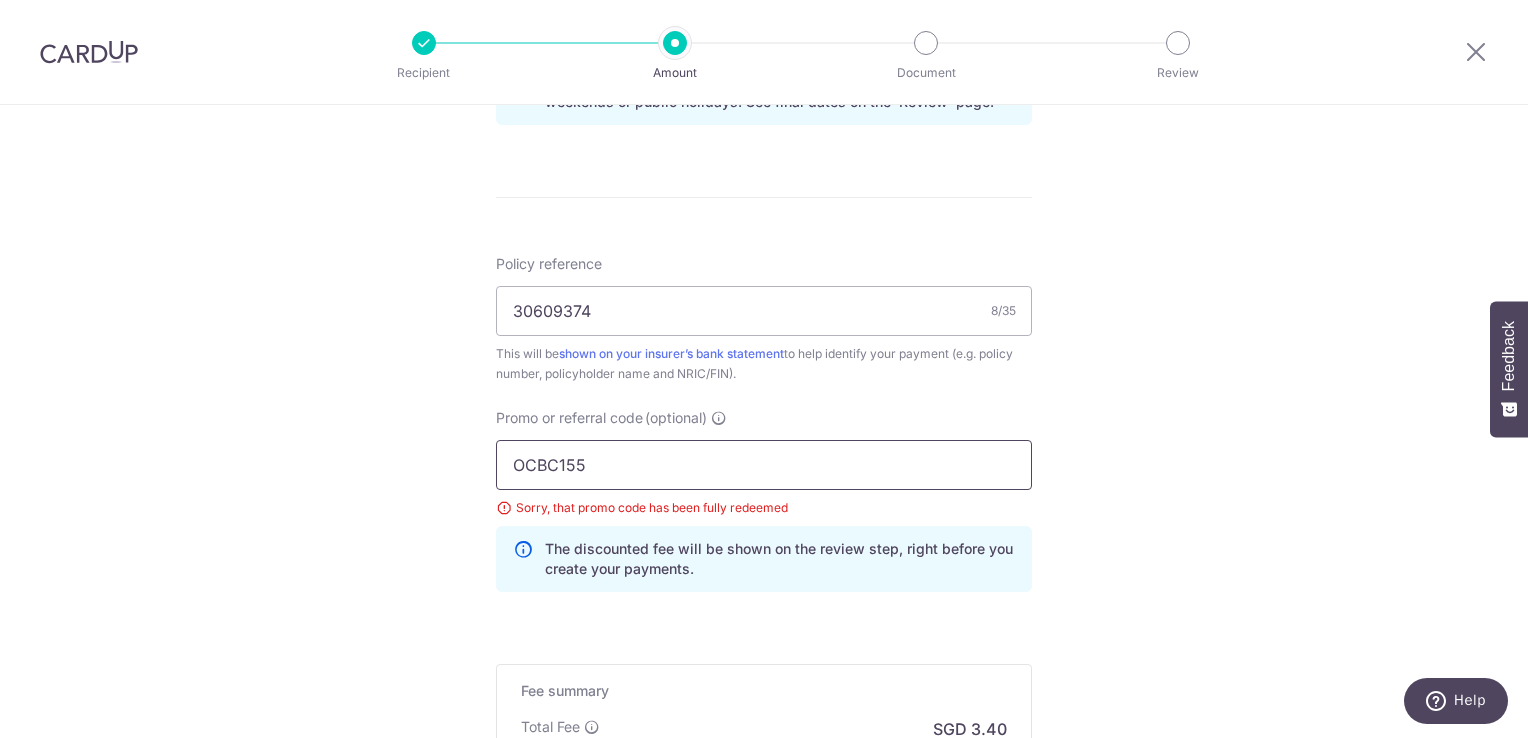click on "OCBC155" at bounding box center (764, 465) 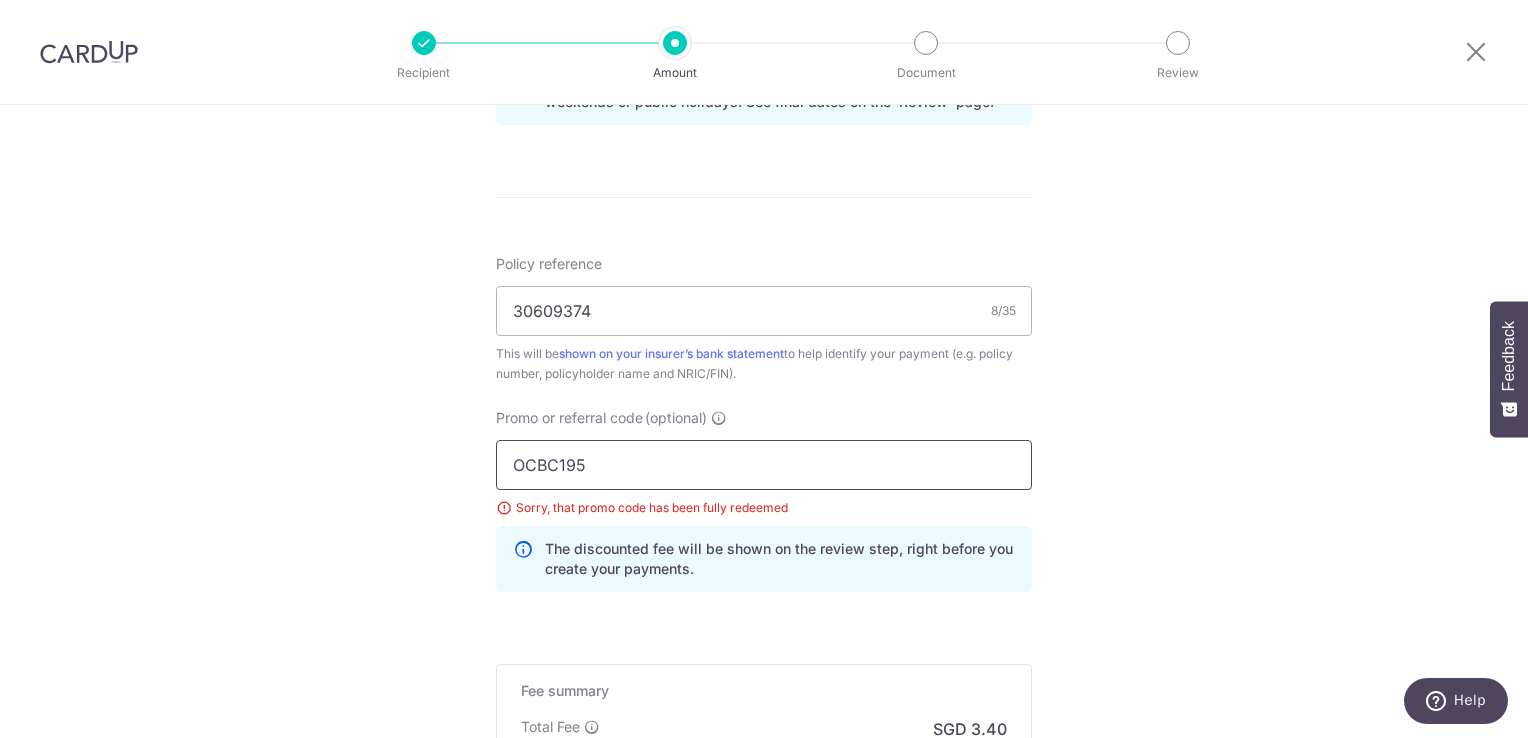 scroll, scrollTop: 1454, scrollLeft: 0, axis: vertical 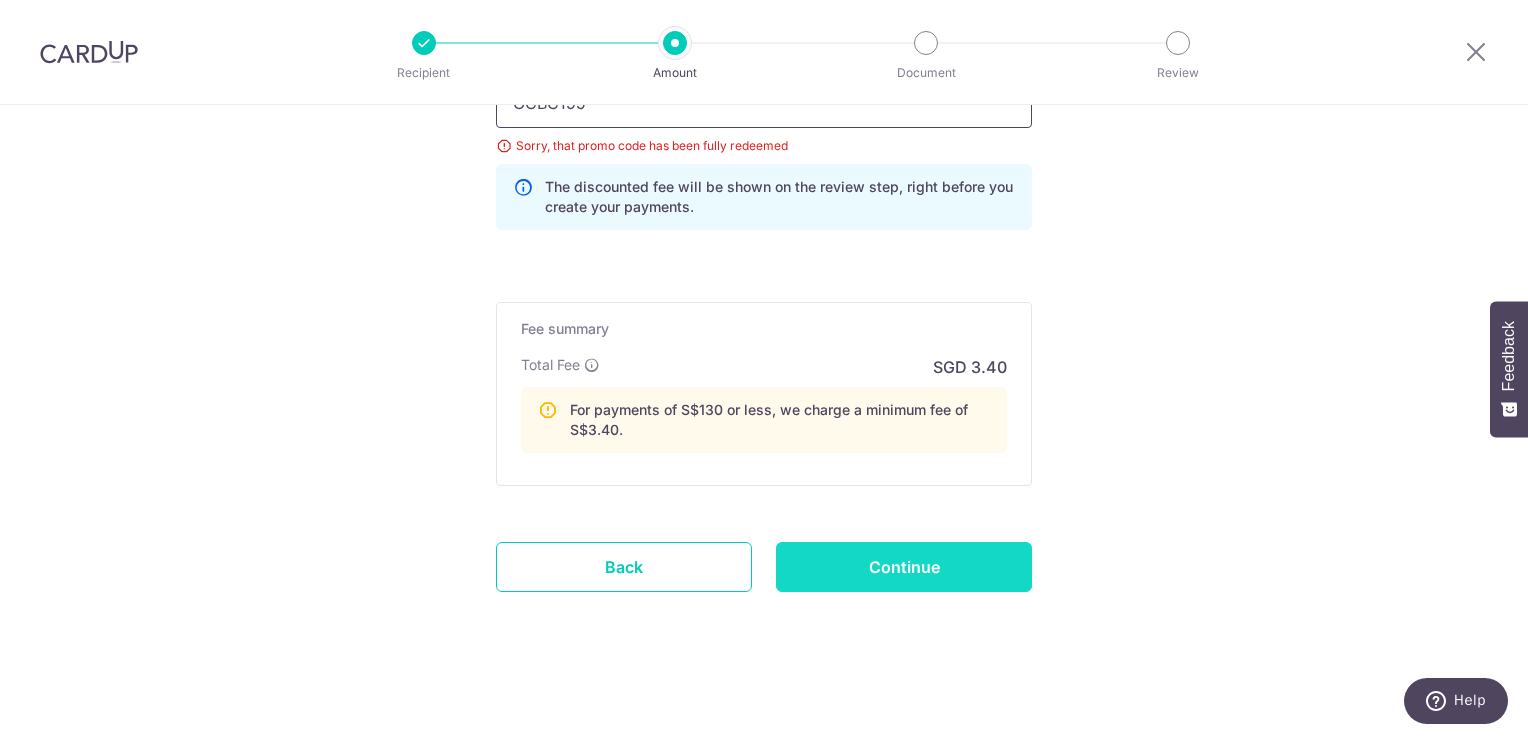 type on "OCBC195" 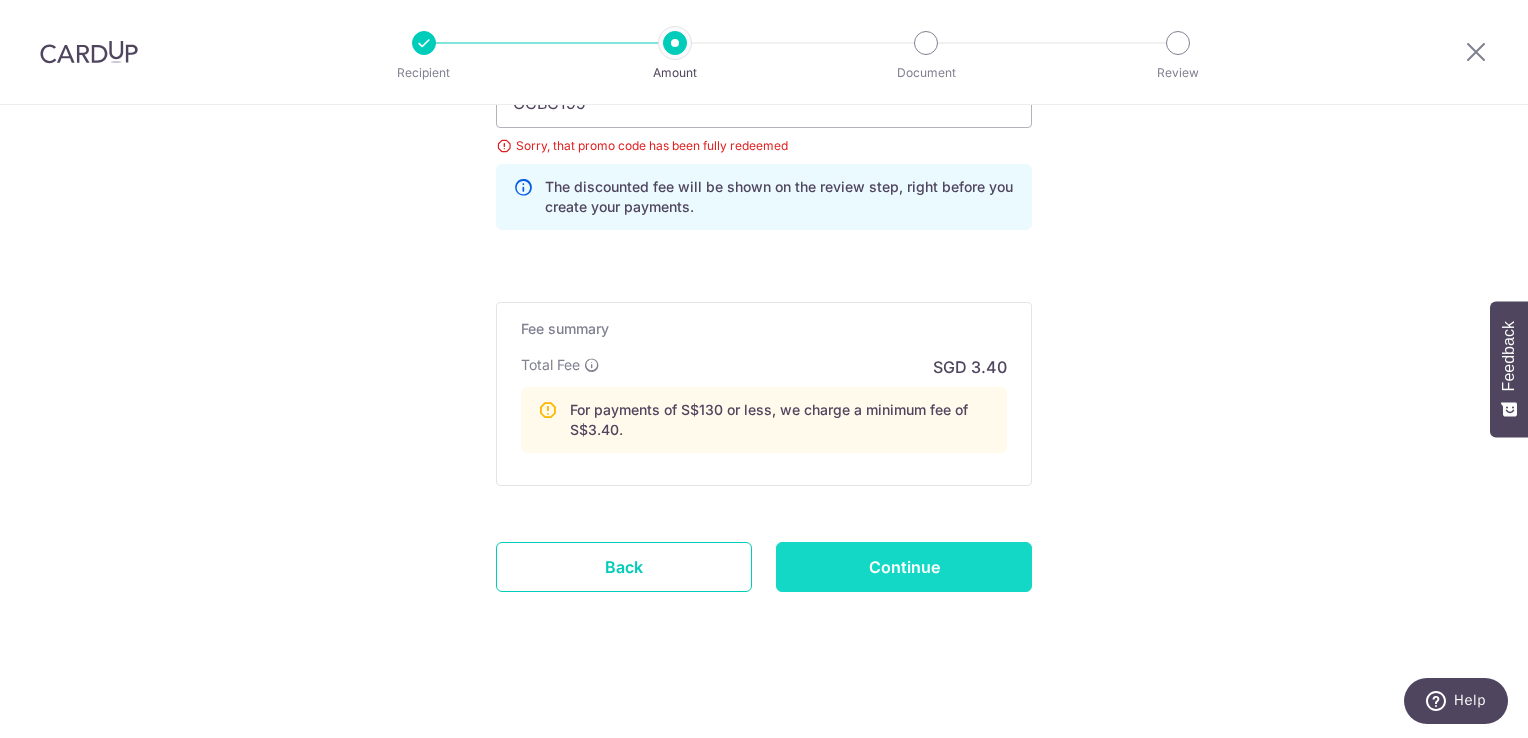 click on "Continue" at bounding box center [904, 567] 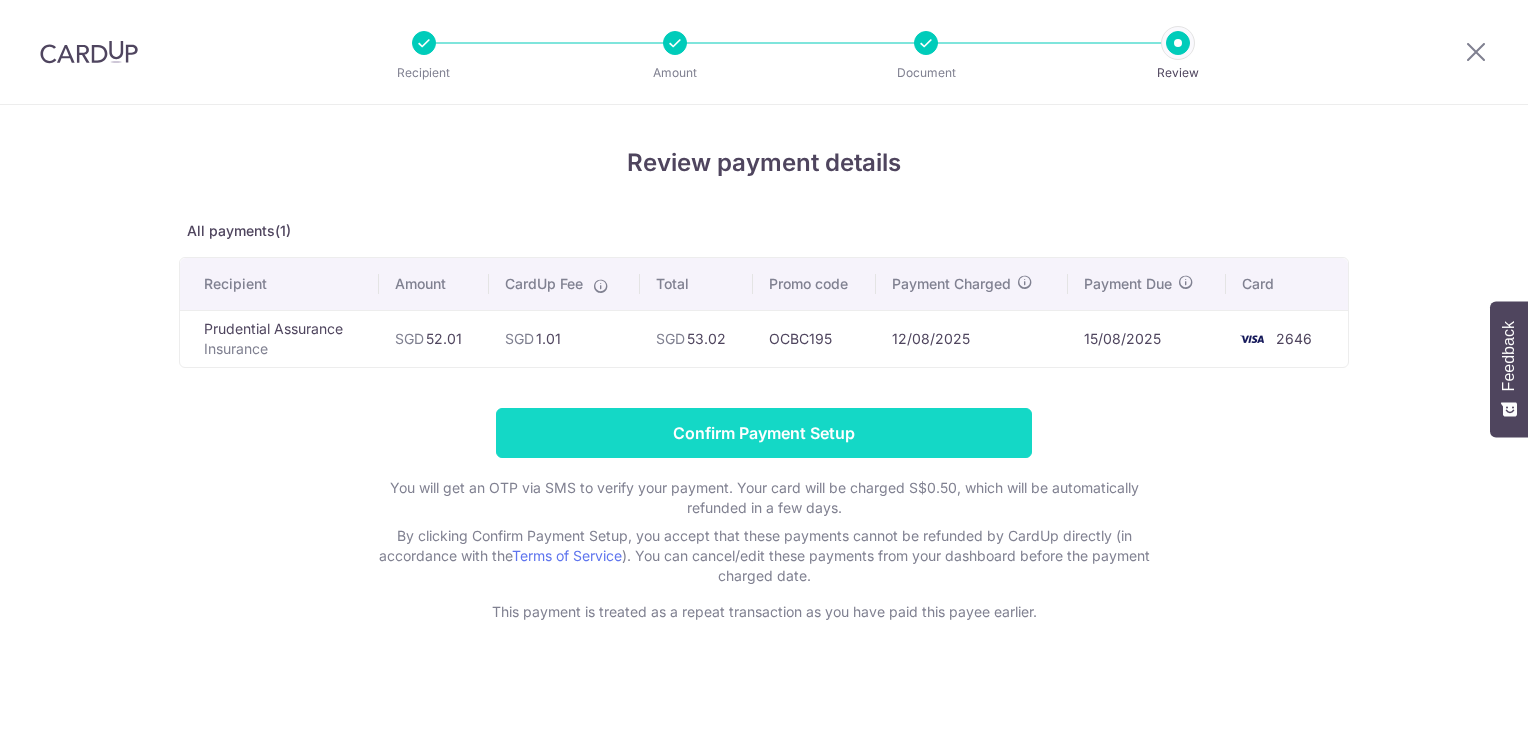 scroll, scrollTop: 0, scrollLeft: 0, axis: both 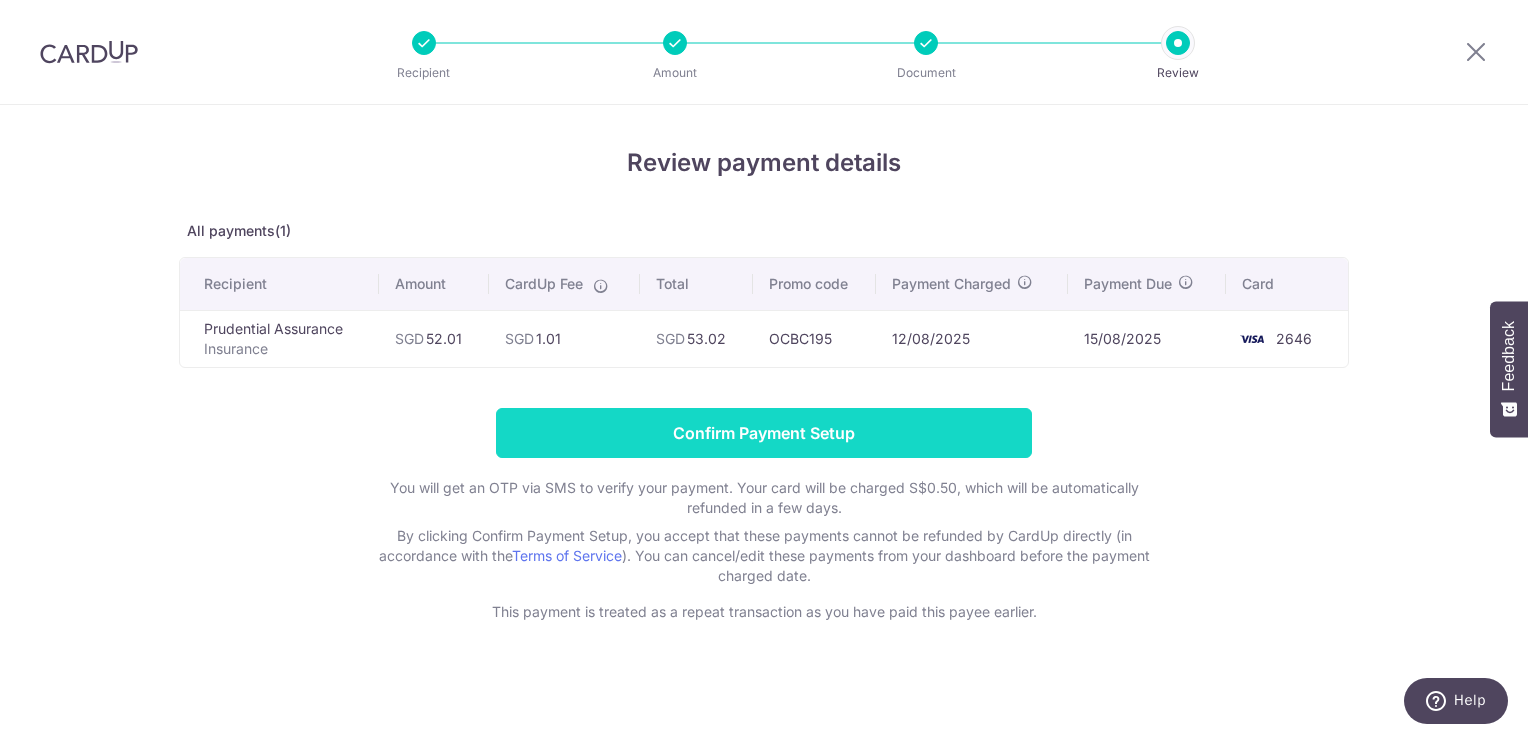 click on "Confirm Payment Setup" at bounding box center (764, 433) 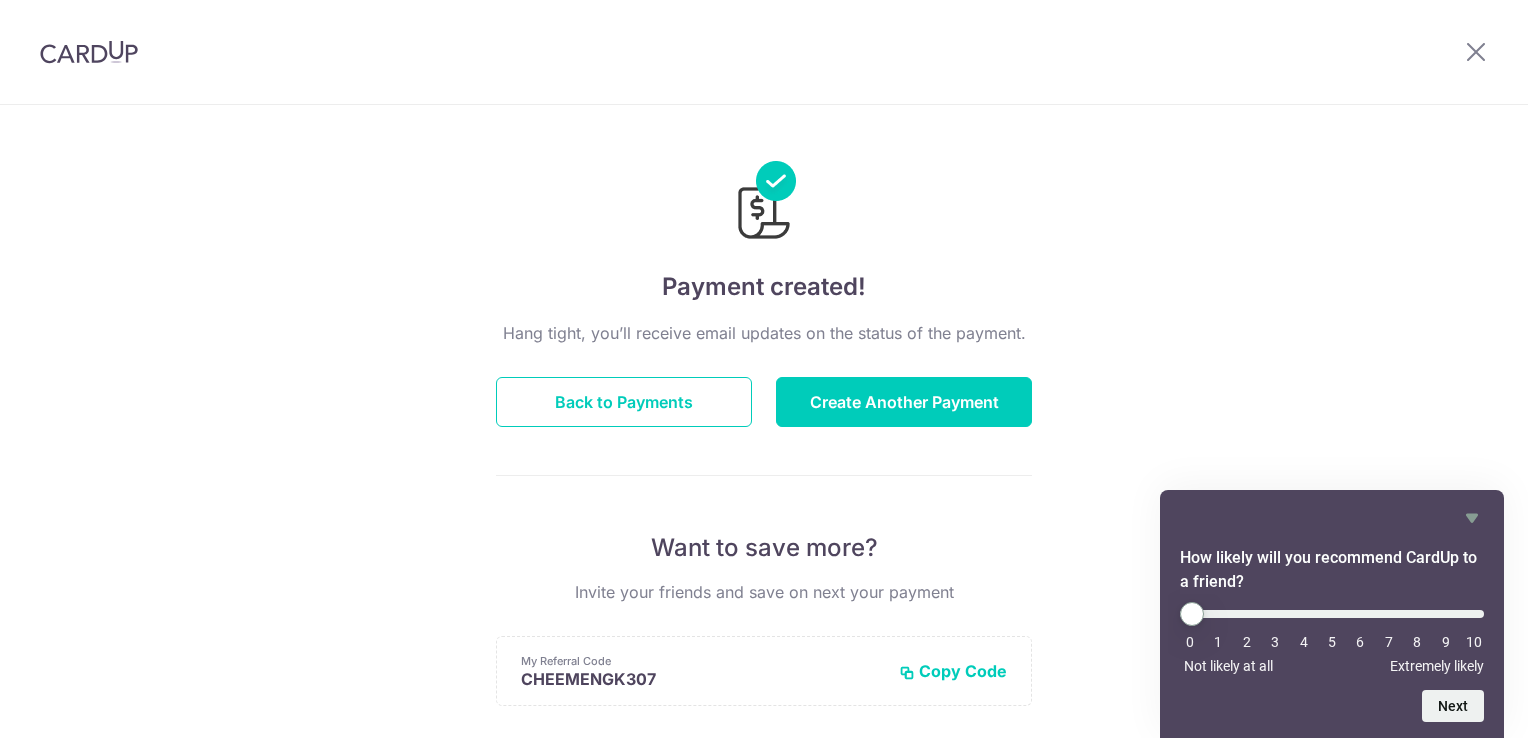 scroll, scrollTop: 0, scrollLeft: 0, axis: both 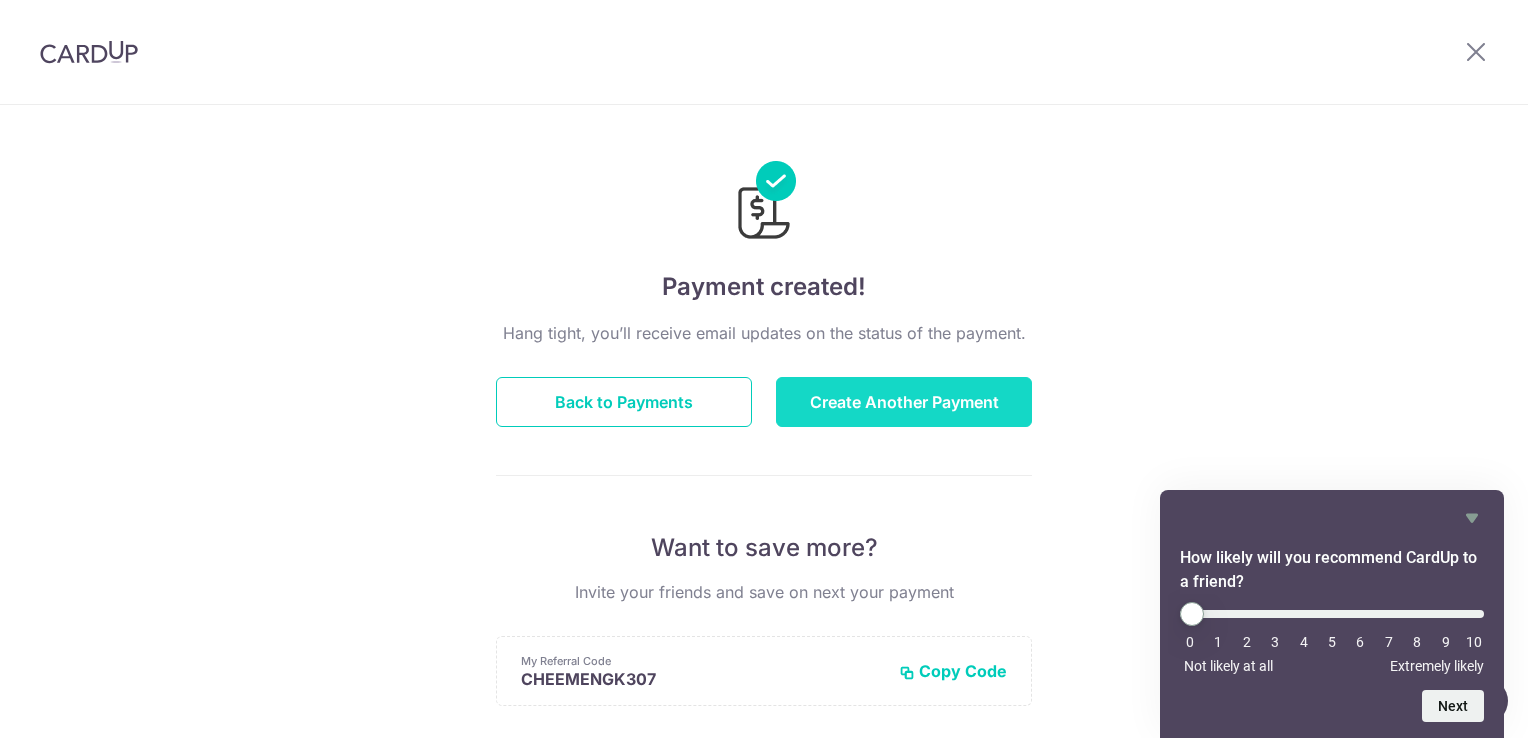 click on "Create Another Payment" at bounding box center (904, 402) 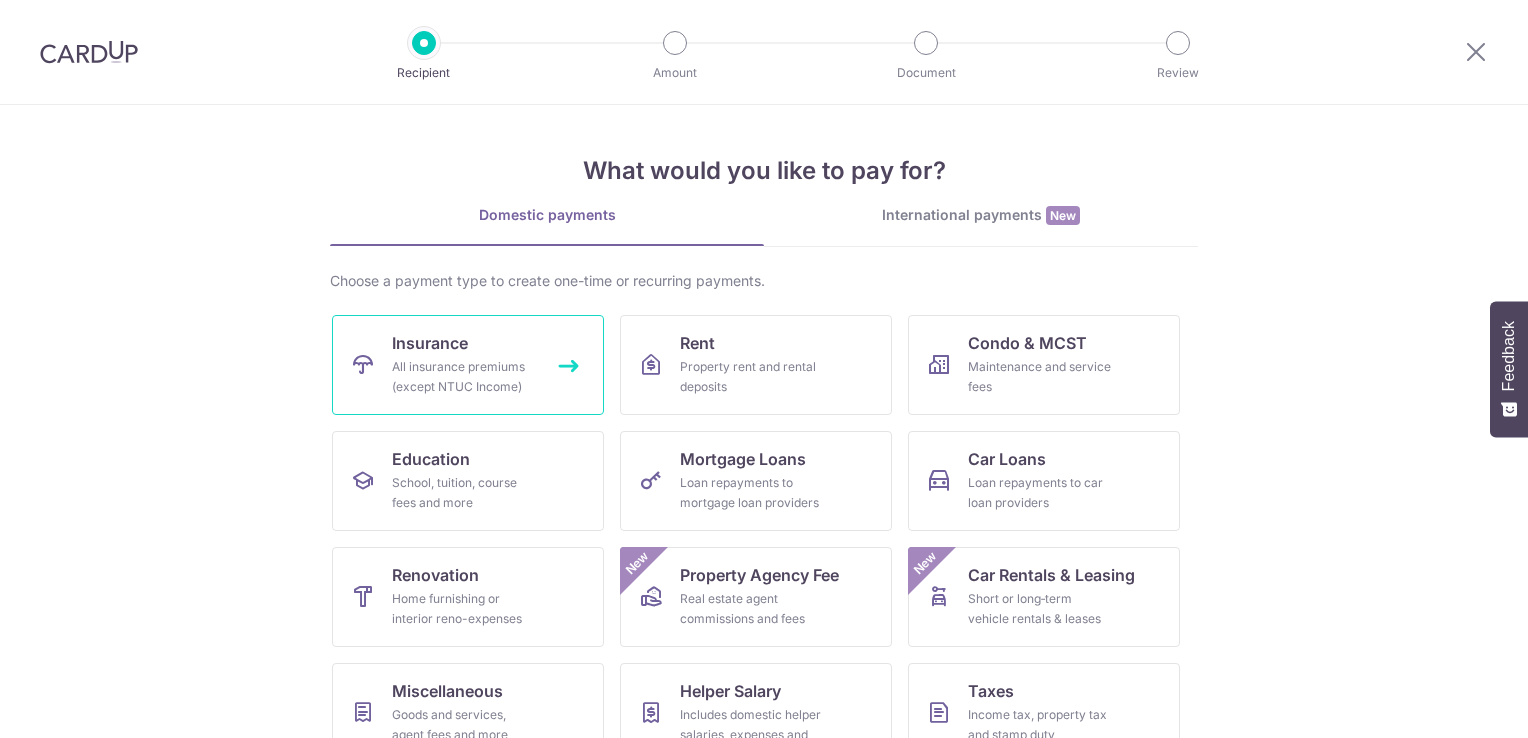 scroll, scrollTop: 0, scrollLeft: 0, axis: both 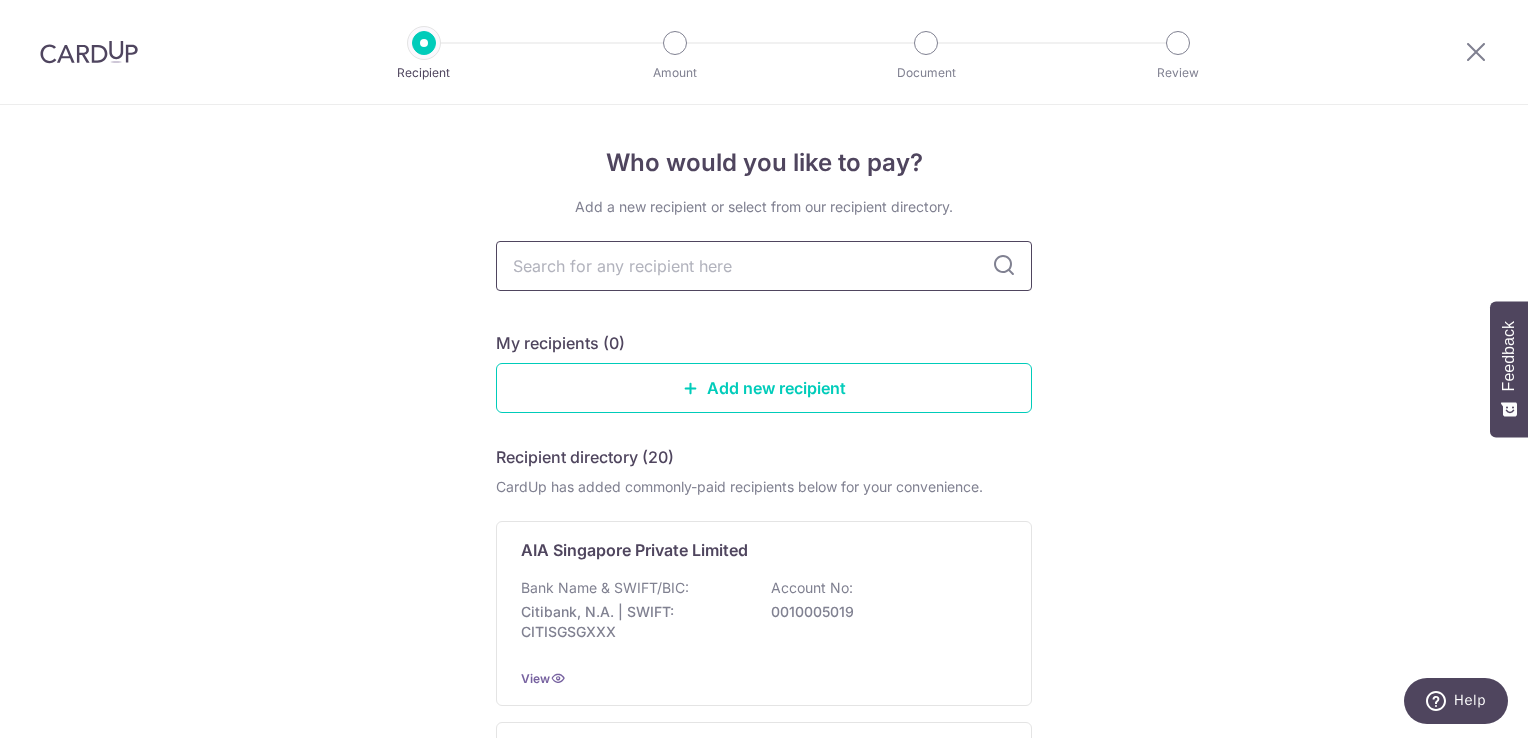 click at bounding box center [764, 266] 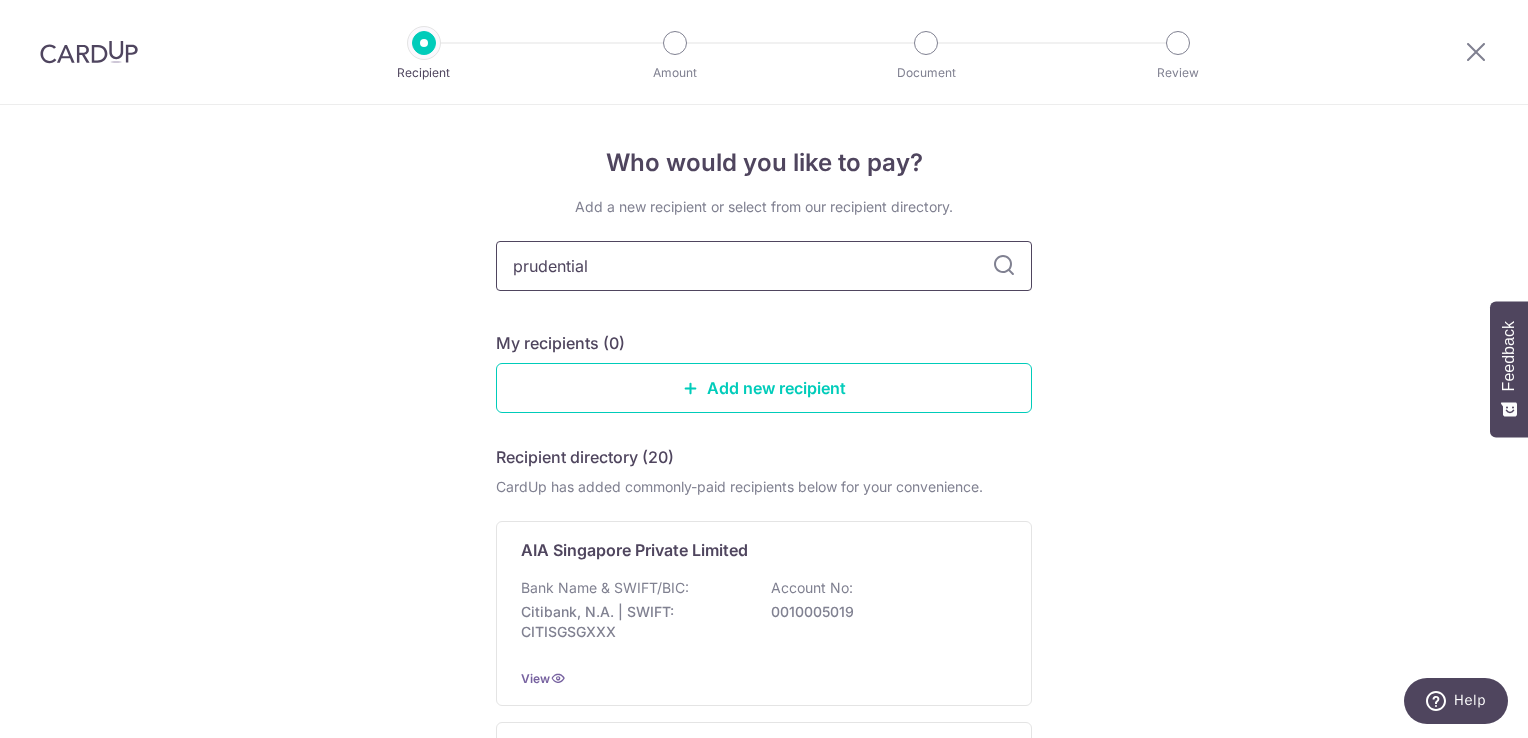 type on "prudential" 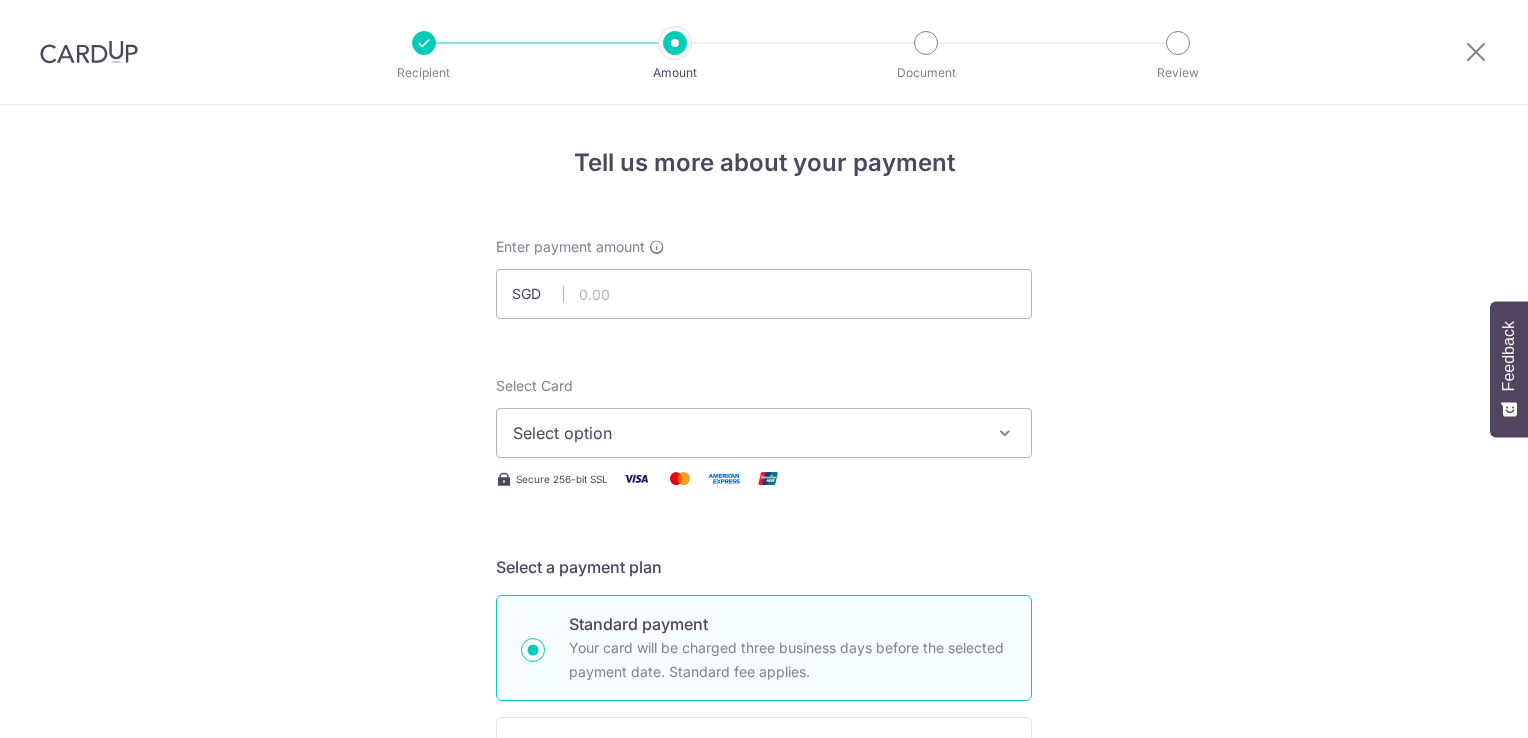 scroll, scrollTop: 0, scrollLeft: 0, axis: both 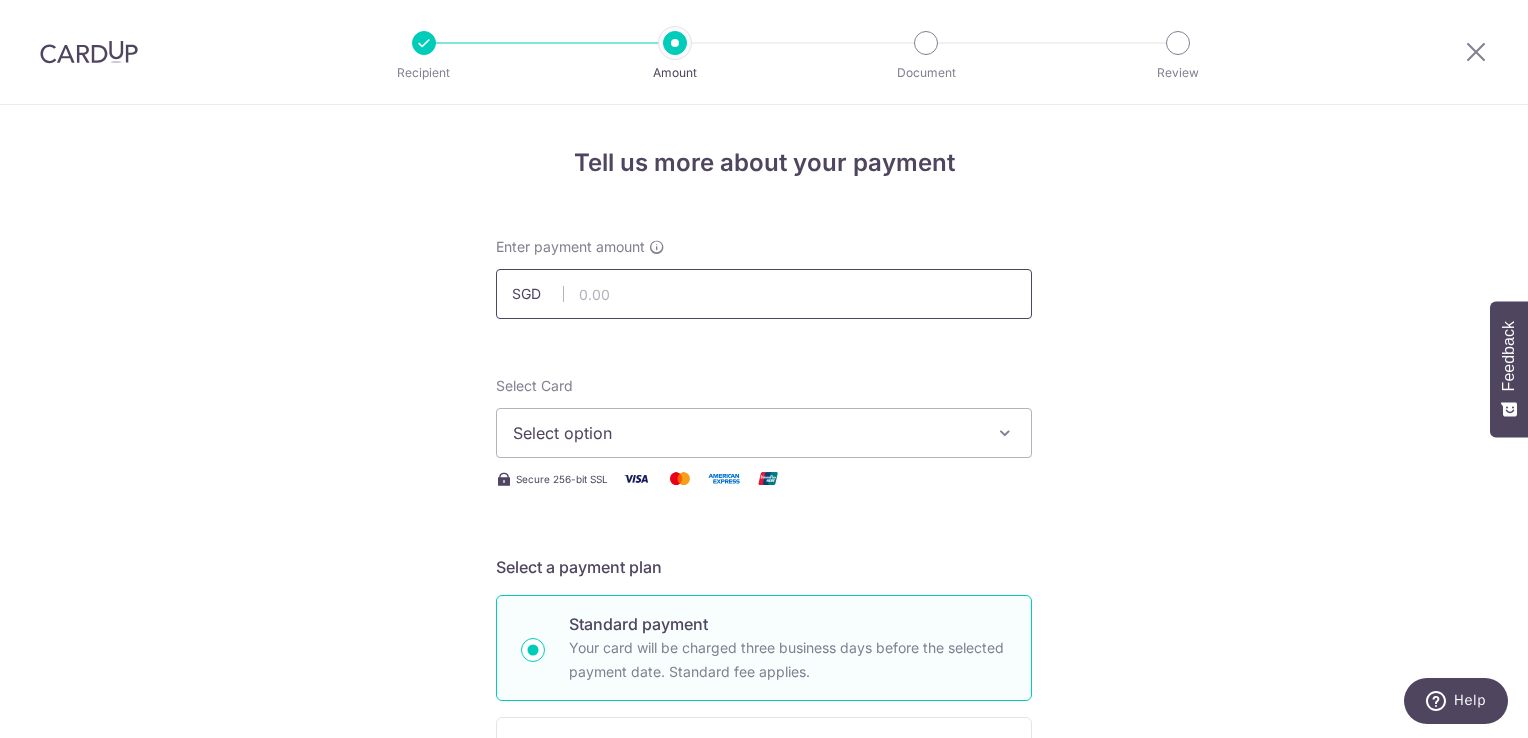 click at bounding box center [764, 294] 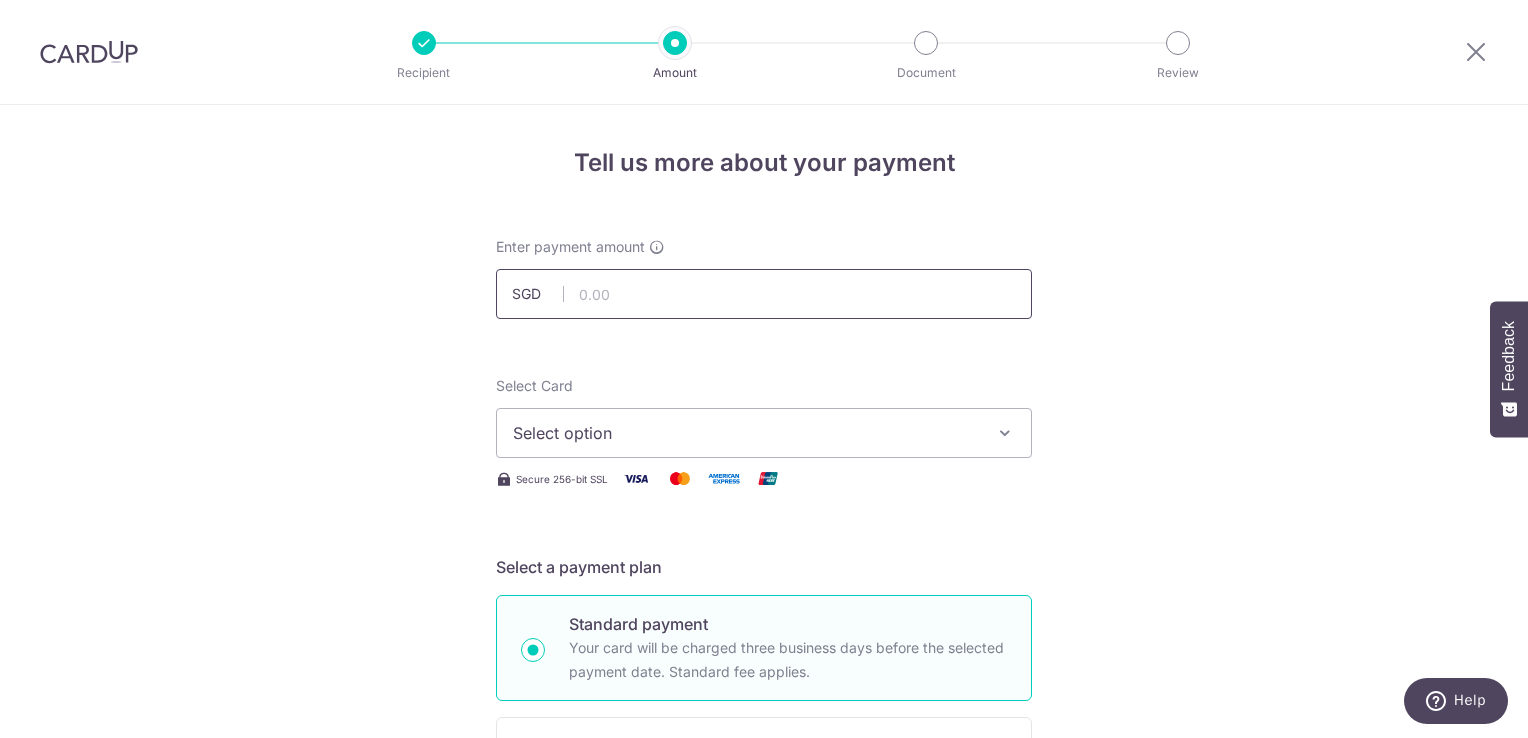type on "73.07" 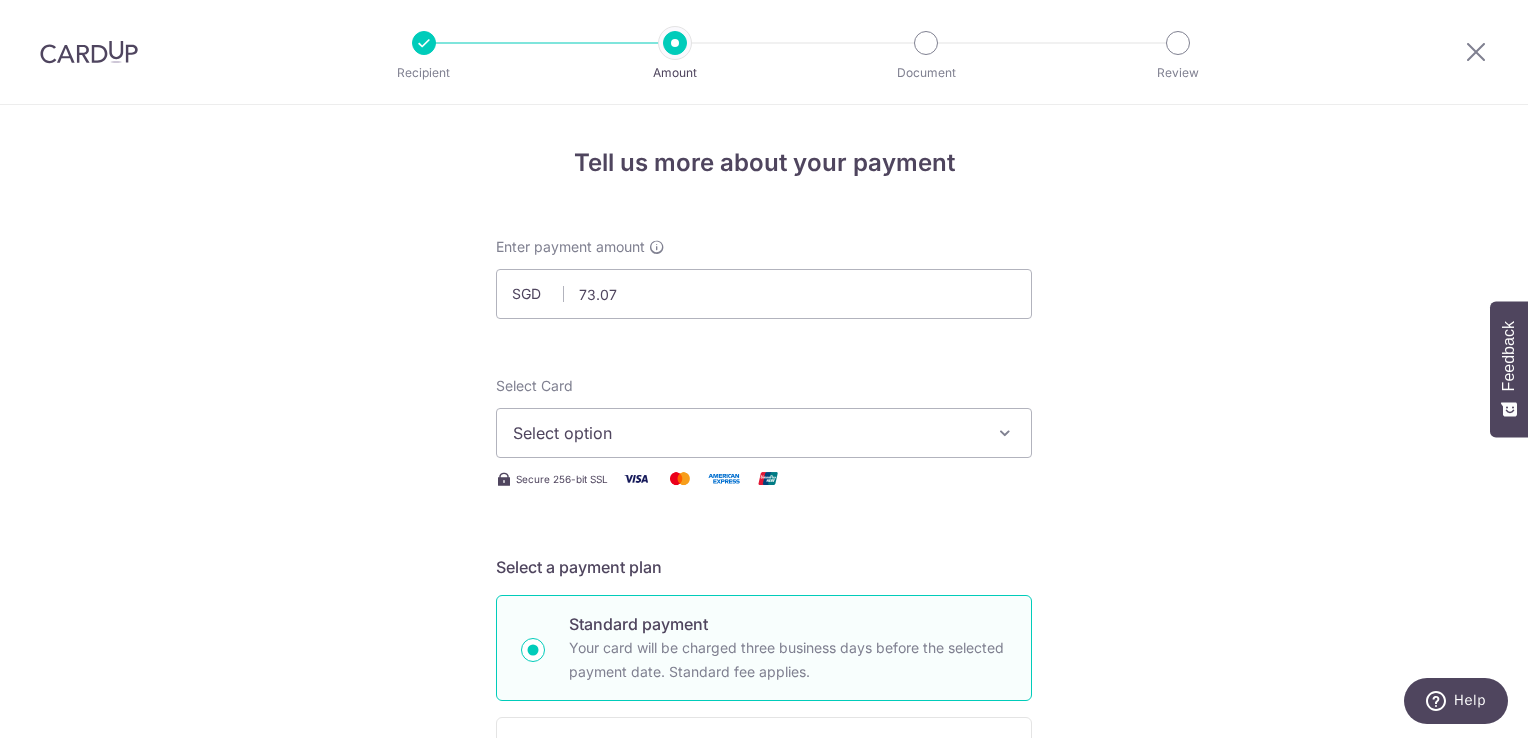 click on "Select option" at bounding box center [746, 433] 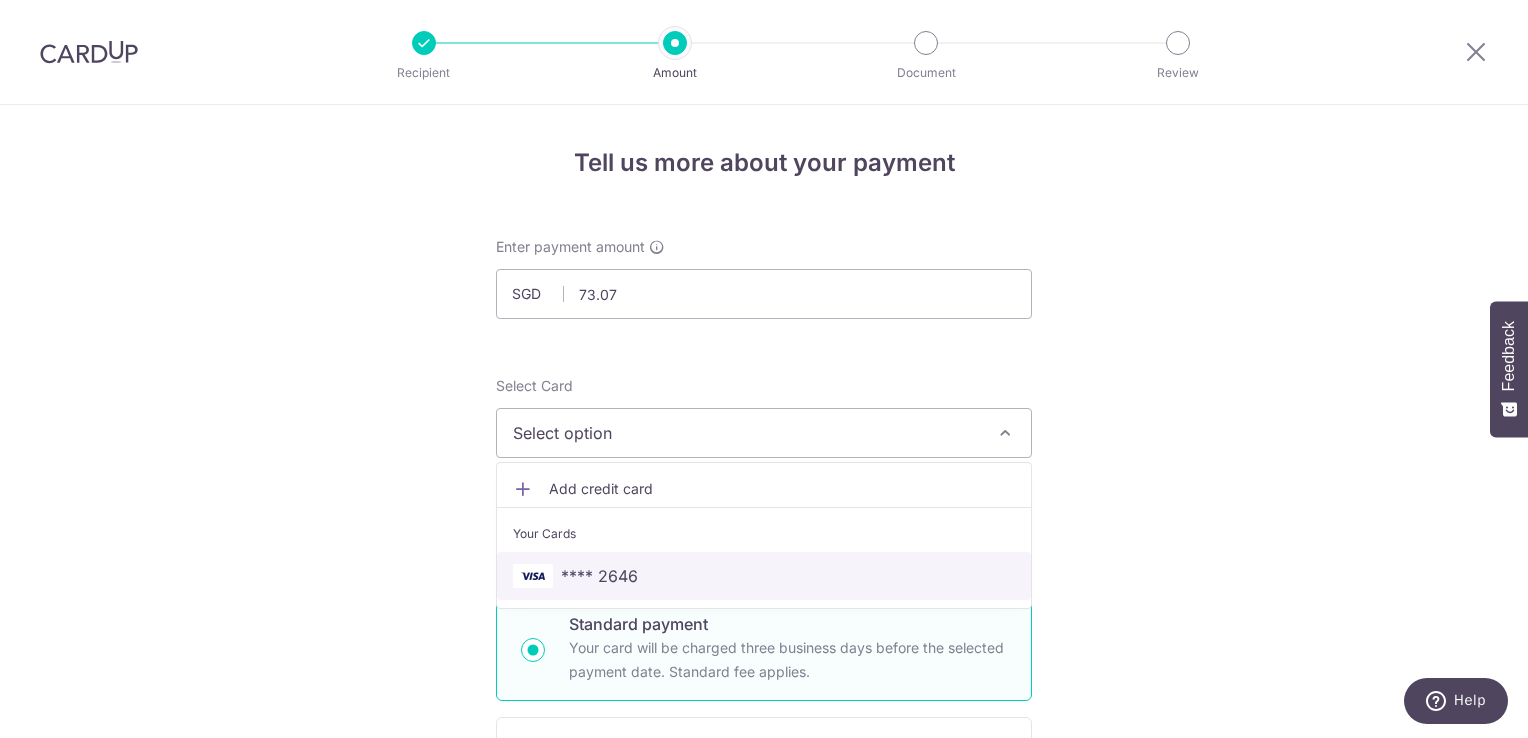 click on "**** 2646" at bounding box center [764, 576] 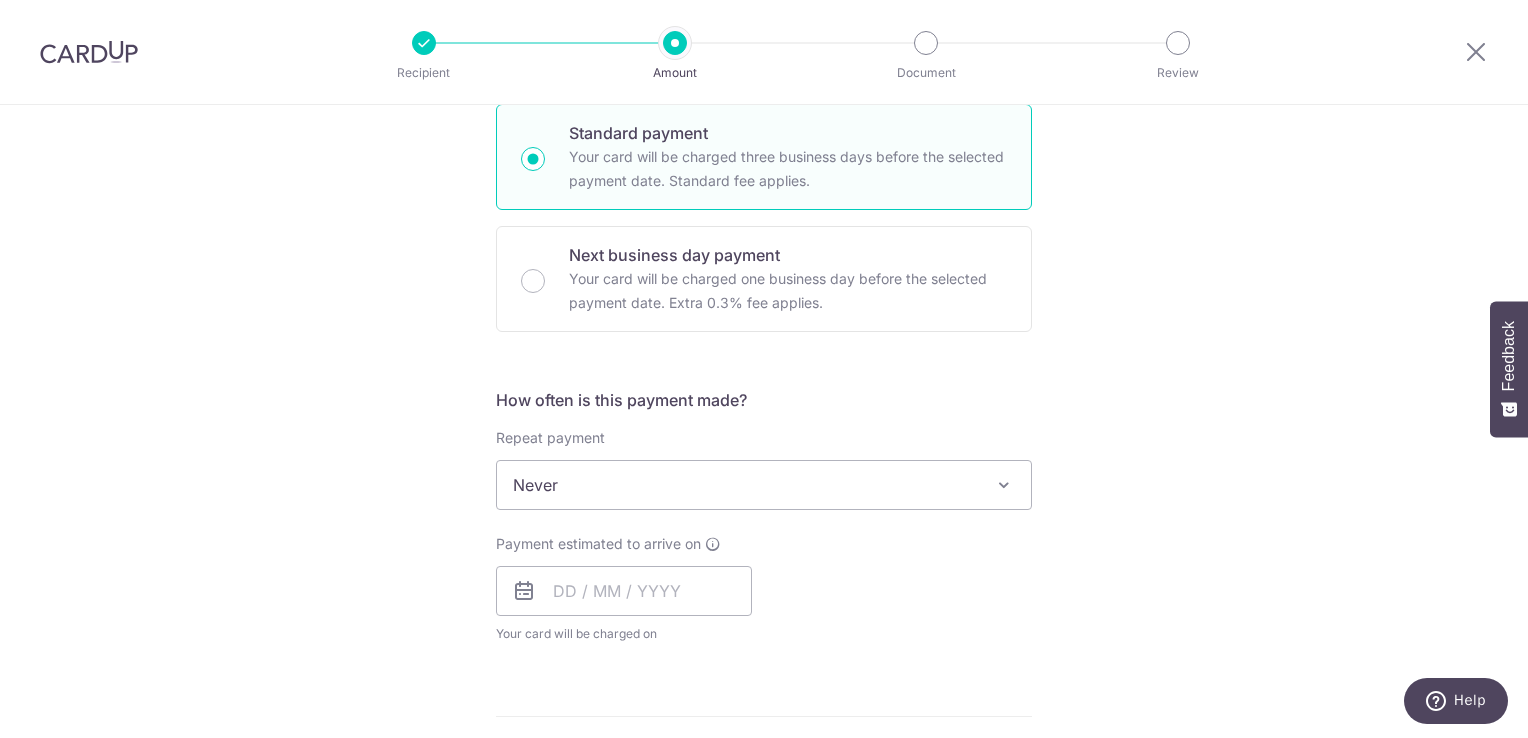 scroll, scrollTop: 488, scrollLeft: 0, axis: vertical 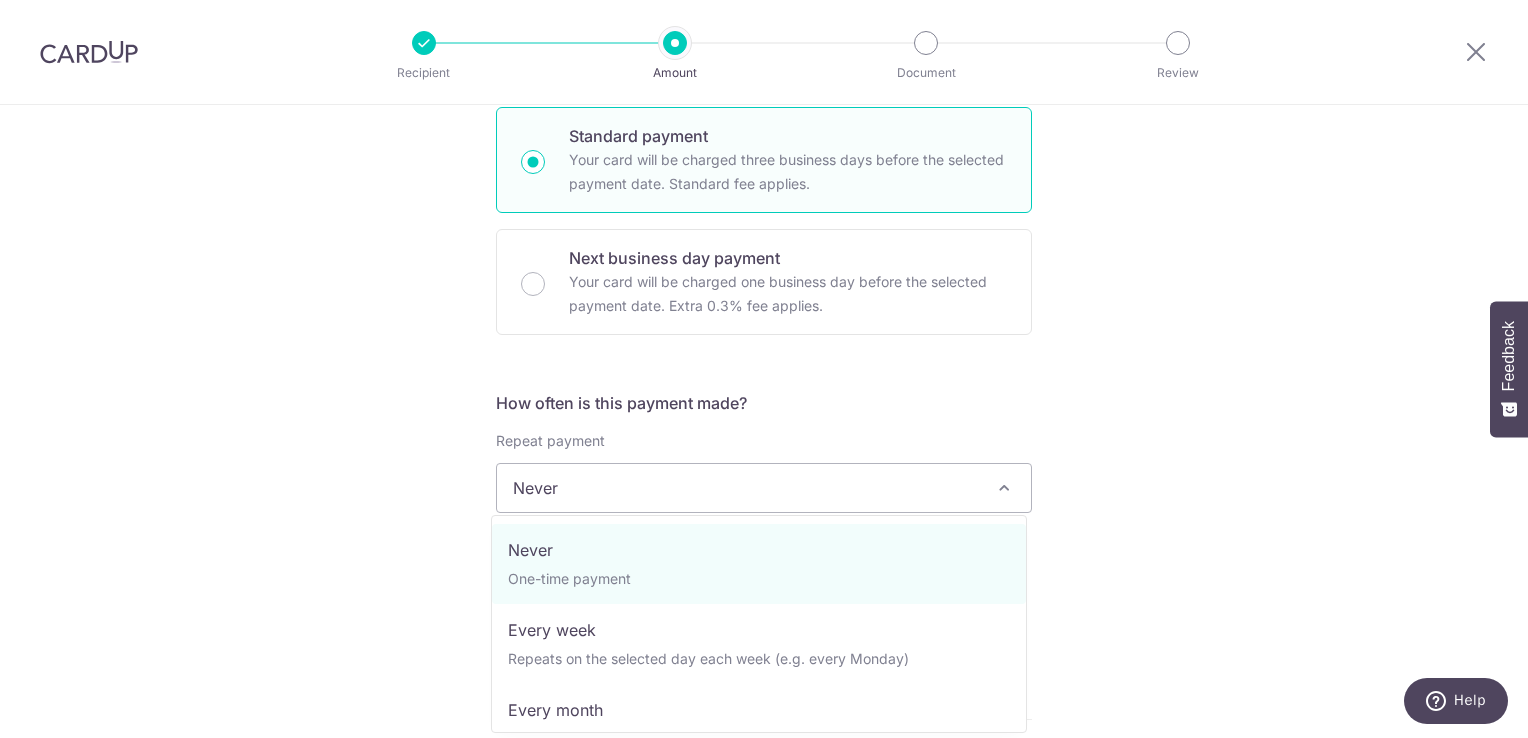click on "Never" at bounding box center [764, 488] 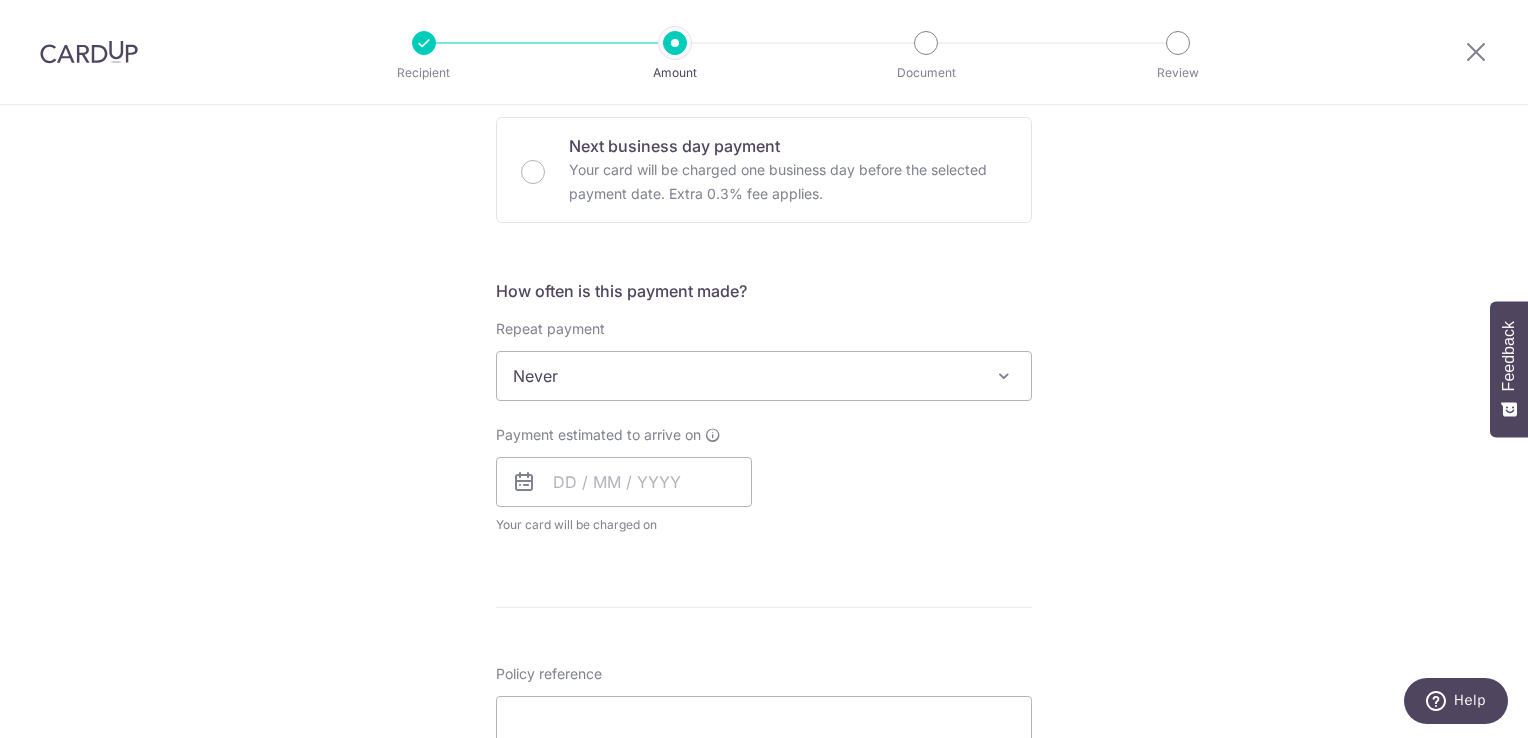 scroll, scrollTop: 602, scrollLeft: 0, axis: vertical 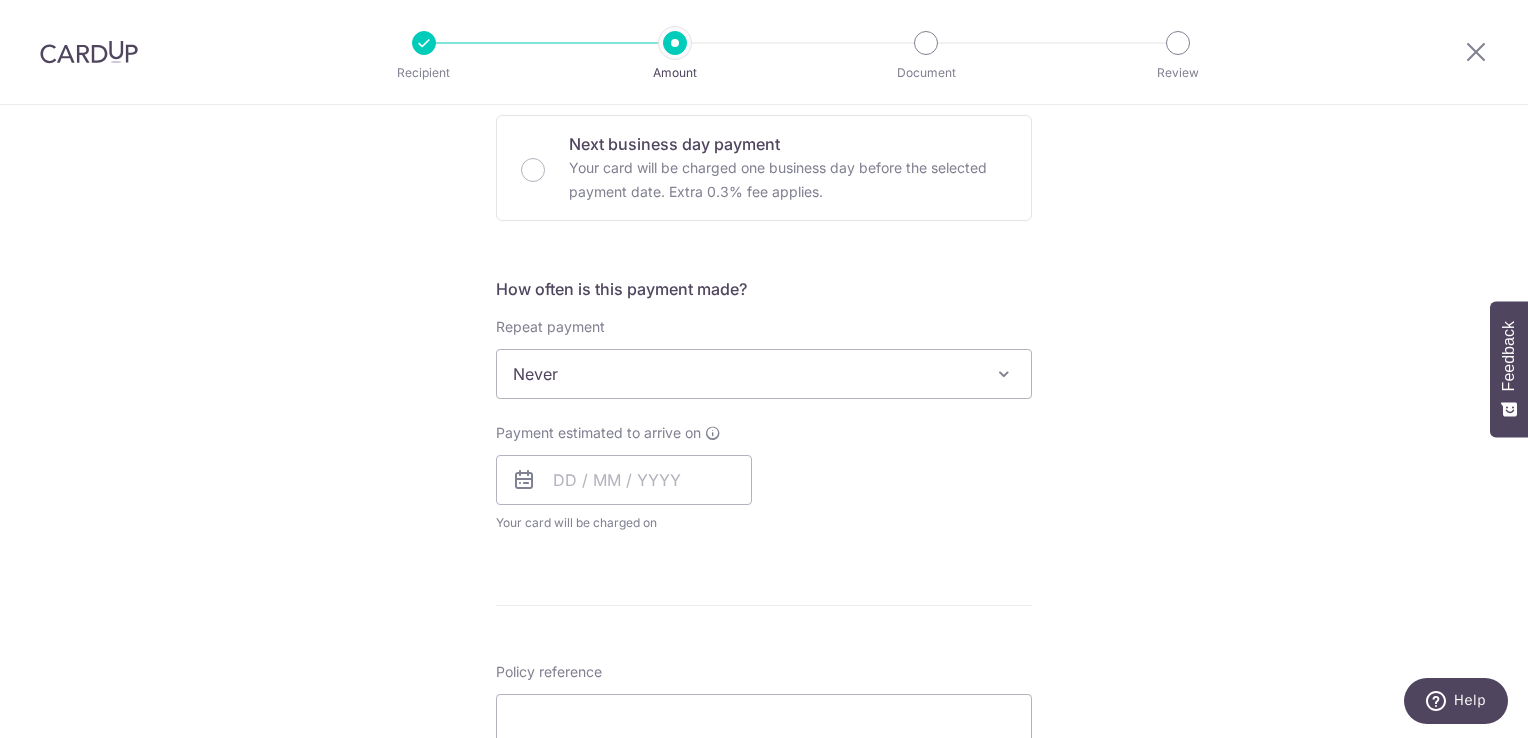 click on "Never" at bounding box center [764, 374] 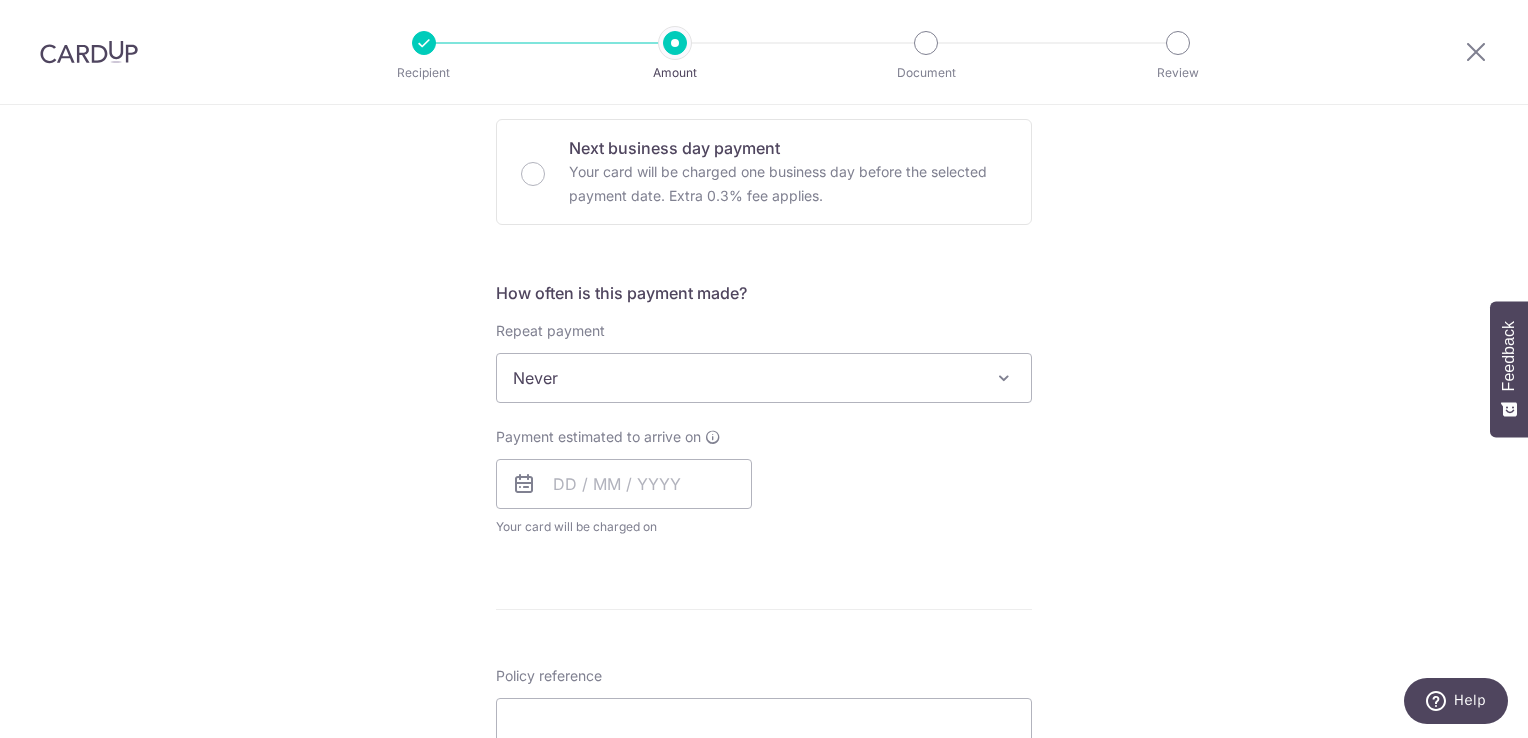scroll, scrollTop: 601, scrollLeft: 0, axis: vertical 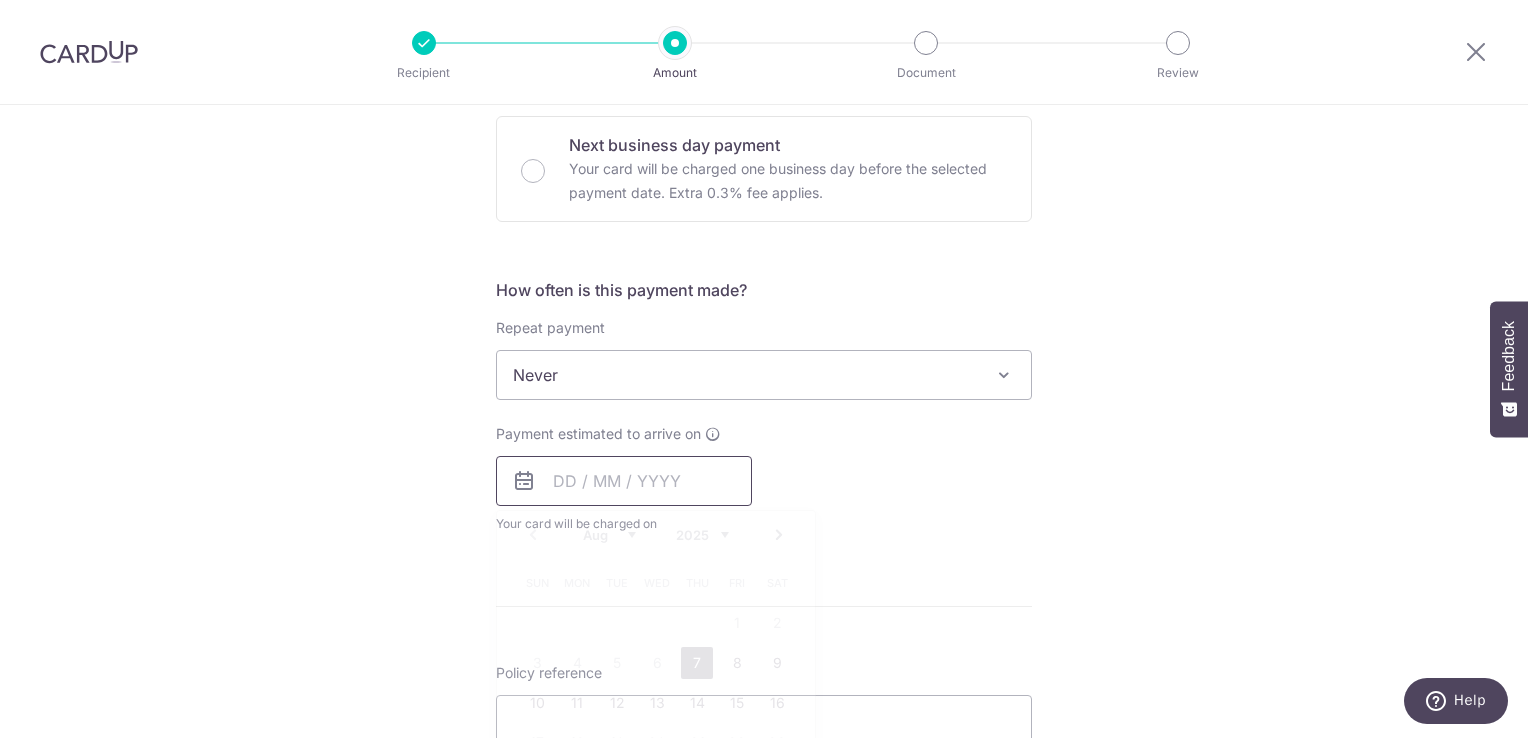 click at bounding box center (624, 481) 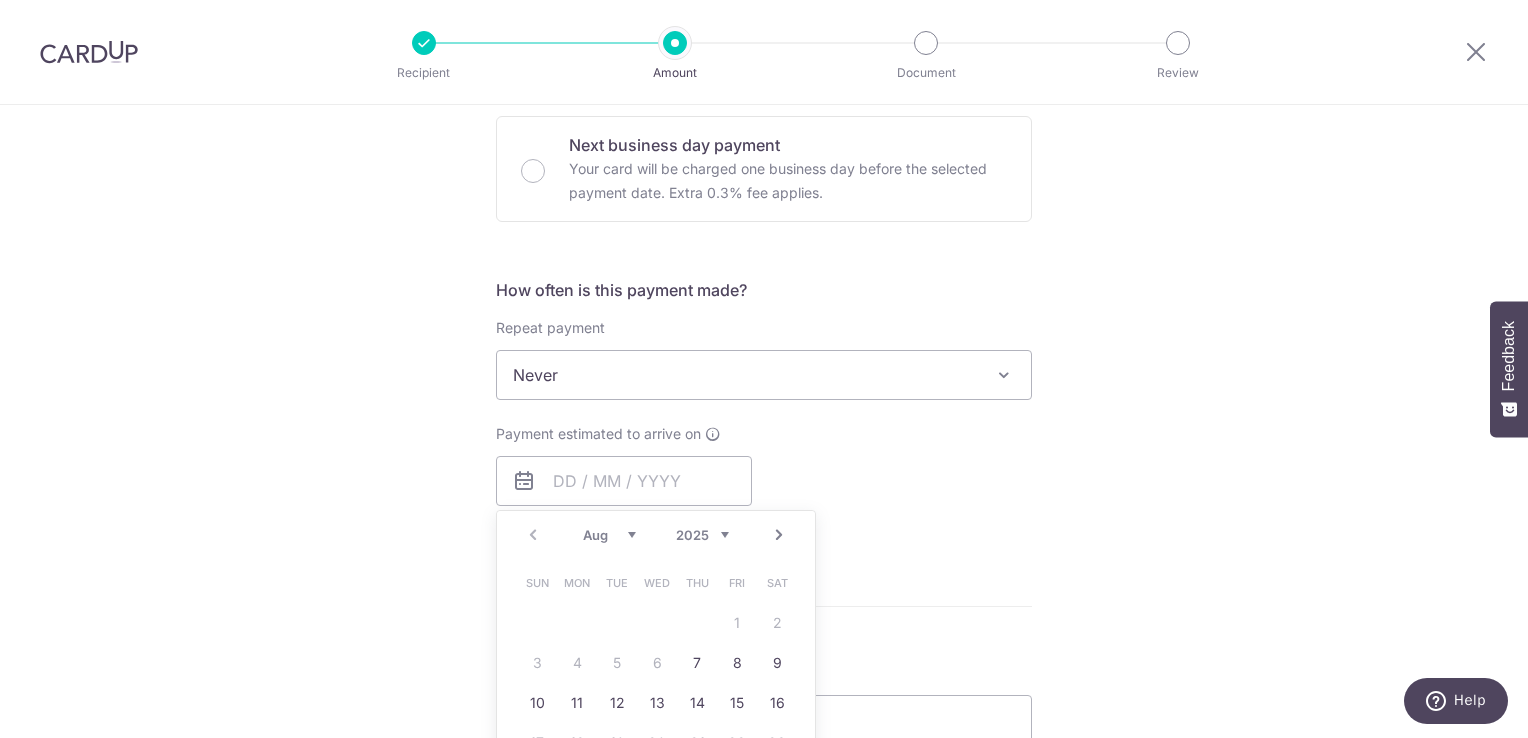 click on "15" at bounding box center [737, 703] 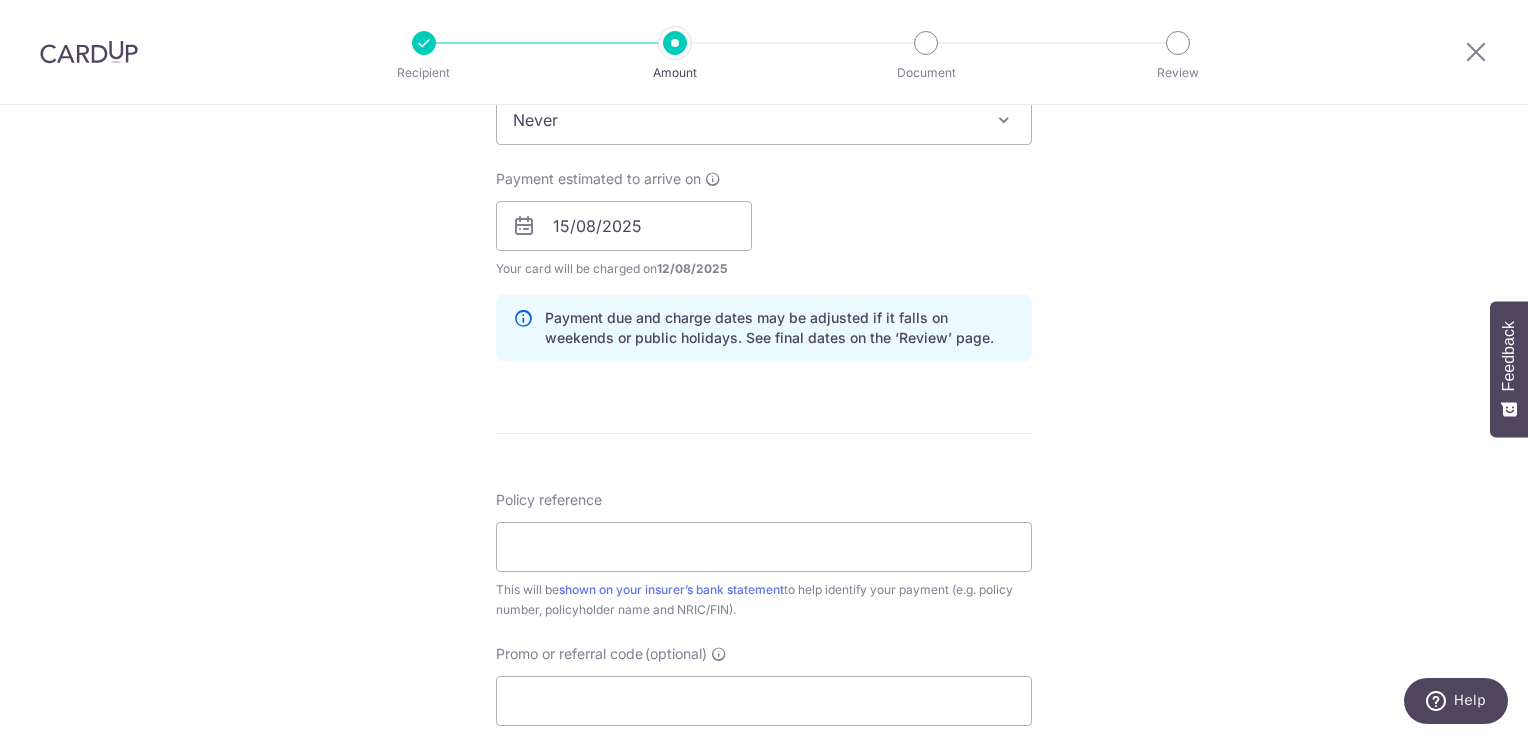 scroll, scrollTop: 858, scrollLeft: 0, axis: vertical 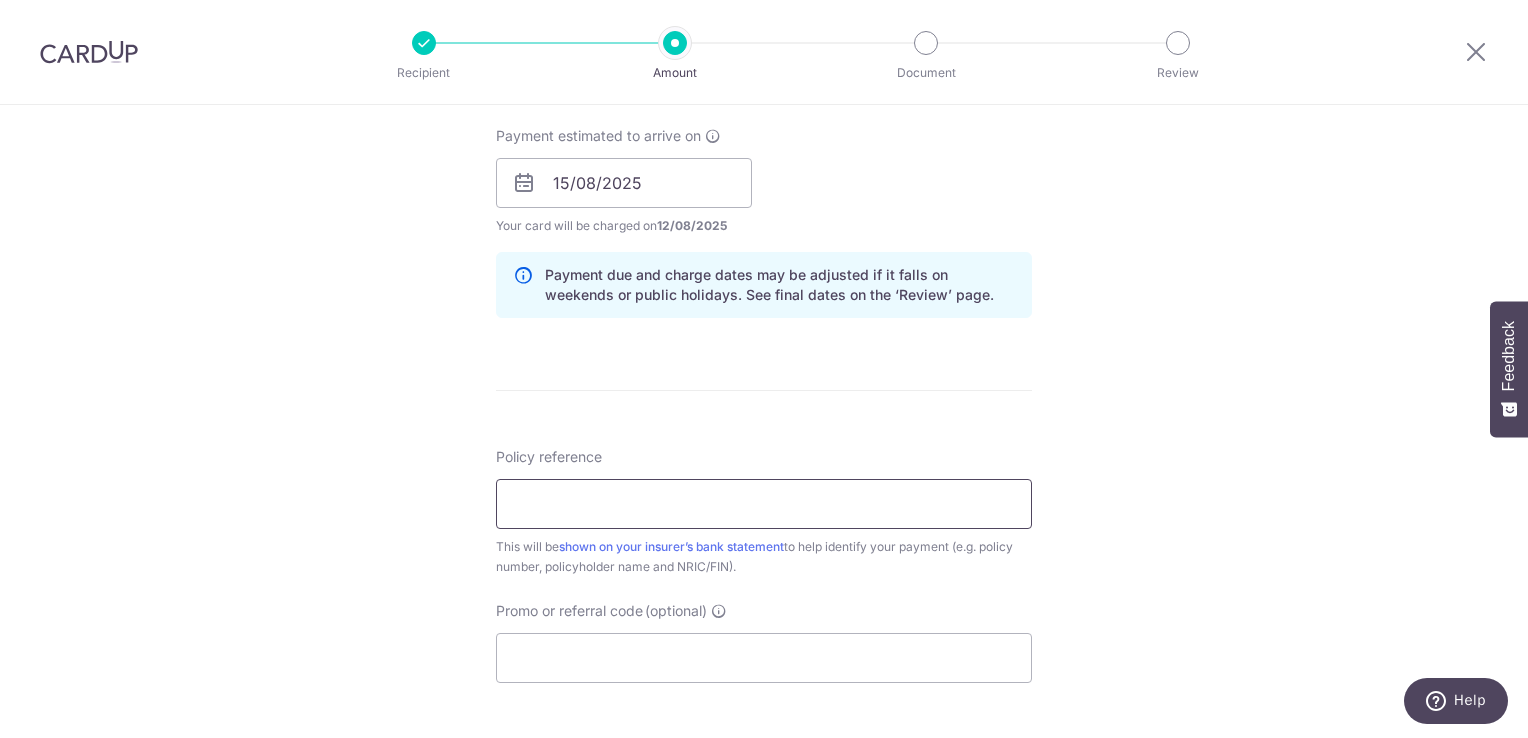 click on "Policy reference" at bounding box center (764, 504) 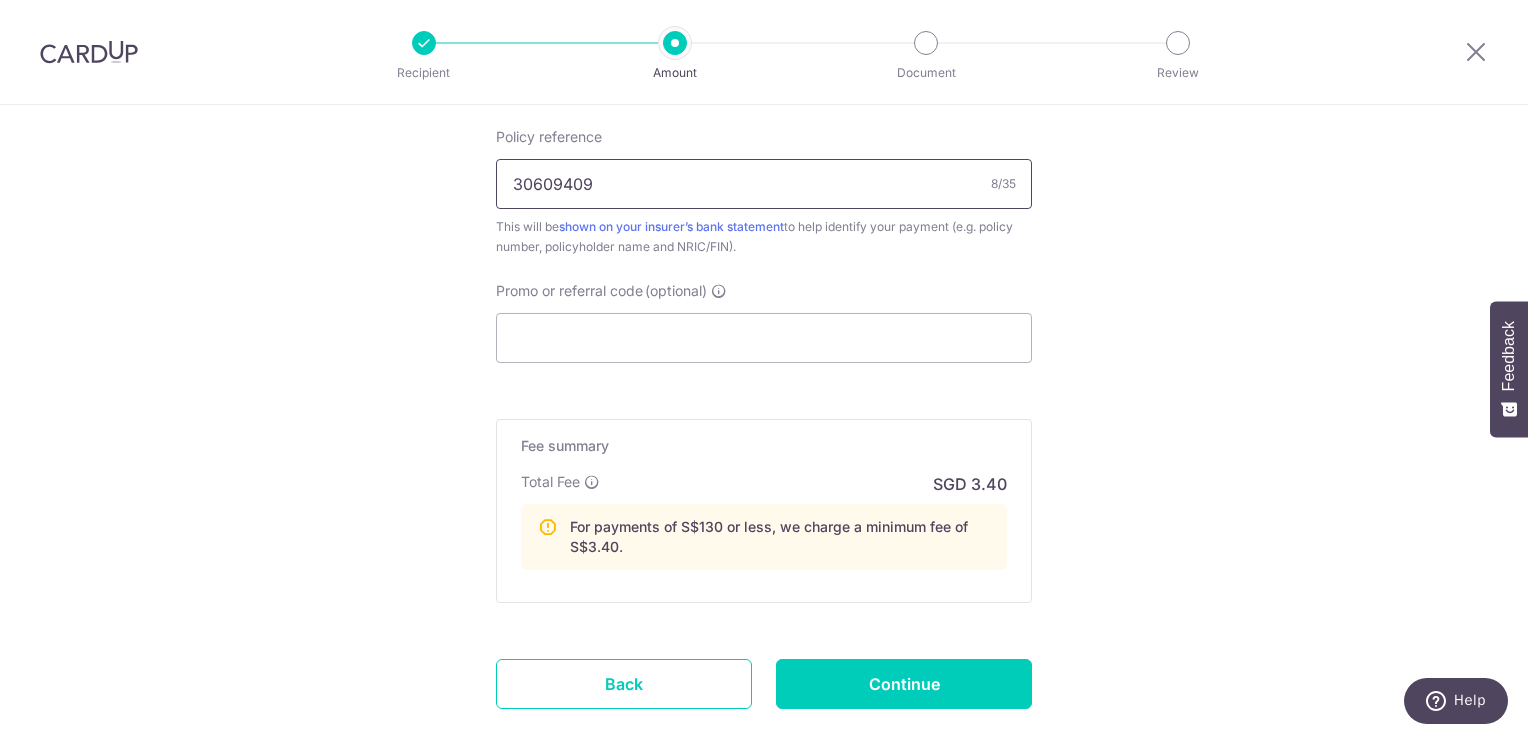 scroll, scrollTop: 1222, scrollLeft: 0, axis: vertical 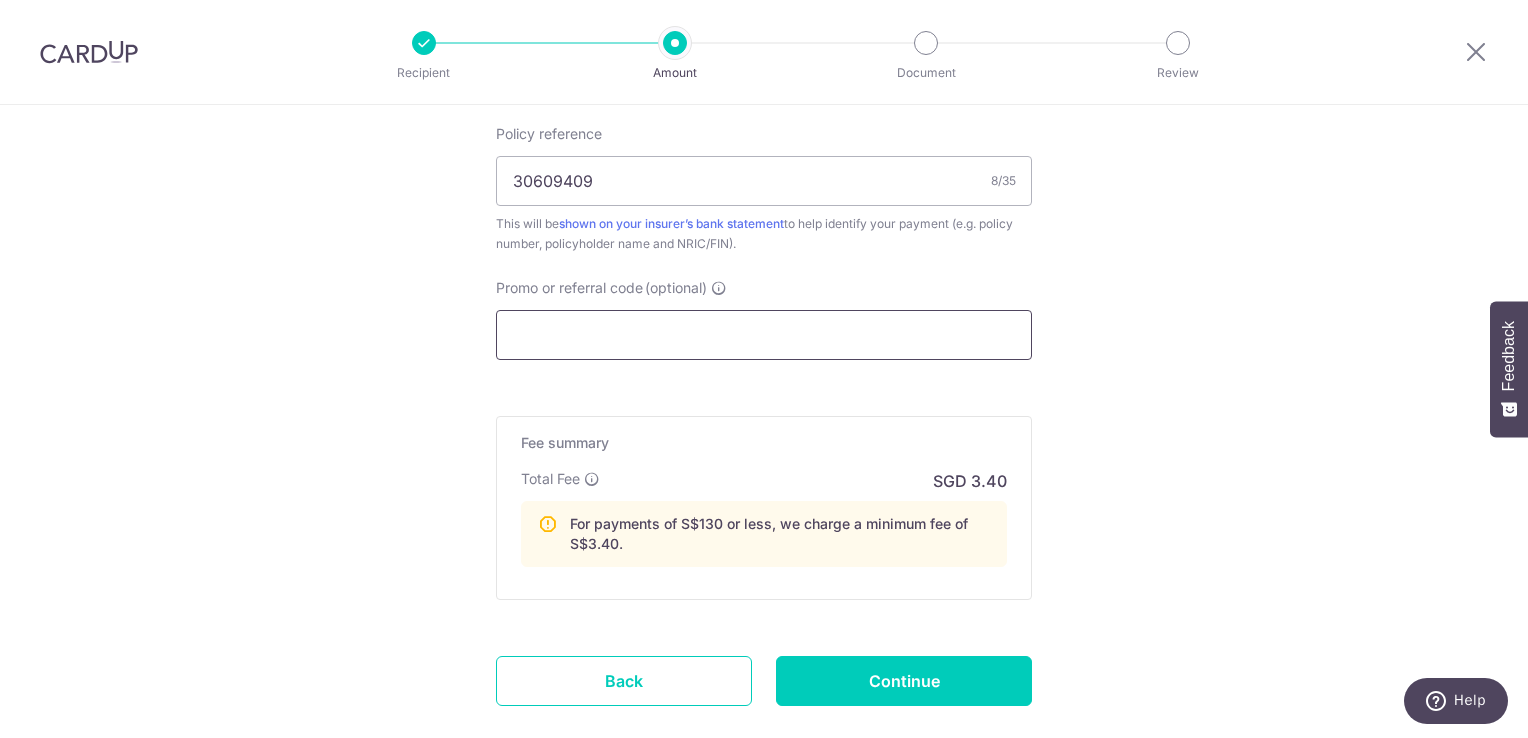 click on "Promo or referral code
(optional)" at bounding box center [764, 335] 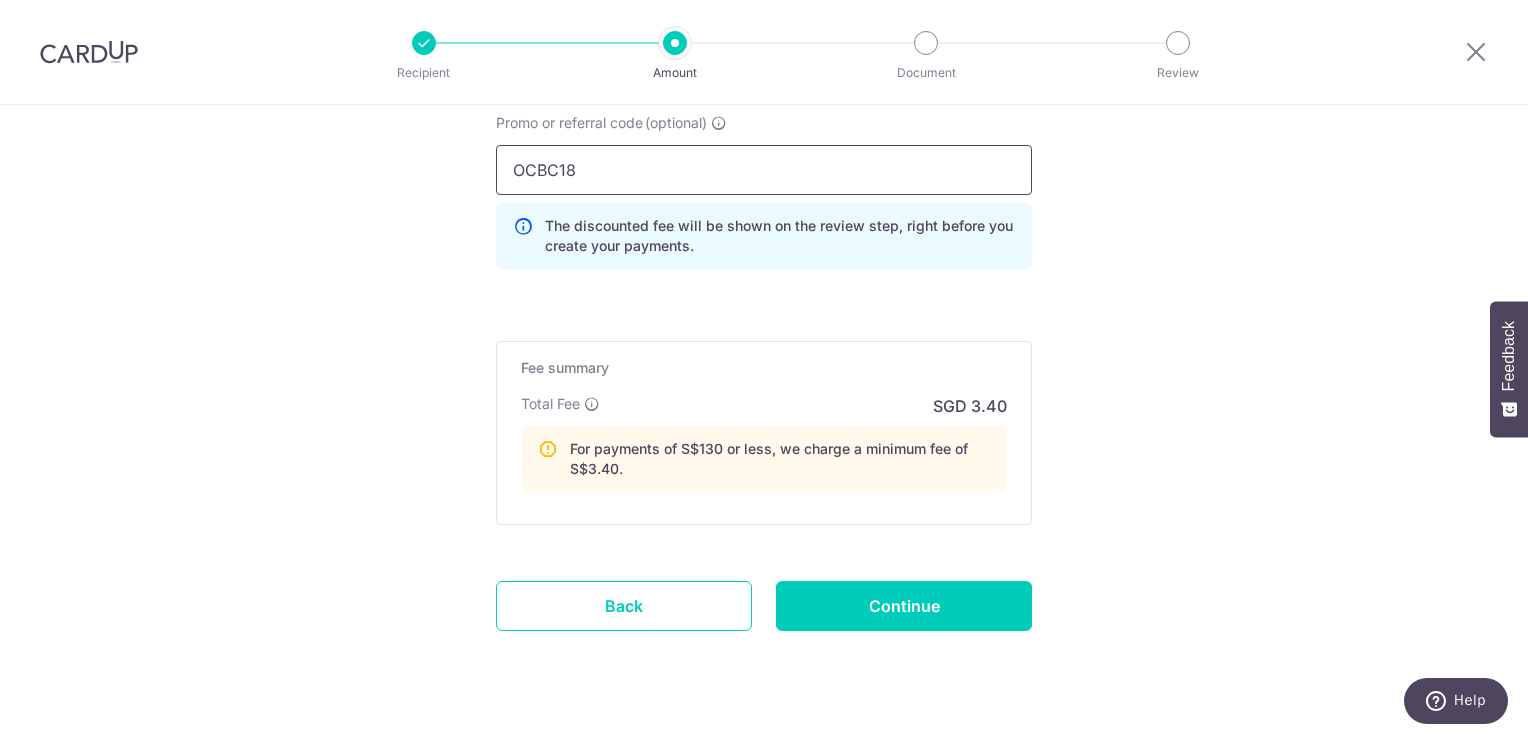 scroll, scrollTop: 1392, scrollLeft: 0, axis: vertical 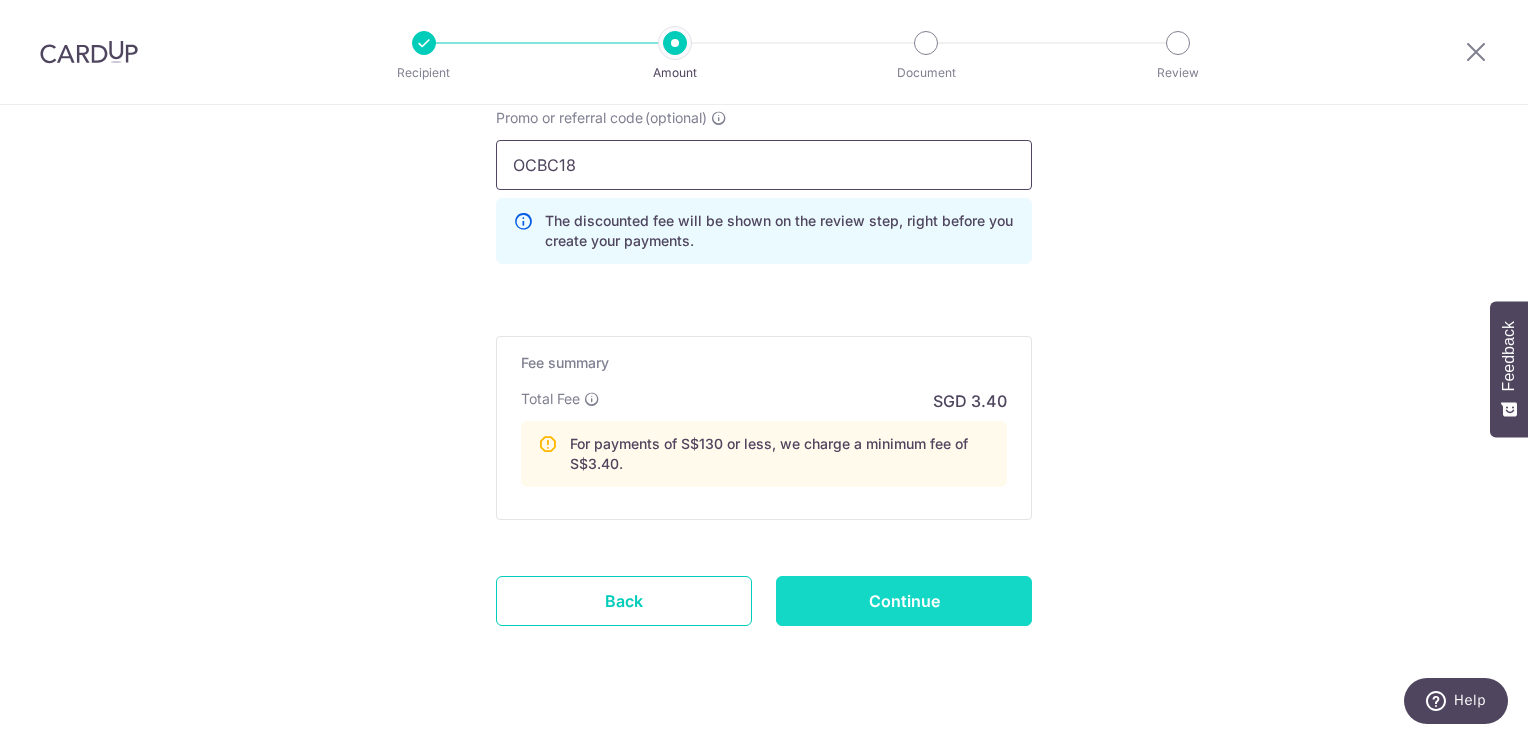 type on "OCBC18" 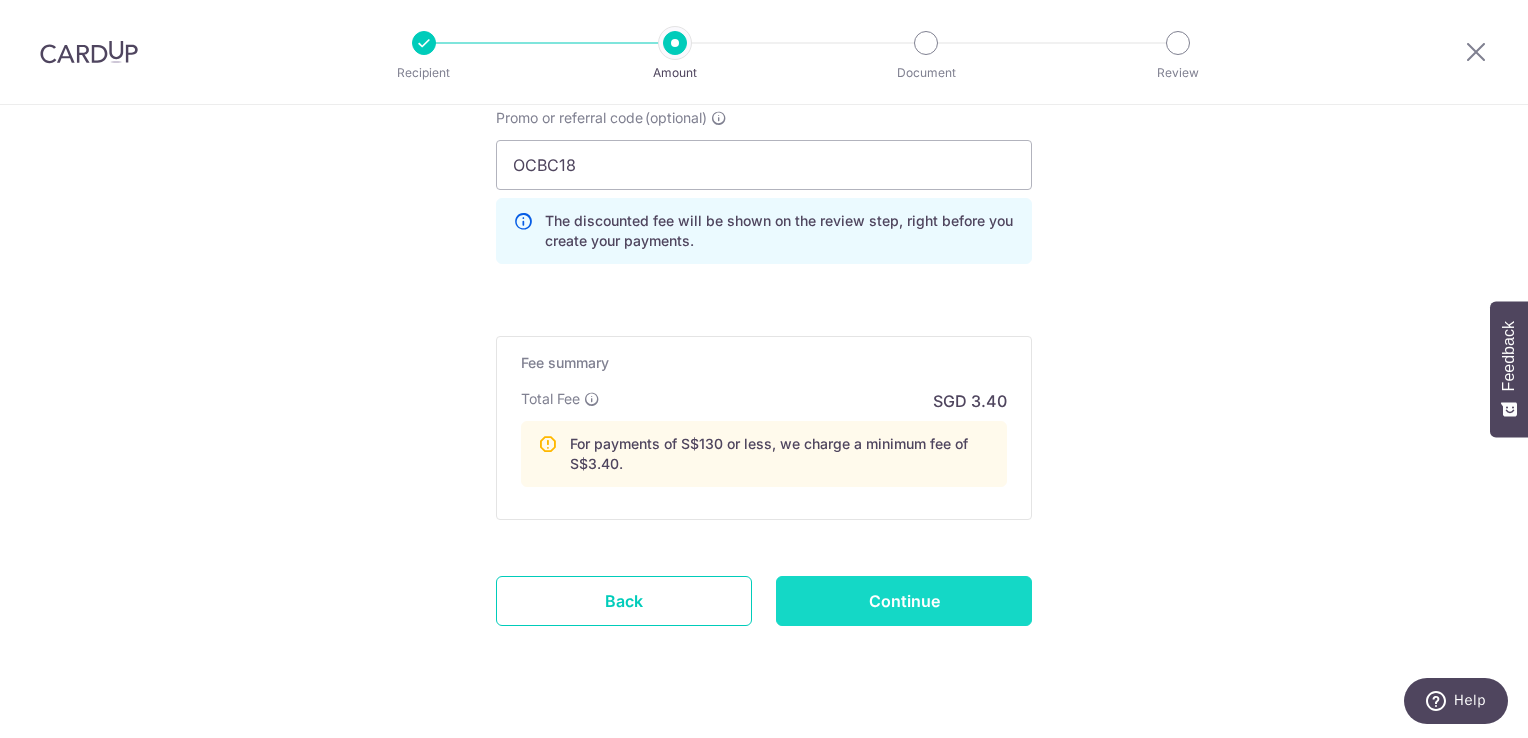 click on "Continue" at bounding box center [904, 601] 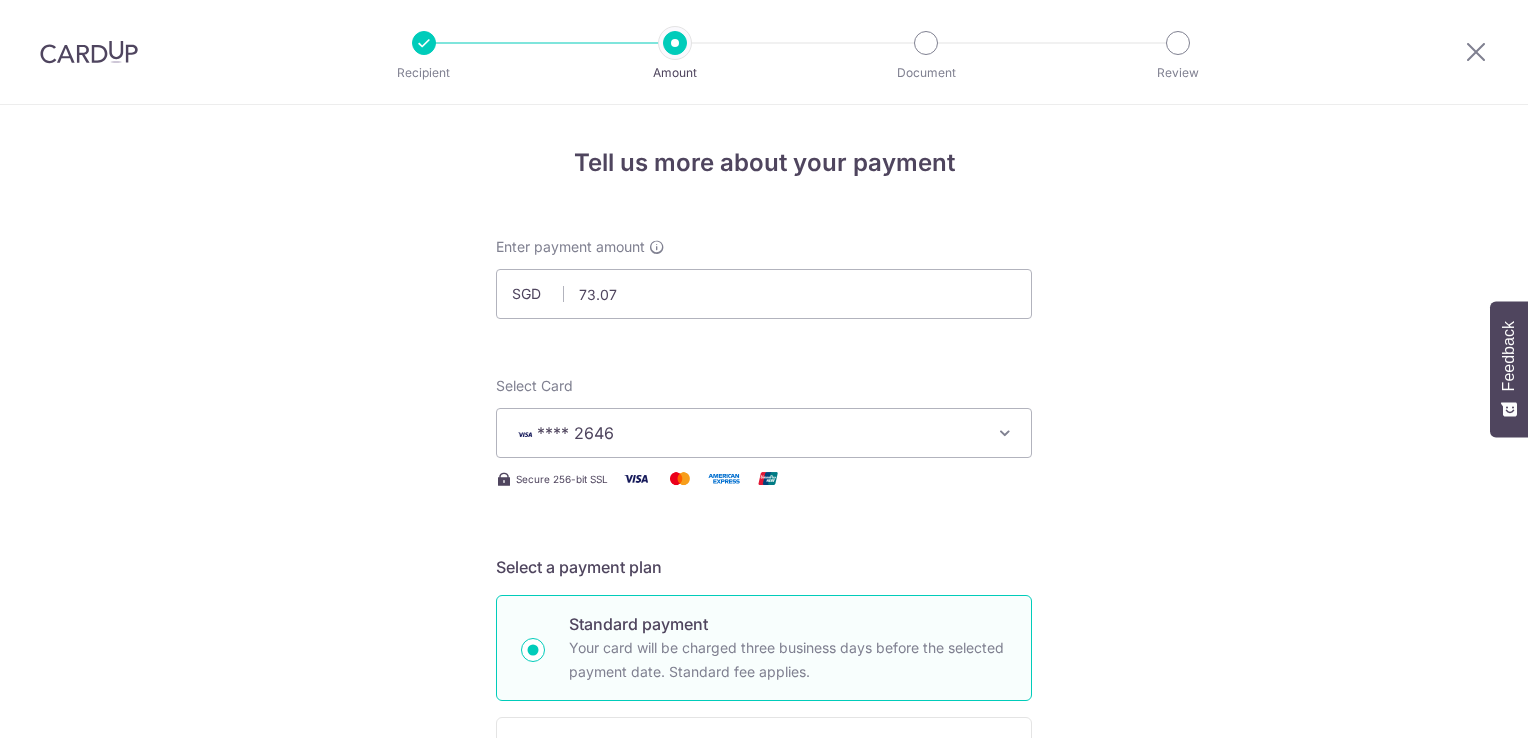 scroll, scrollTop: 0, scrollLeft: 0, axis: both 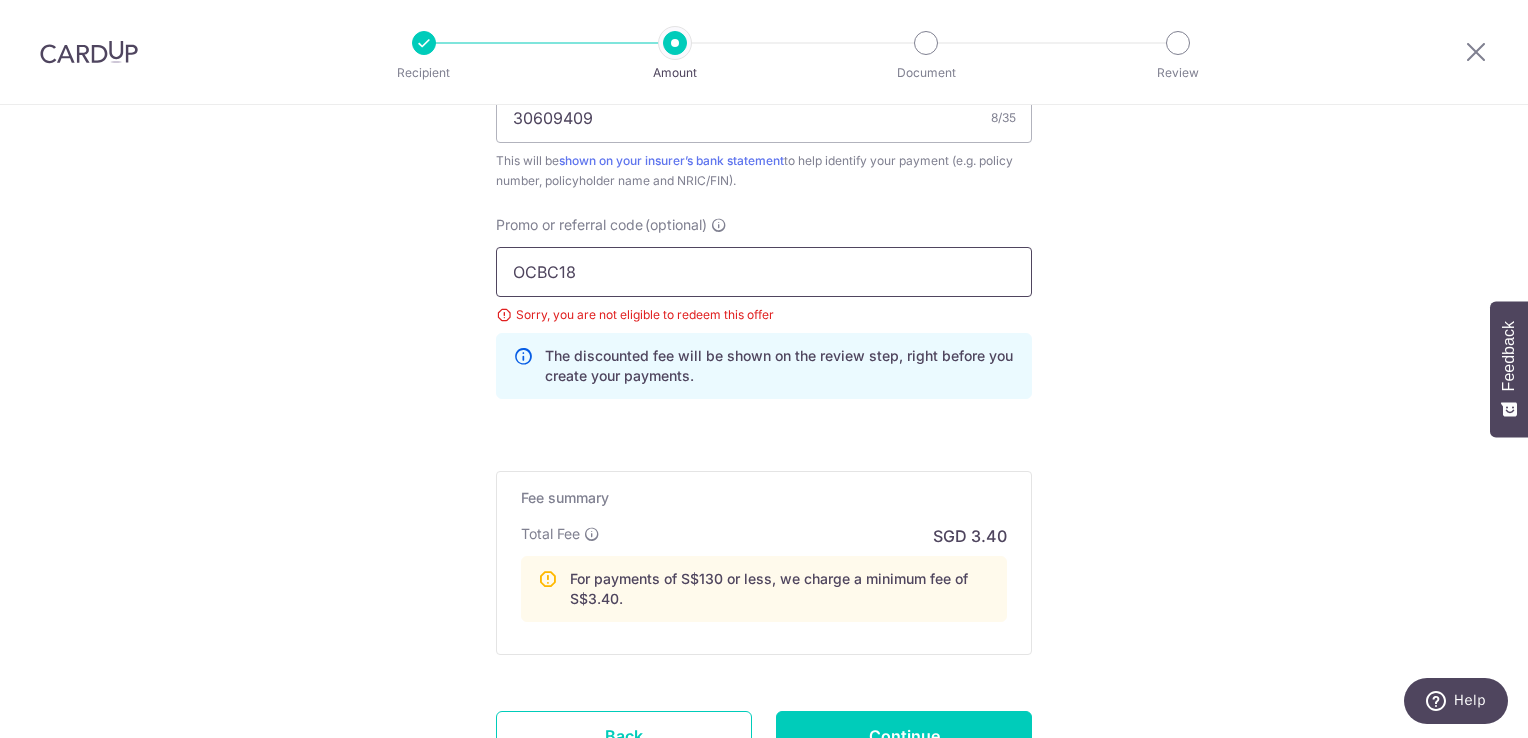 click on "OCBC18" at bounding box center (764, 272) 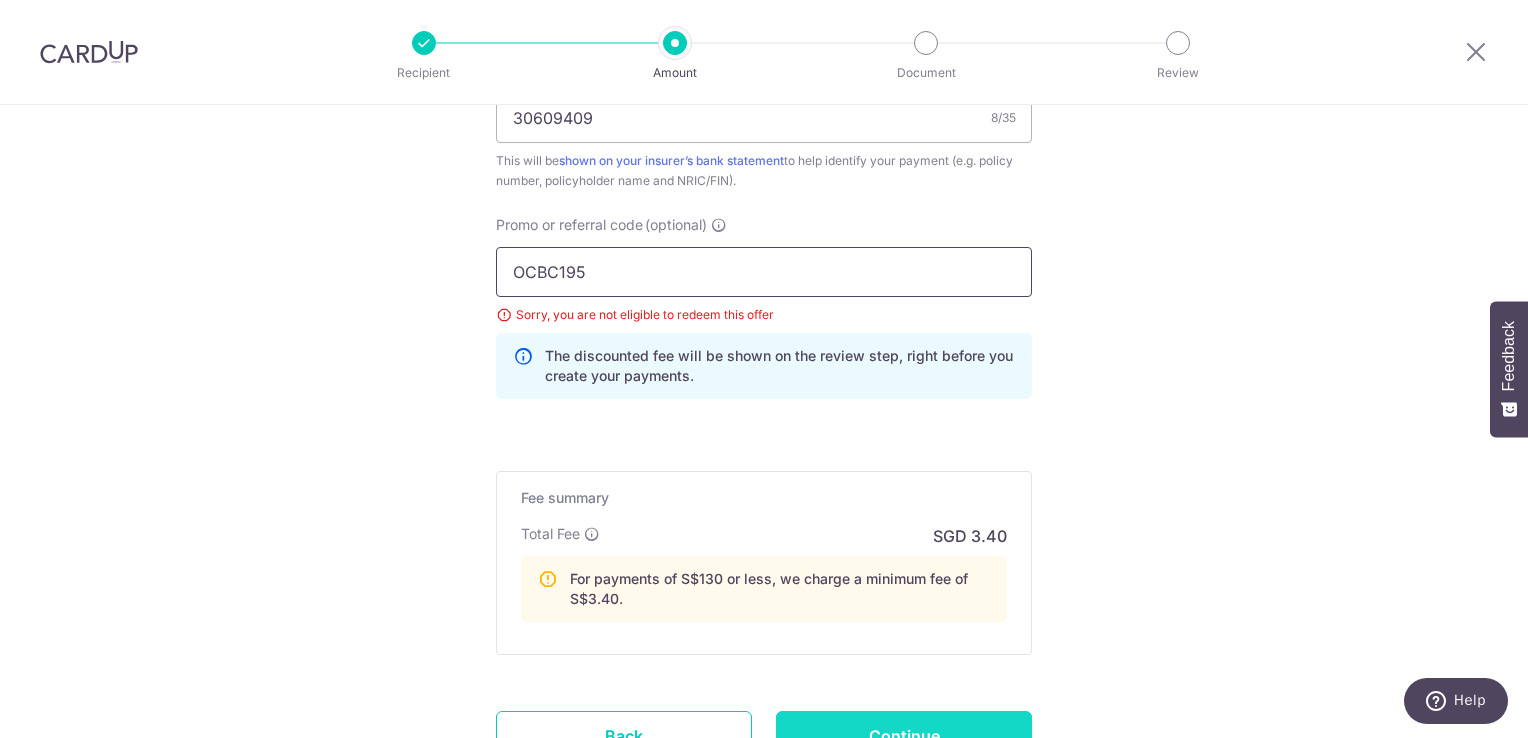 type on "OCBC195" 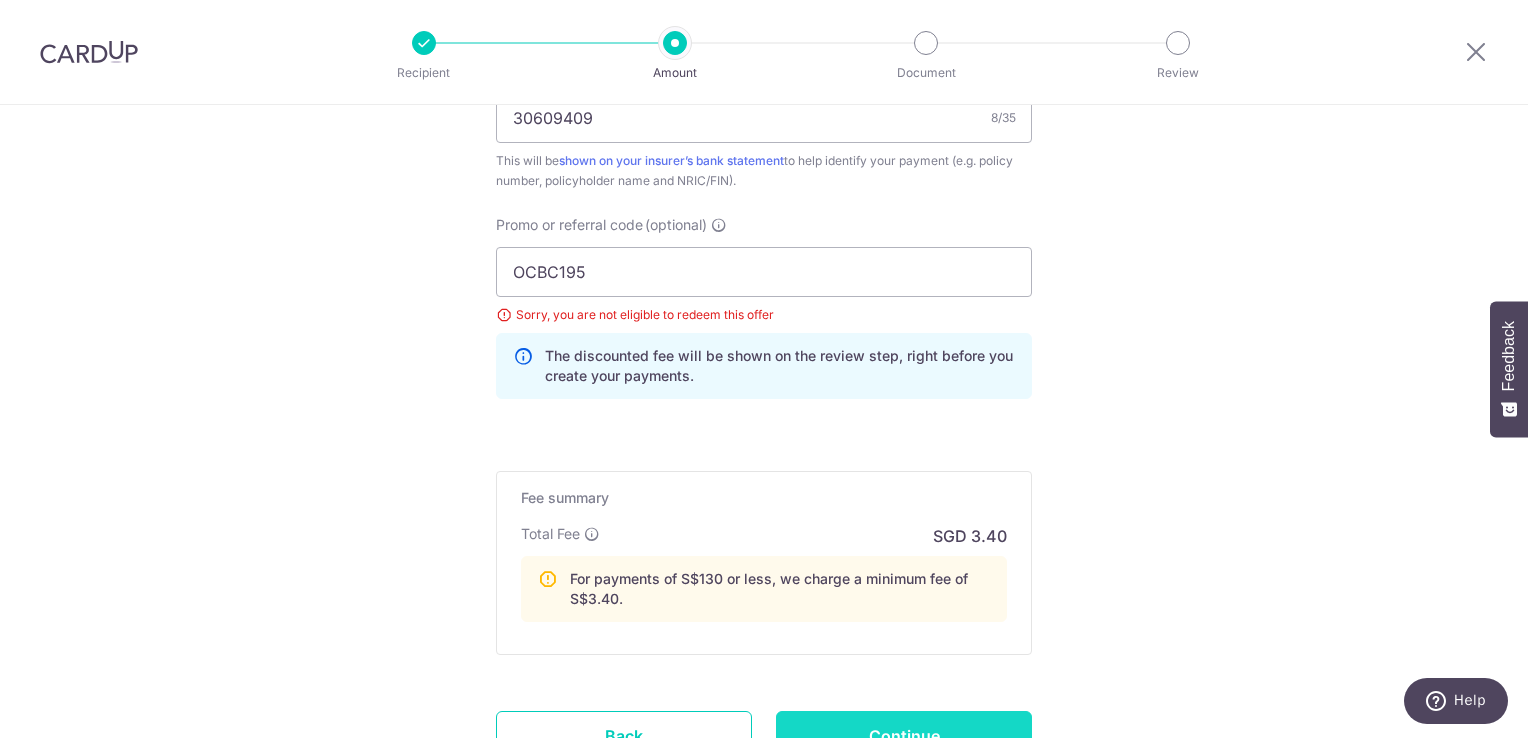 click on "Continue" at bounding box center [904, 736] 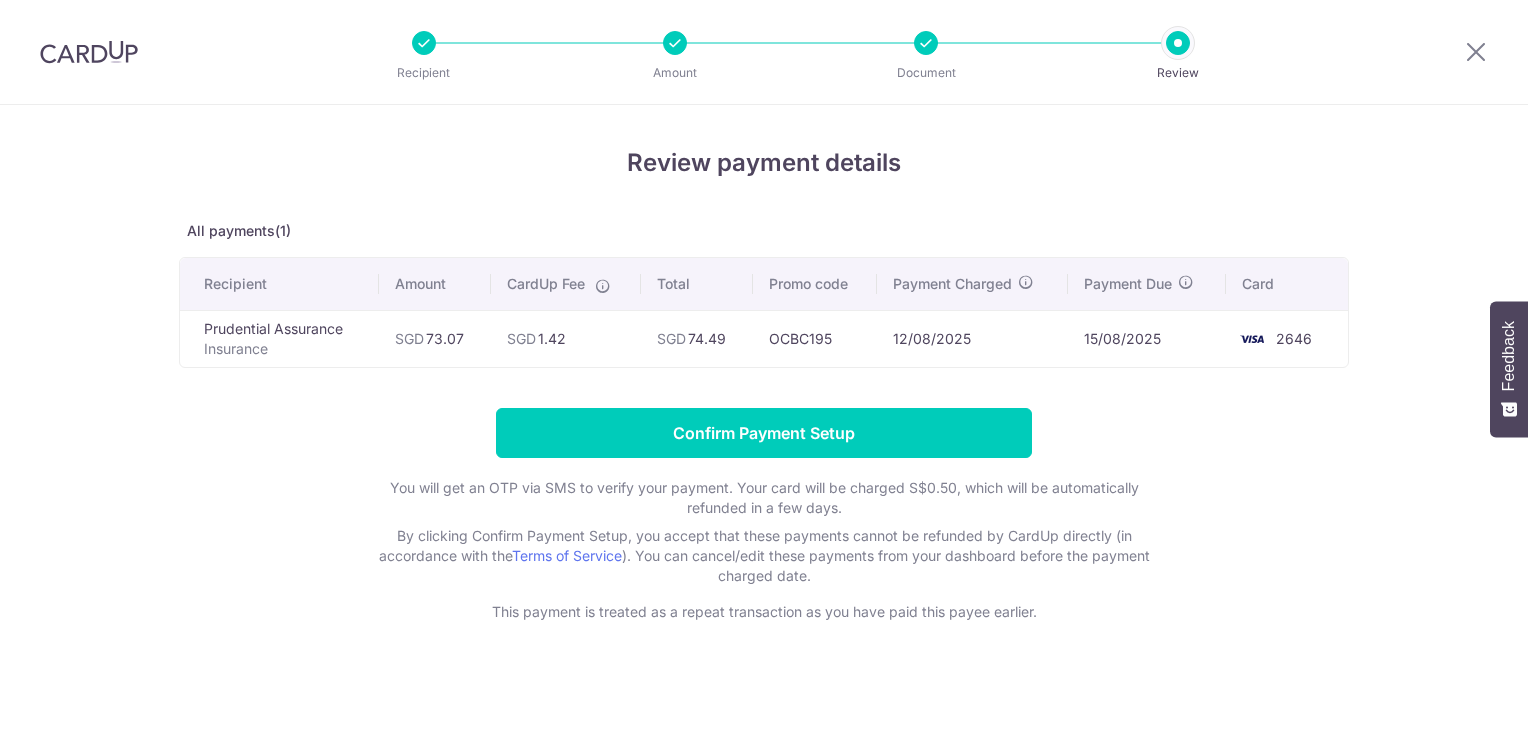 scroll, scrollTop: 0, scrollLeft: 0, axis: both 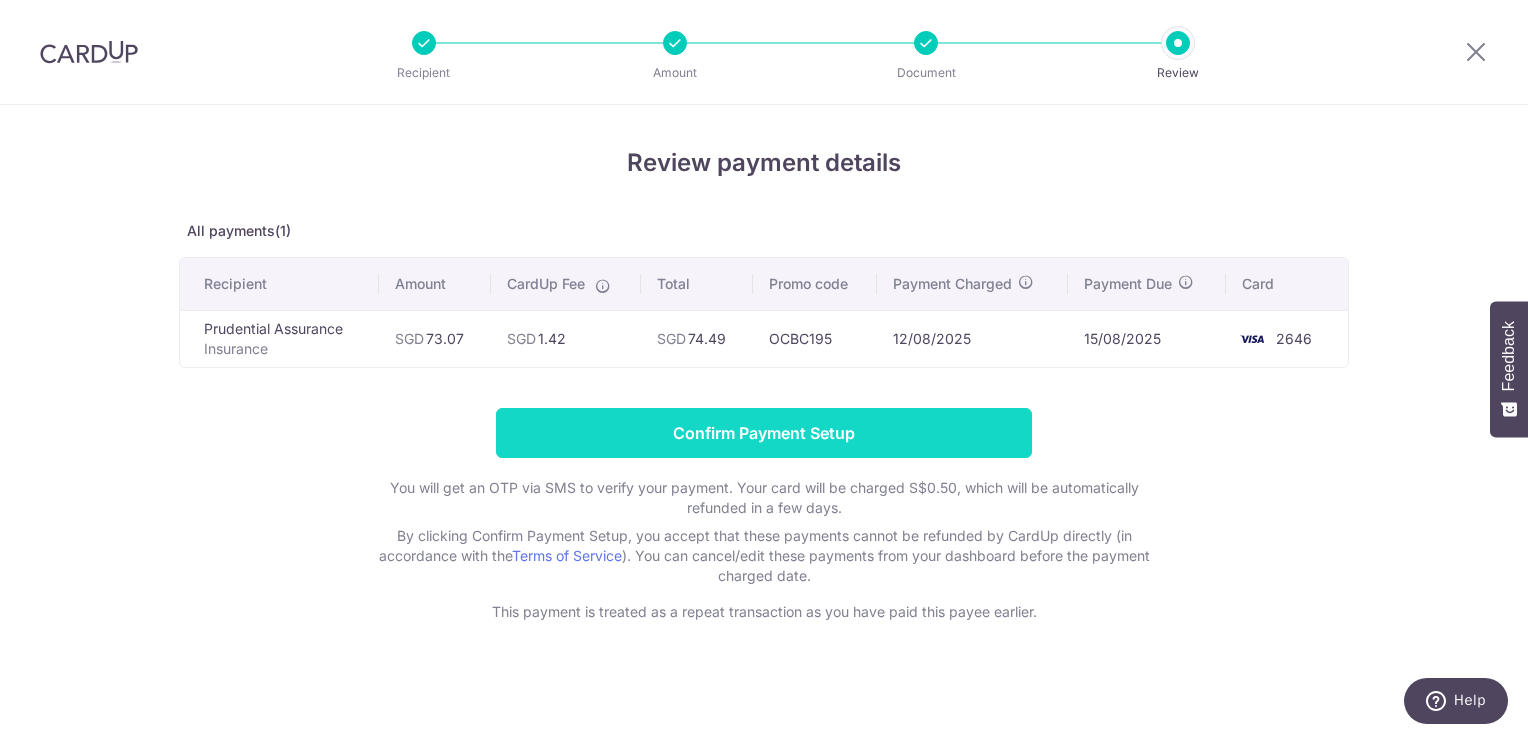 click on "Confirm Payment Setup" at bounding box center [764, 433] 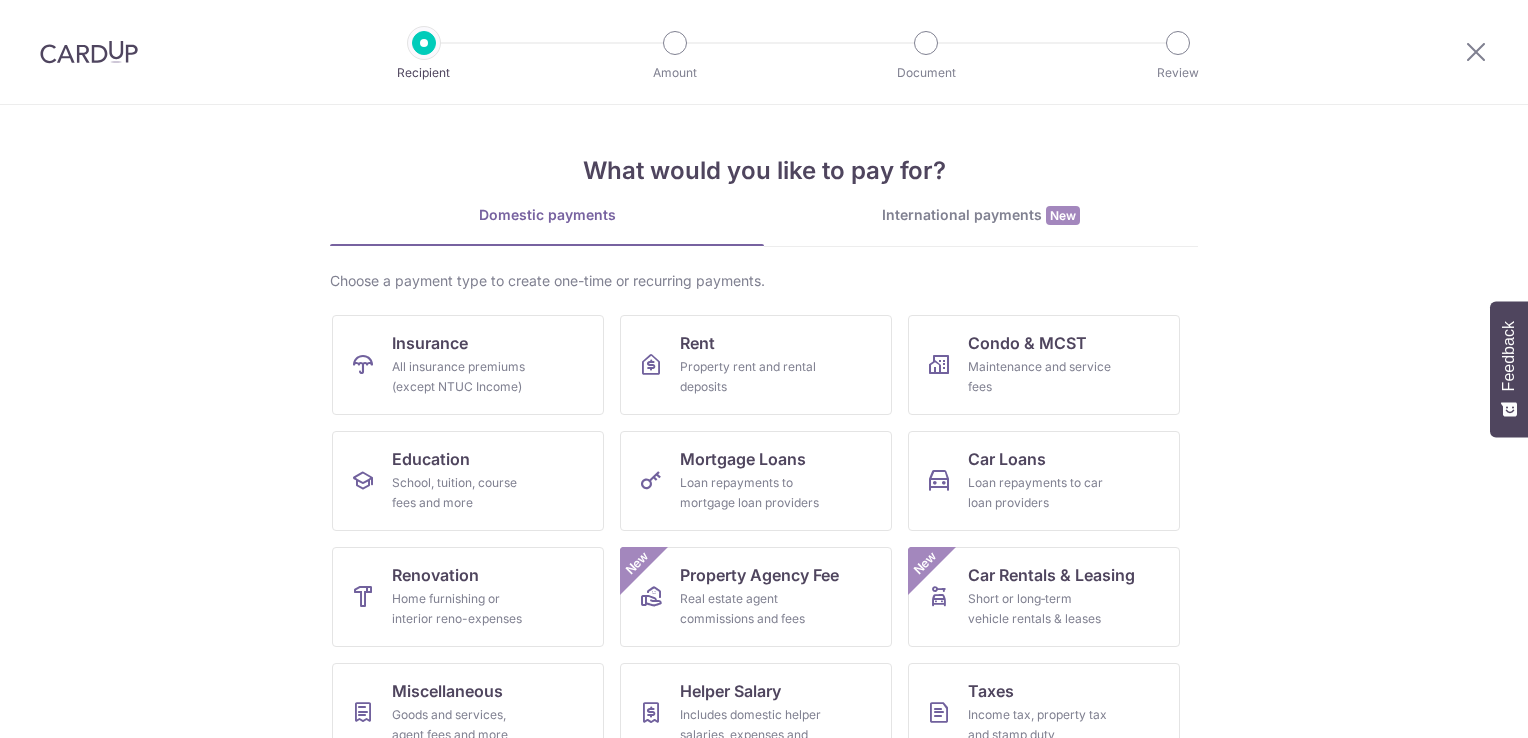 scroll, scrollTop: 0, scrollLeft: 0, axis: both 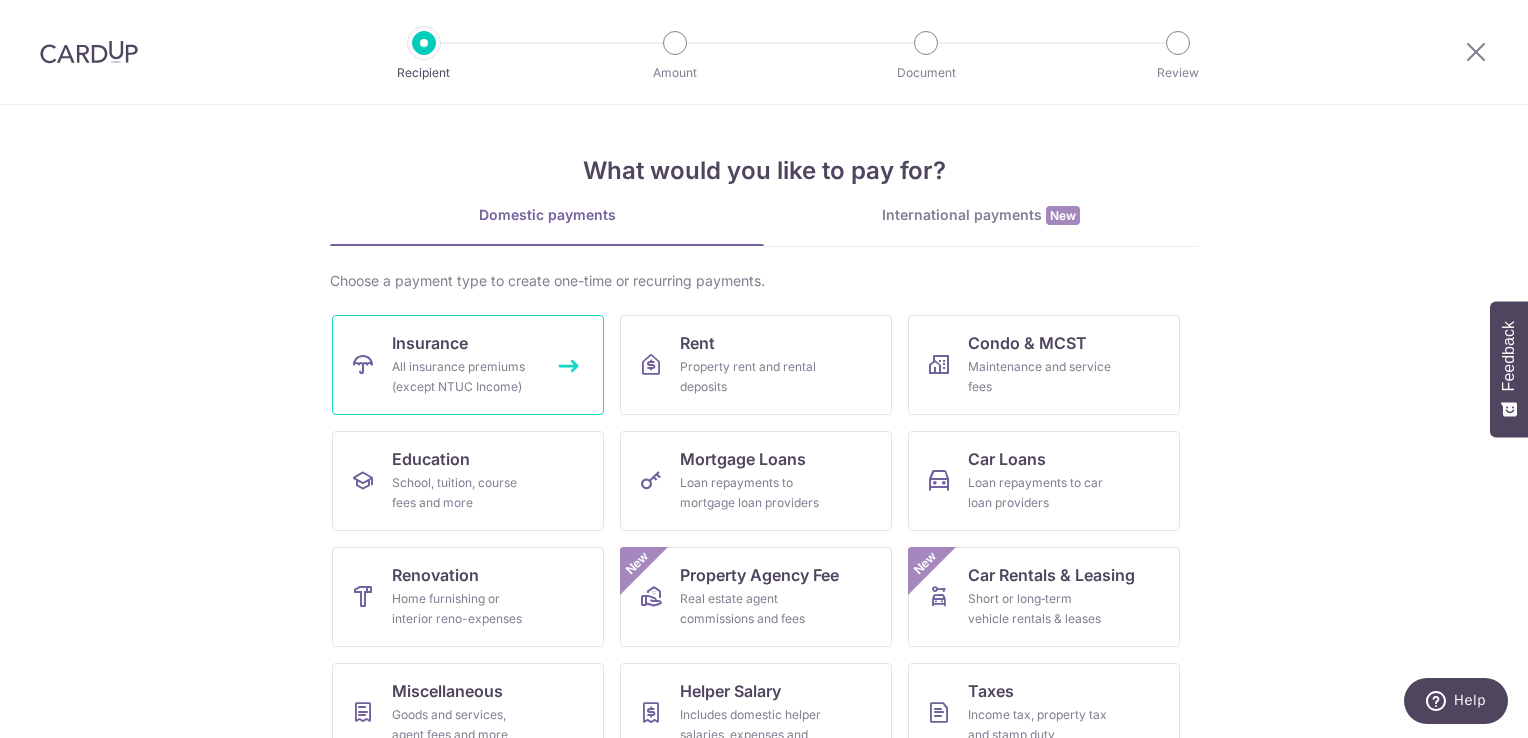 click on "Insurance All insurance premiums (except NTUC Income)" at bounding box center [468, 365] 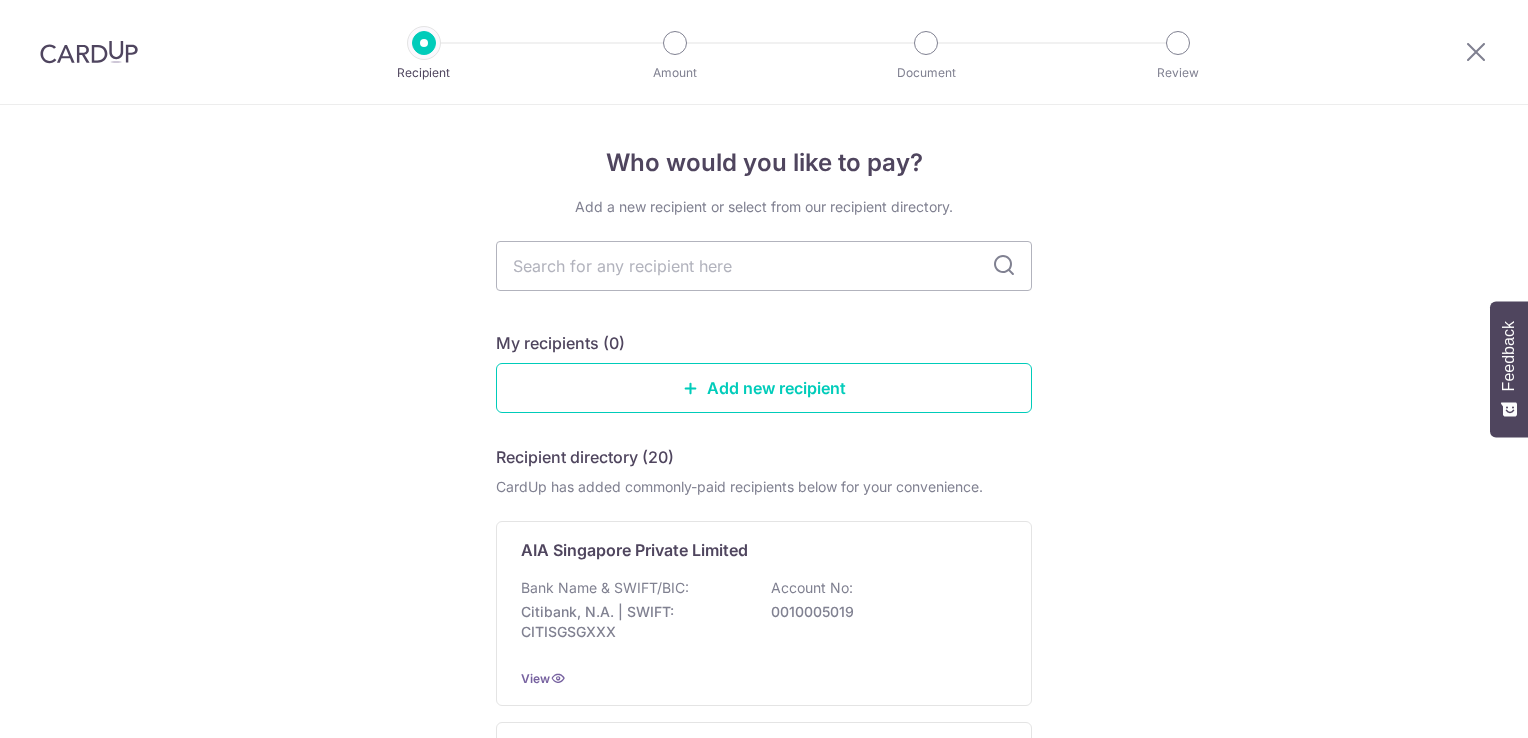 scroll, scrollTop: 0, scrollLeft: 0, axis: both 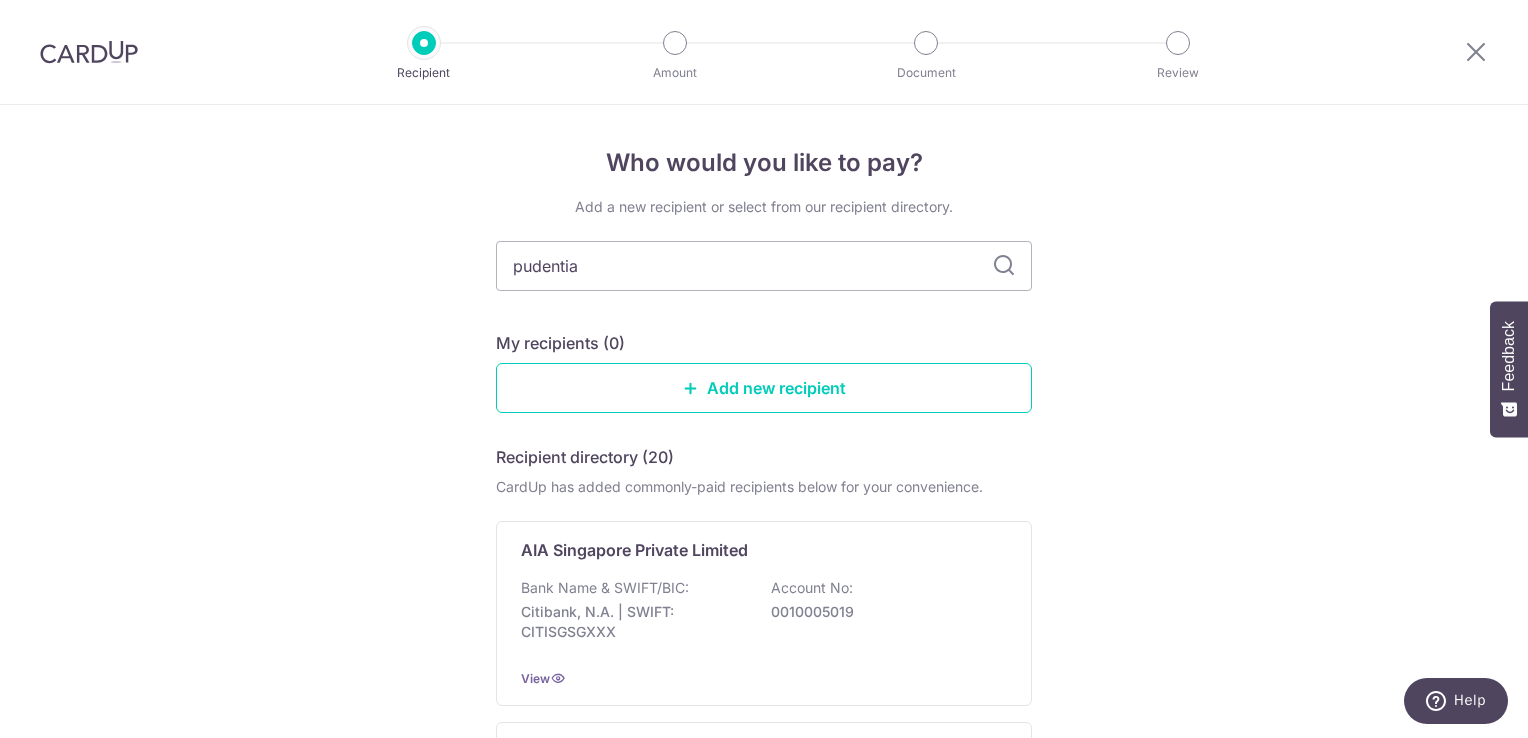type on "pudential" 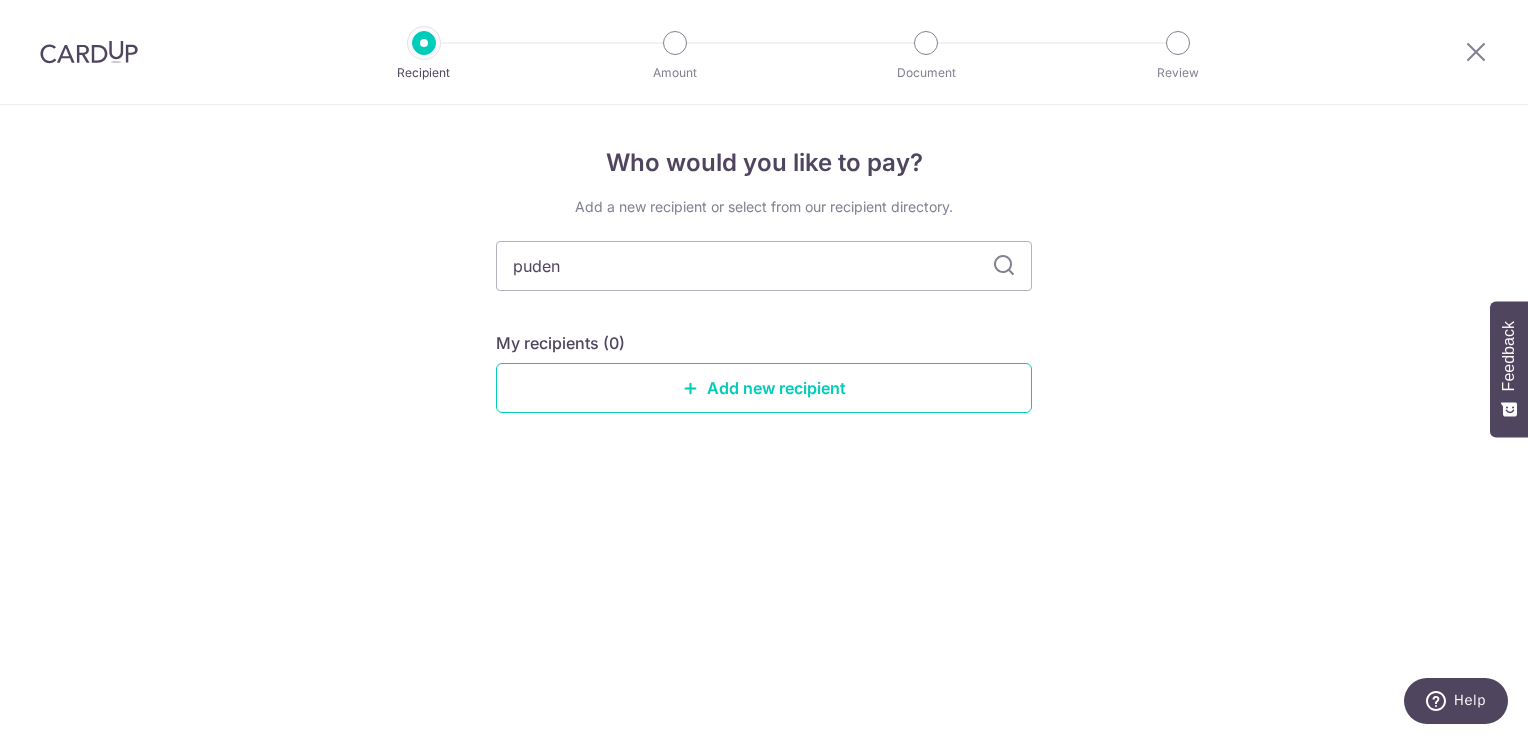 type on "pude" 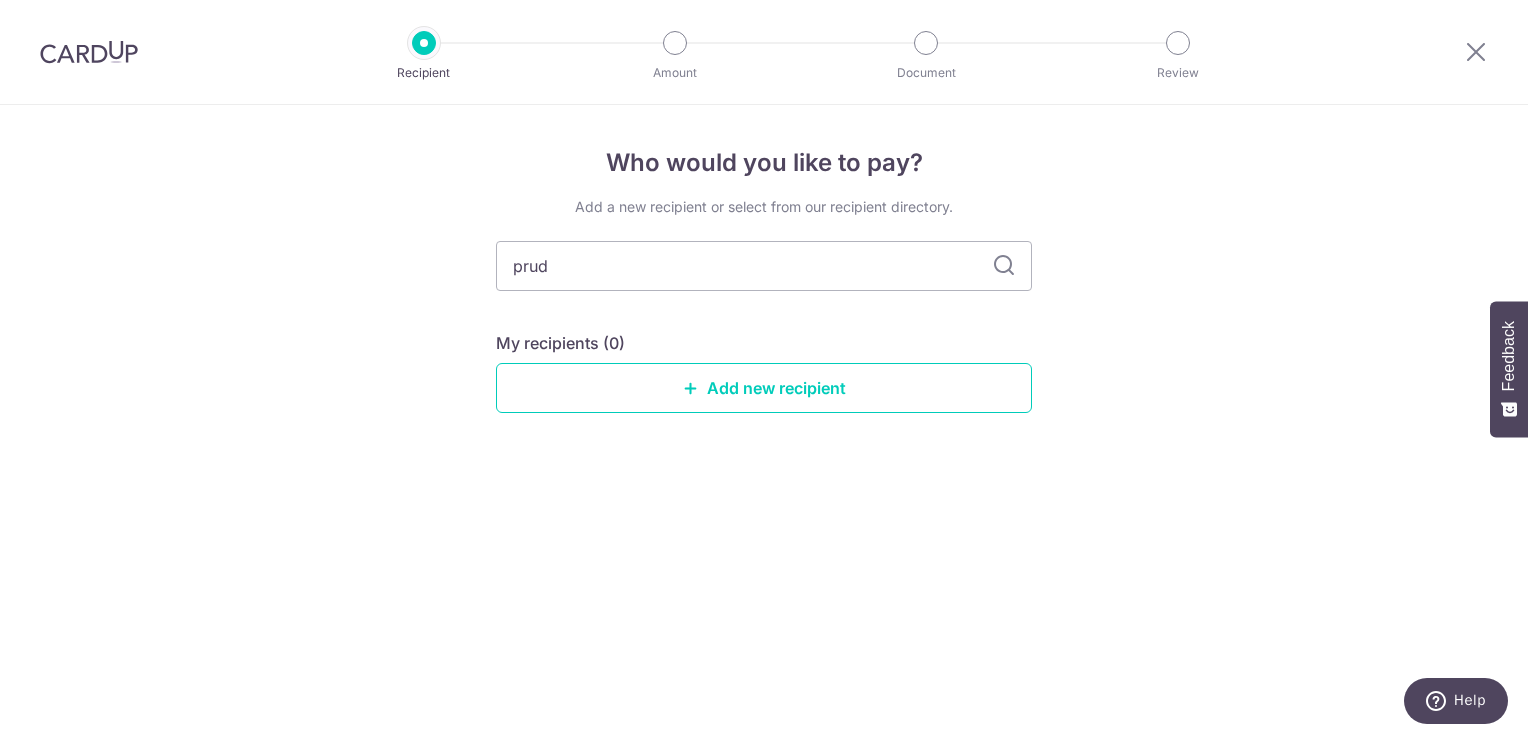 type on "prud" 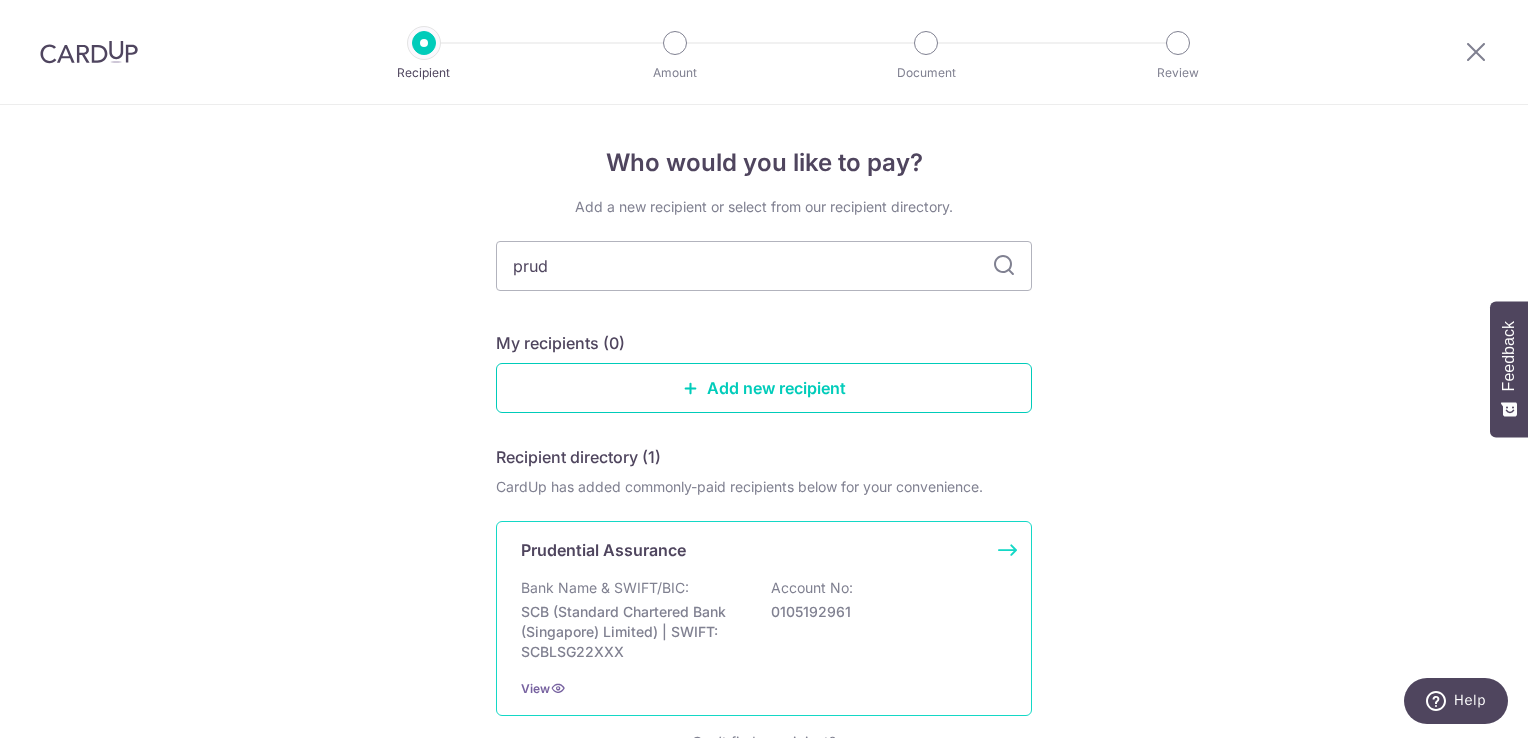 click on "Bank Name & SWIFT/BIC:" at bounding box center (605, 588) 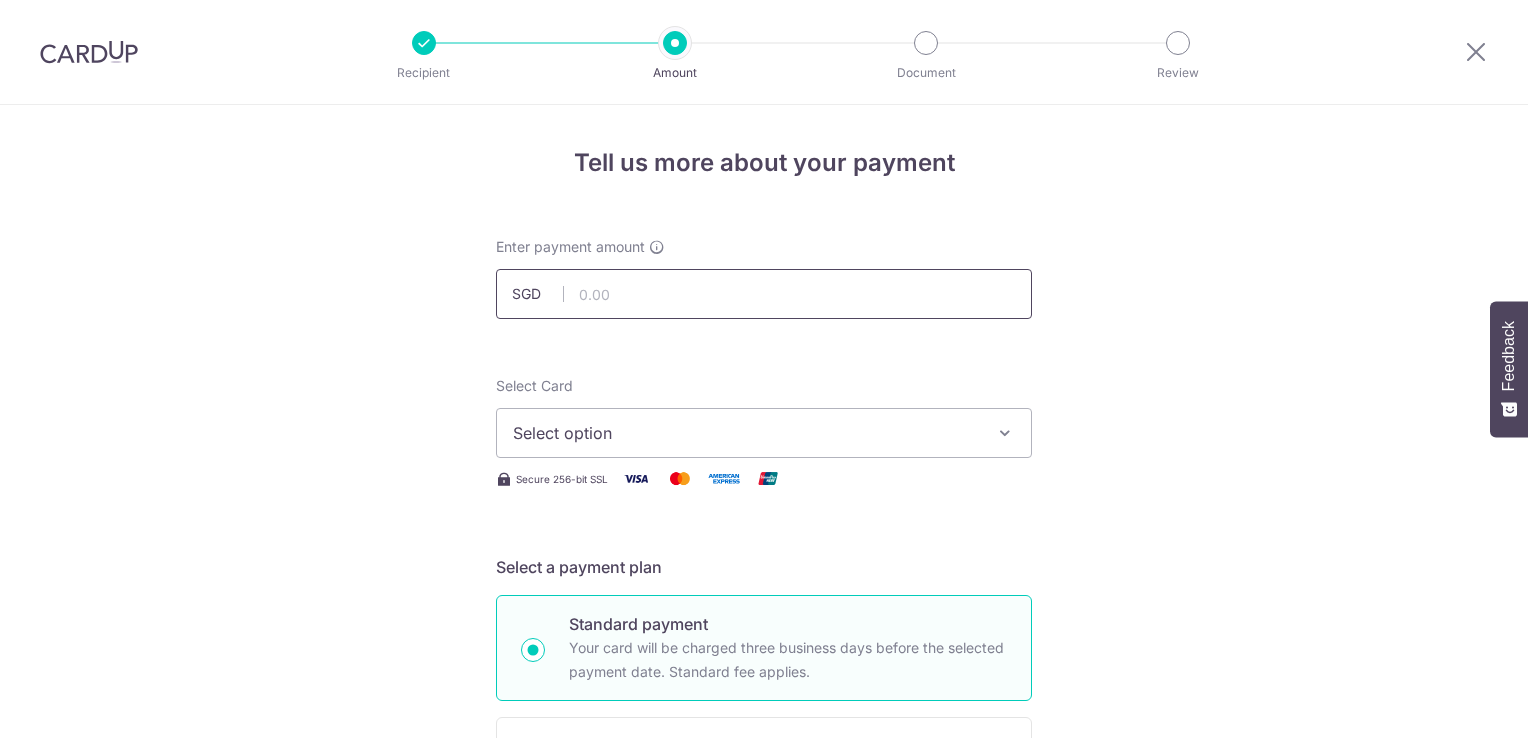 scroll, scrollTop: 0, scrollLeft: 0, axis: both 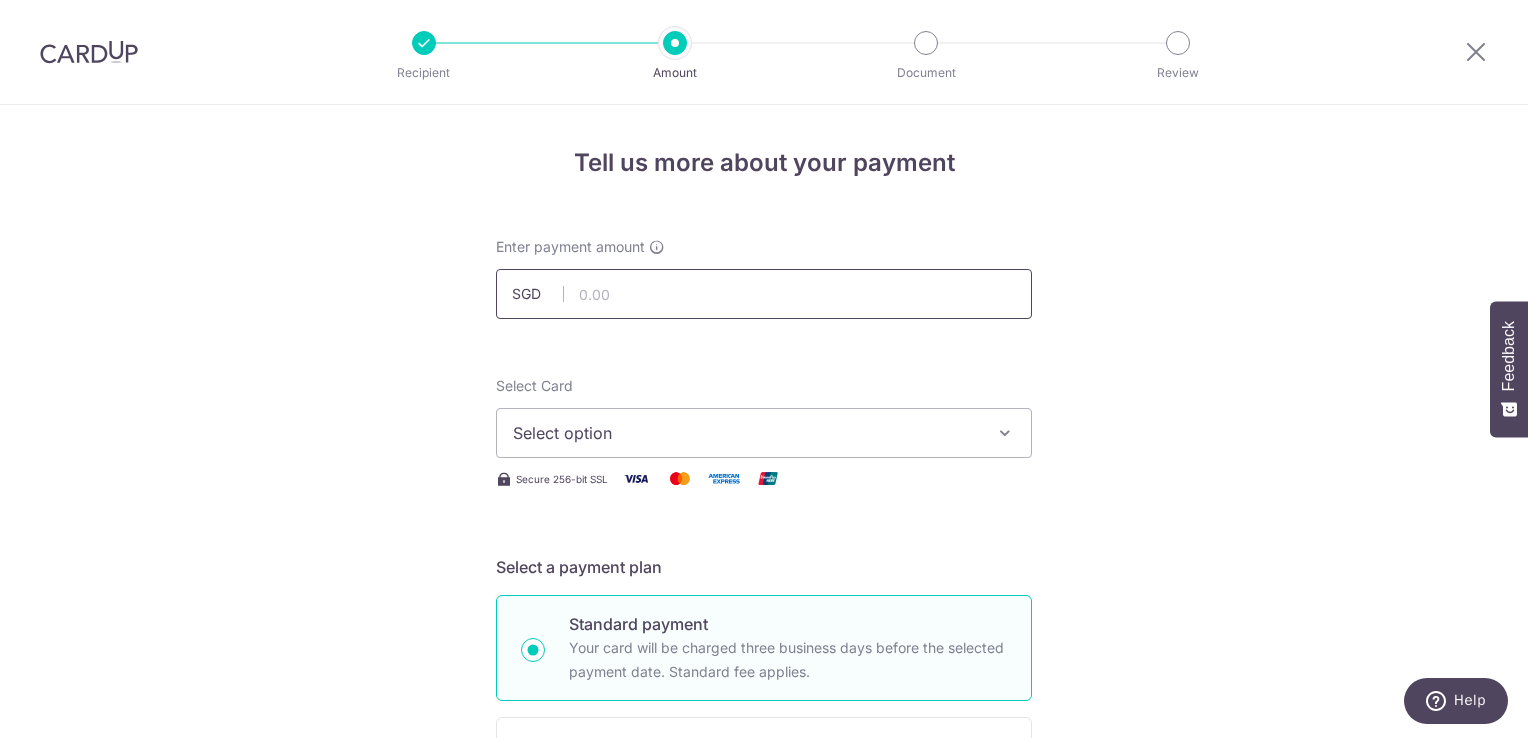 click at bounding box center (764, 294) 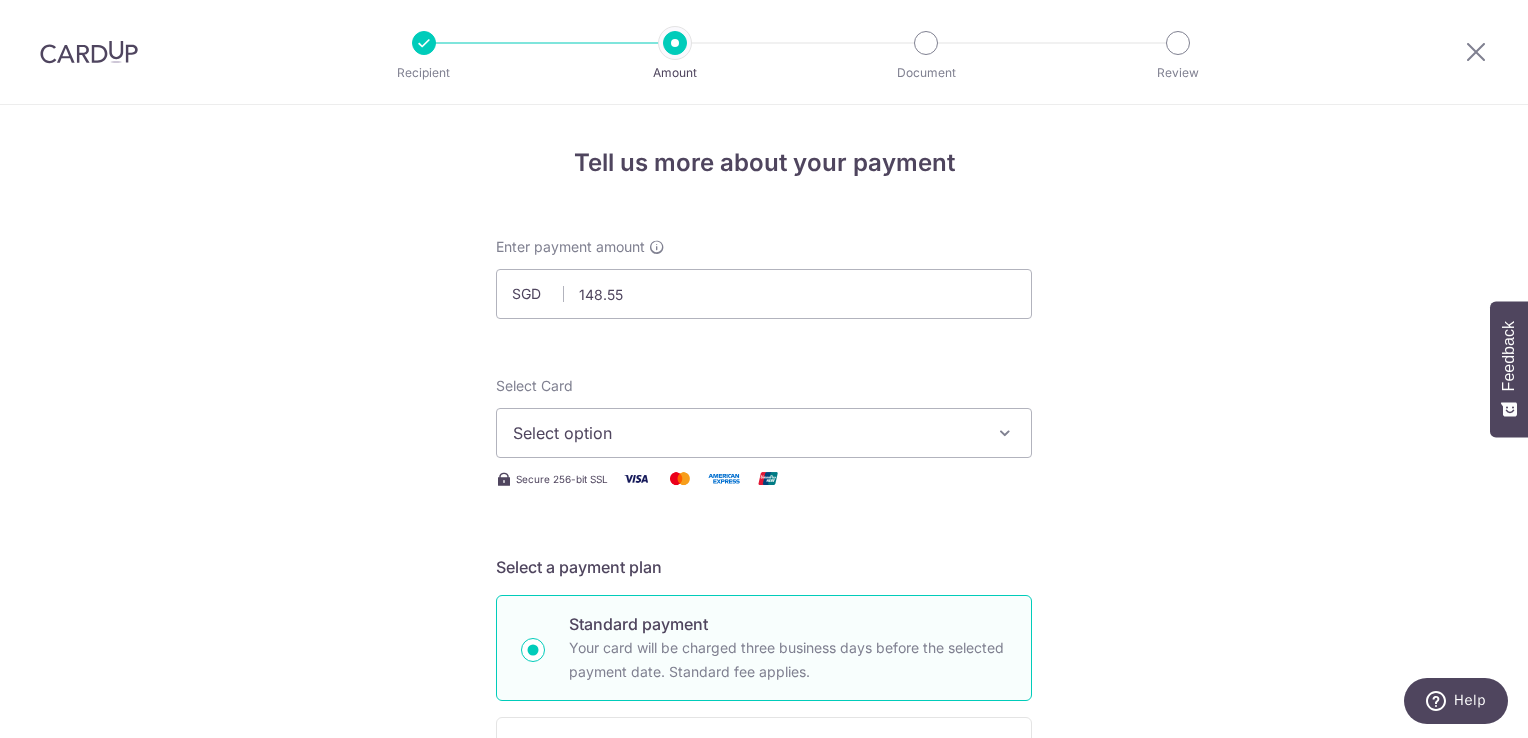 click on "Select option" at bounding box center [764, 433] 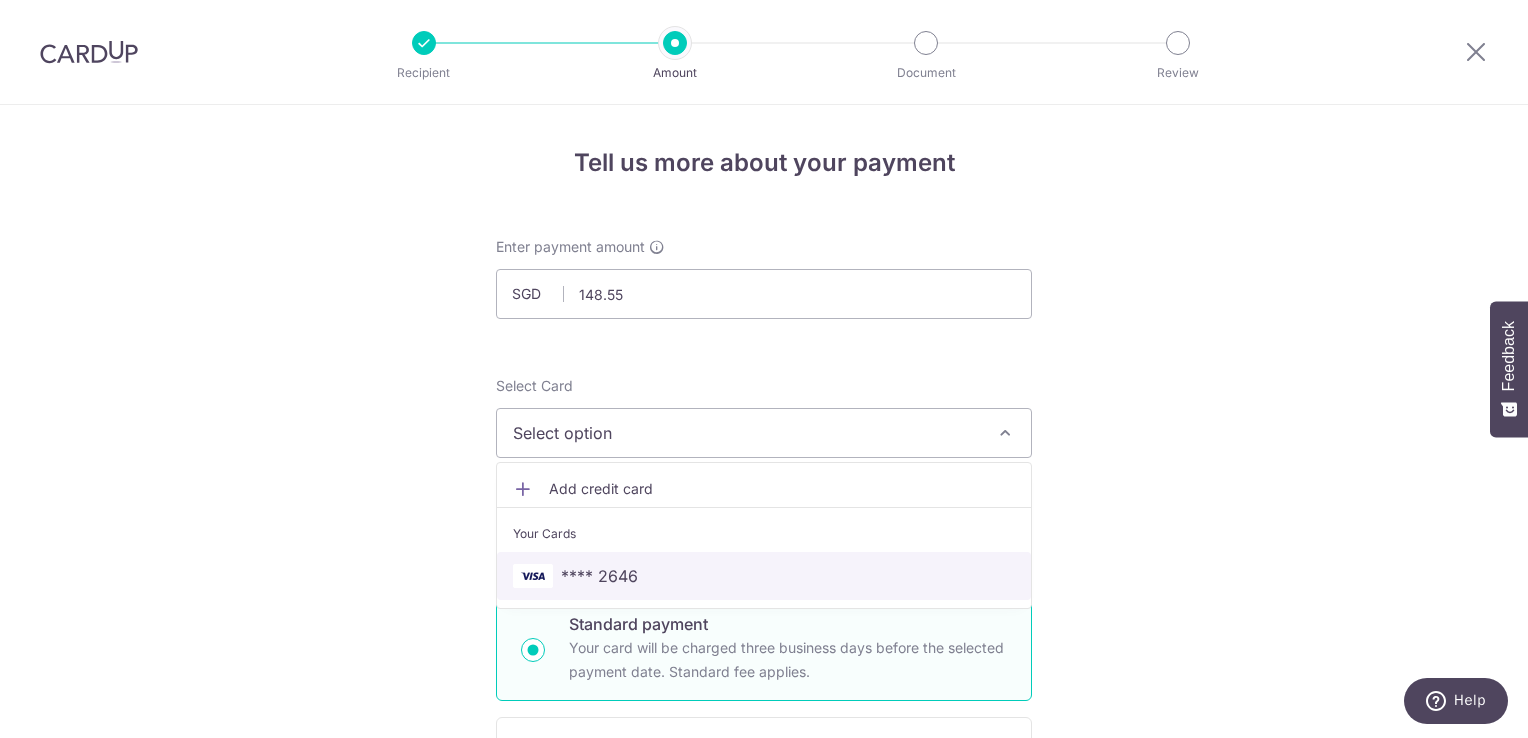 click on "**** 2646" at bounding box center [599, 576] 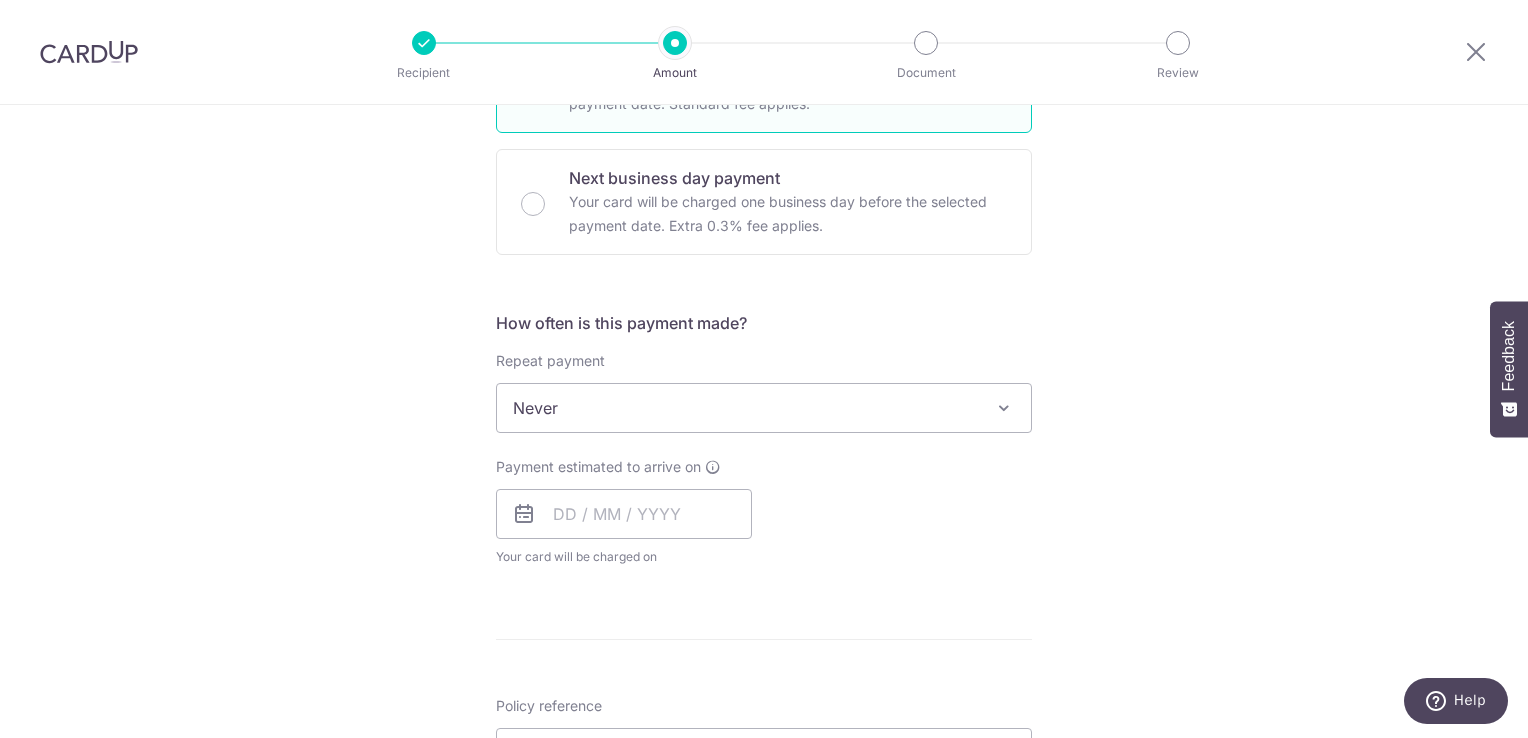 scroll, scrollTop: 566, scrollLeft: 0, axis: vertical 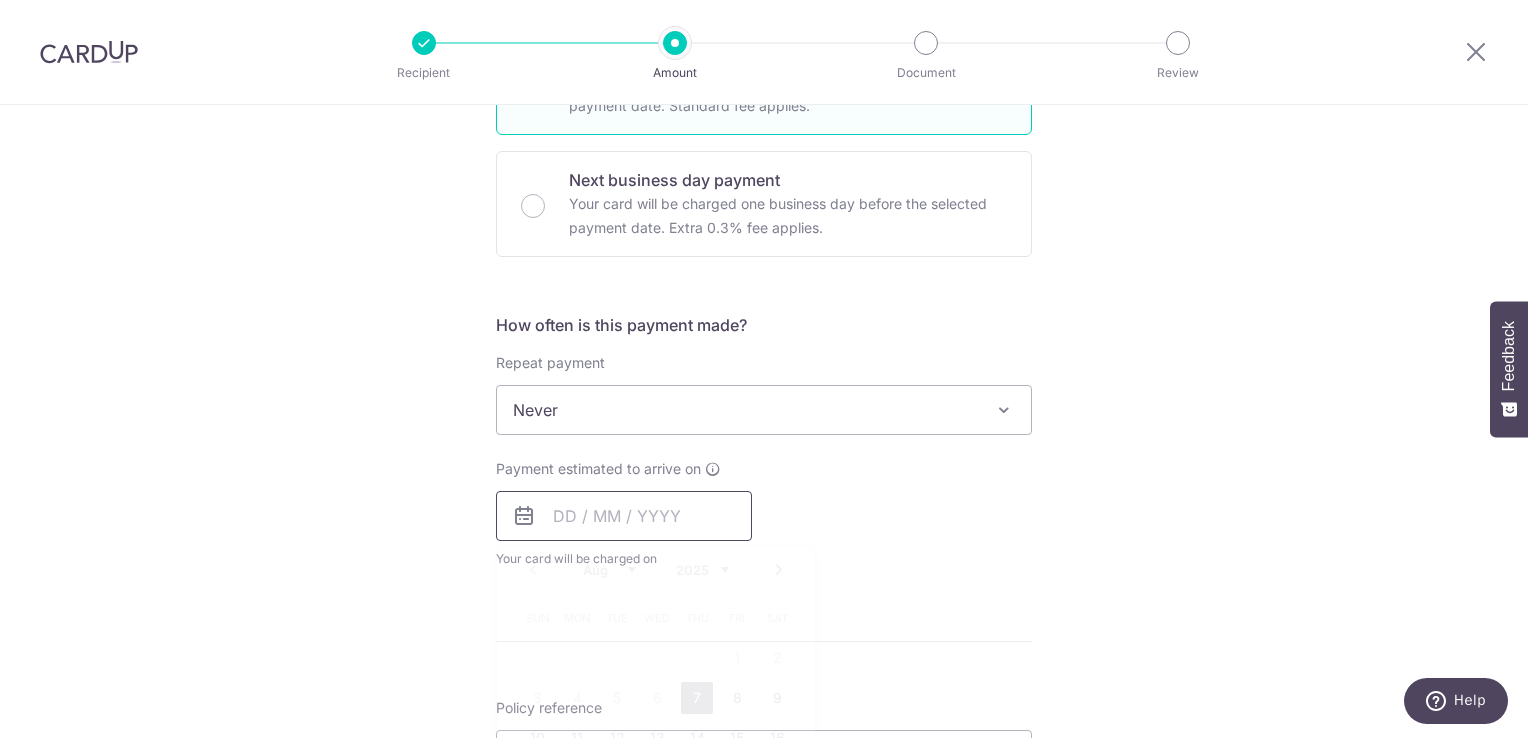 click at bounding box center [624, 516] 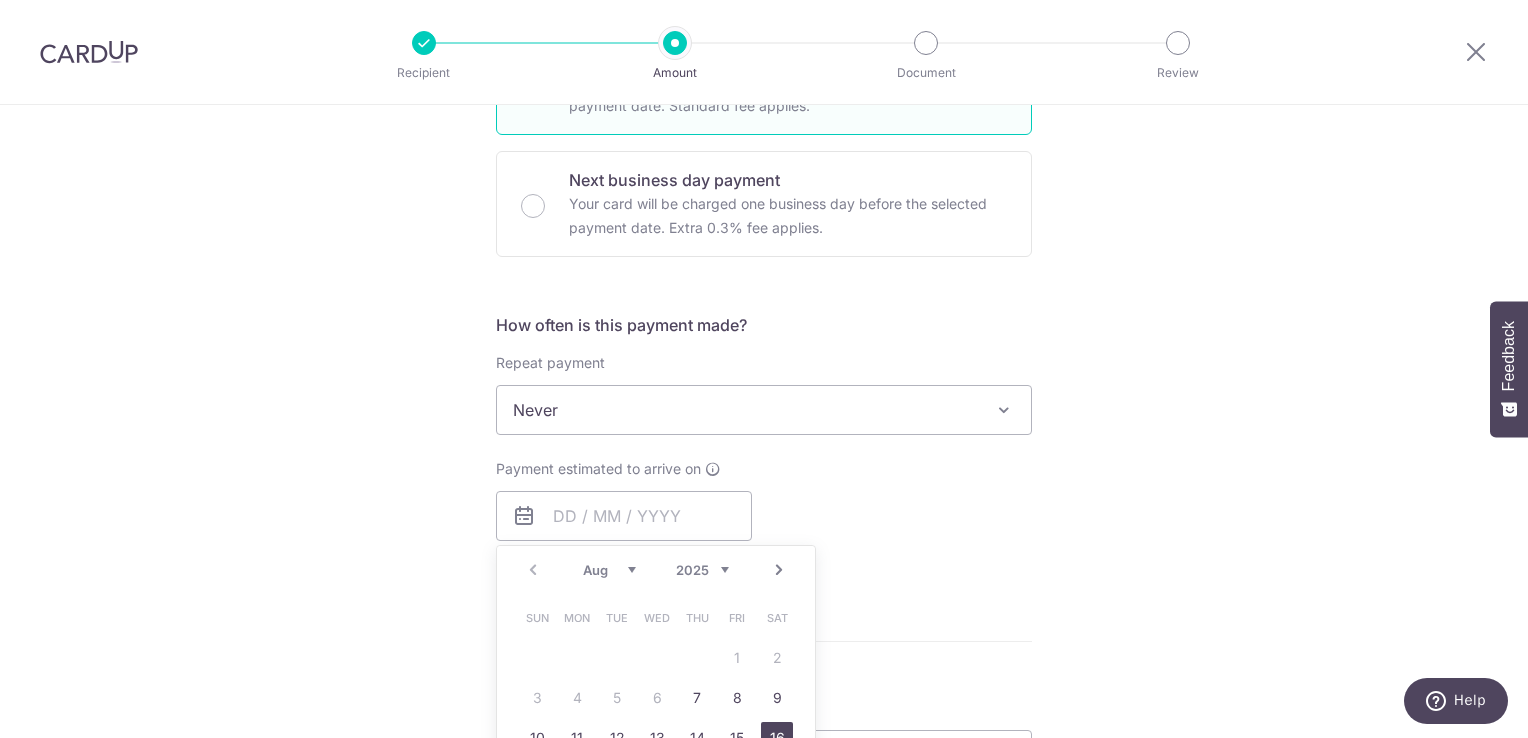 click on "16" at bounding box center (777, 738) 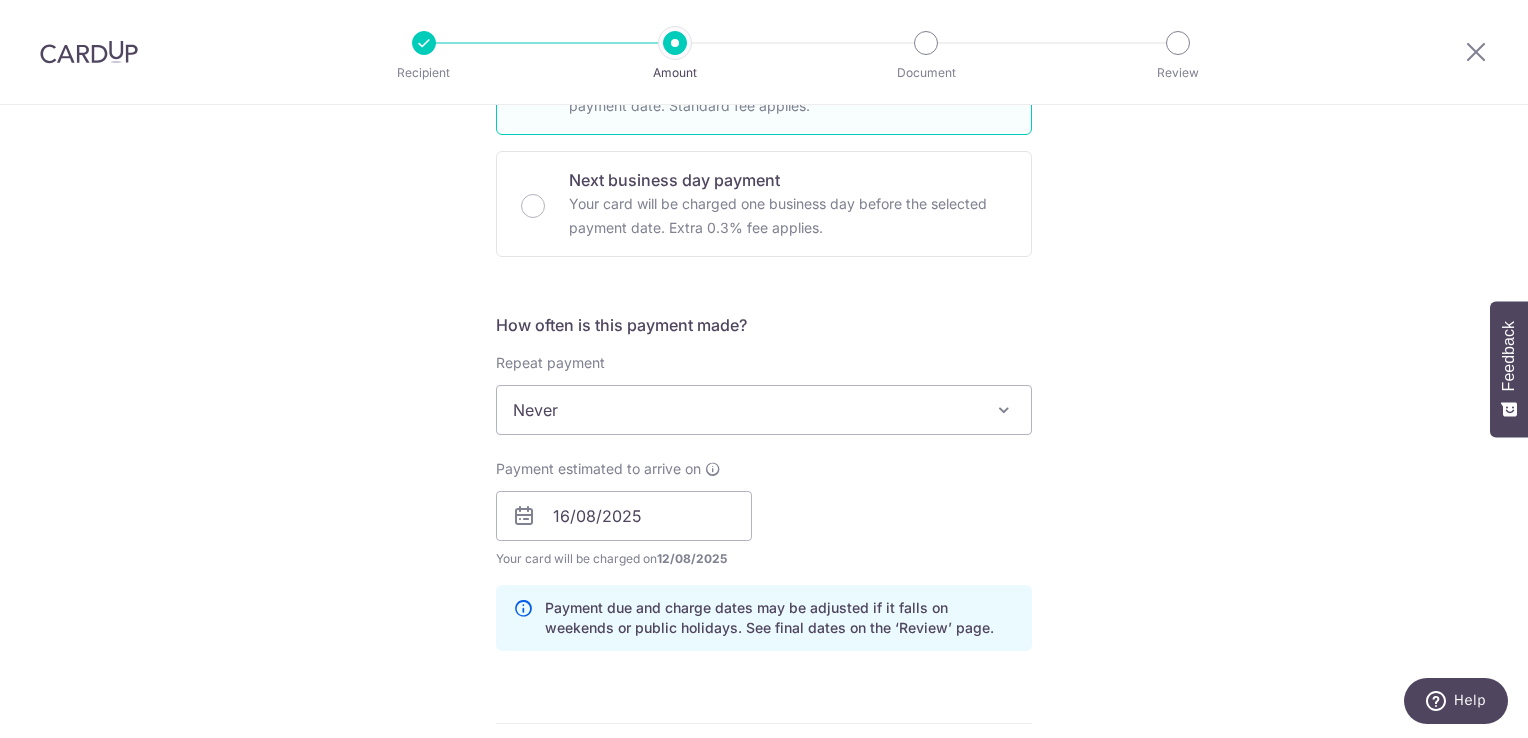 click on "Tell us more about your payment
Enter payment amount
SGD
148.55
148.55
Select Card
**** 2646
Add credit card
Your Cards
**** 2646
Secure 256-bit SSL
Text
New card details
Card
Secure 256-bit SSL" at bounding box center [764, 484] 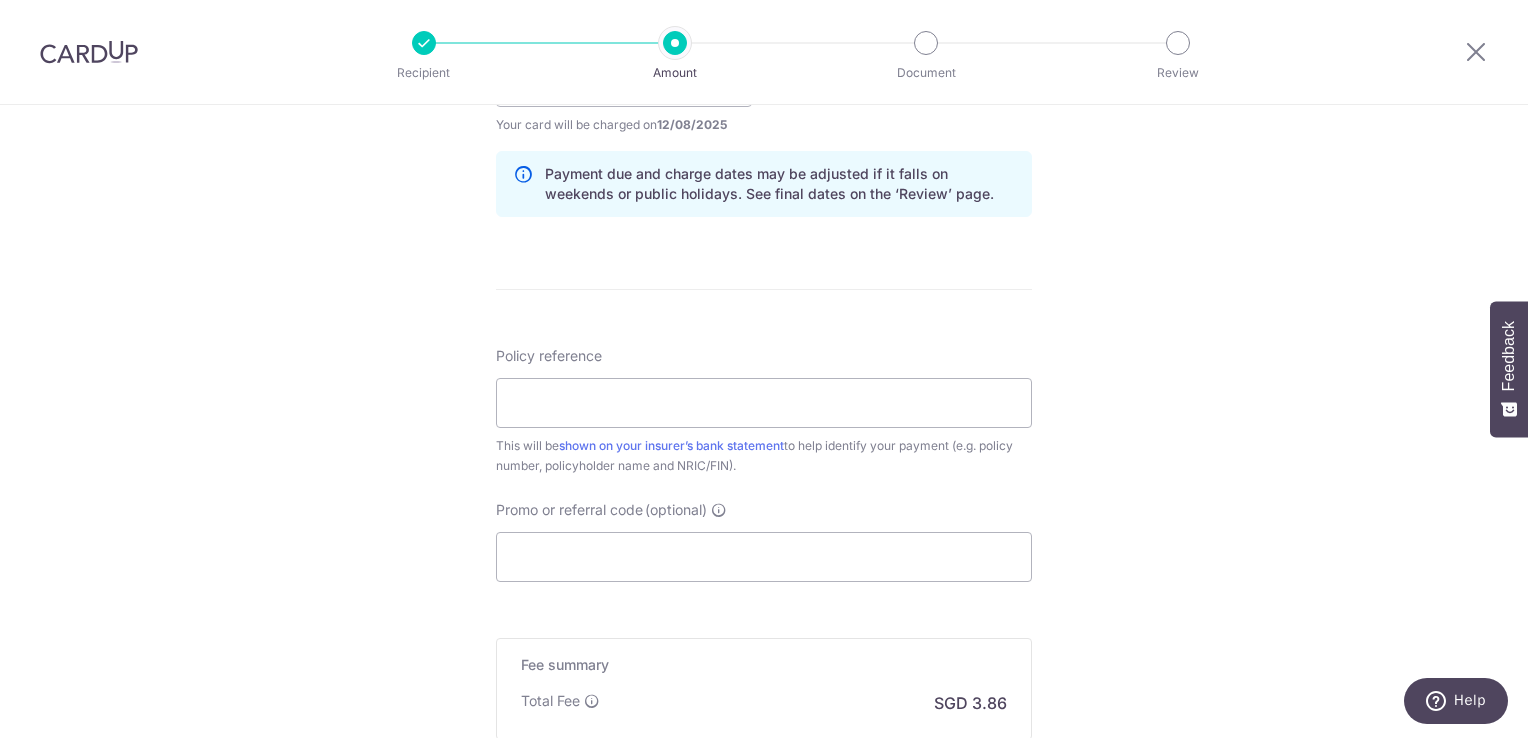scroll, scrollTop: 1006, scrollLeft: 0, axis: vertical 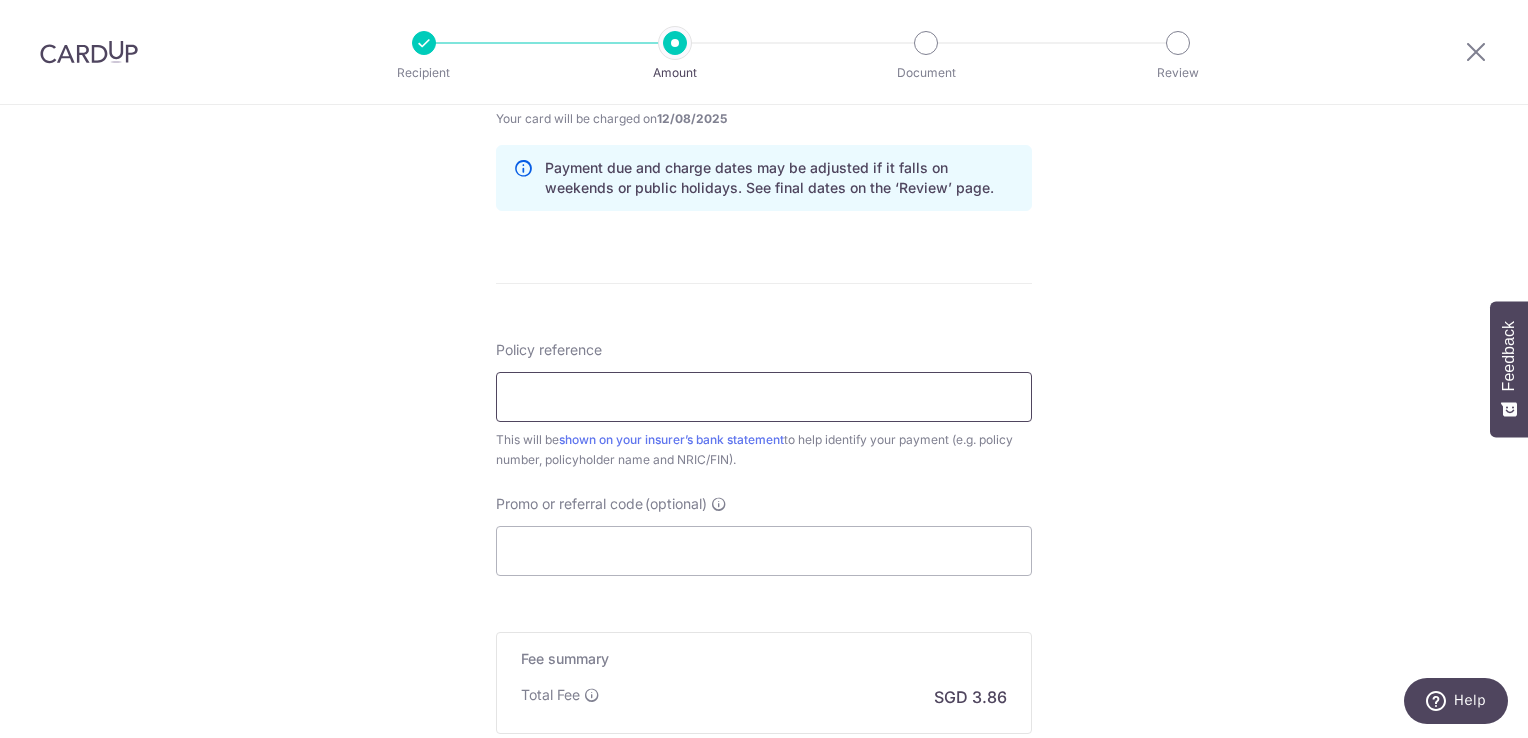 click on "Policy reference" at bounding box center [764, 397] 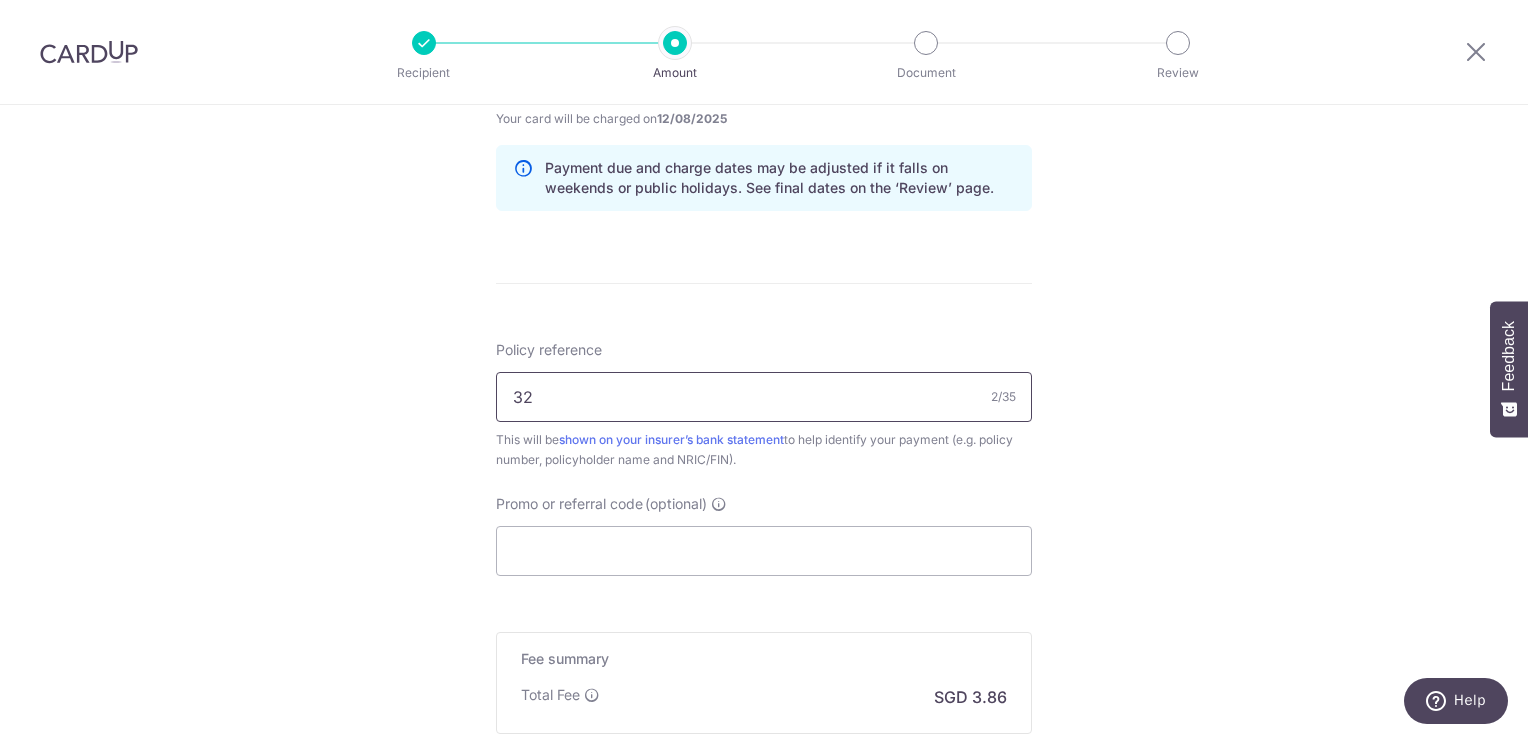 type on "32286072" 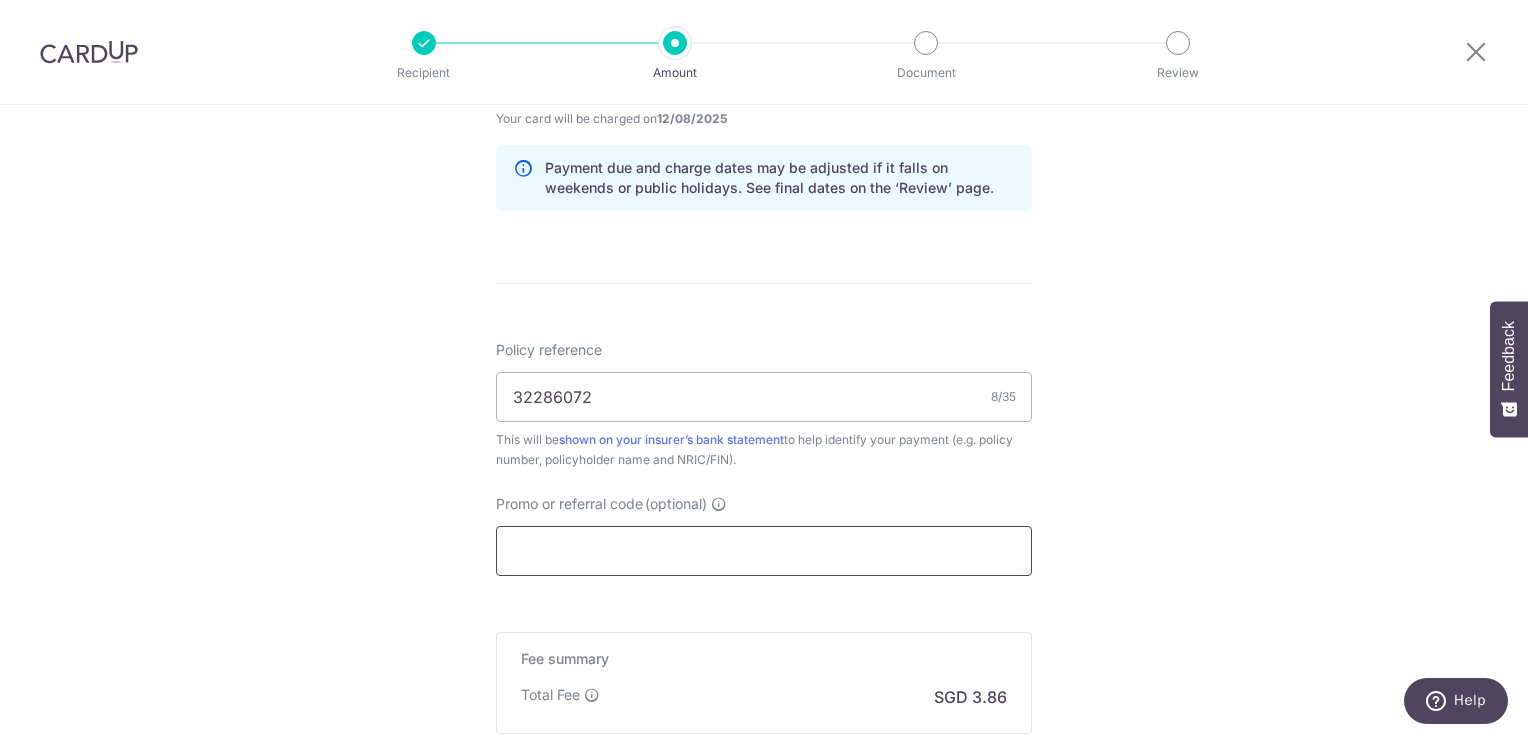 click on "Promo or referral code
(optional)" at bounding box center (764, 551) 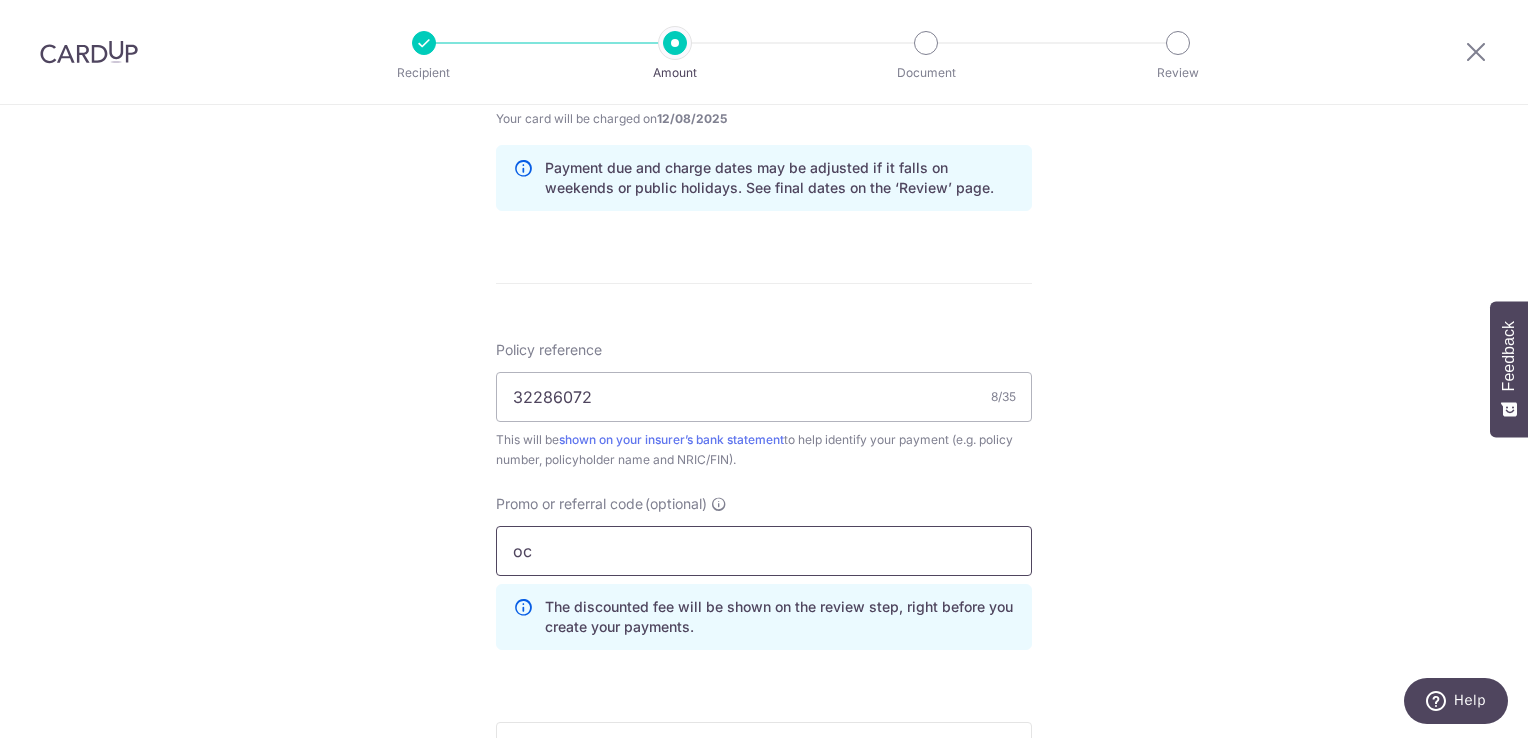 type on "o" 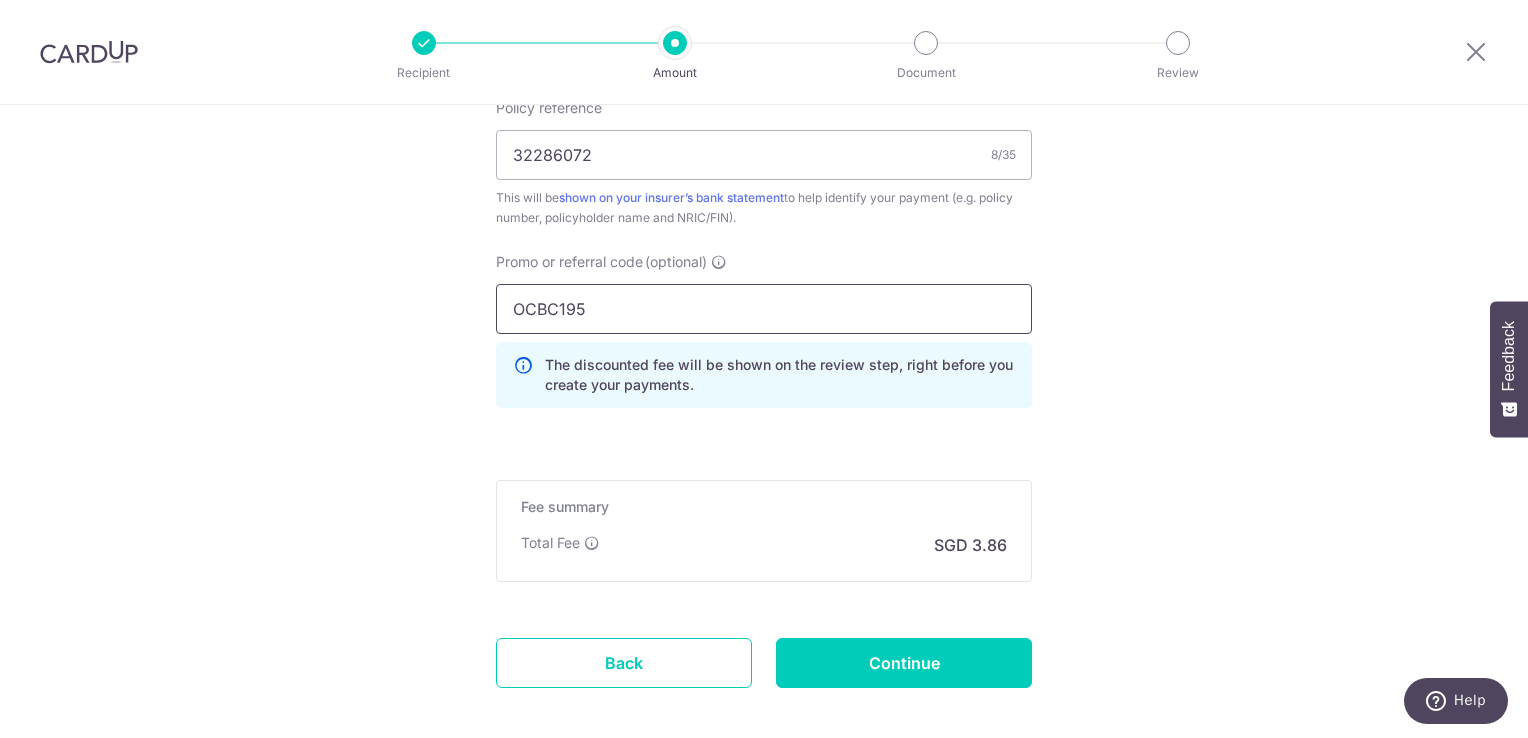 scroll, scrollTop: 1246, scrollLeft: 0, axis: vertical 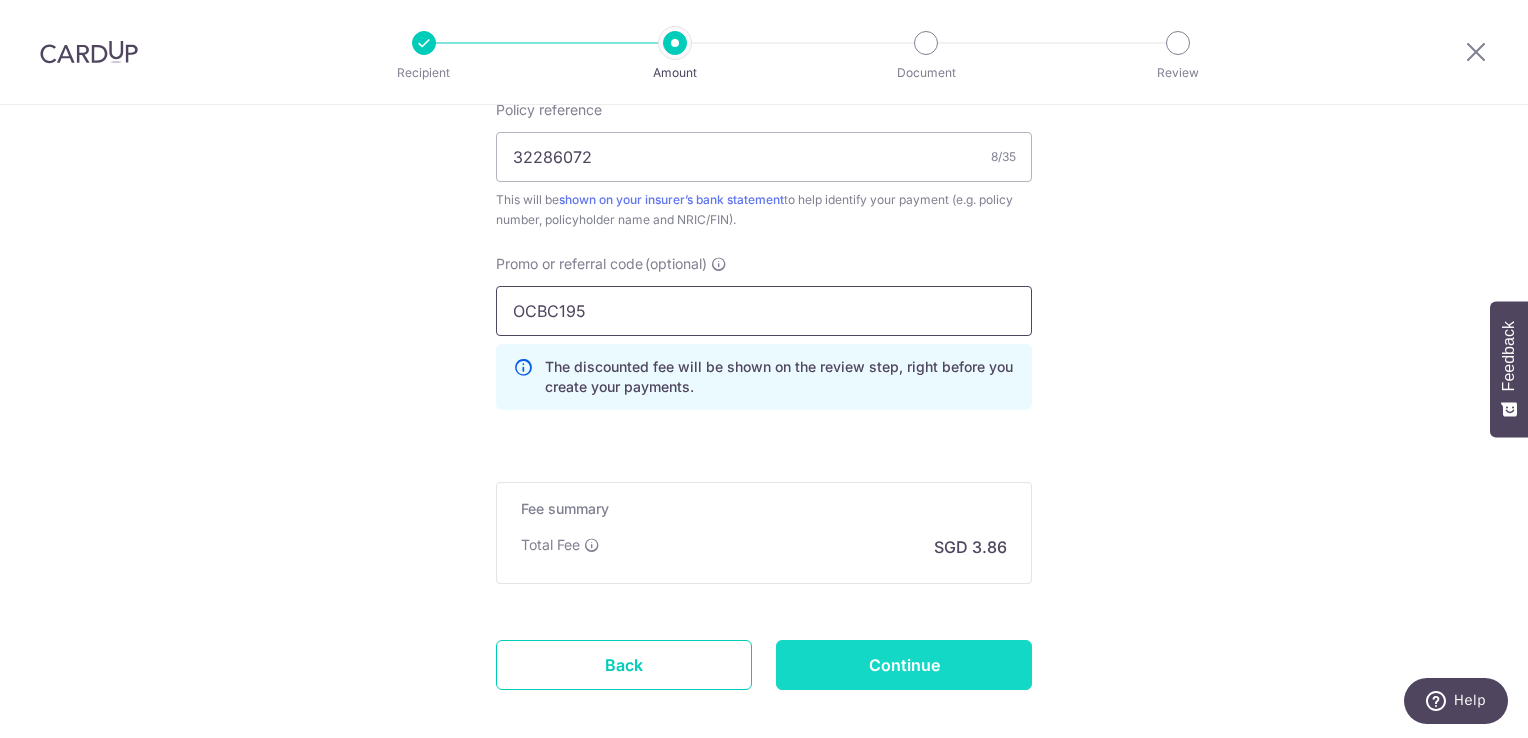 type on "OCBC195" 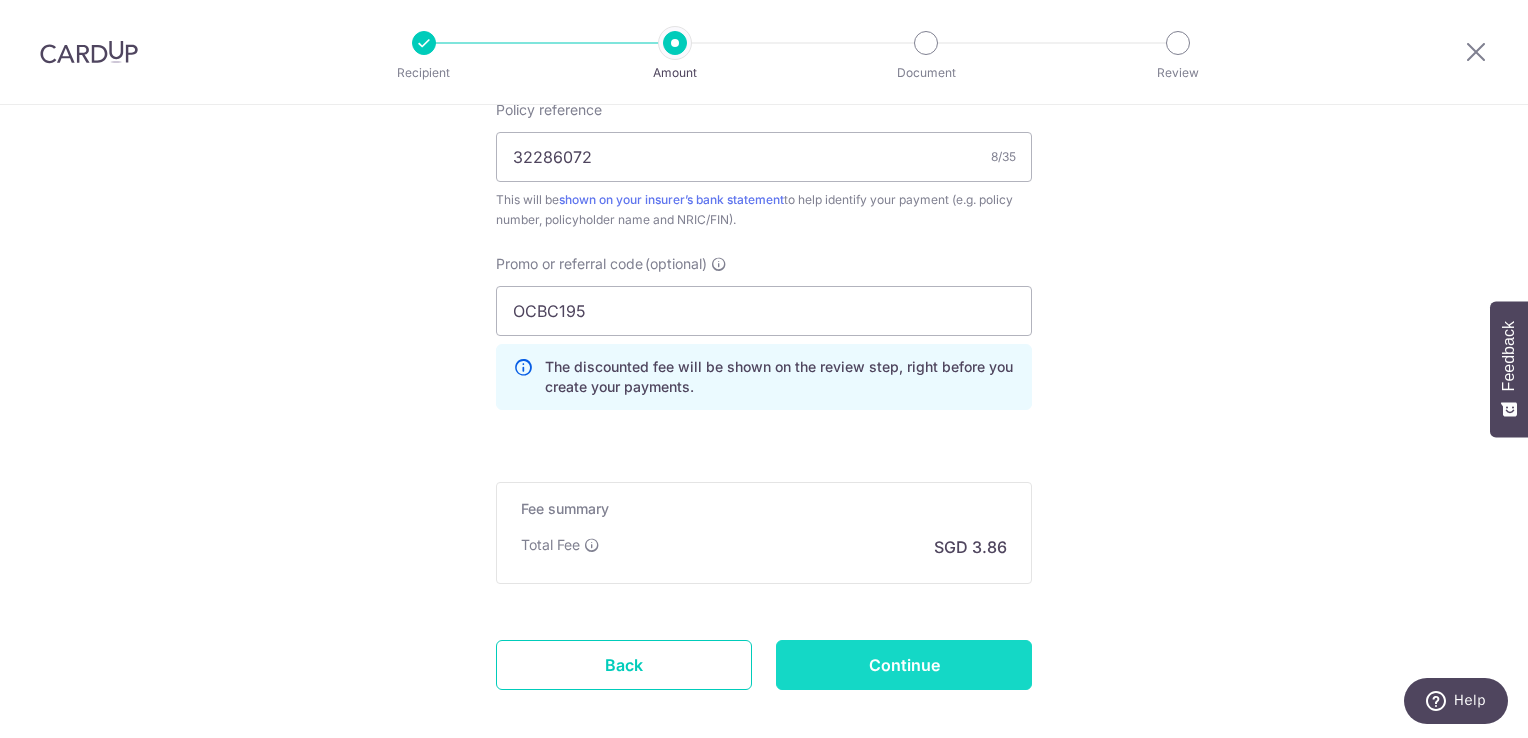 click on "Continue" at bounding box center [904, 665] 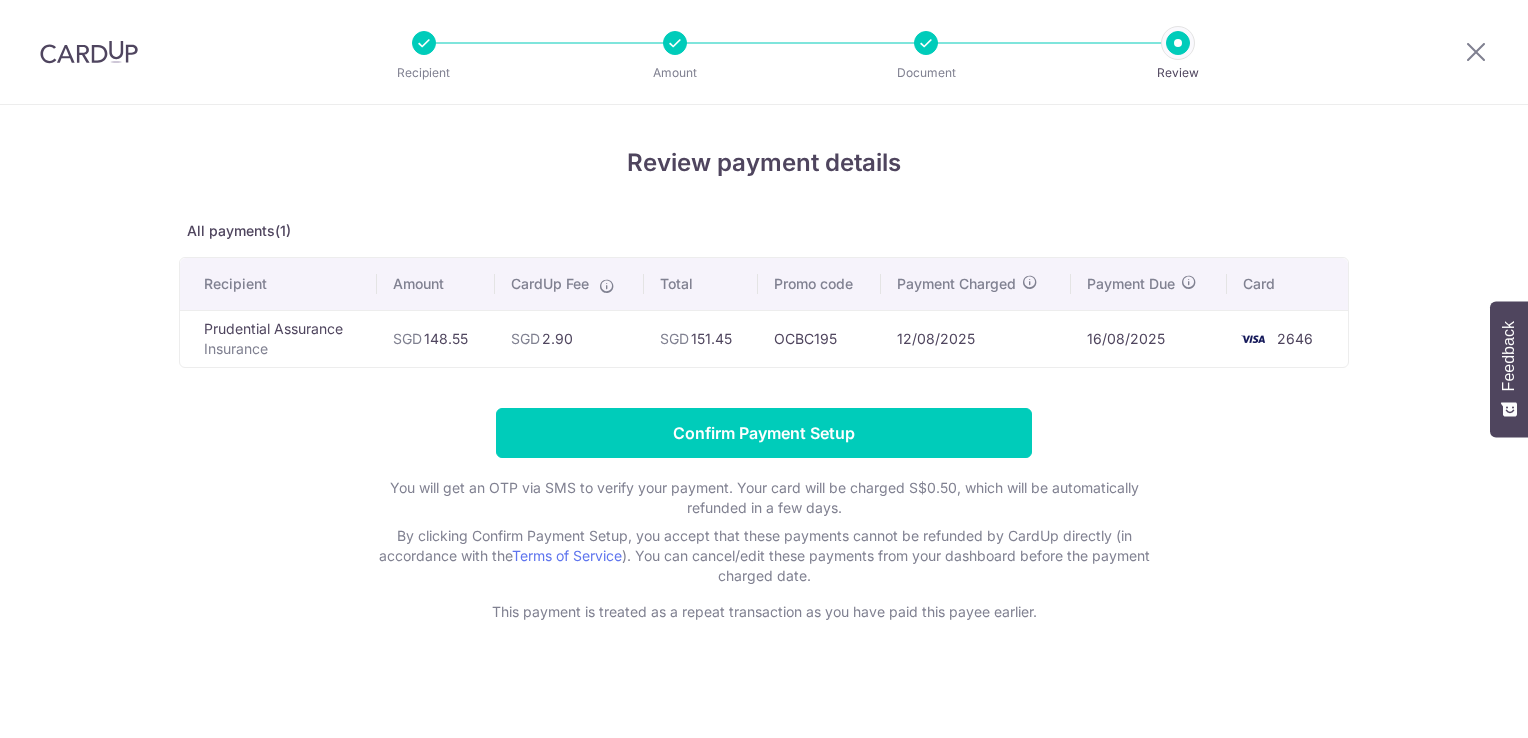 scroll, scrollTop: 0, scrollLeft: 0, axis: both 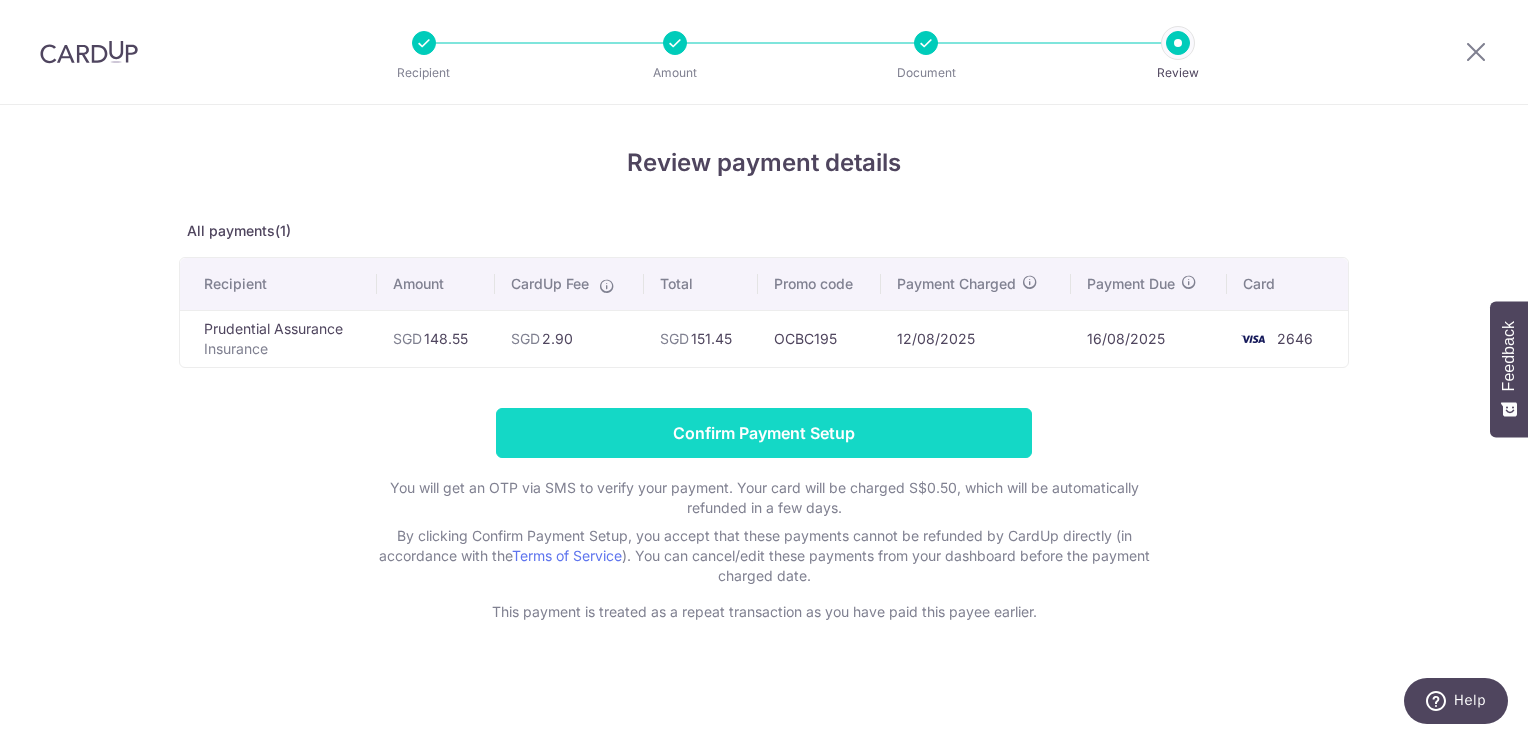 click on "Confirm Payment Setup" at bounding box center (764, 433) 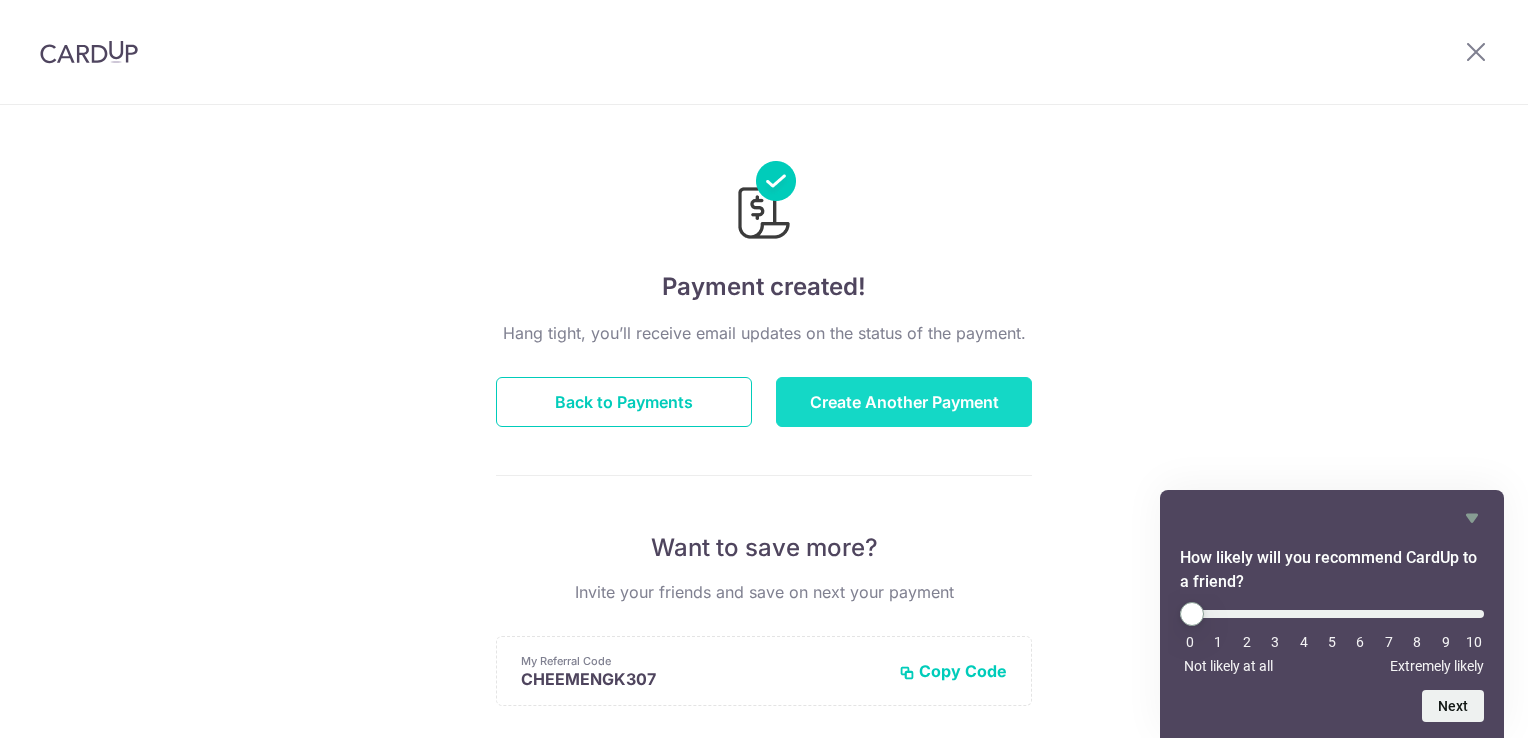 scroll, scrollTop: 0, scrollLeft: 0, axis: both 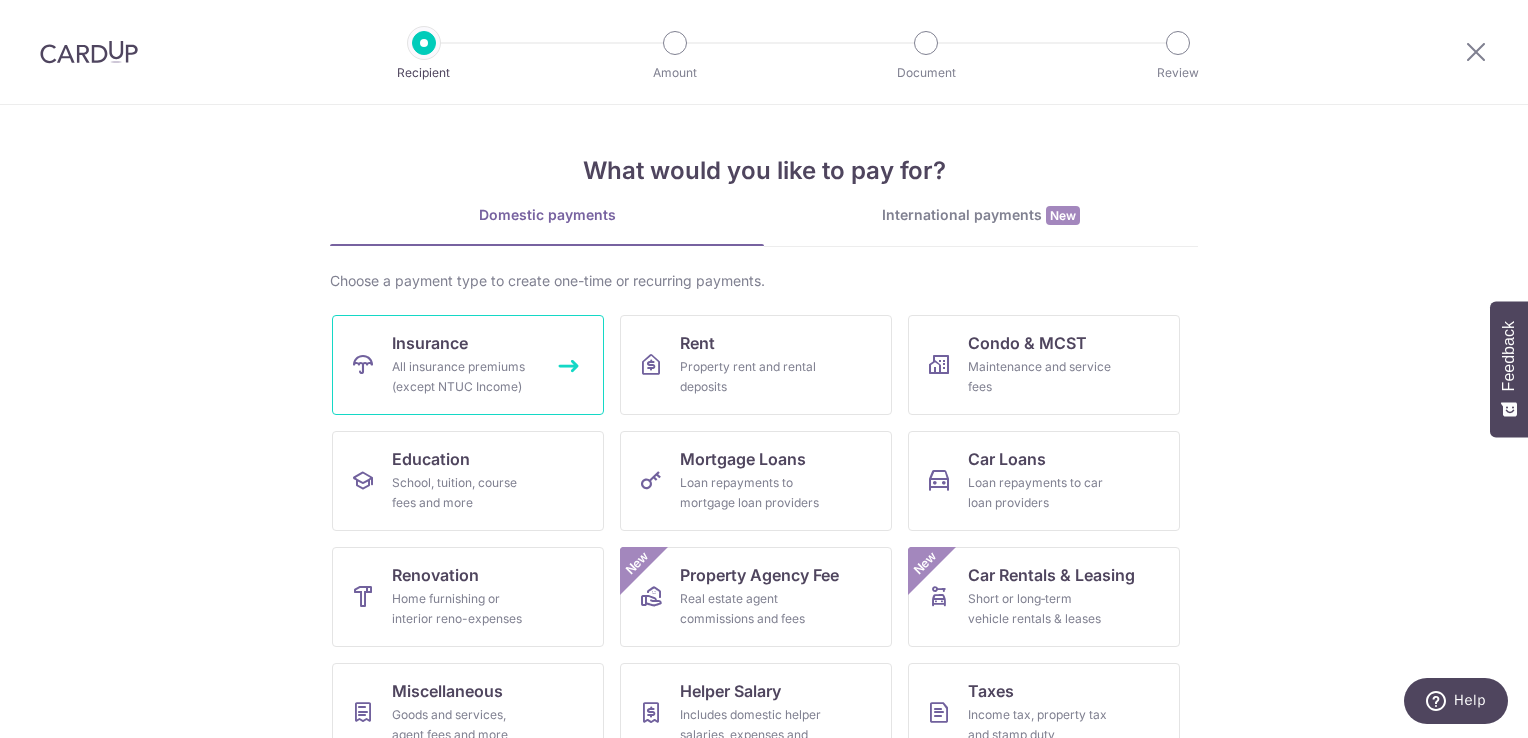 click on "All insurance premiums (except NTUC Income)" at bounding box center (464, 377) 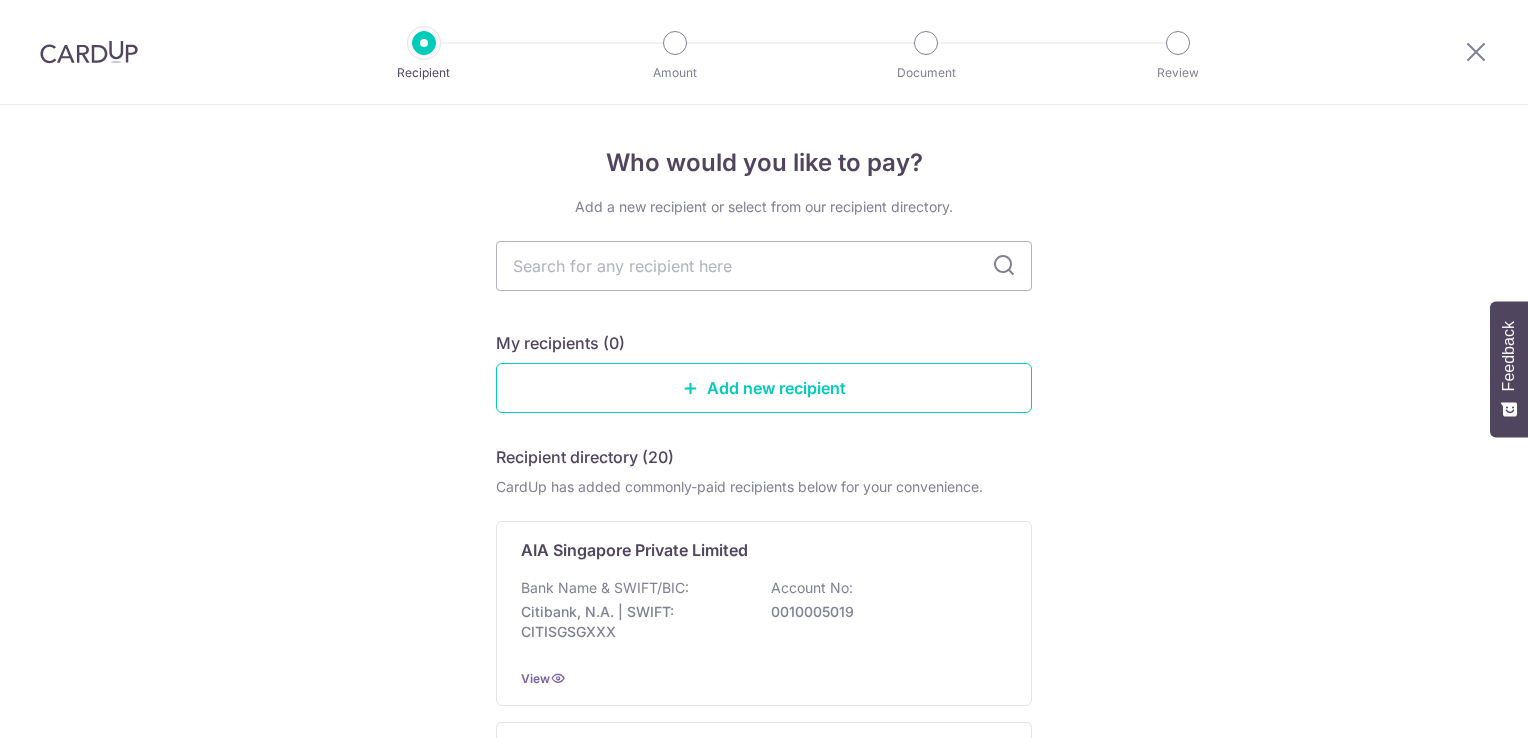 scroll, scrollTop: 0, scrollLeft: 0, axis: both 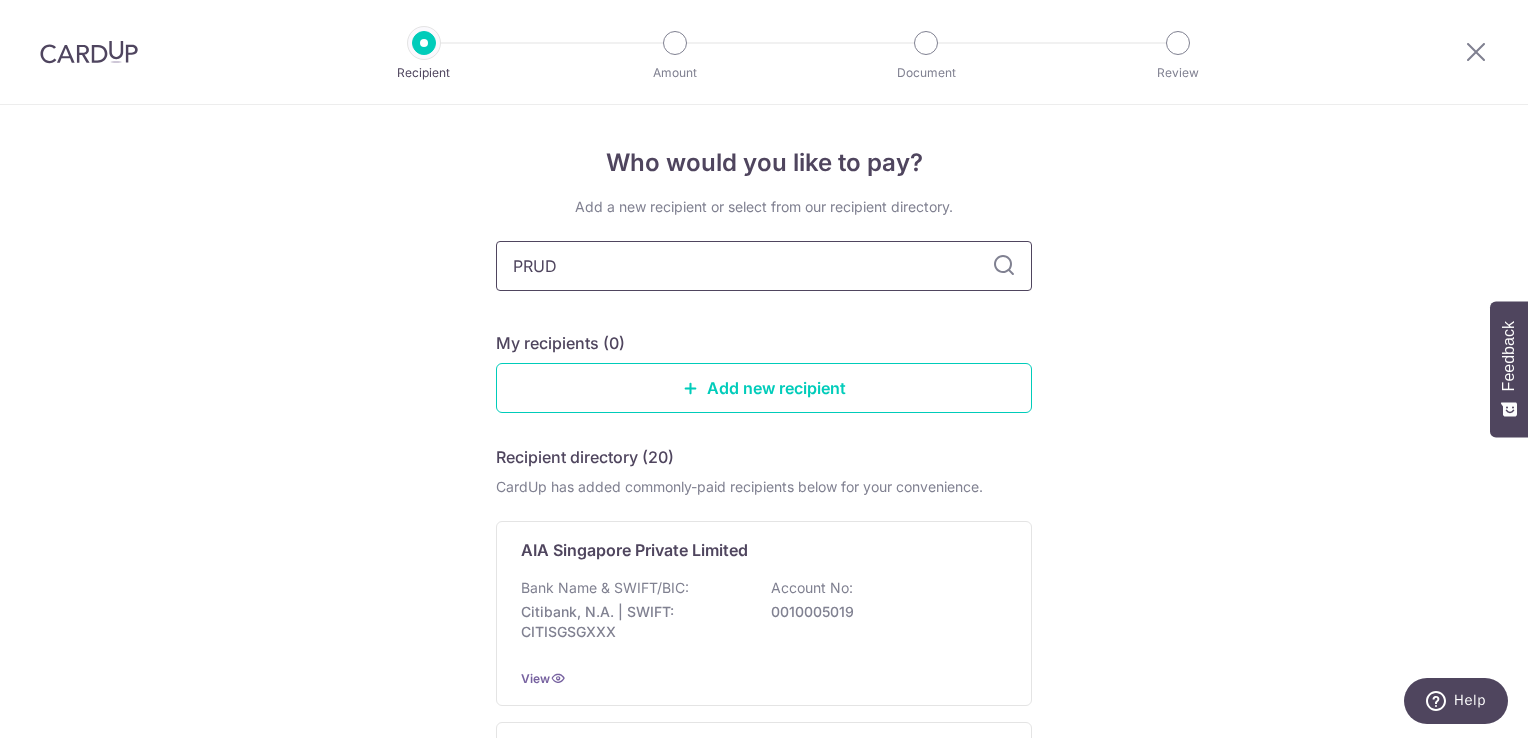 type on "PRUDE" 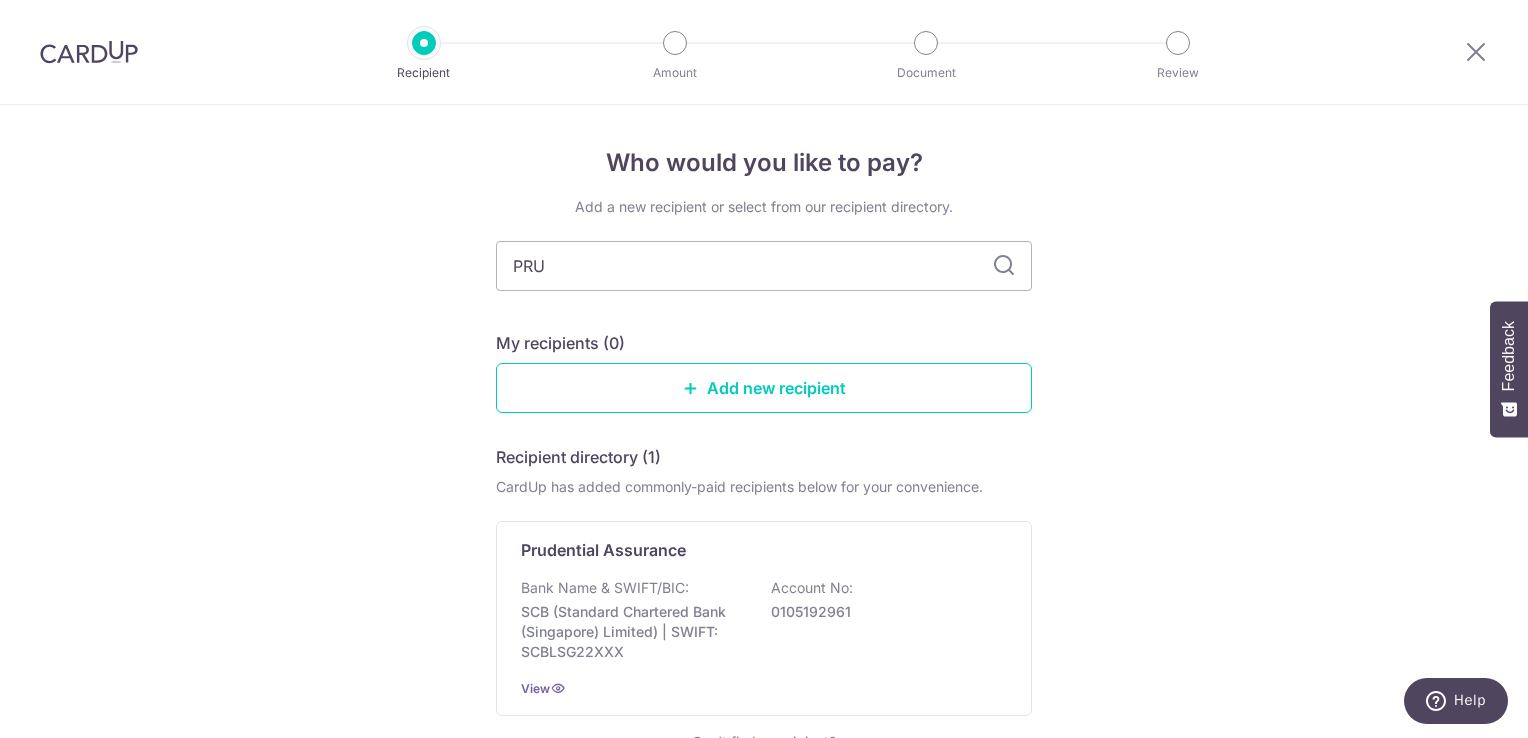 type on "PR" 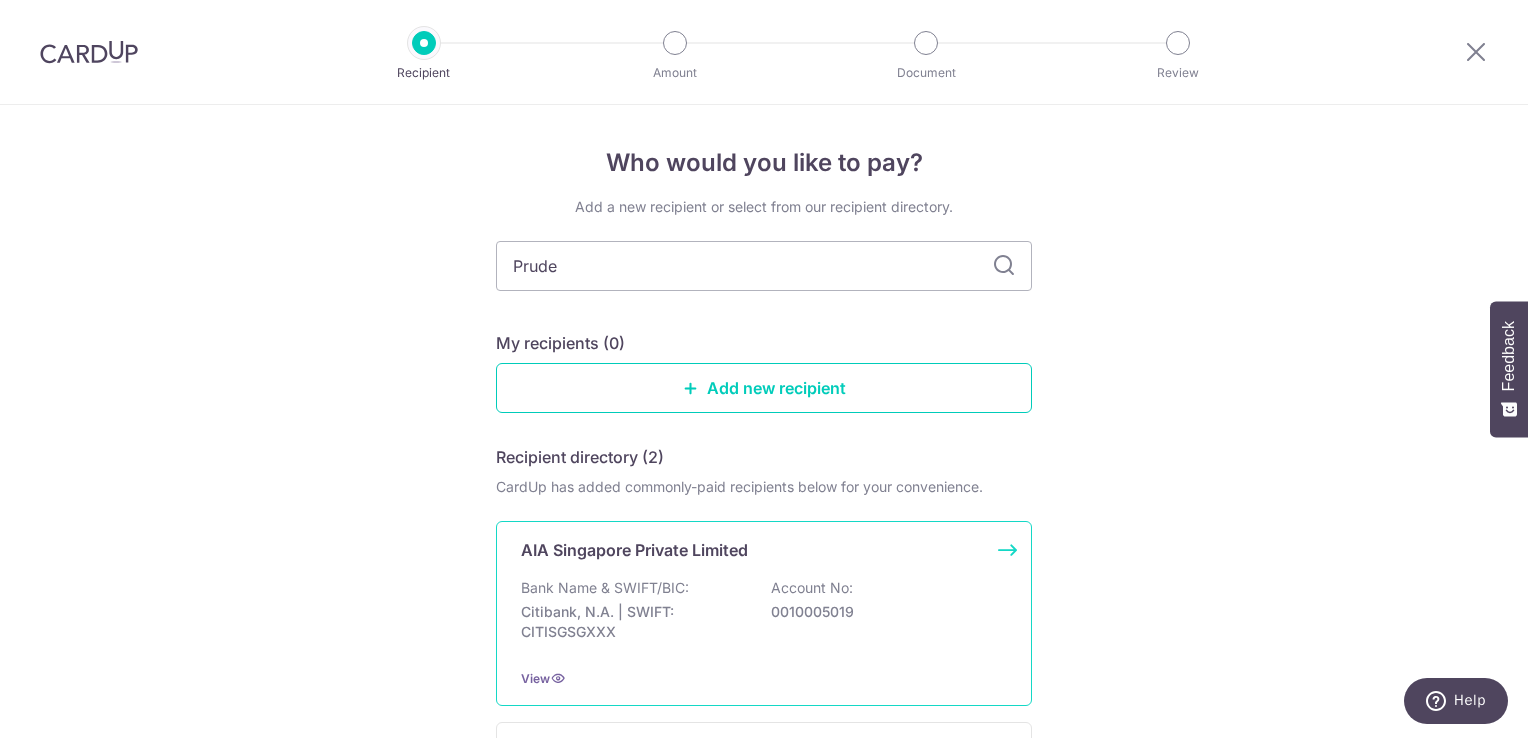 type on "Pruden" 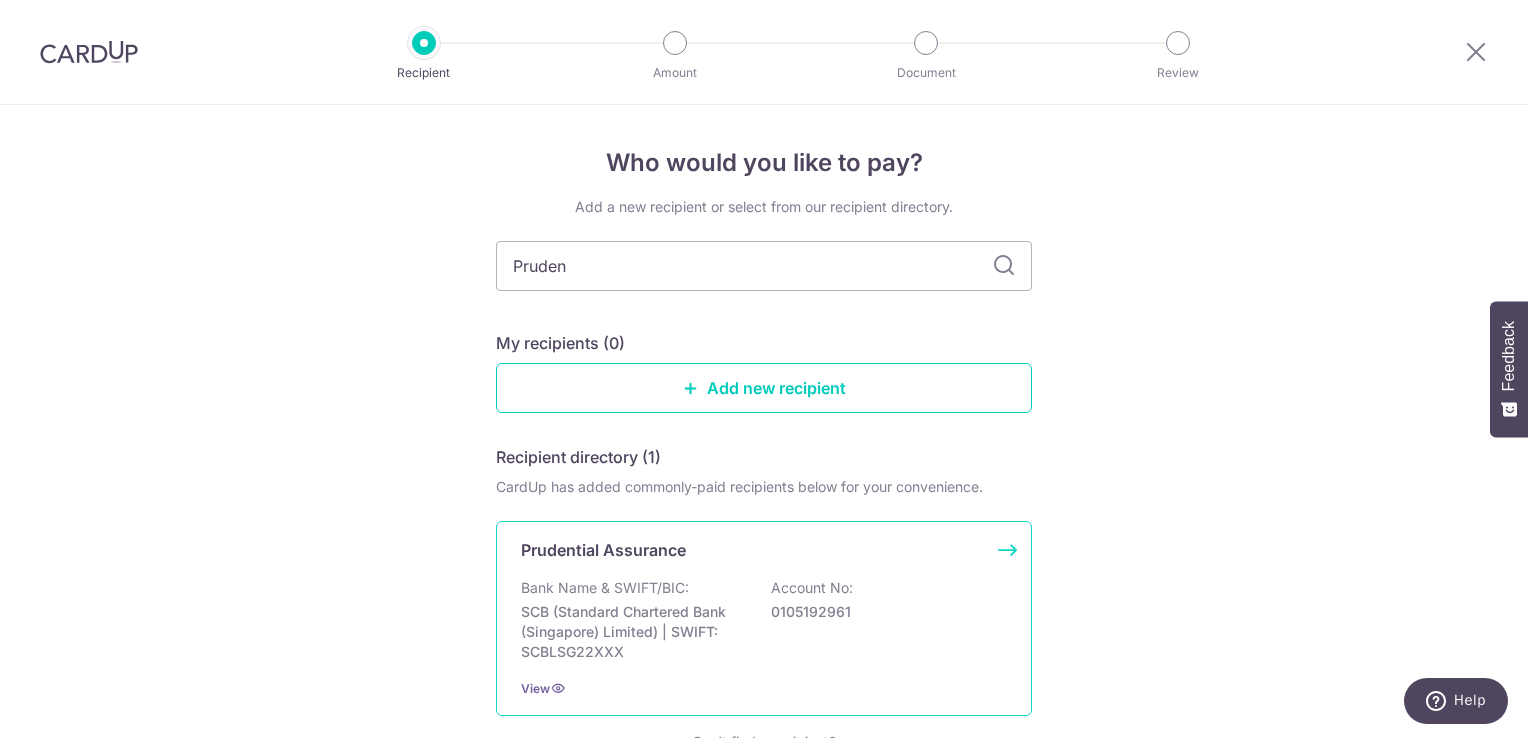 click on "Bank Name & SWIFT/BIC:
SCB (Standard Chartered Bank (Singapore) Limited) | SWIFT: SCBLSG22XXX
Account No:
[ACCOUNT]" at bounding box center [764, 620] 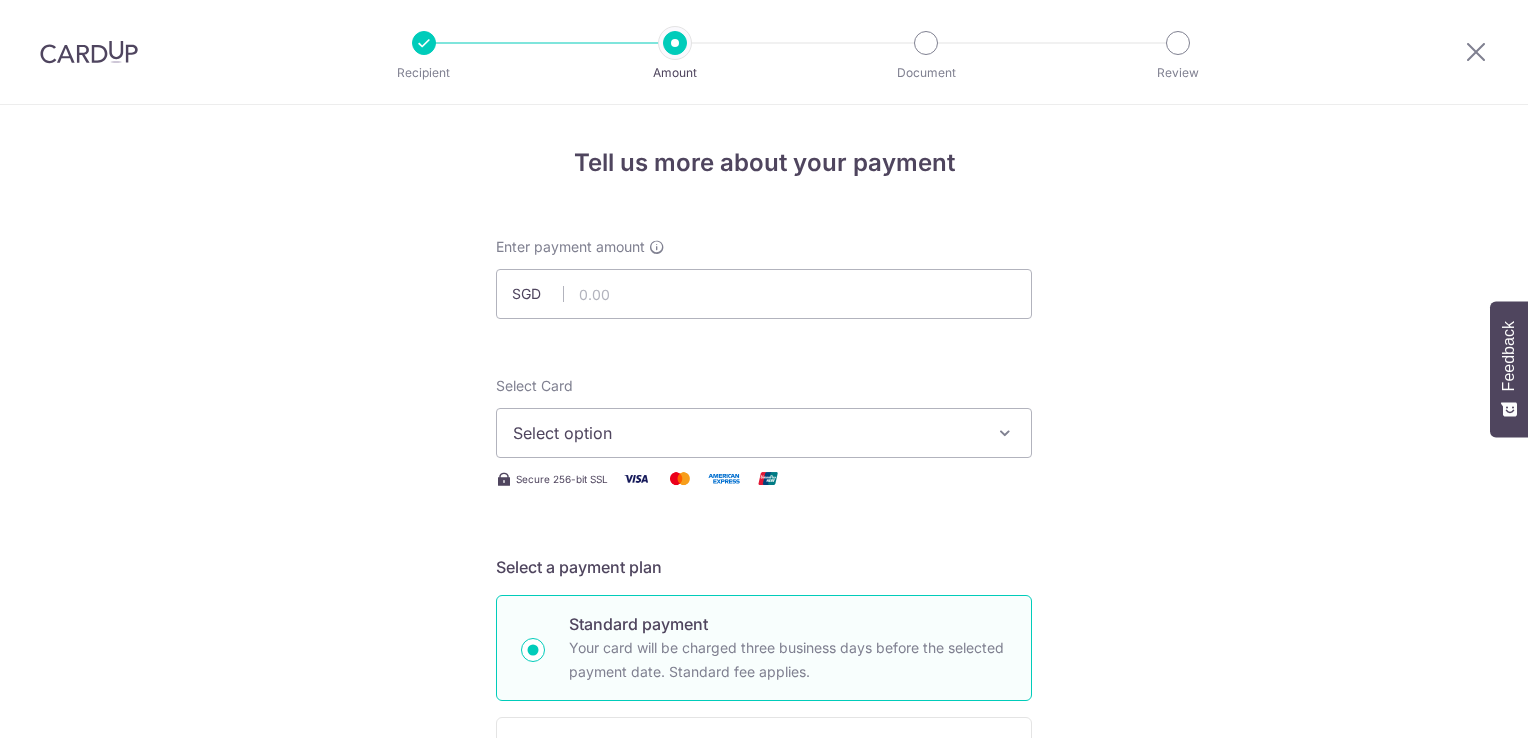 scroll, scrollTop: 0, scrollLeft: 0, axis: both 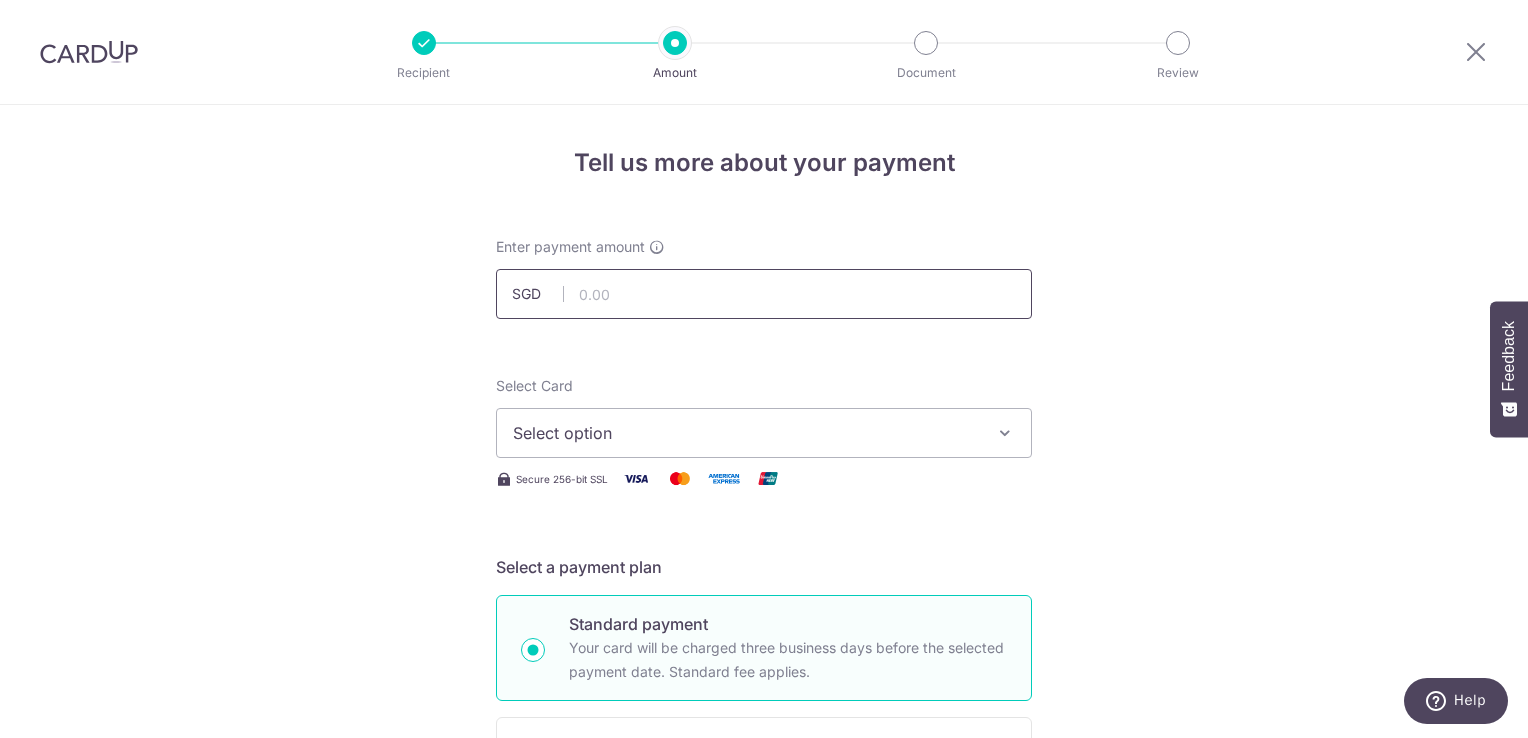 click at bounding box center (764, 294) 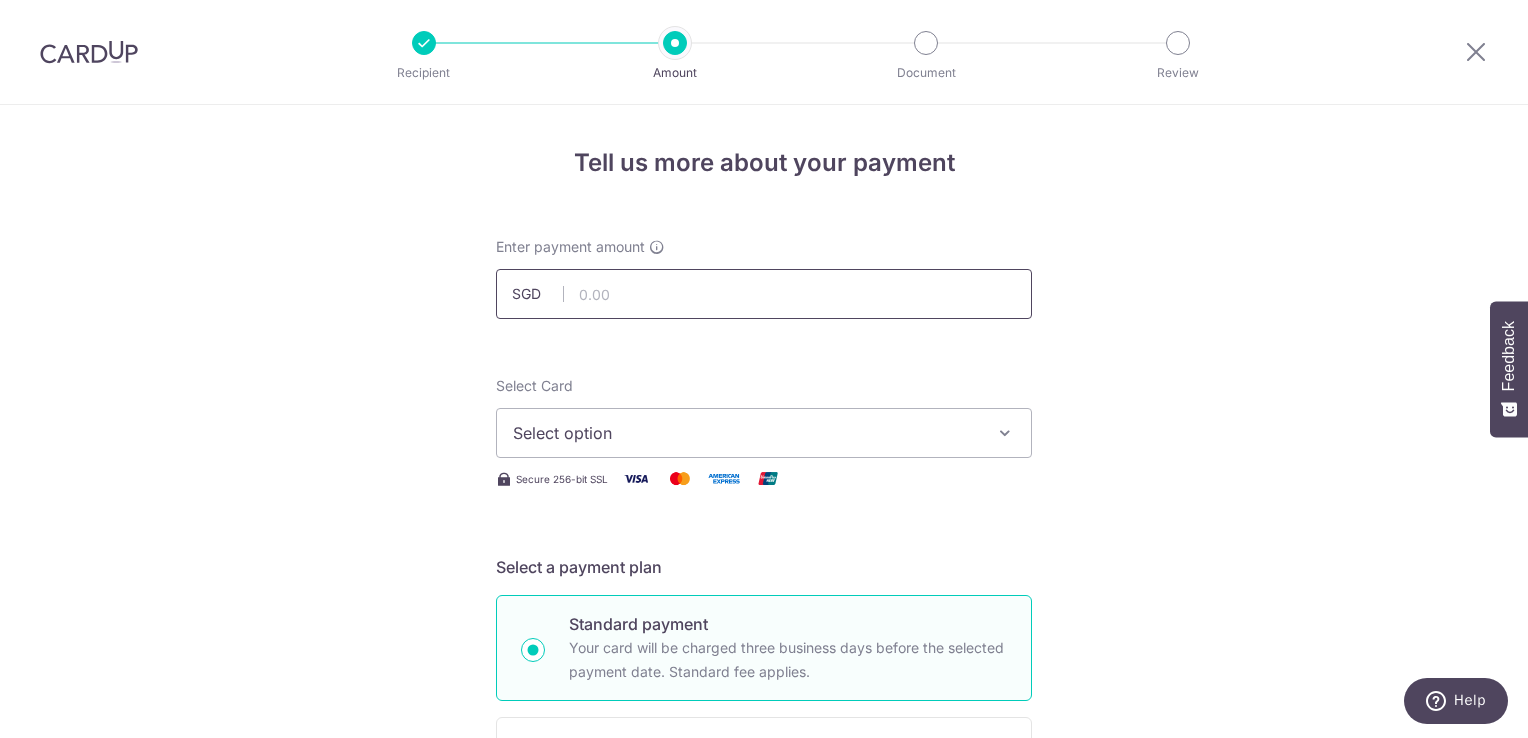type on "282.11" 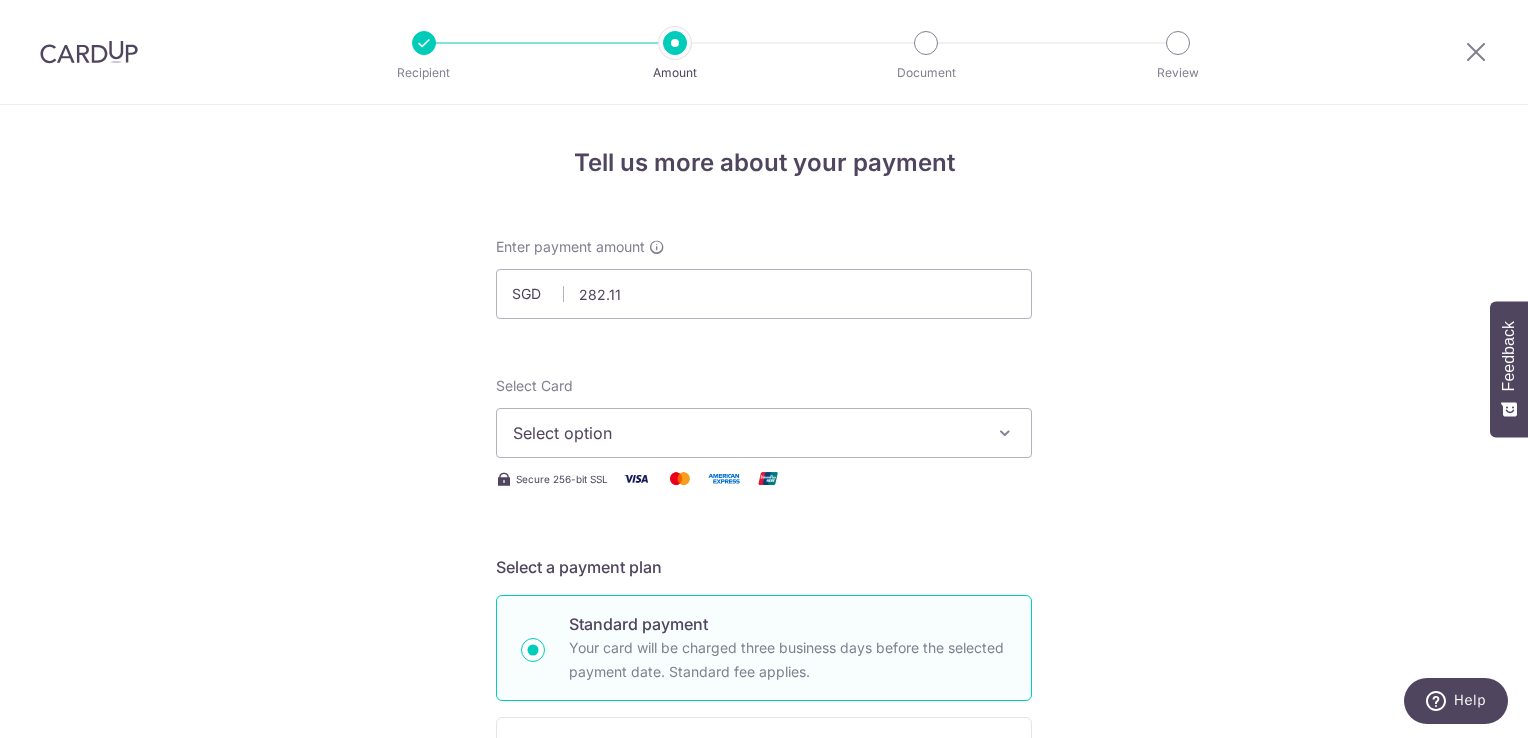 click at bounding box center (89, 52) 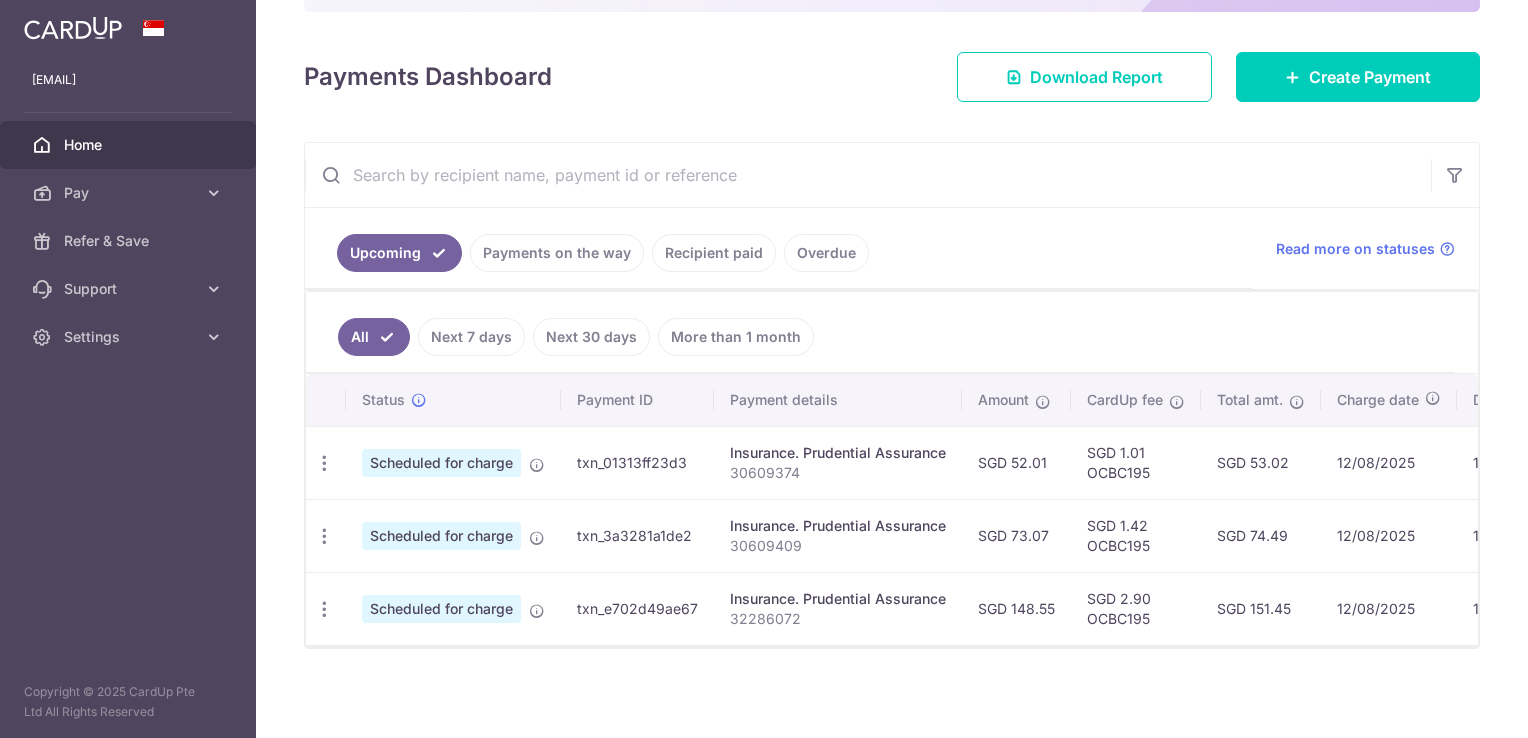 scroll, scrollTop: 231, scrollLeft: 0, axis: vertical 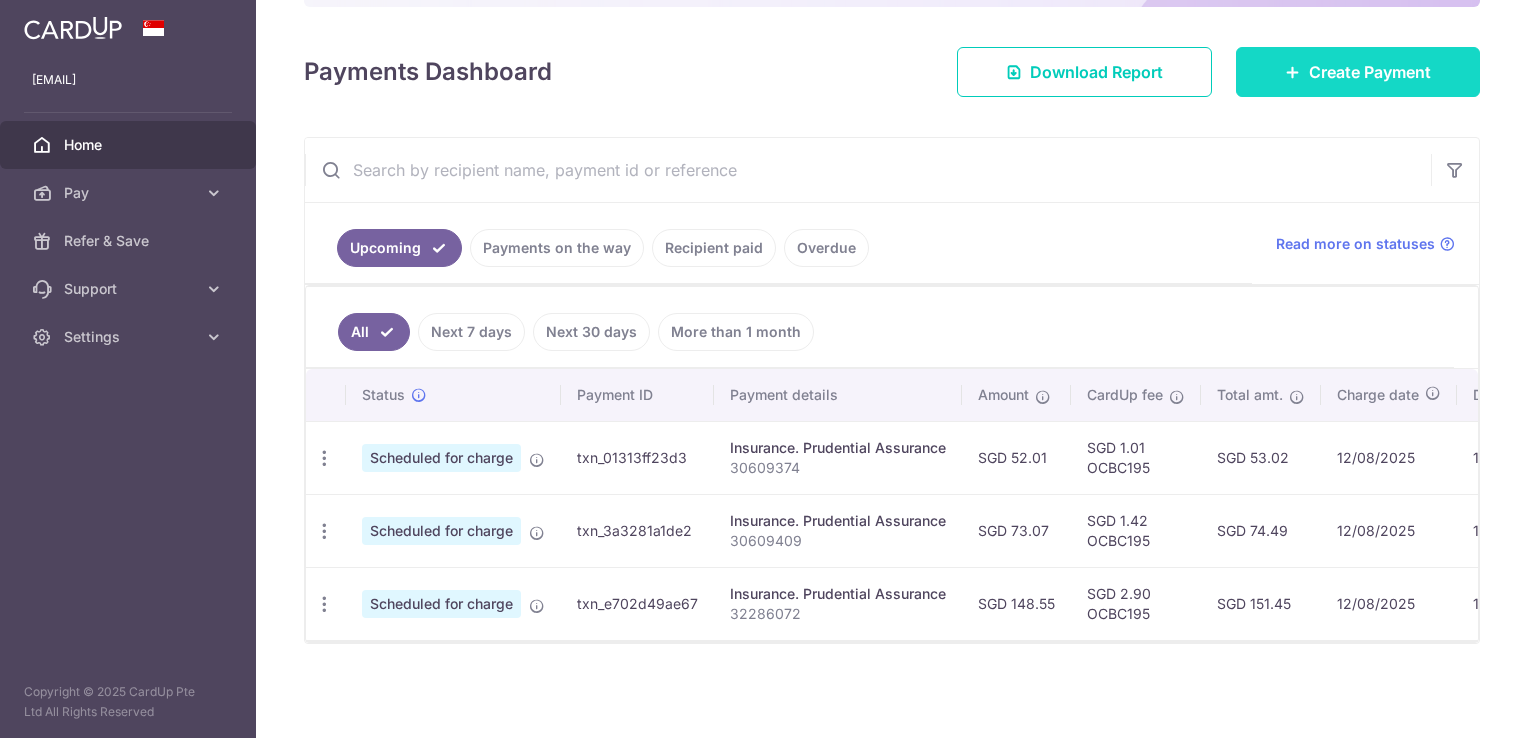 click on "Create Payment" at bounding box center [1358, 72] 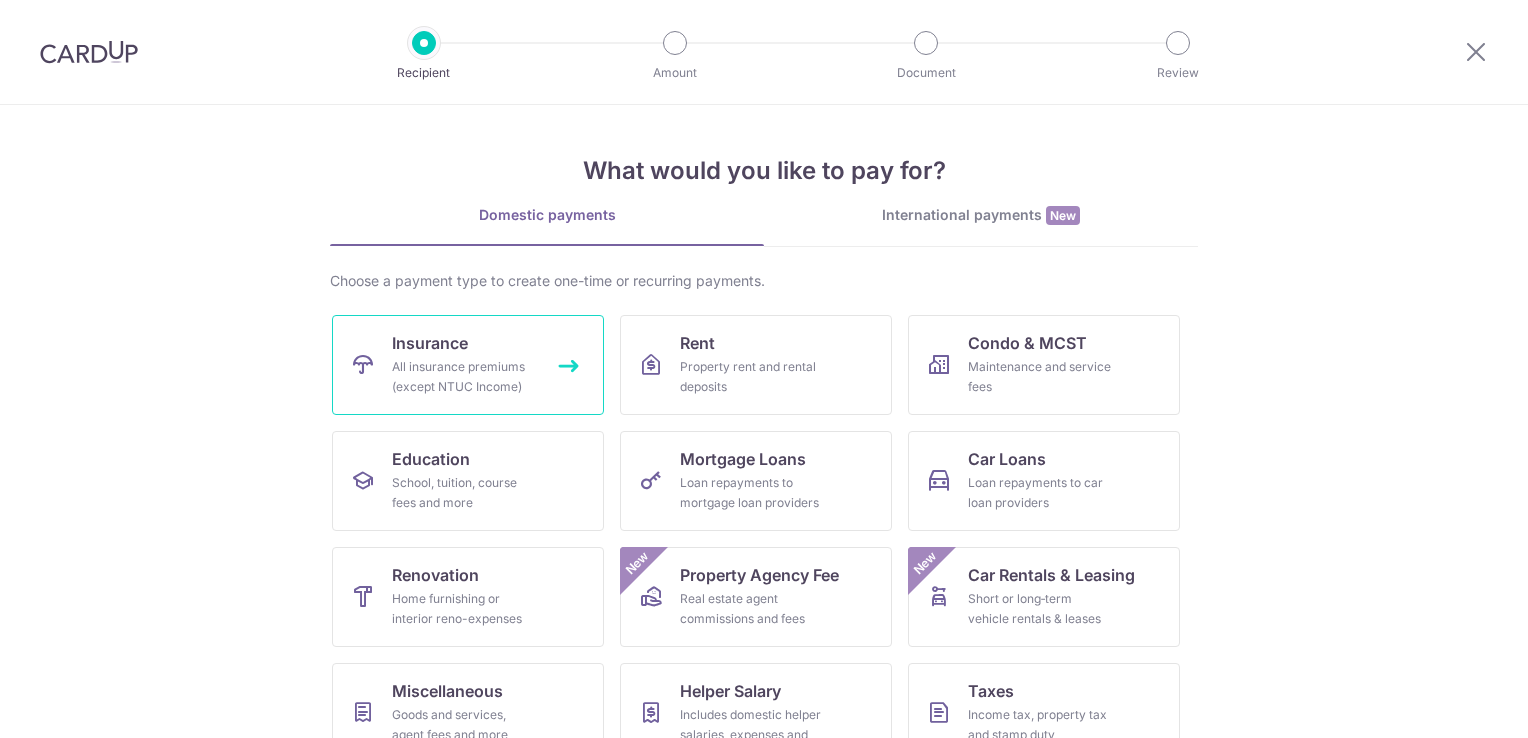 click on "Insurance" at bounding box center (430, 343) 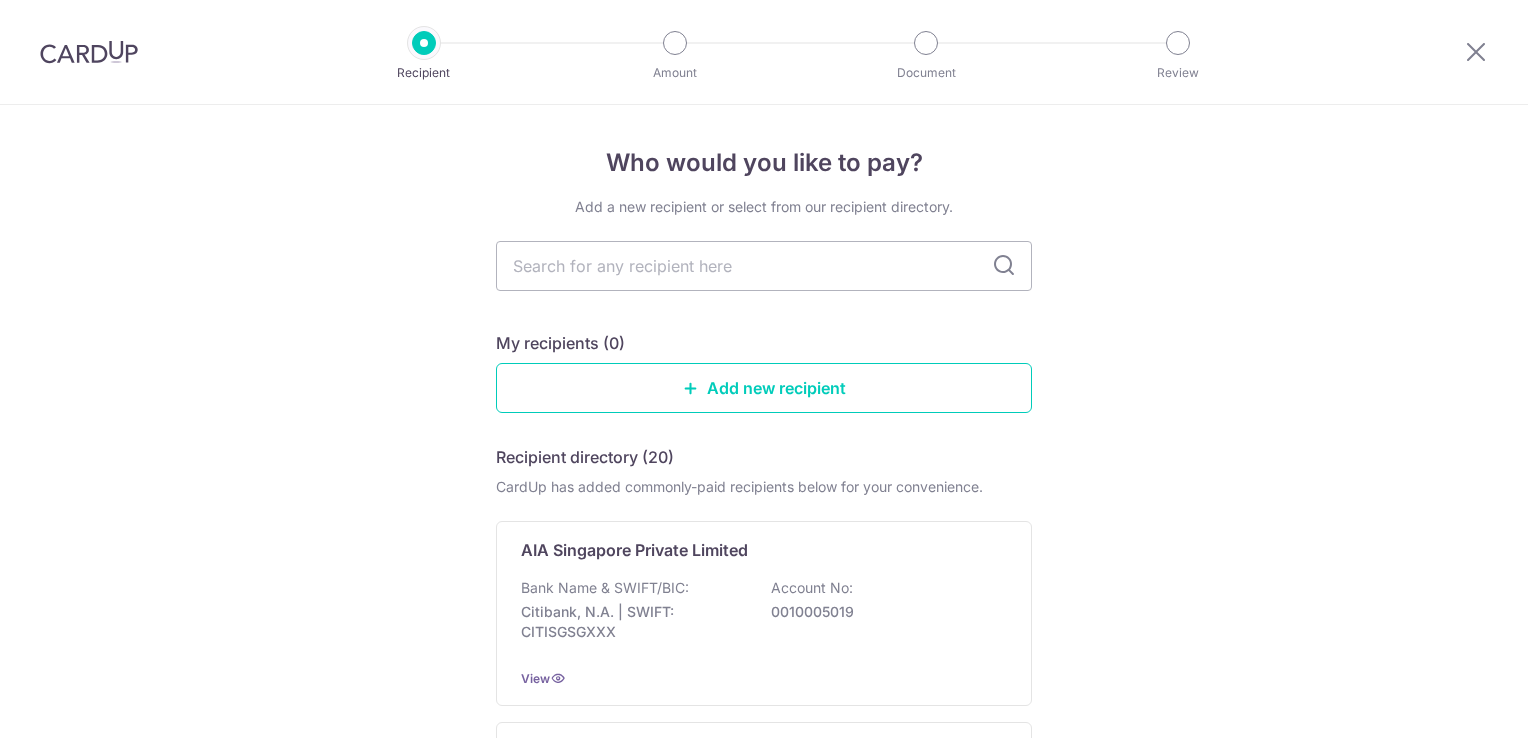 scroll, scrollTop: 0, scrollLeft: 0, axis: both 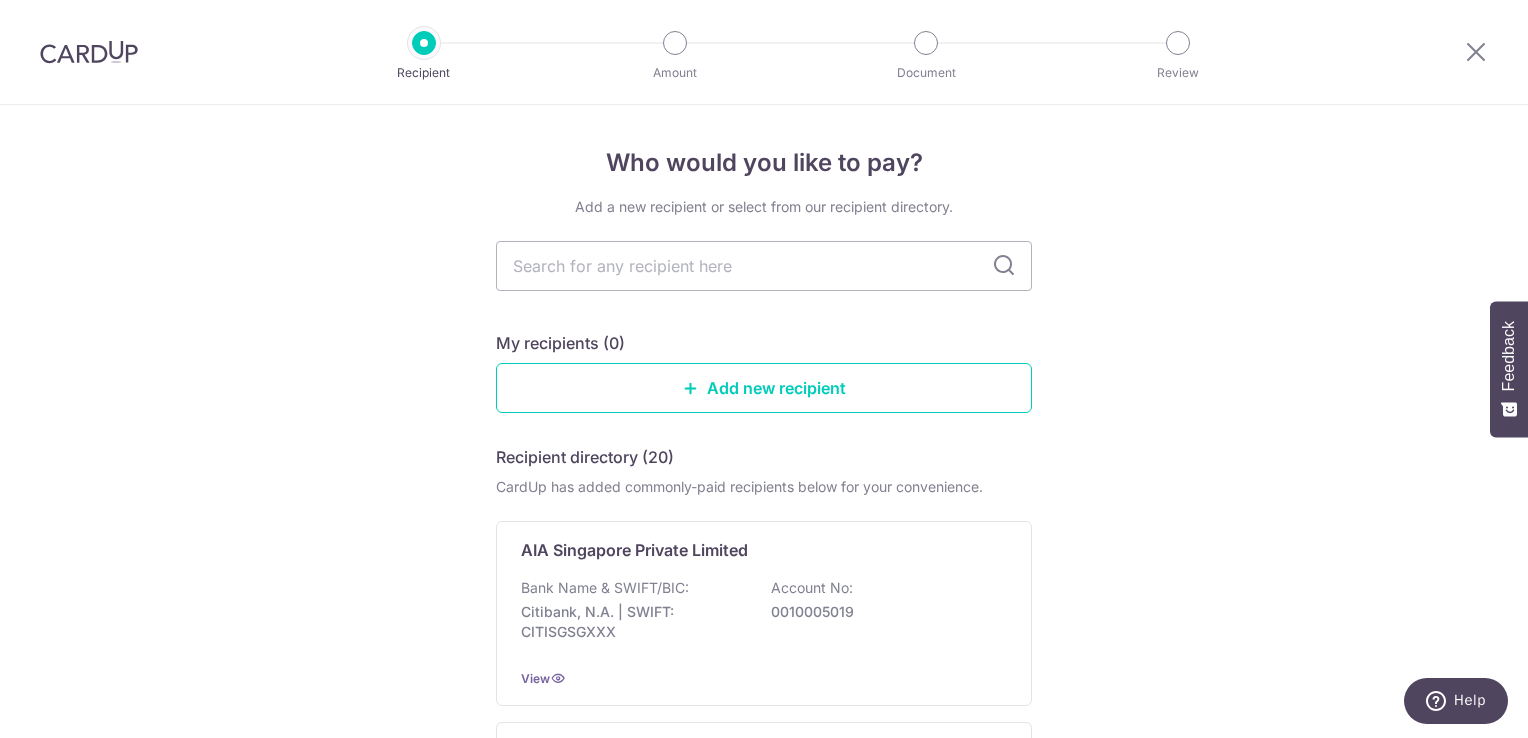 click at bounding box center [764, 266] 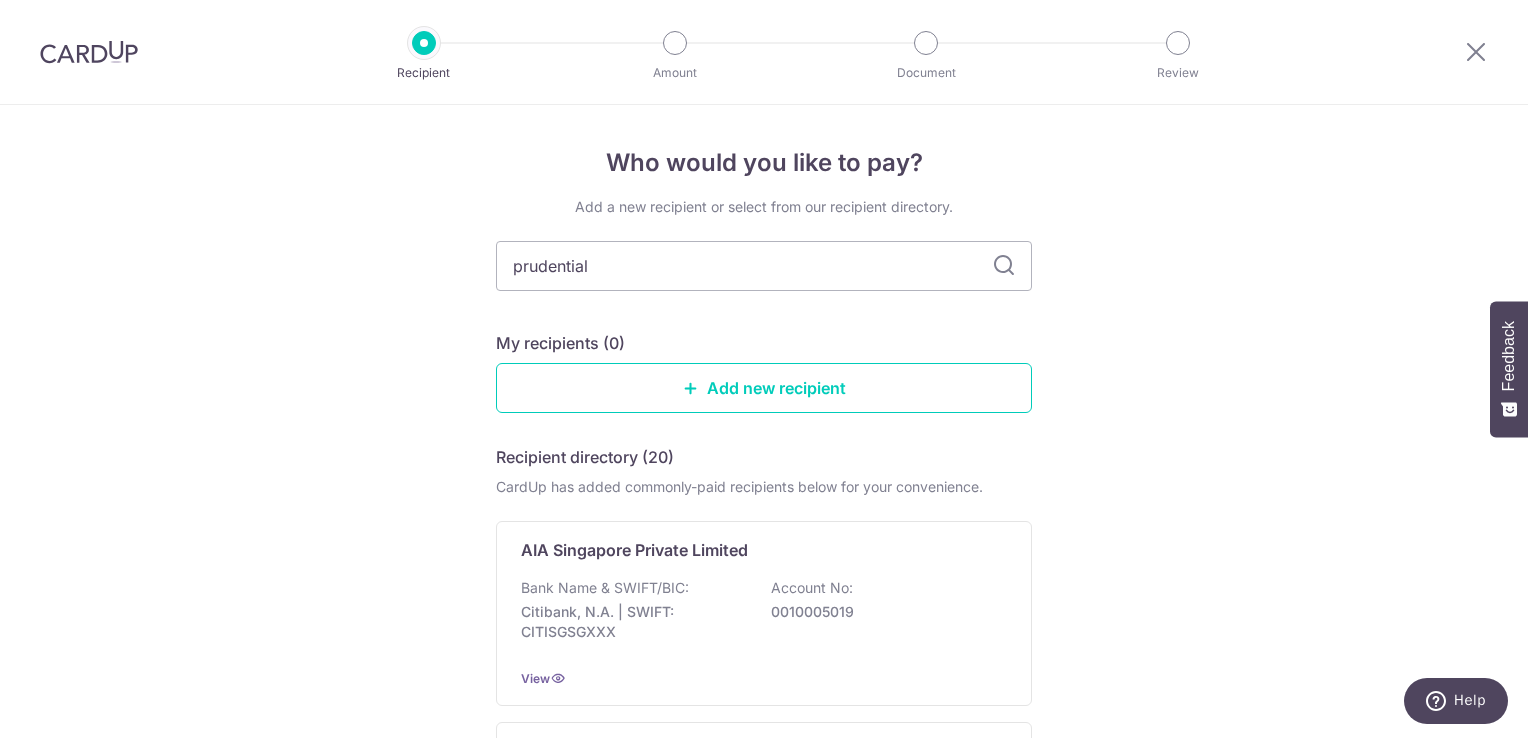 type on "prudential" 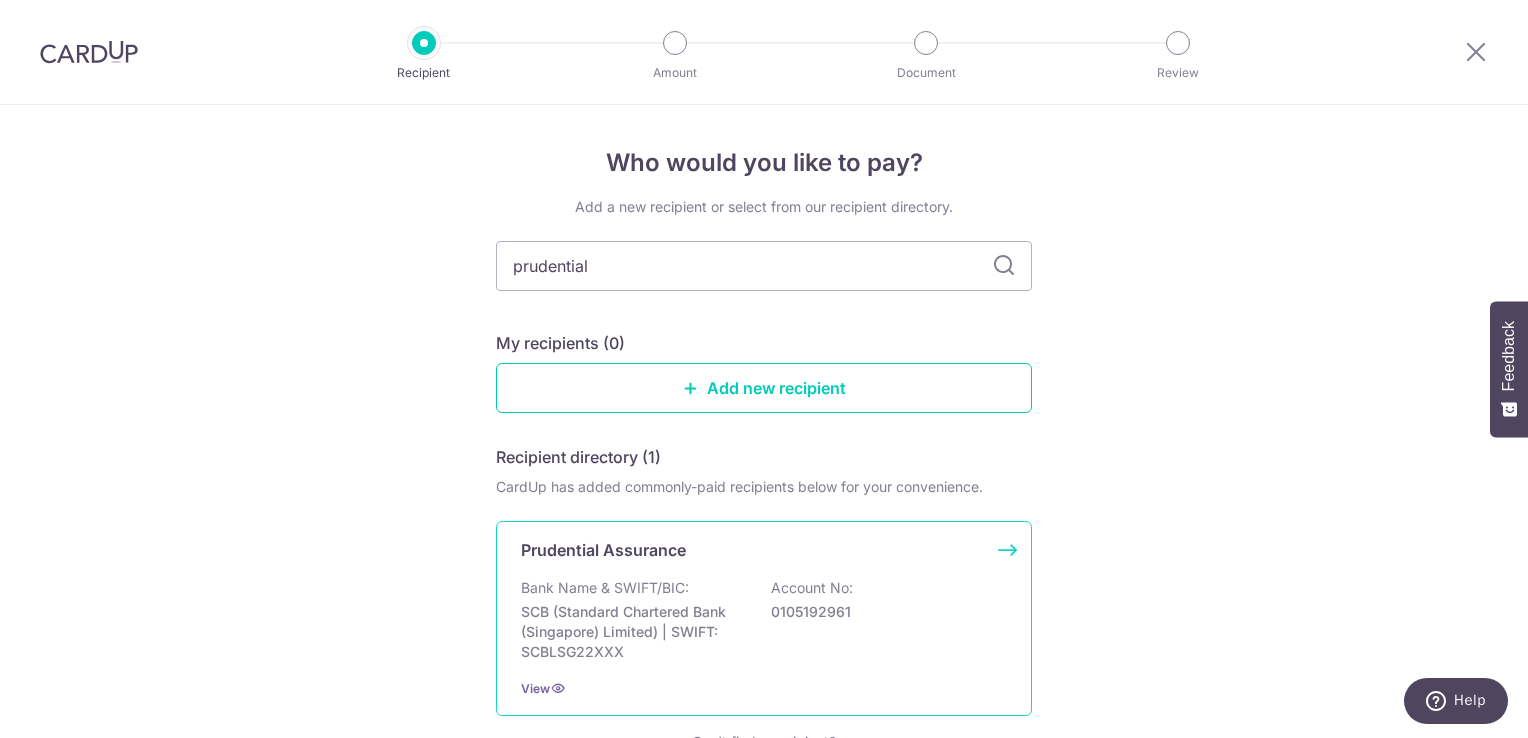 click on "Bank Name & SWIFT/BIC:" at bounding box center [605, 588] 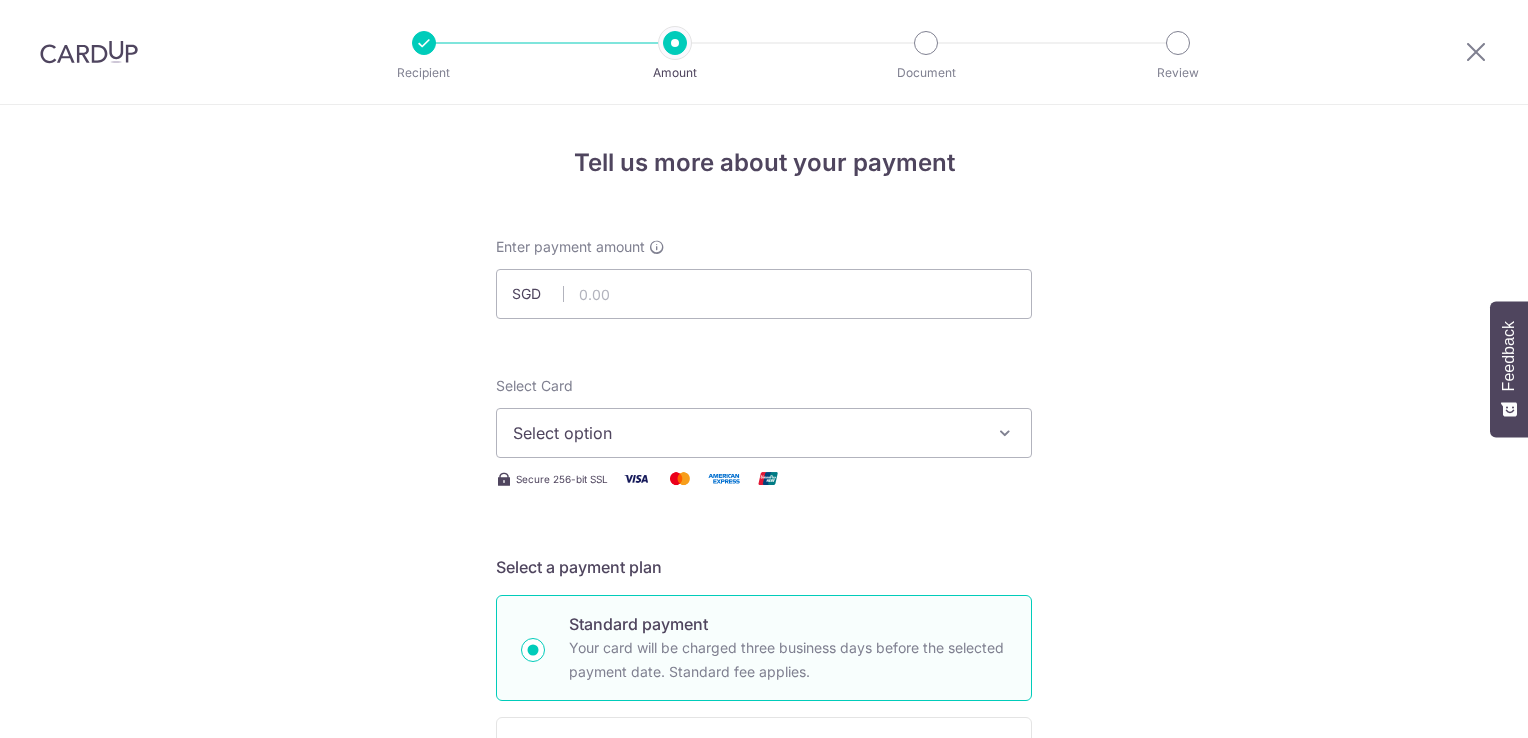 scroll, scrollTop: 0, scrollLeft: 0, axis: both 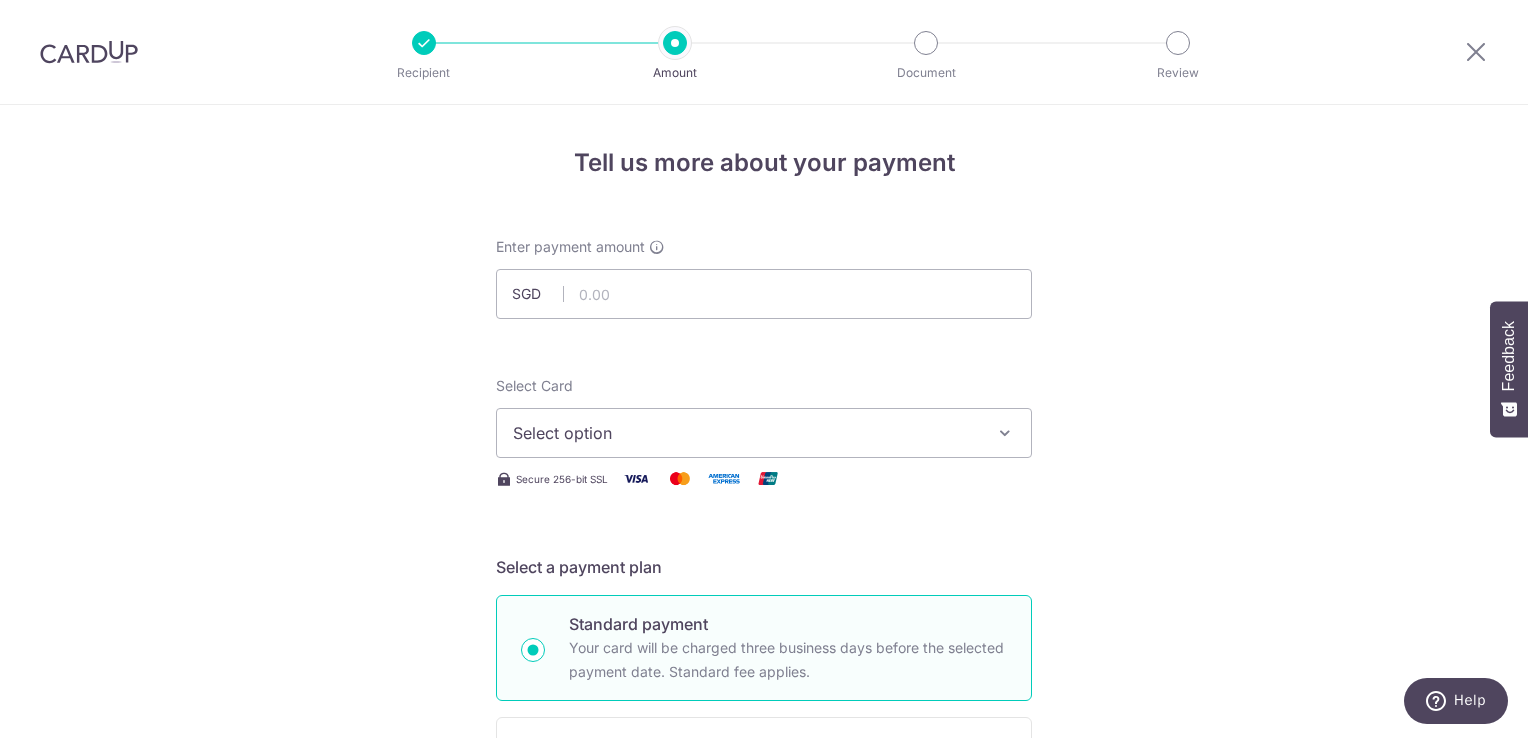 click on "Select option" at bounding box center [746, 433] 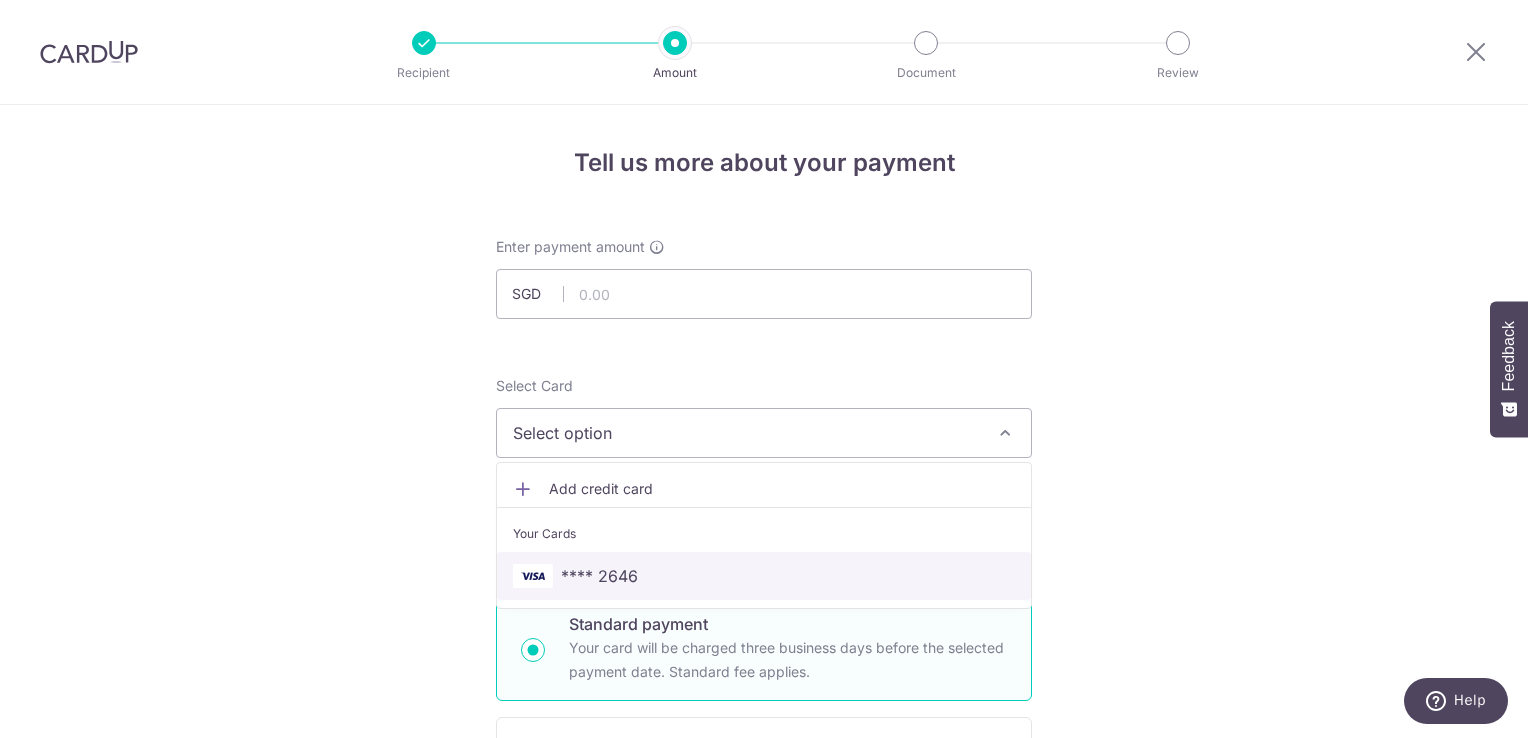 click on "**** 2646" at bounding box center (764, 576) 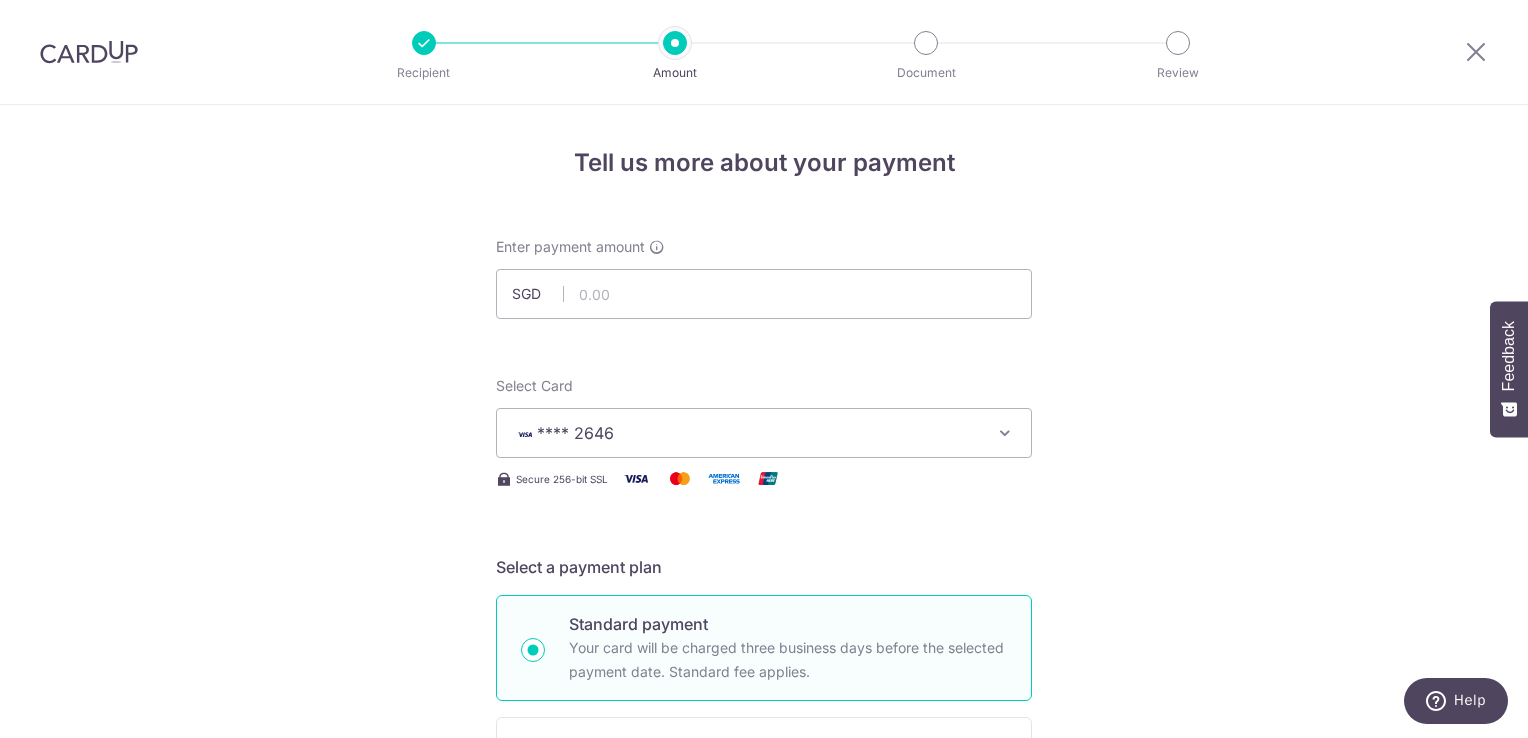 click on "Enter payment amount
SGD
Select Card
**** [LAST_FOUR_DIGITS]
Add credit card
Your Cards
**** [LAST_FOUR_DIGITS]
Secure 256-bit SSL
Text
New card details
Card
Secure 256-bit SSL
[LAST]" at bounding box center [764, 1028] 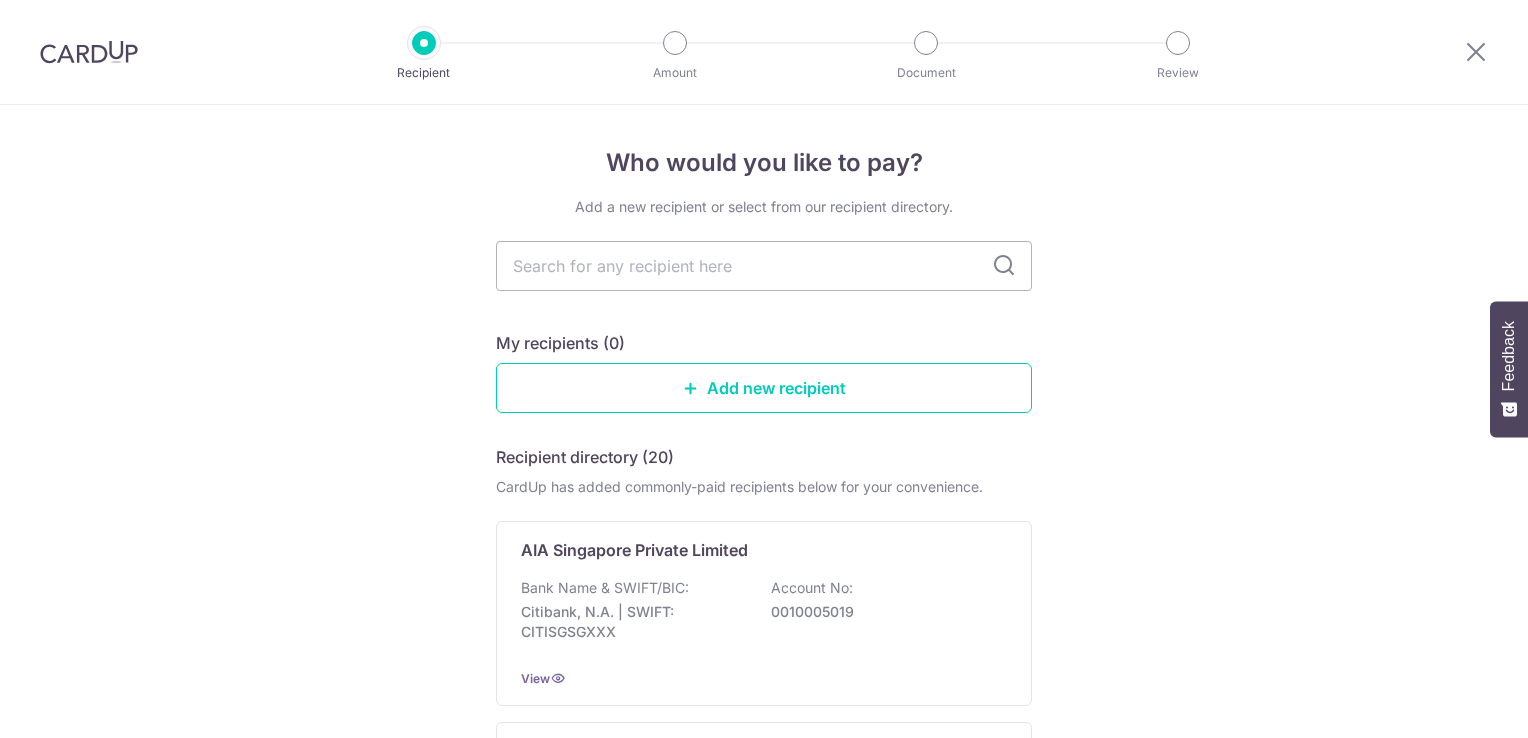 scroll, scrollTop: 0, scrollLeft: 0, axis: both 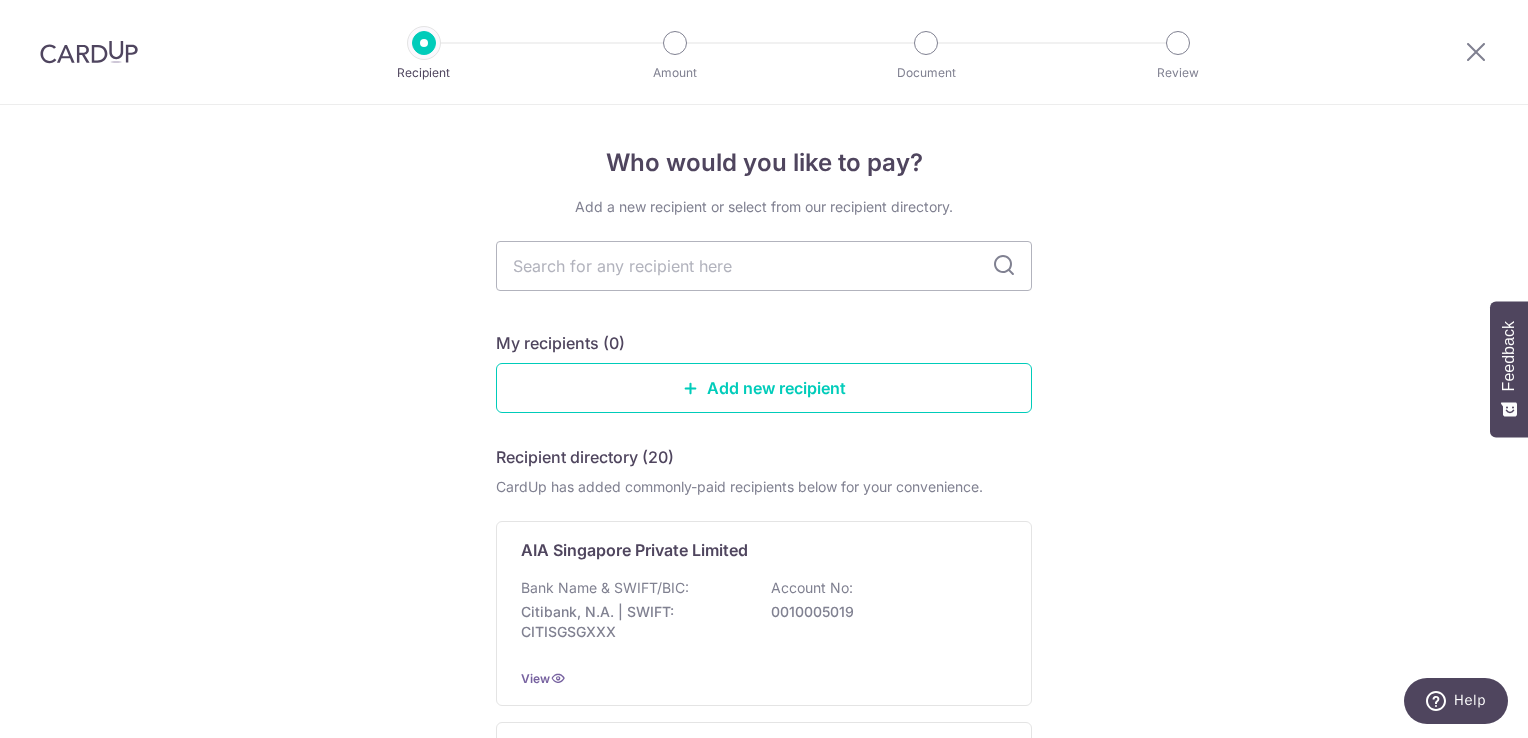click at bounding box center (89, 52) 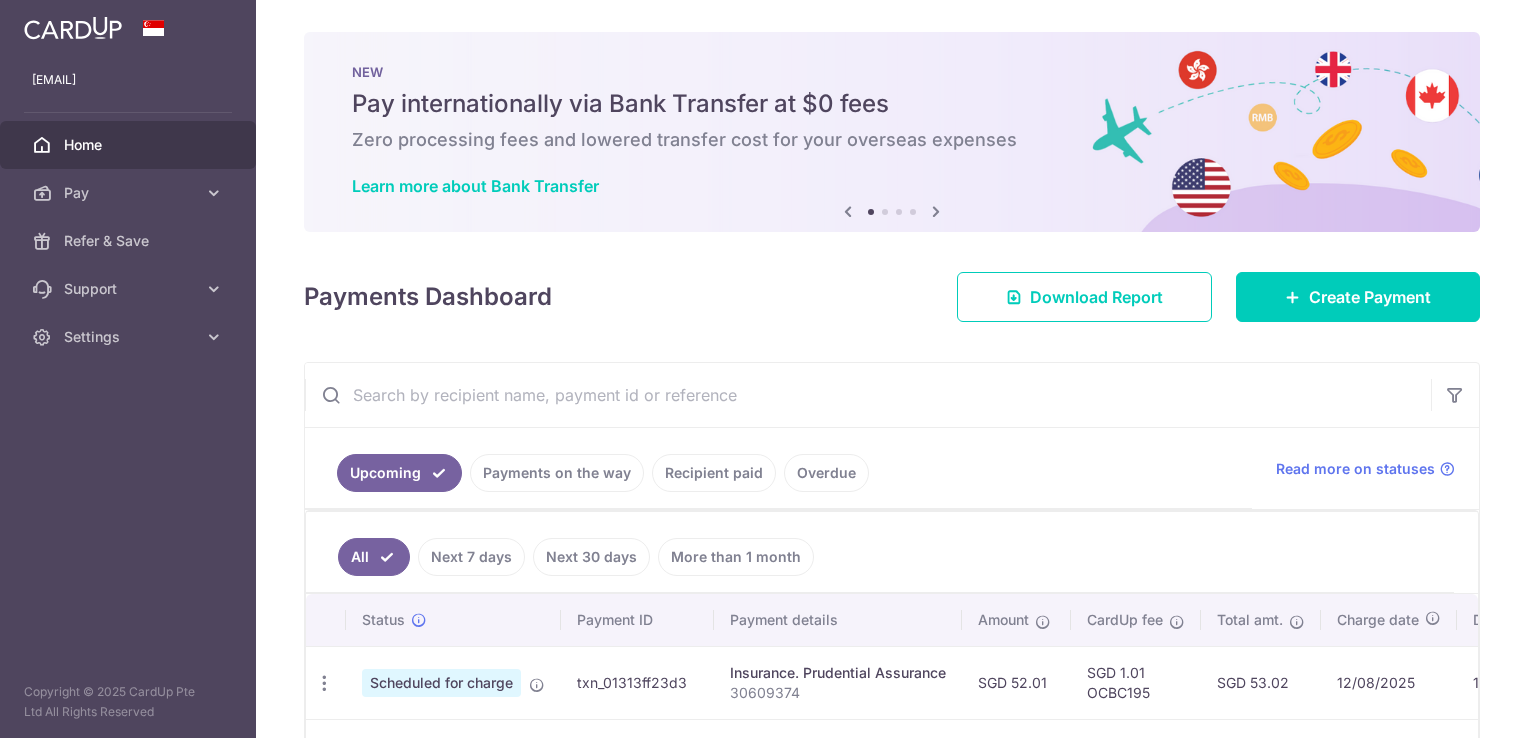 scroll, scrollTop: 0, scrollLeft: 0, axis: both 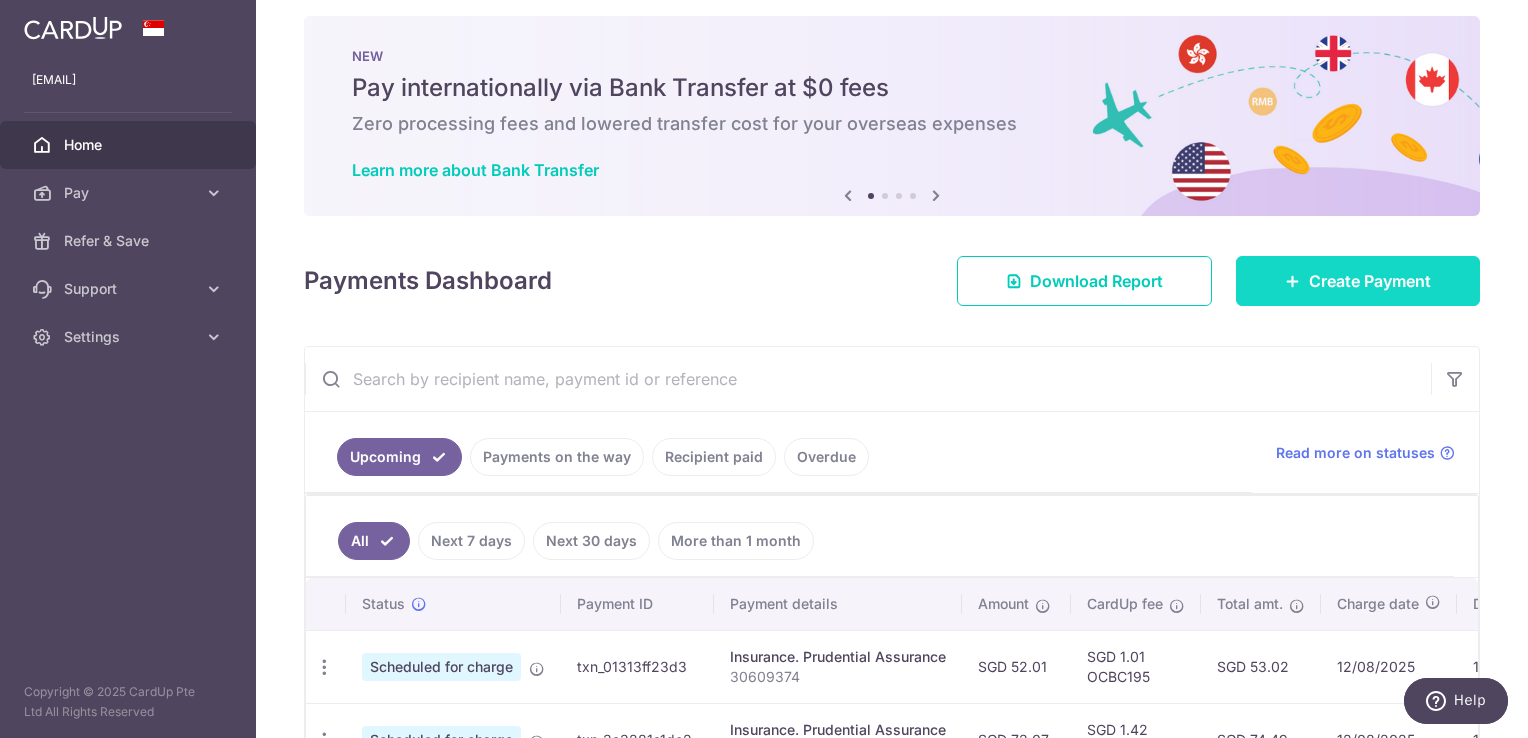 click on "Create Payment" at bounding box center (1370, 281) 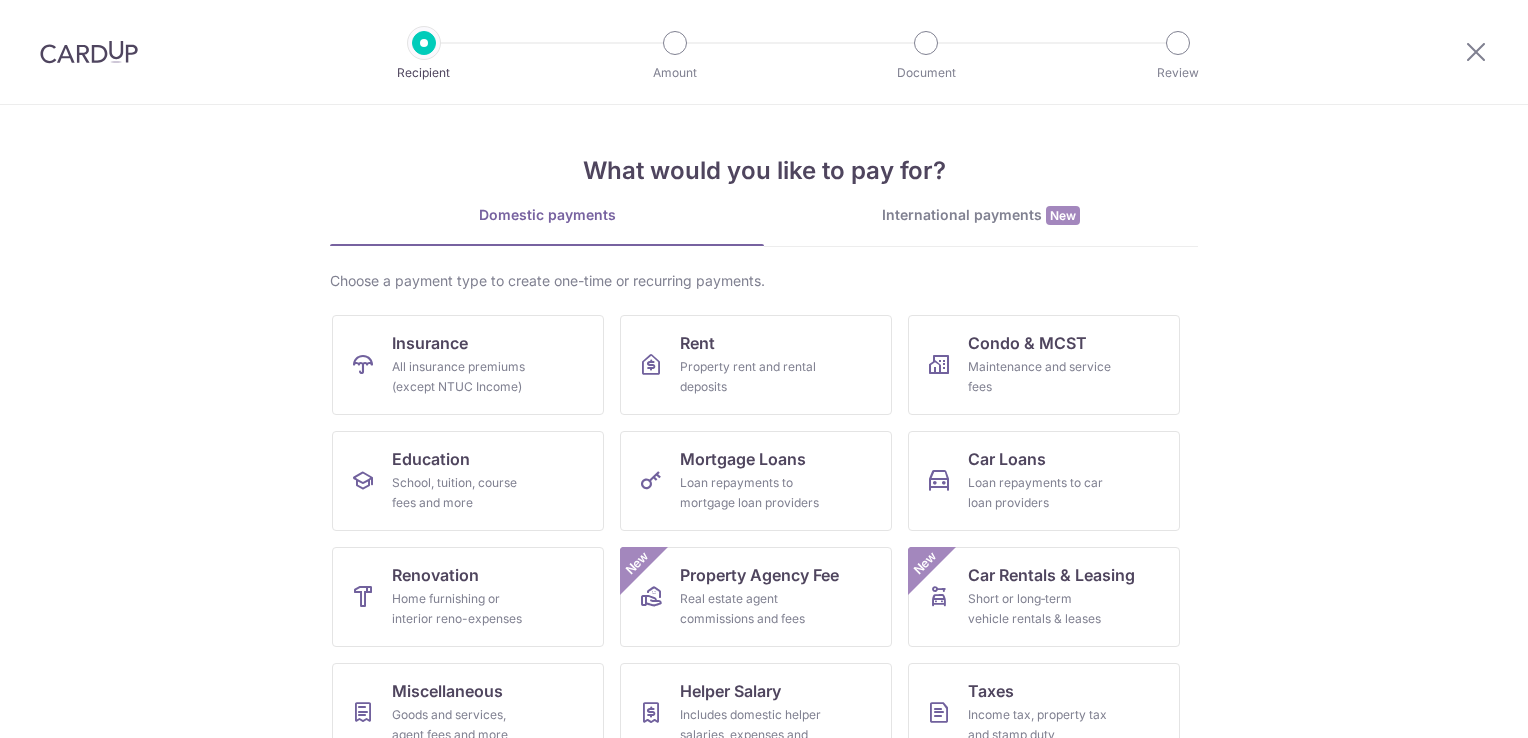 scroll, scrollTop: 0, scrollLeft: 0, axis: both 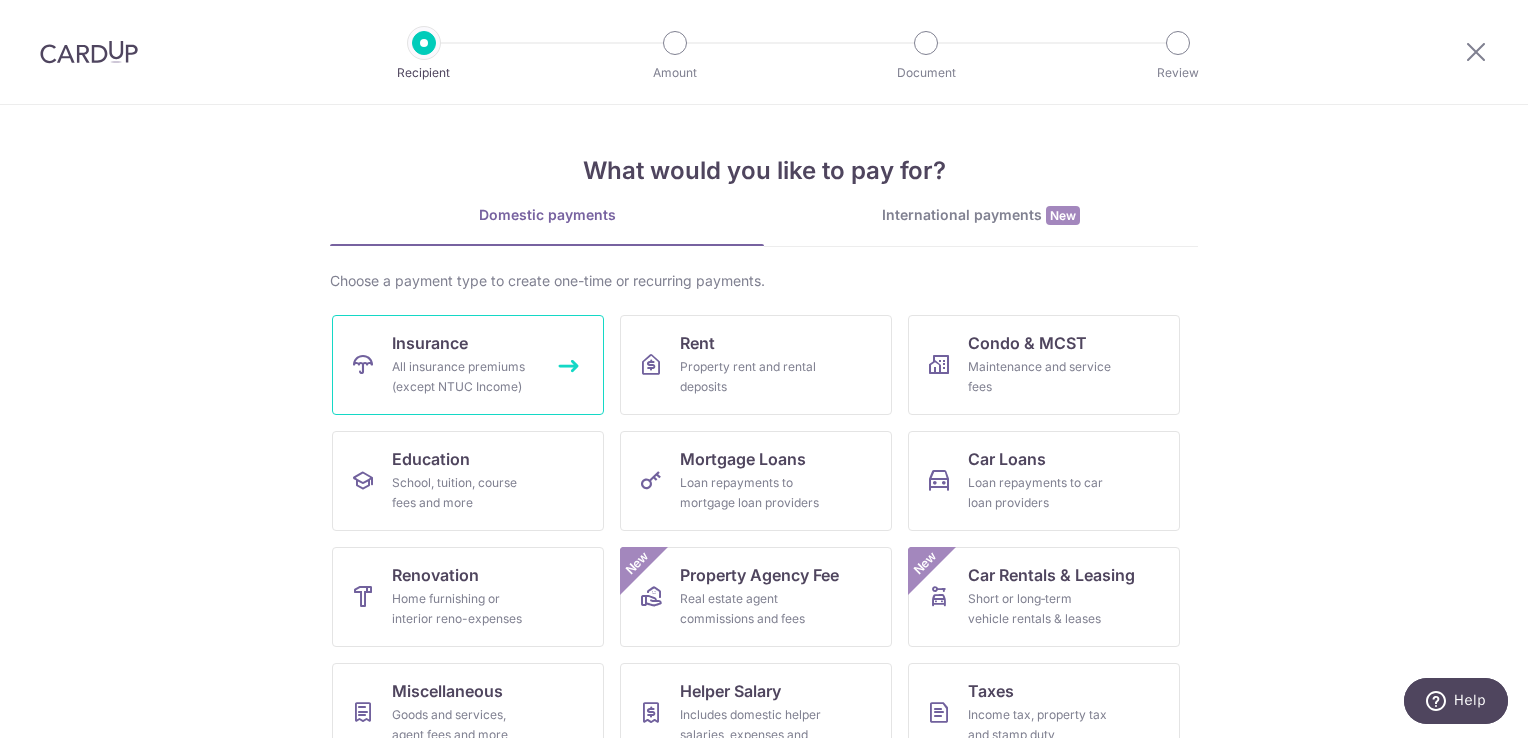 click on "All insurance premiums (except NTUC Income)" at bounding box center (464, 377) 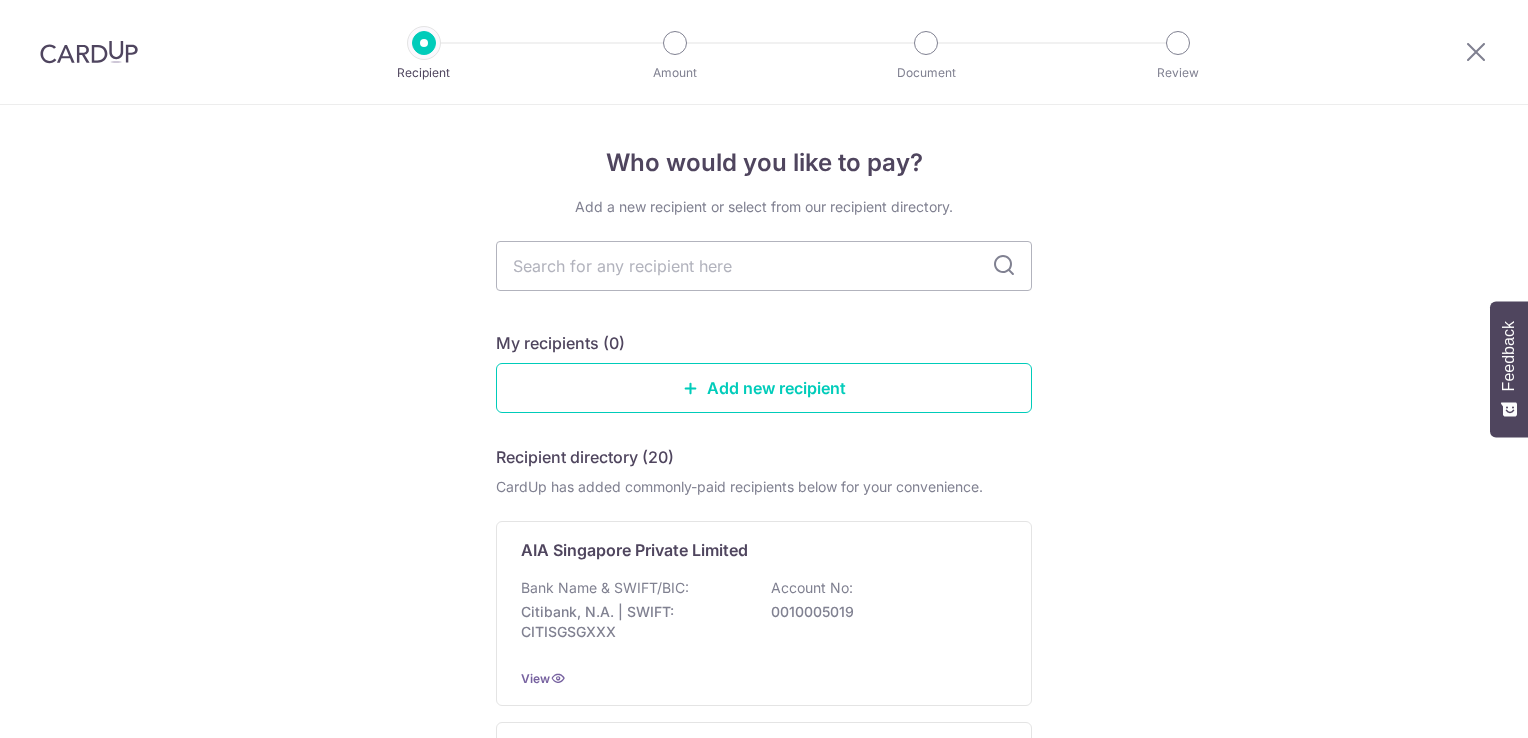 scroll, scrollTop: 0, scrollLeft: 0, axis: both 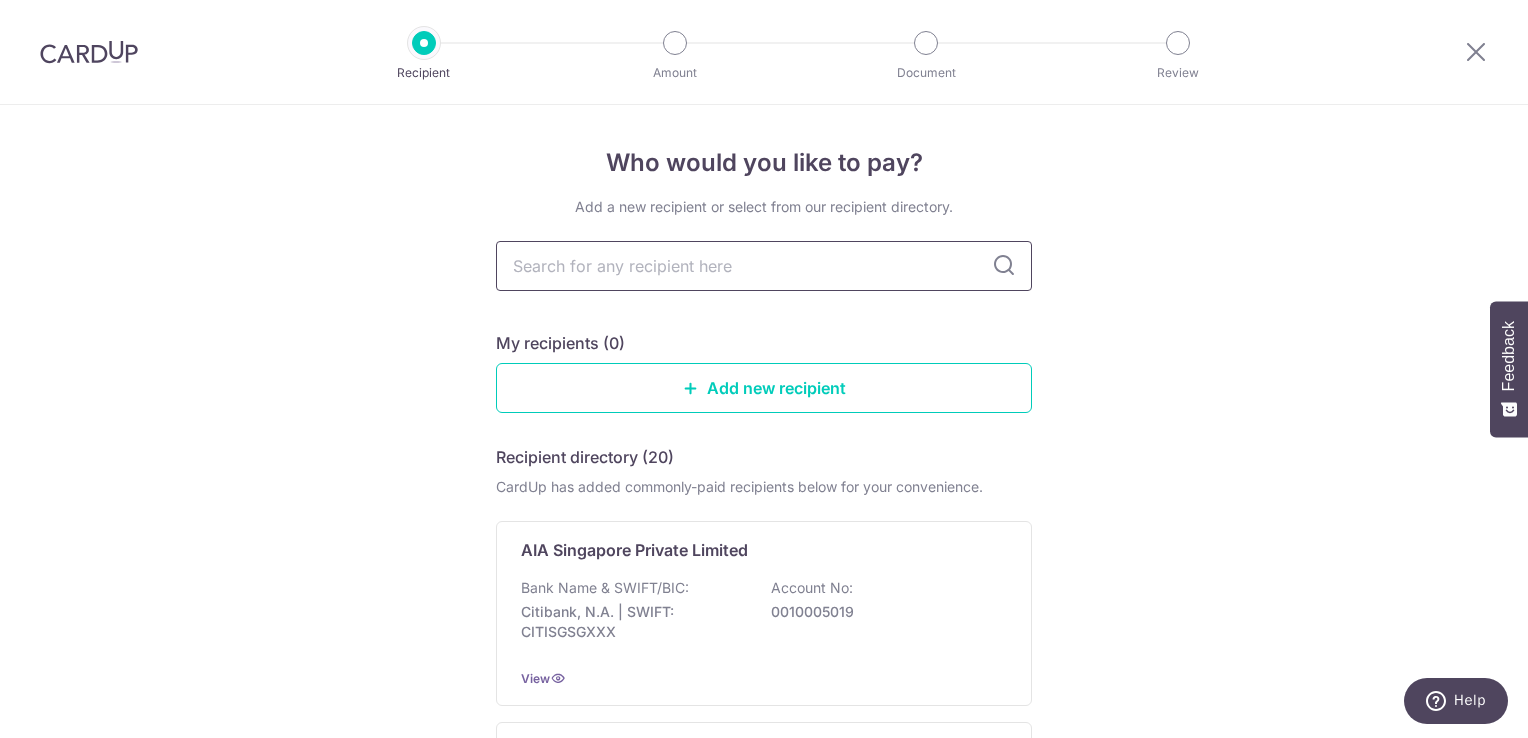 click at bounding box center (764, 266) 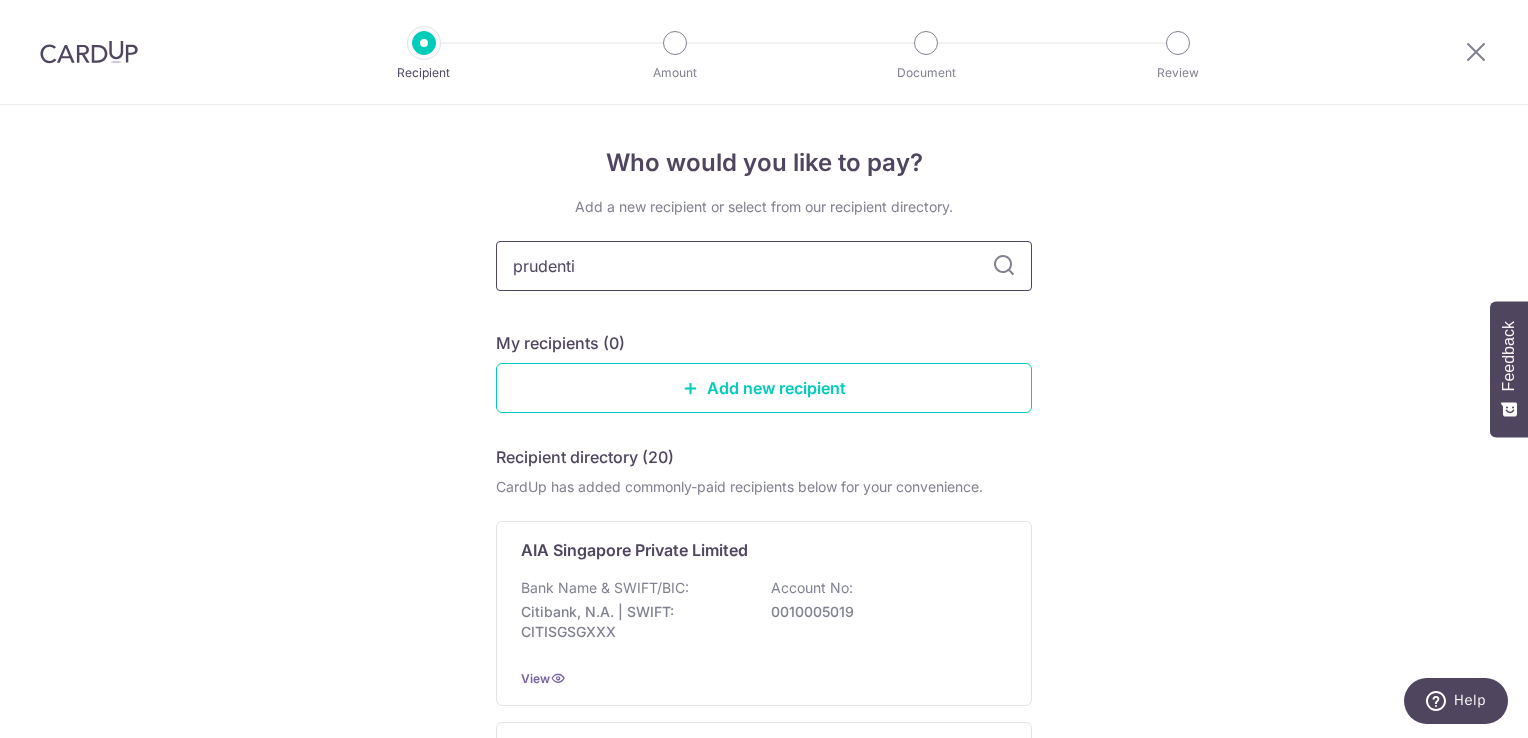 type on "prudentia" 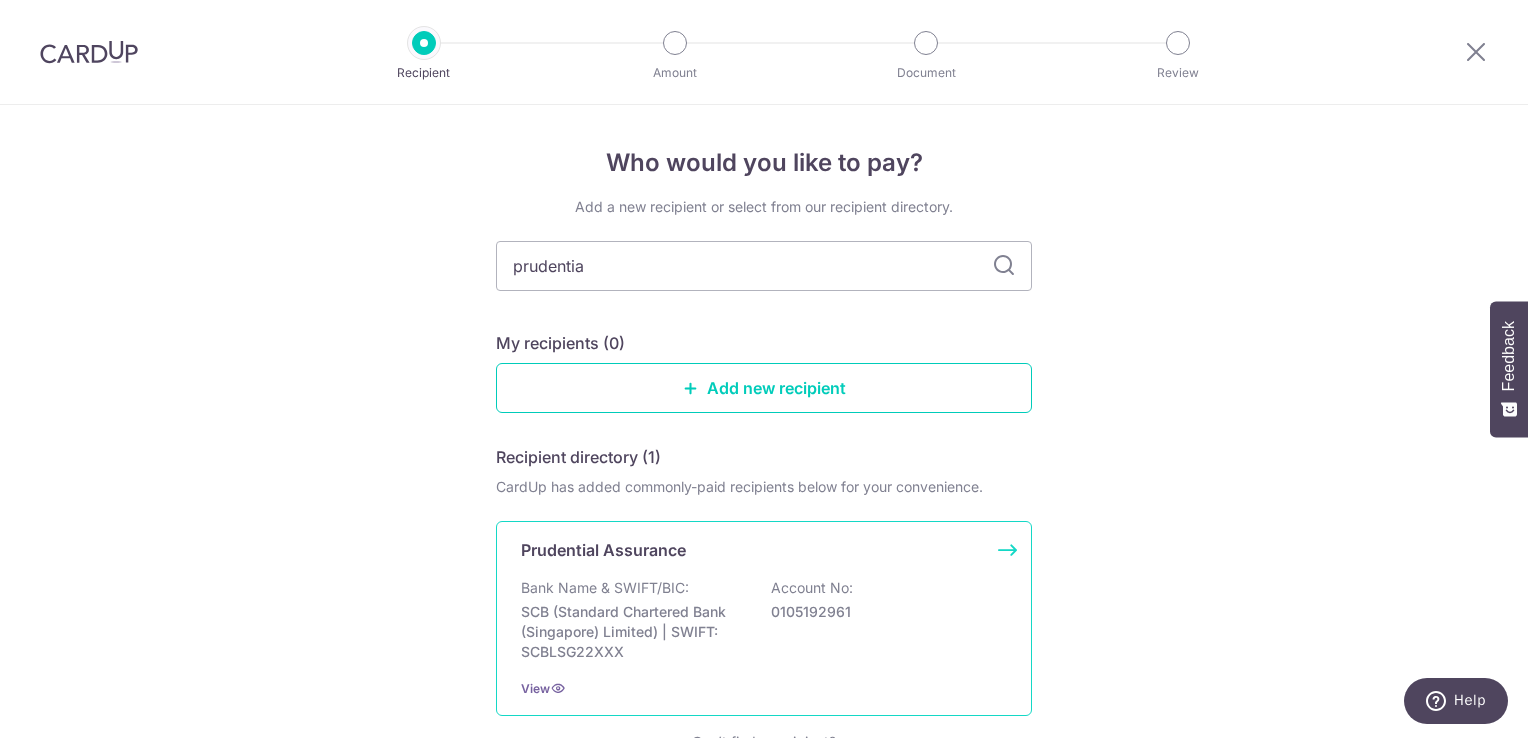 click on "Bank Name & SWIFT/BIC:
SCB (Standard Chartered Bank (Singapore) Limited) | SWIFT: SCBLSG22XXX
Account No:
[ACCOUNT_NUMBER]" at bounding box center [764, 620] 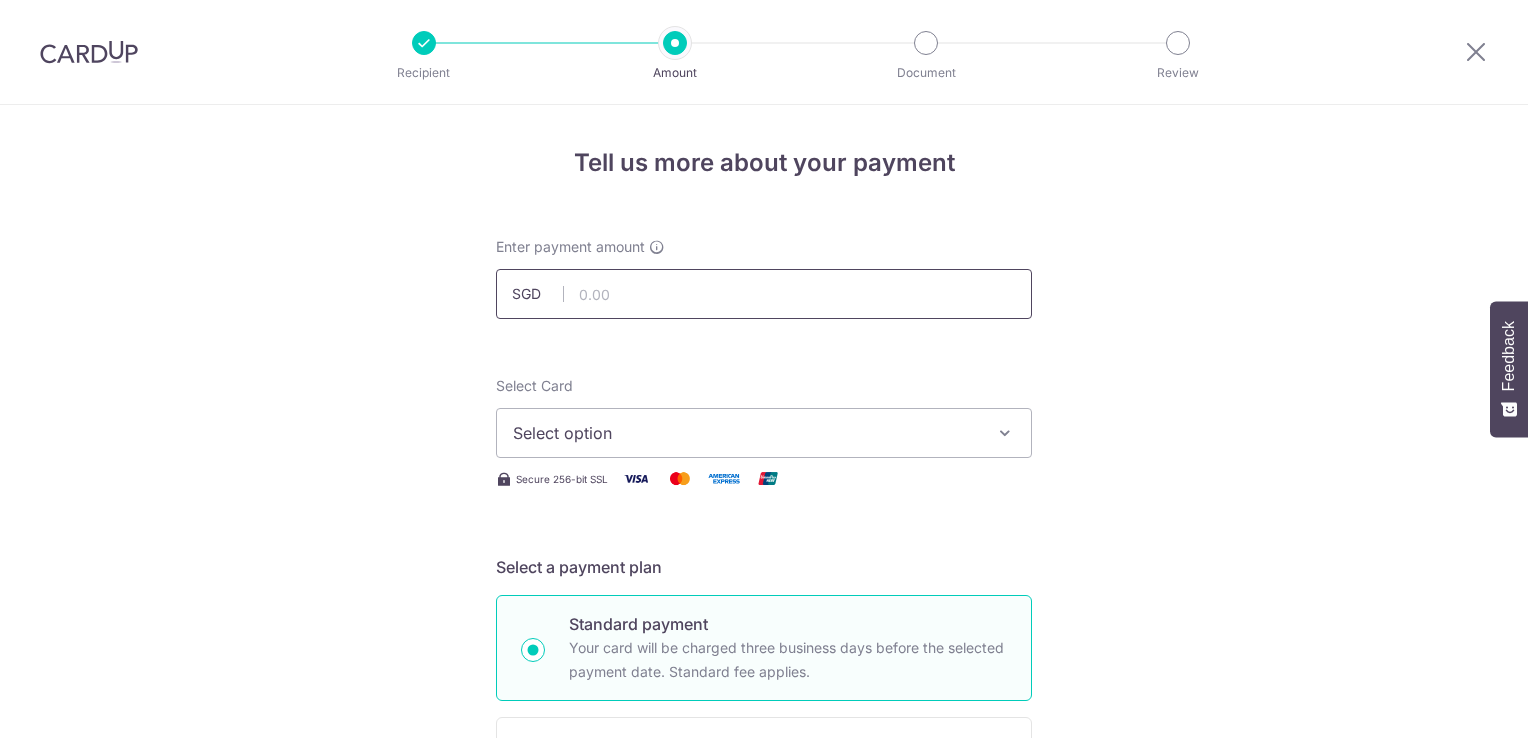 scroll, scrollTop: 0, scrollLeft: 0, axis: both 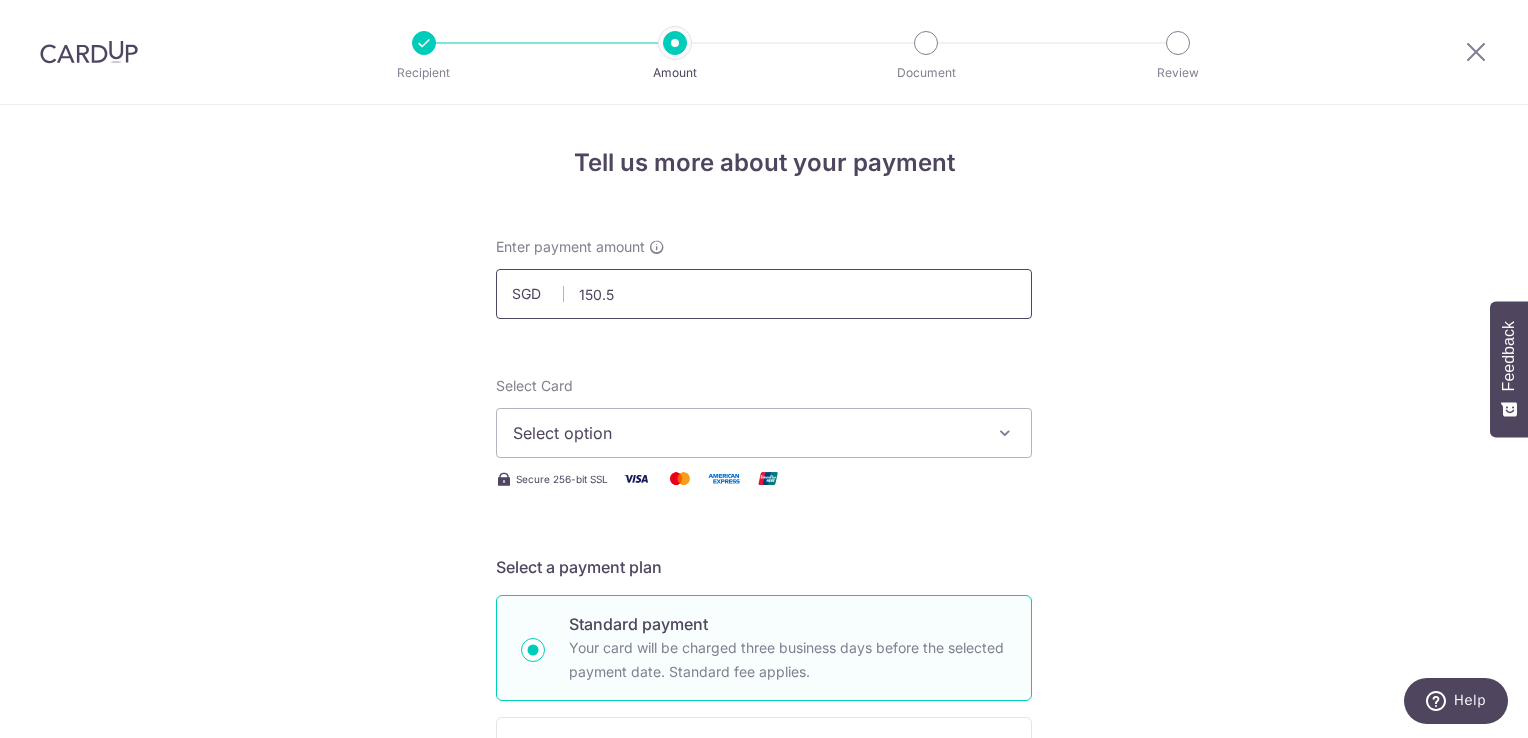 type on "150.54" 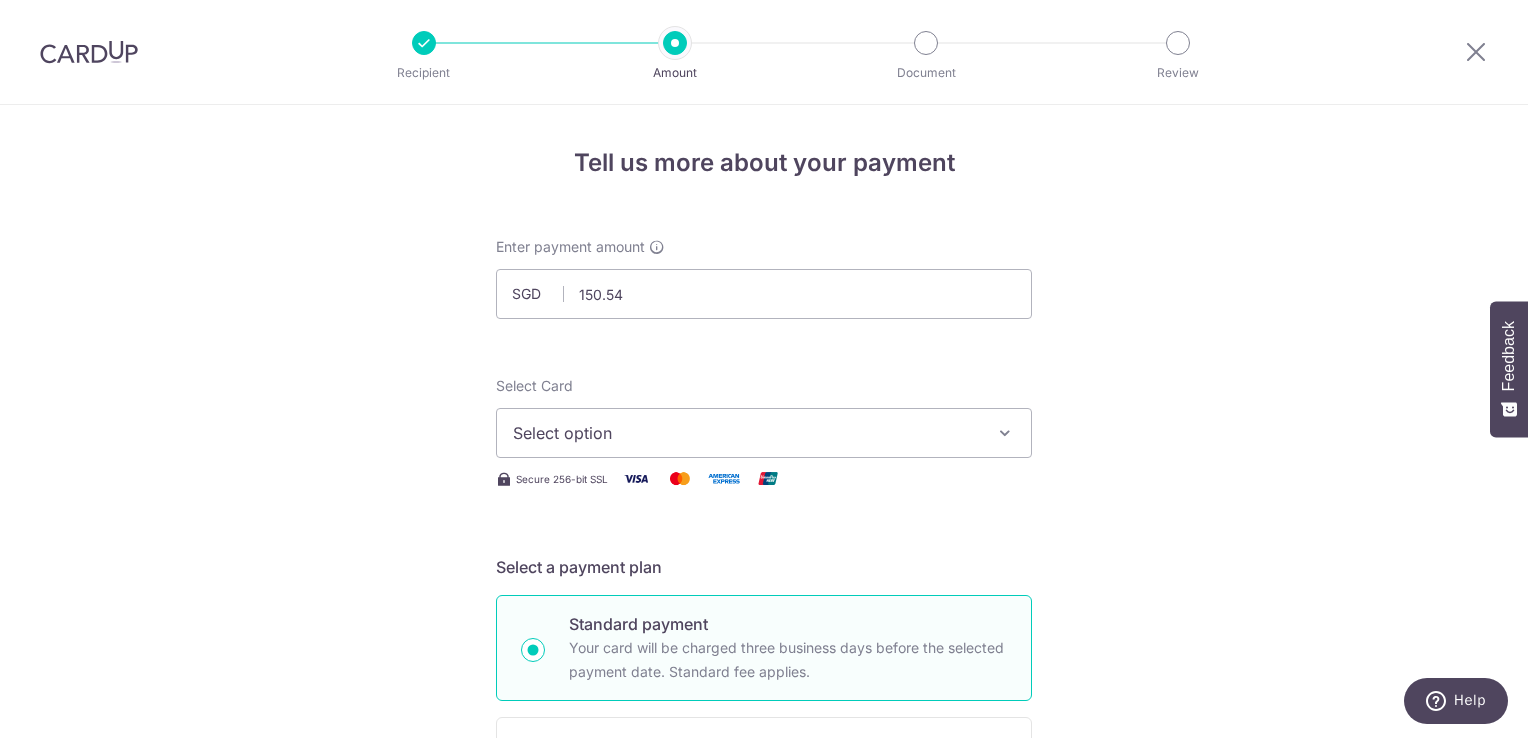 click on "Tell us more about your payment
Enter payment amount
SGD
150.54
150.54
Select Card
Select option
Add credit card
Your Cards
**** 2646
Secure 256-bit SSL
Text
New card details
Card
Secure 256-bit SSL" at bounding box center [764, 1009] 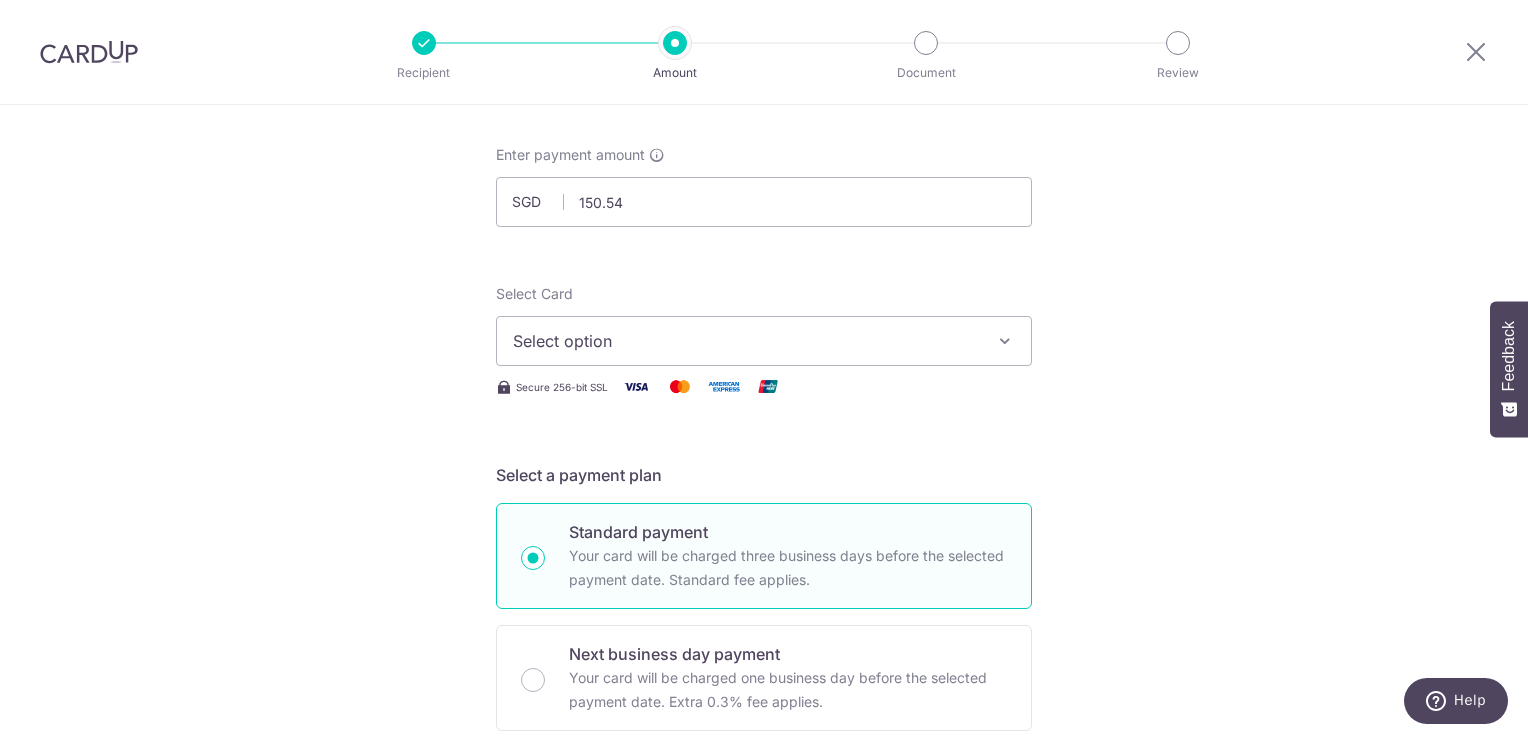 scroll, scrollTop: 94, scrollLeft: 0, axis: vertical 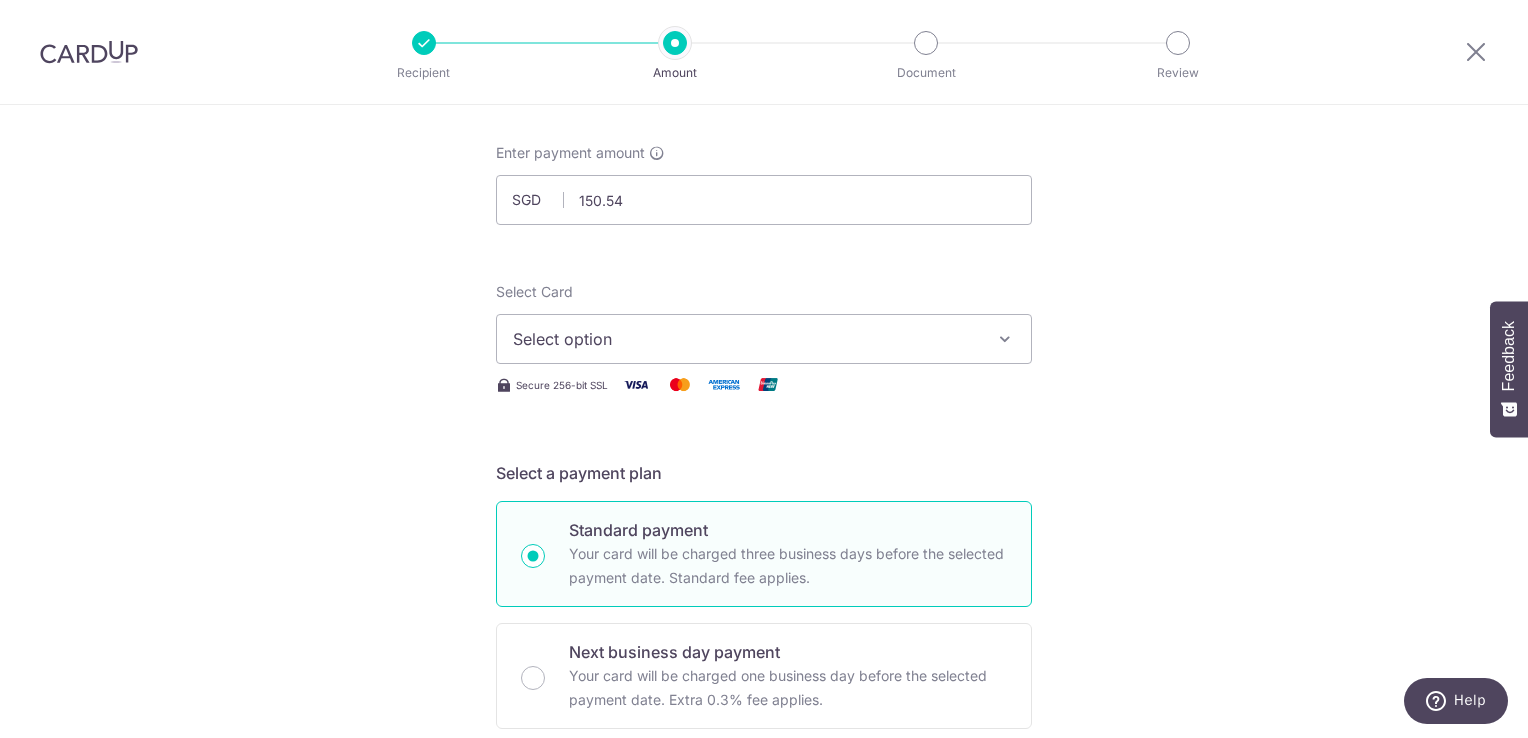 click on "Select option" at bounding box center [746, 339] 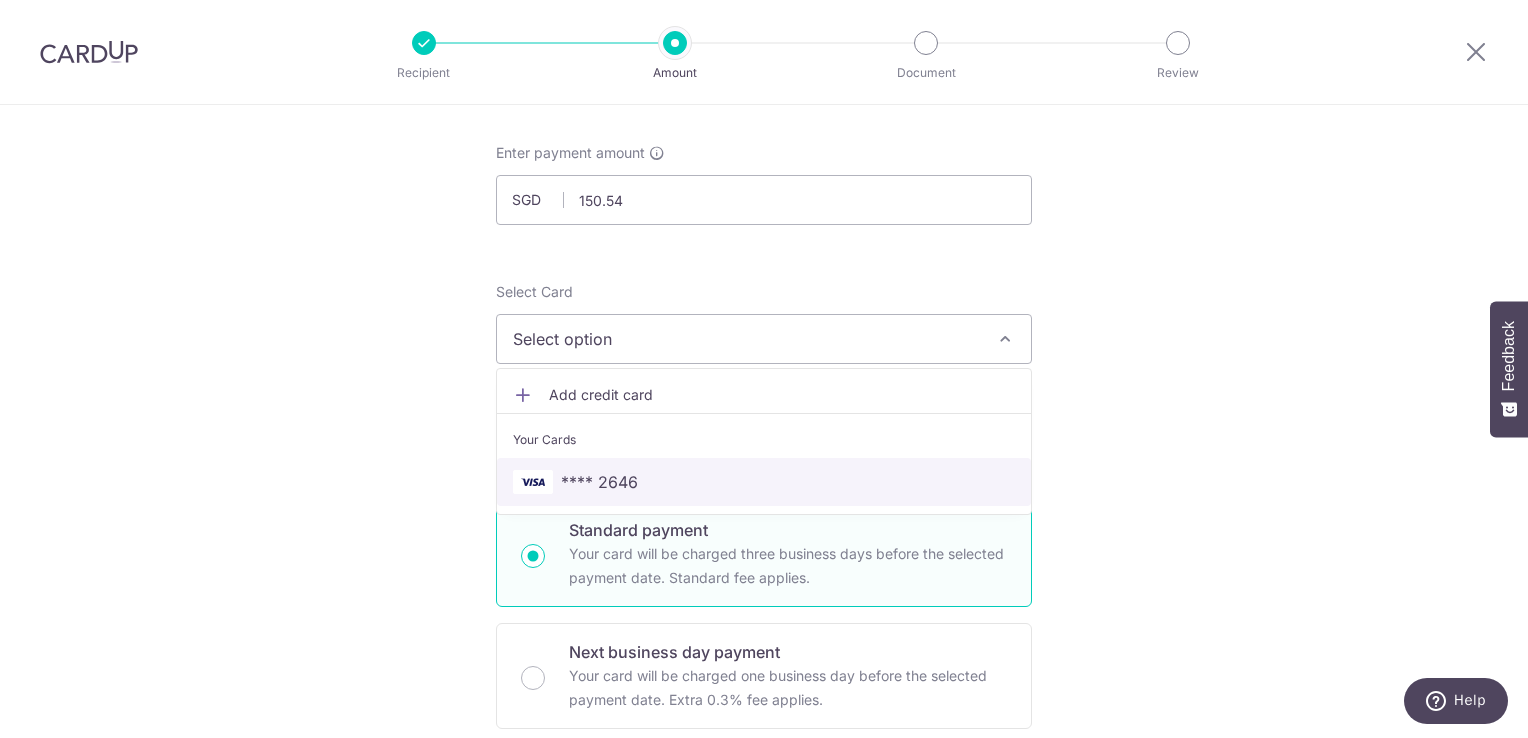 click on "**** 2646" at bounding box center [764, 482] 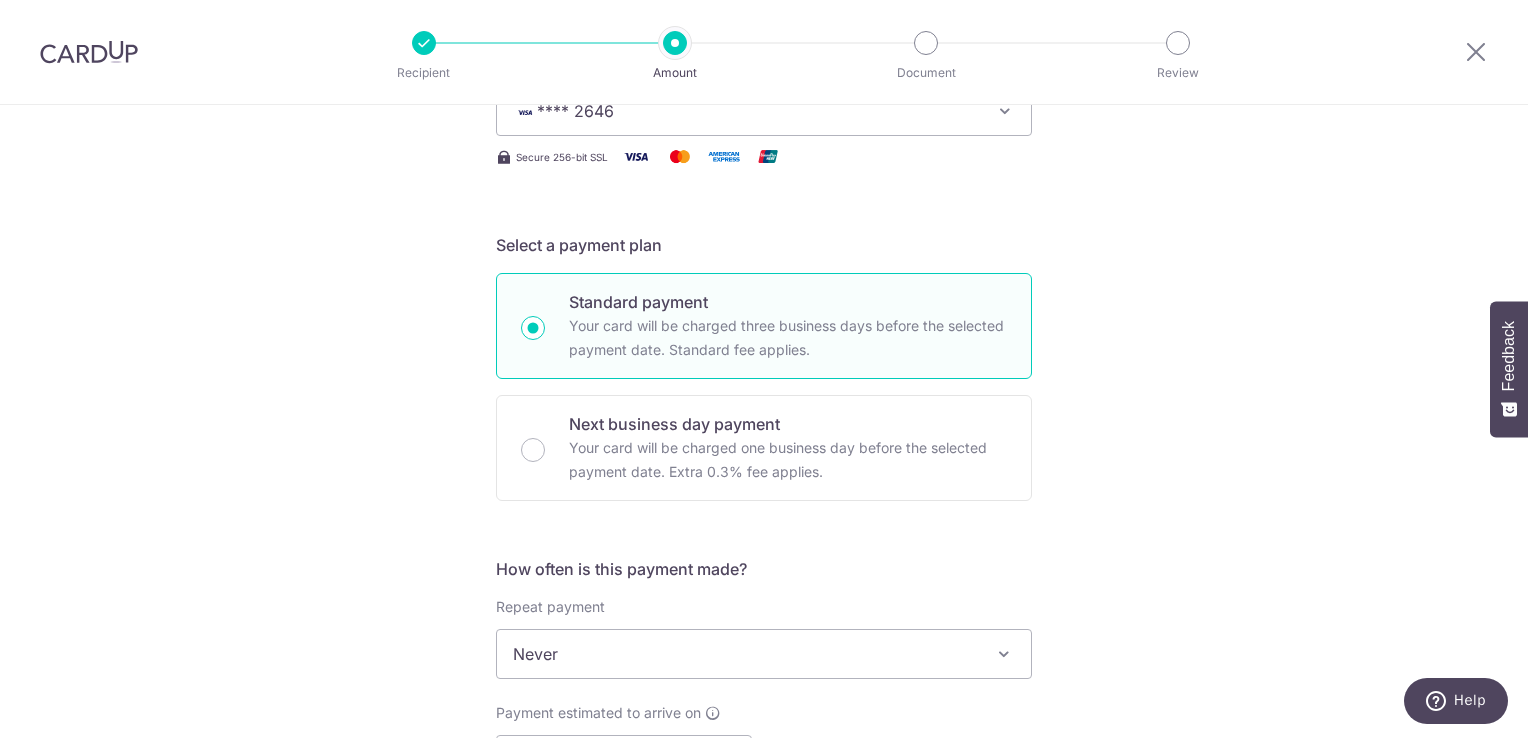 scroll, scrollTop: 329, scrollLeft: 0, axis: vertical 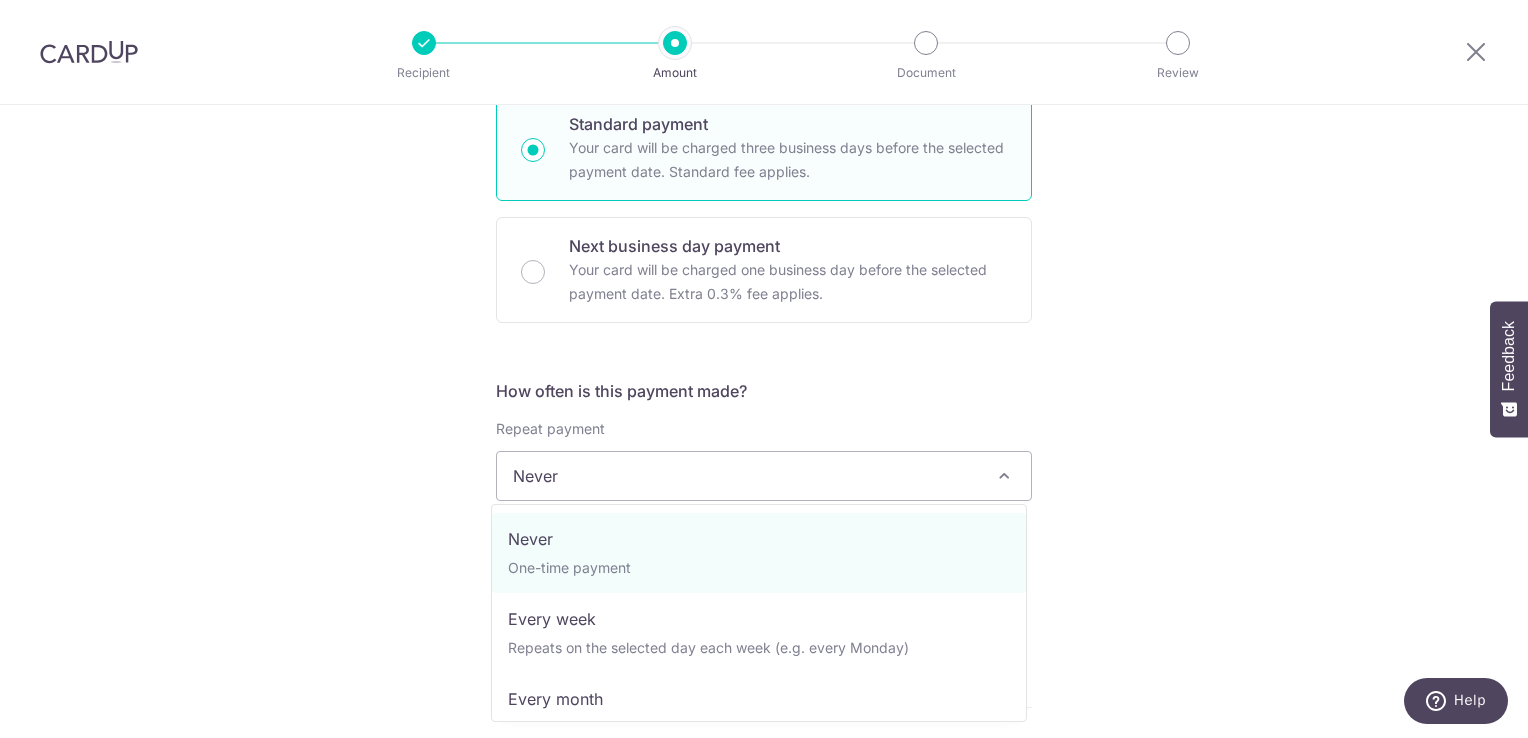 click on "Never" at bounding box center (764, 476) 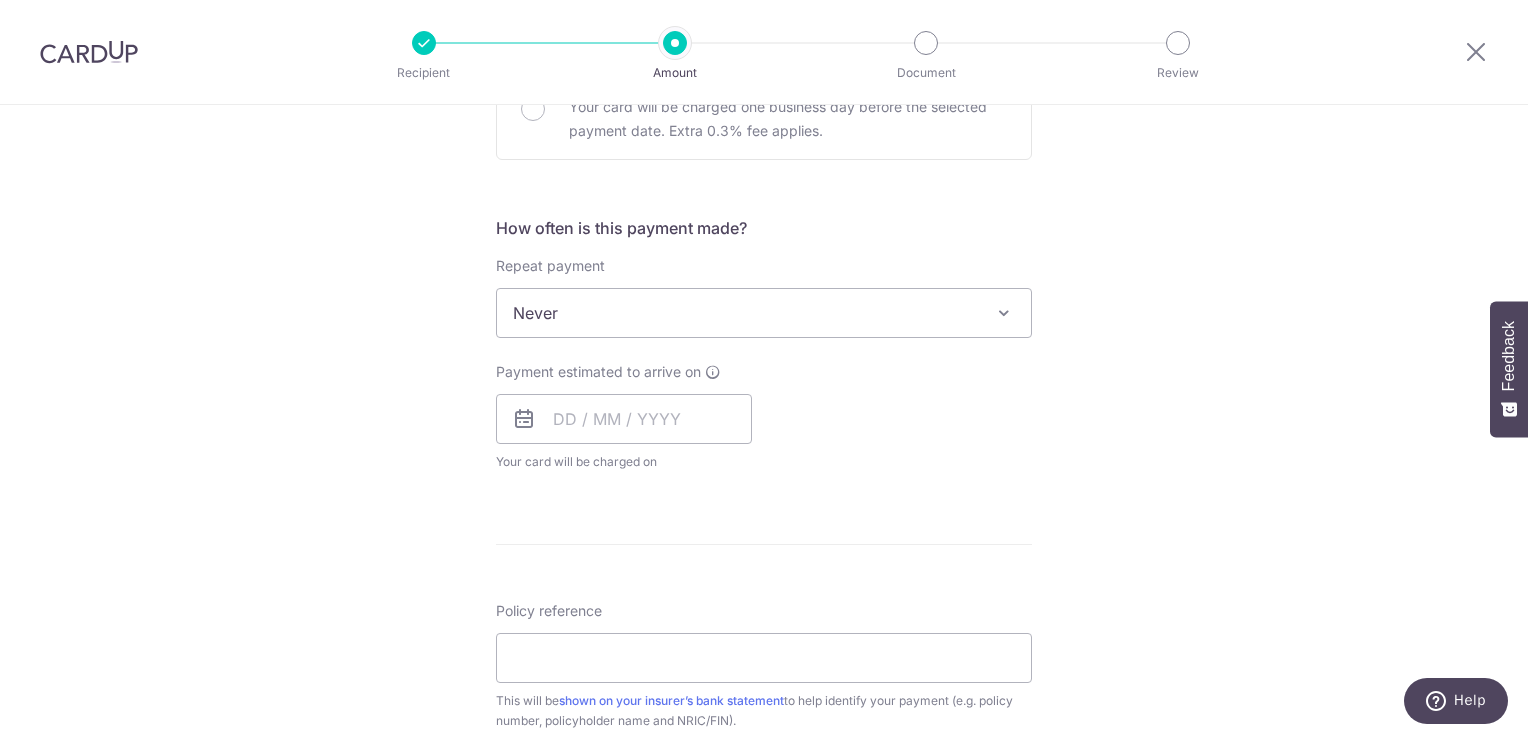 scroll, scrollTop: 665, scrollLeft: 0, axis: vertical 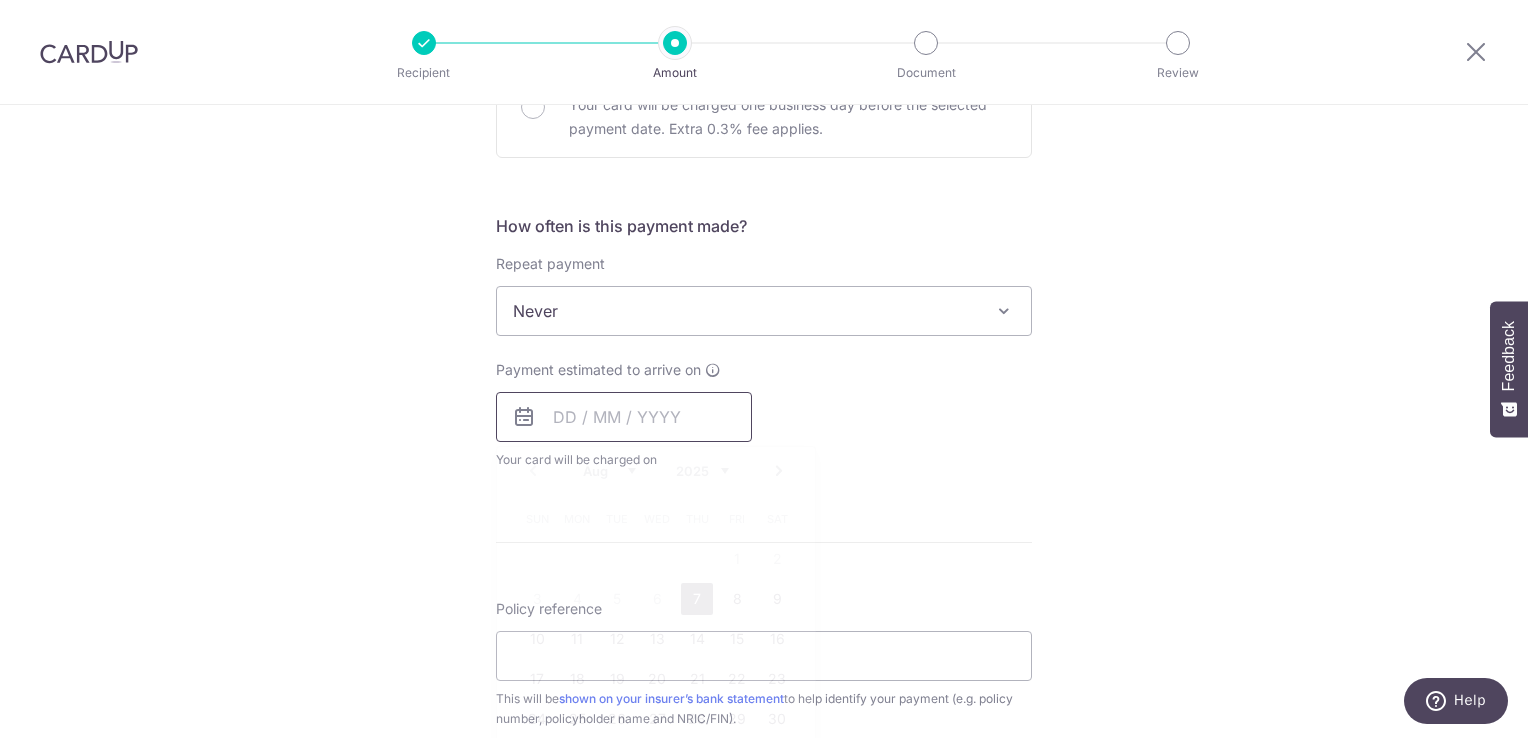 click at bounding box center [624, 417] 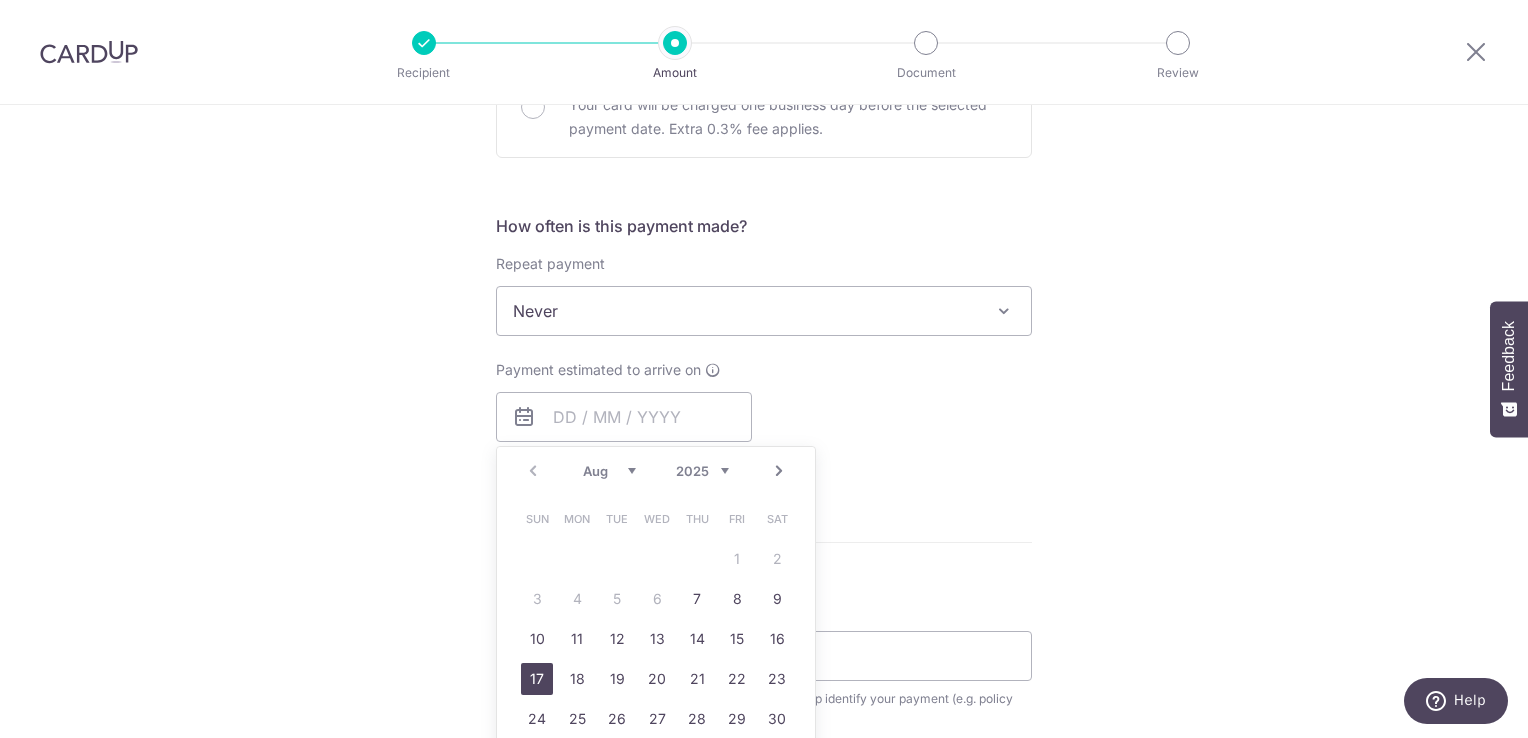 click on "17" at bounding box center (537, 679) 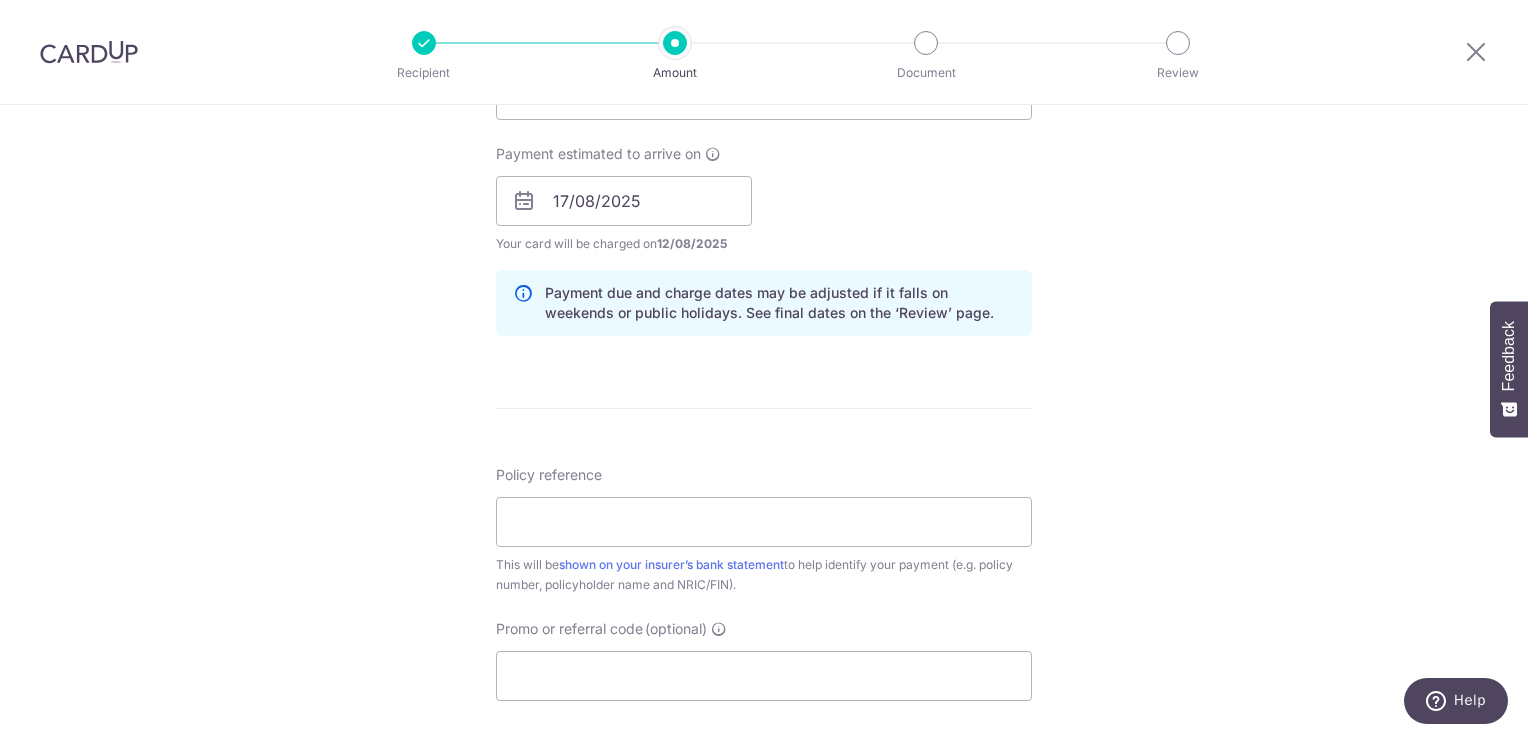 scroll, scrollTop: 921, scrollLeft: 0, axis: vertical 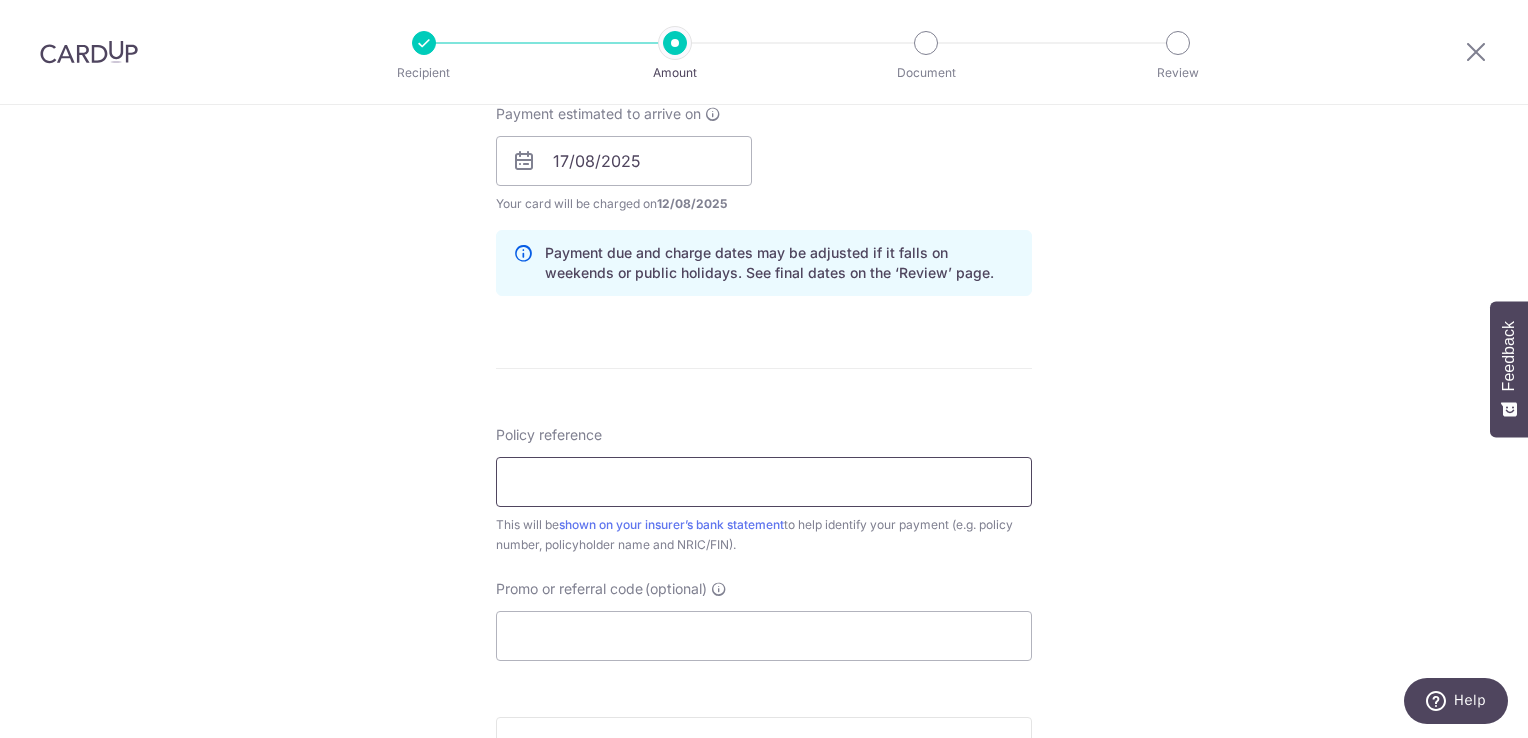 click on "Policy reference" at bounding box center (764, 482) 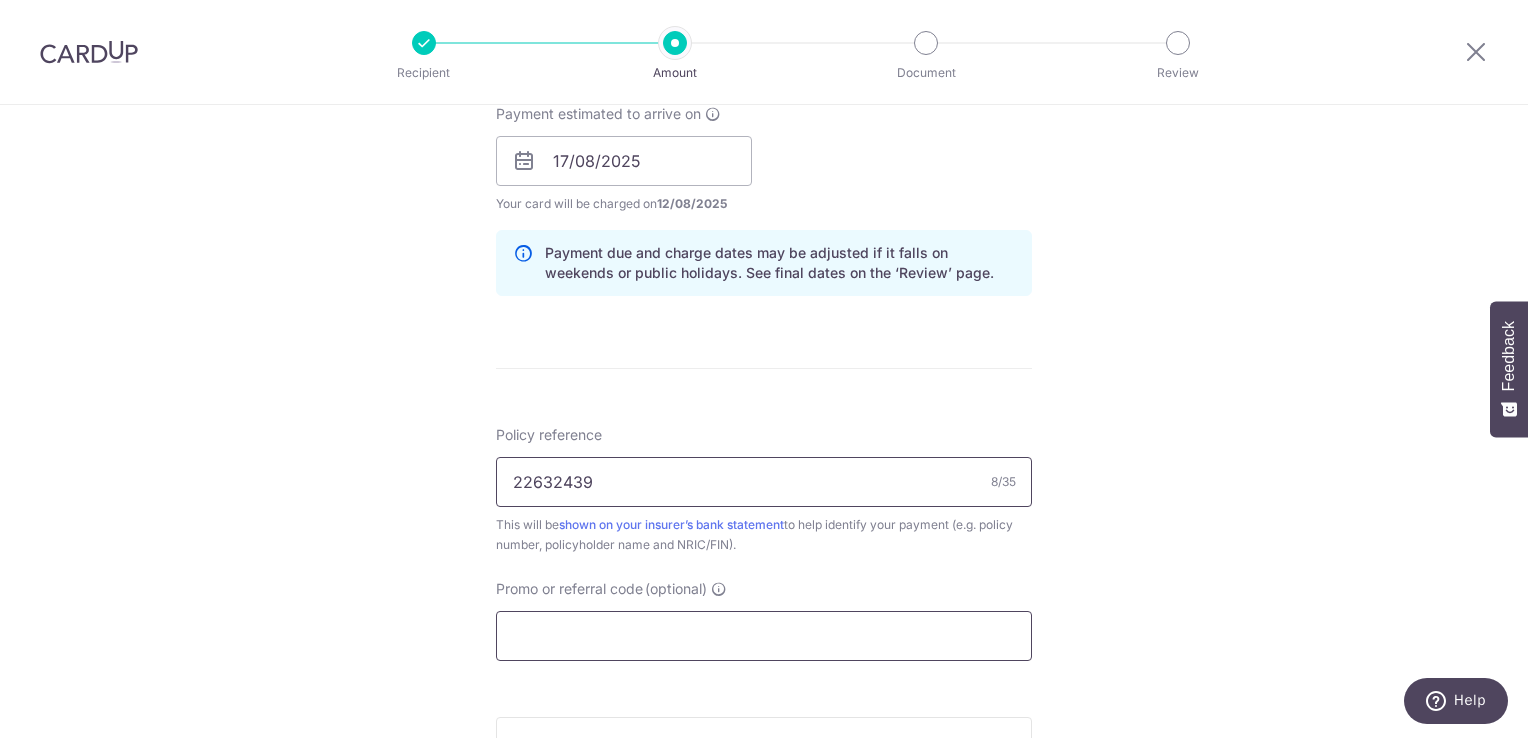 type on "22632439" 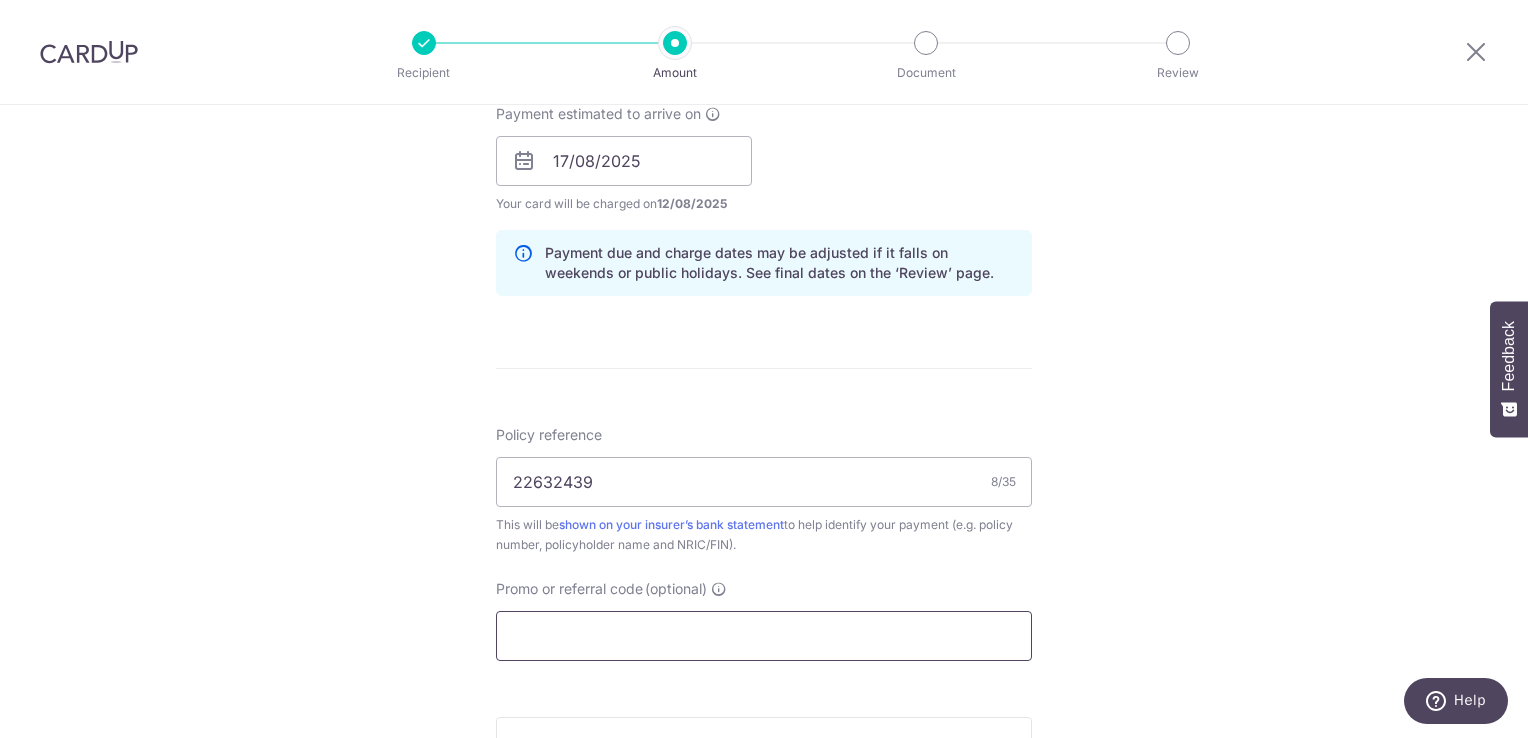 click on "Promo or referral code
(optional)" at bounding box center (764, 636) 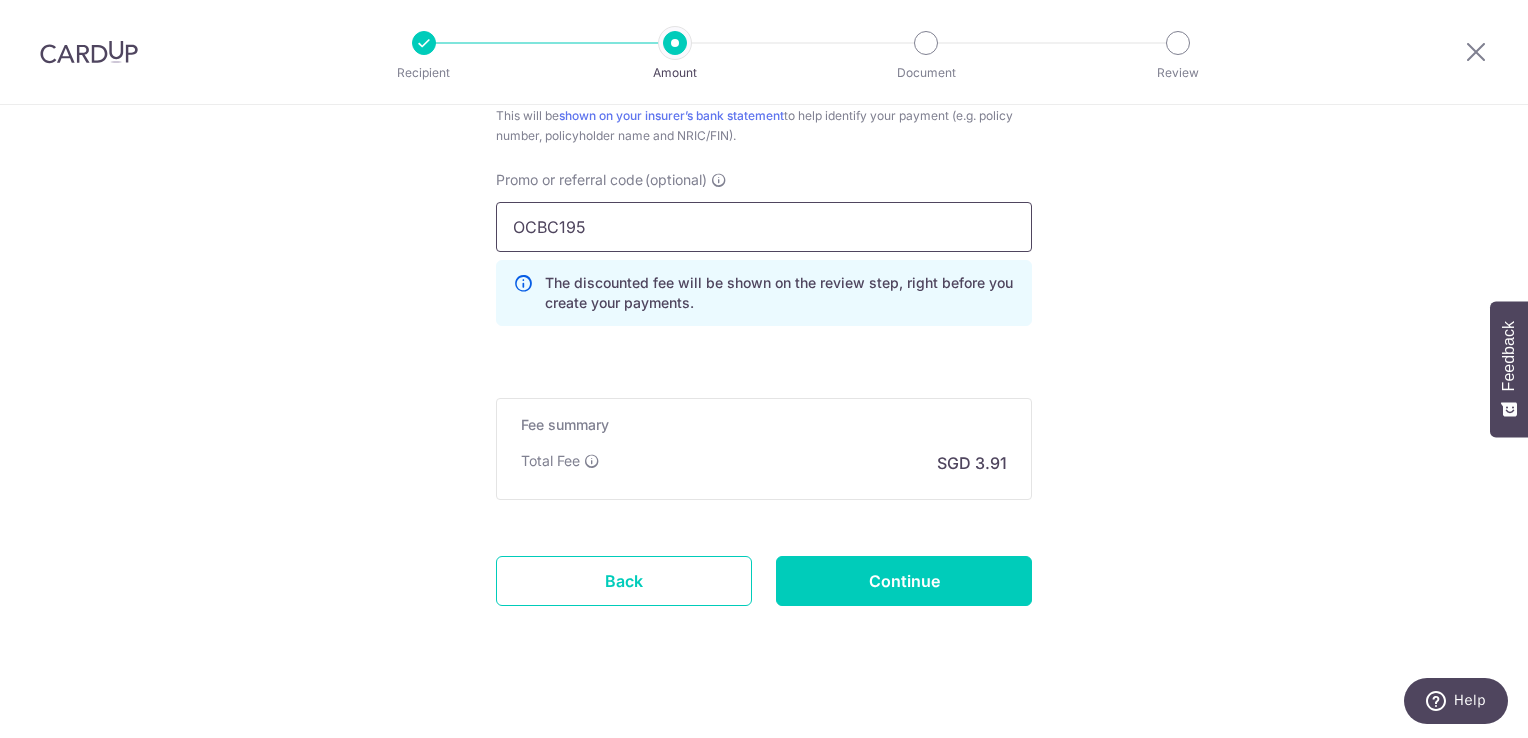 scroll, scrollTop: 1344, scrollLeft: 0, axis: vertical 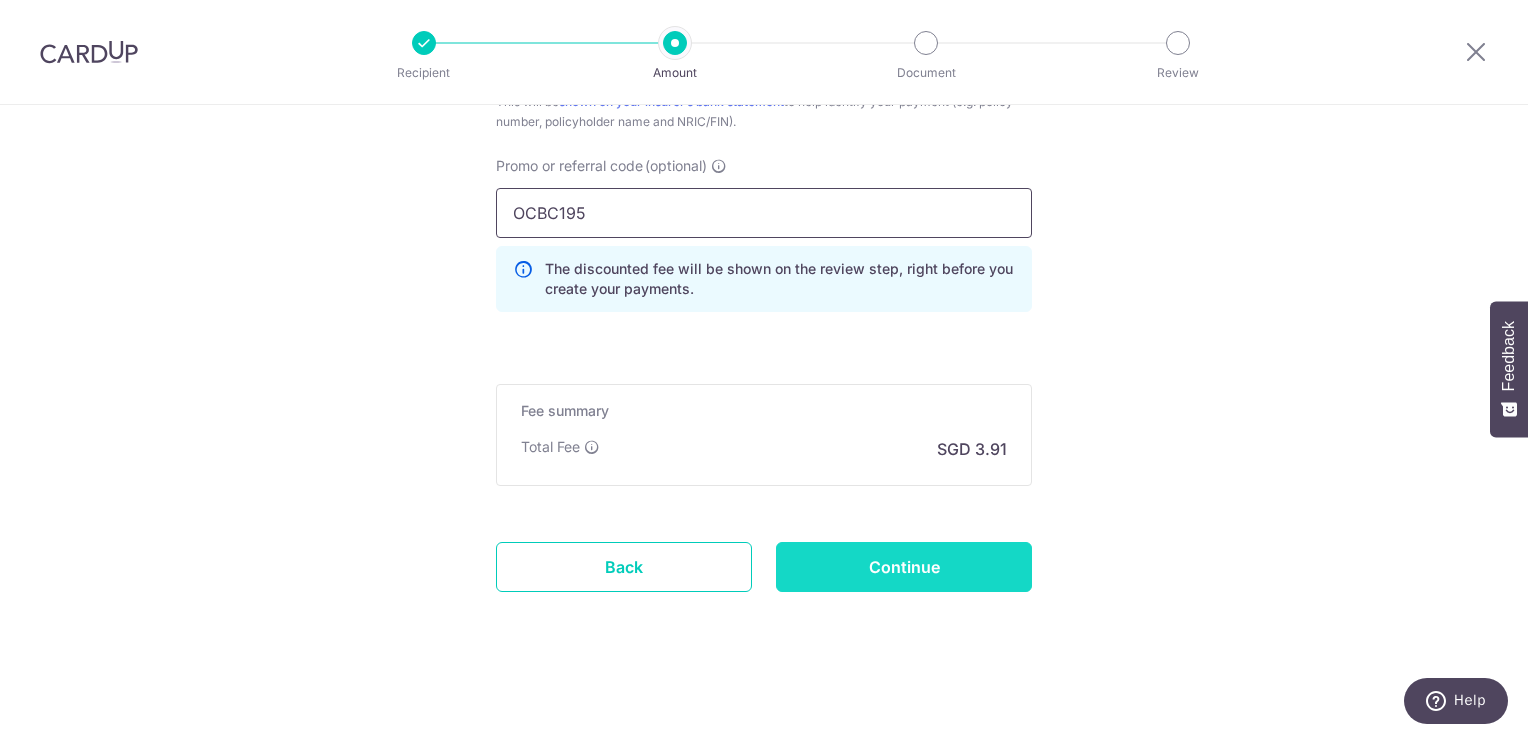 type on "OCBC195" 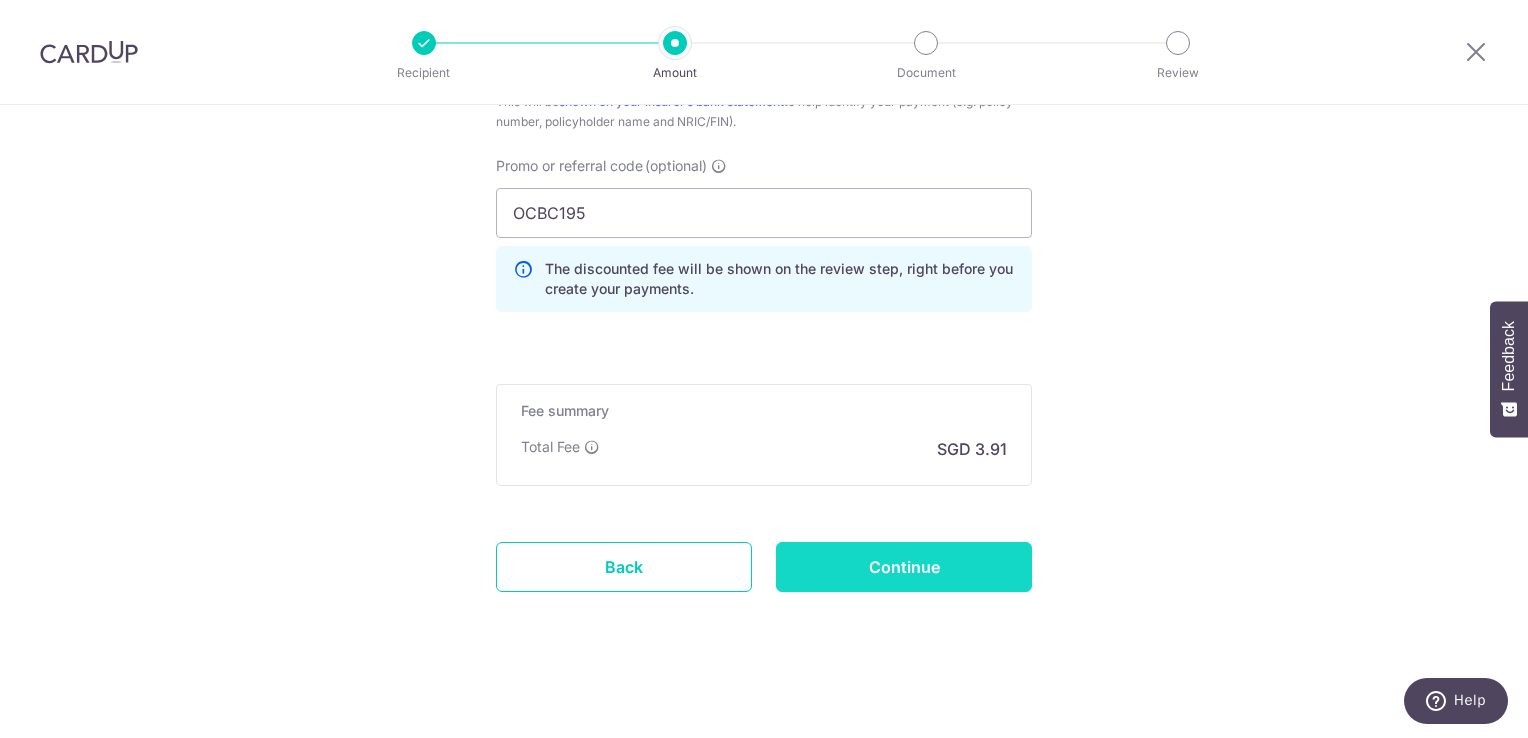 click on "Continue" at bounding box center [904, 567] 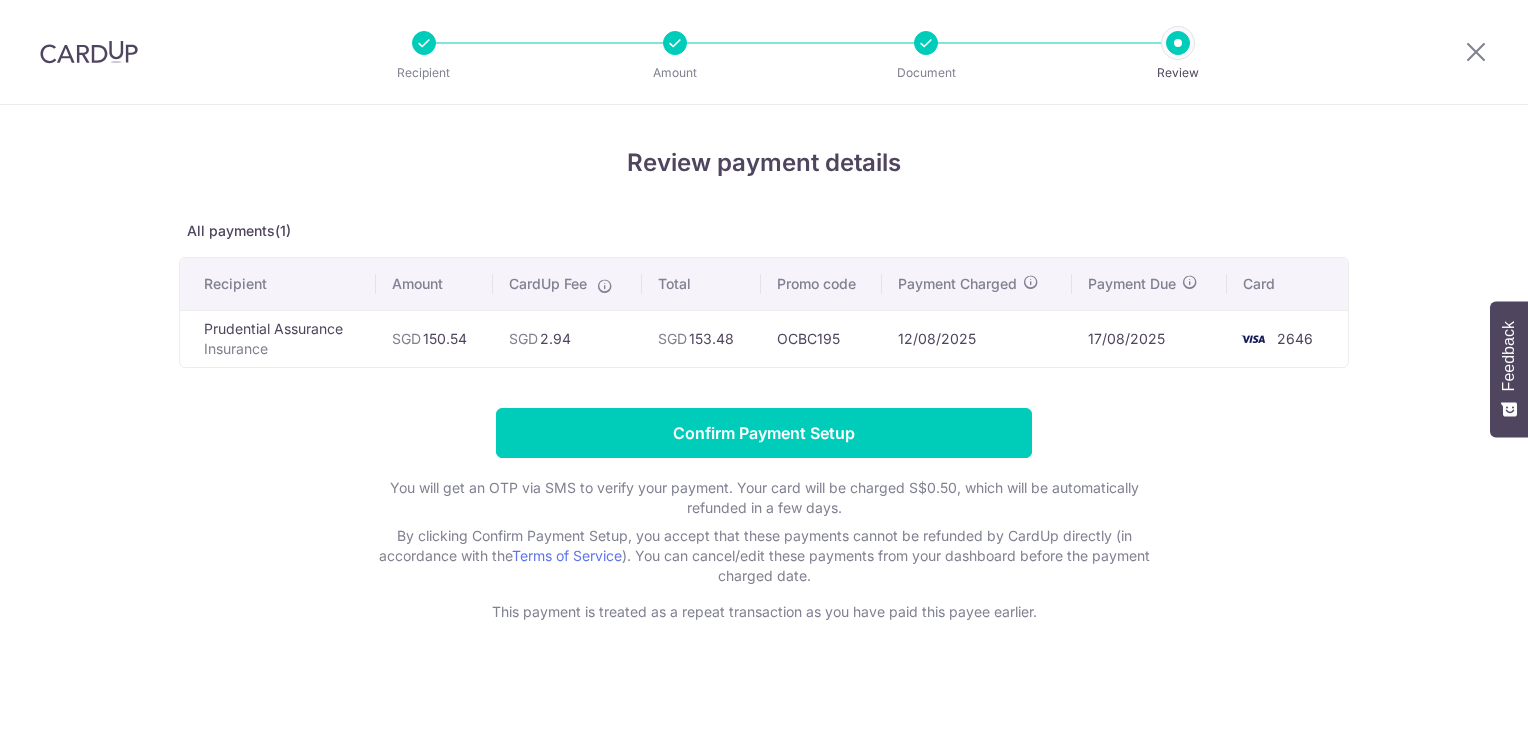 scroll, scrollTop: 0, scrollLeft: 0, axis: both 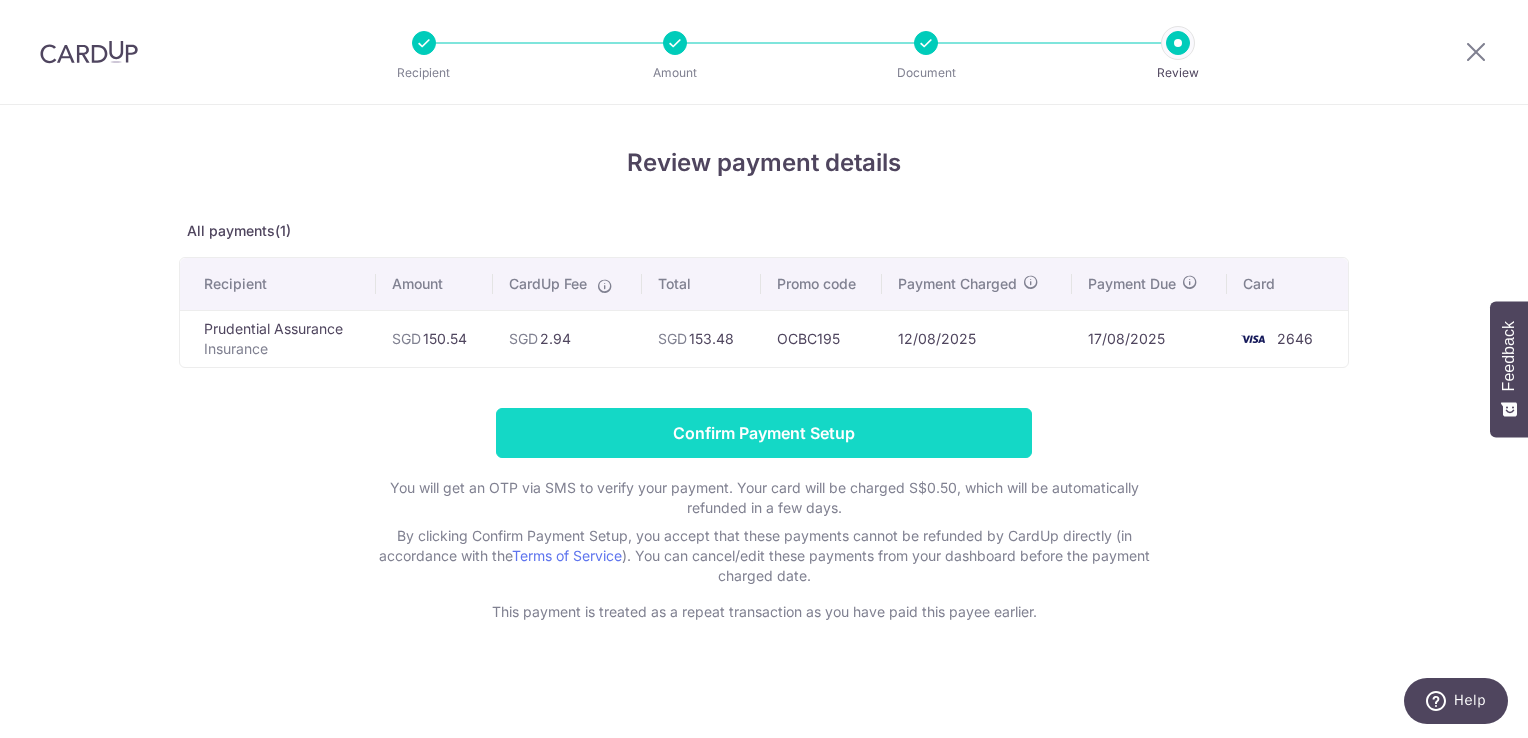 click on "Confirm Payment Setup" at bounding box center [764, 433] 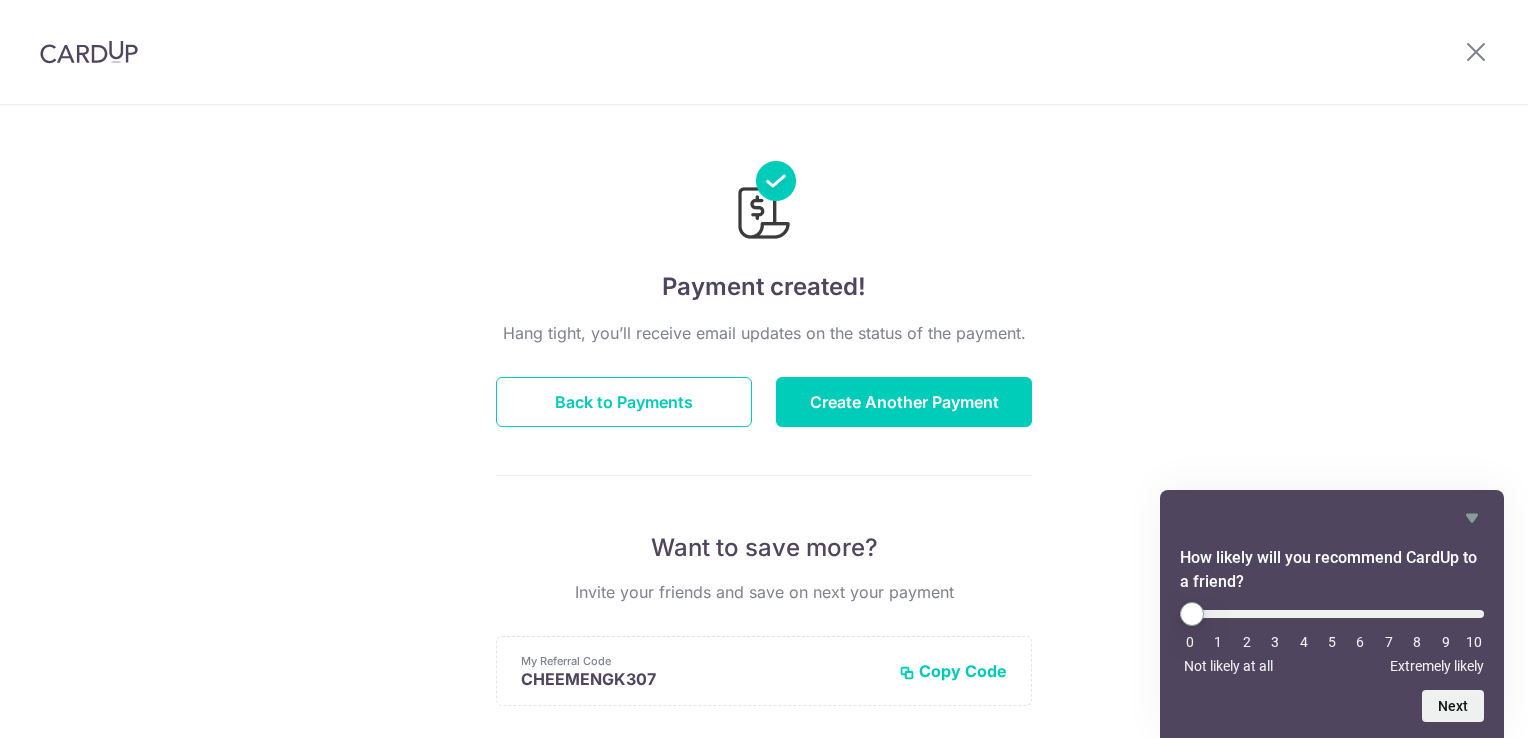 scroll, scrollTop: 0, scrollLeft: 0, axis: both 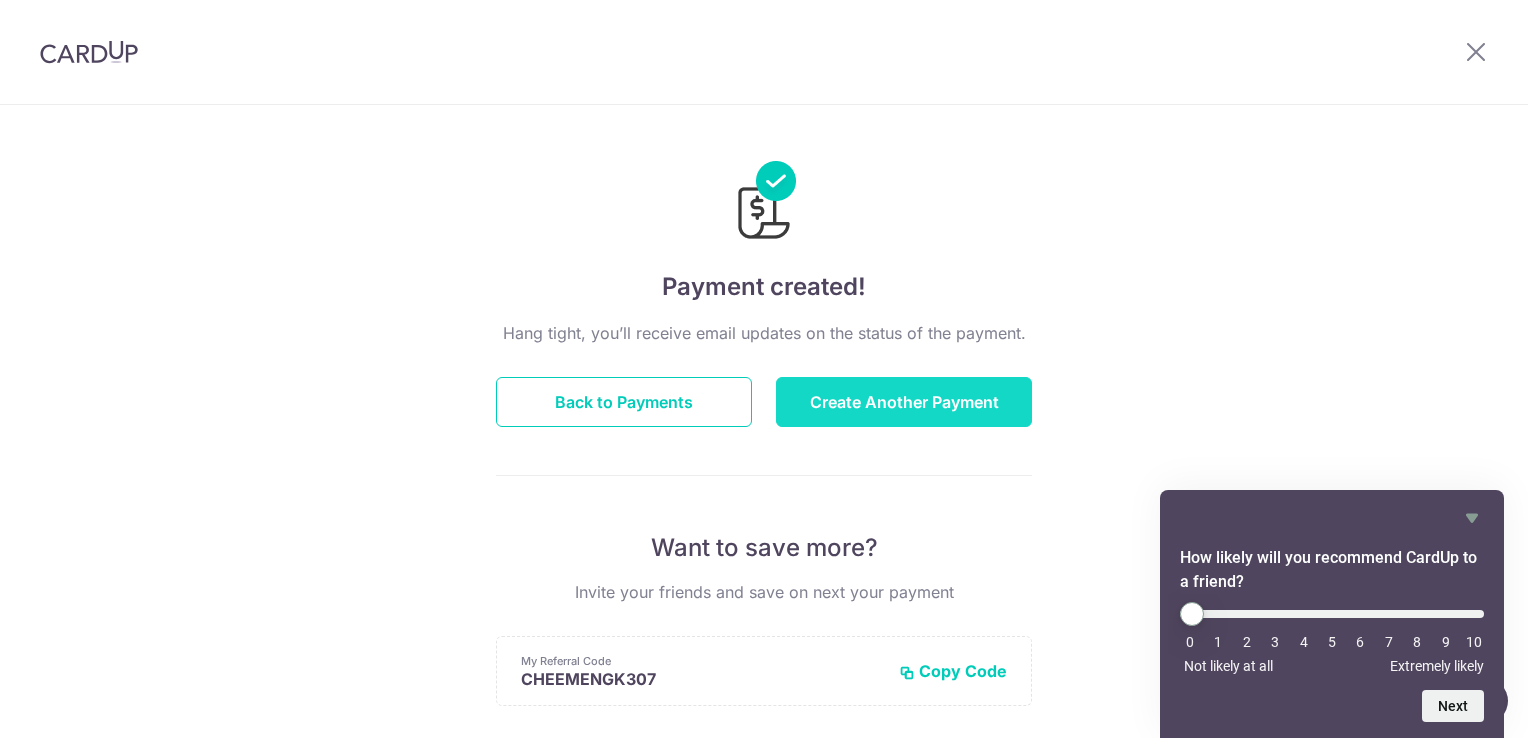 click on "Create Another Payment" at bounding box center (904, 402) 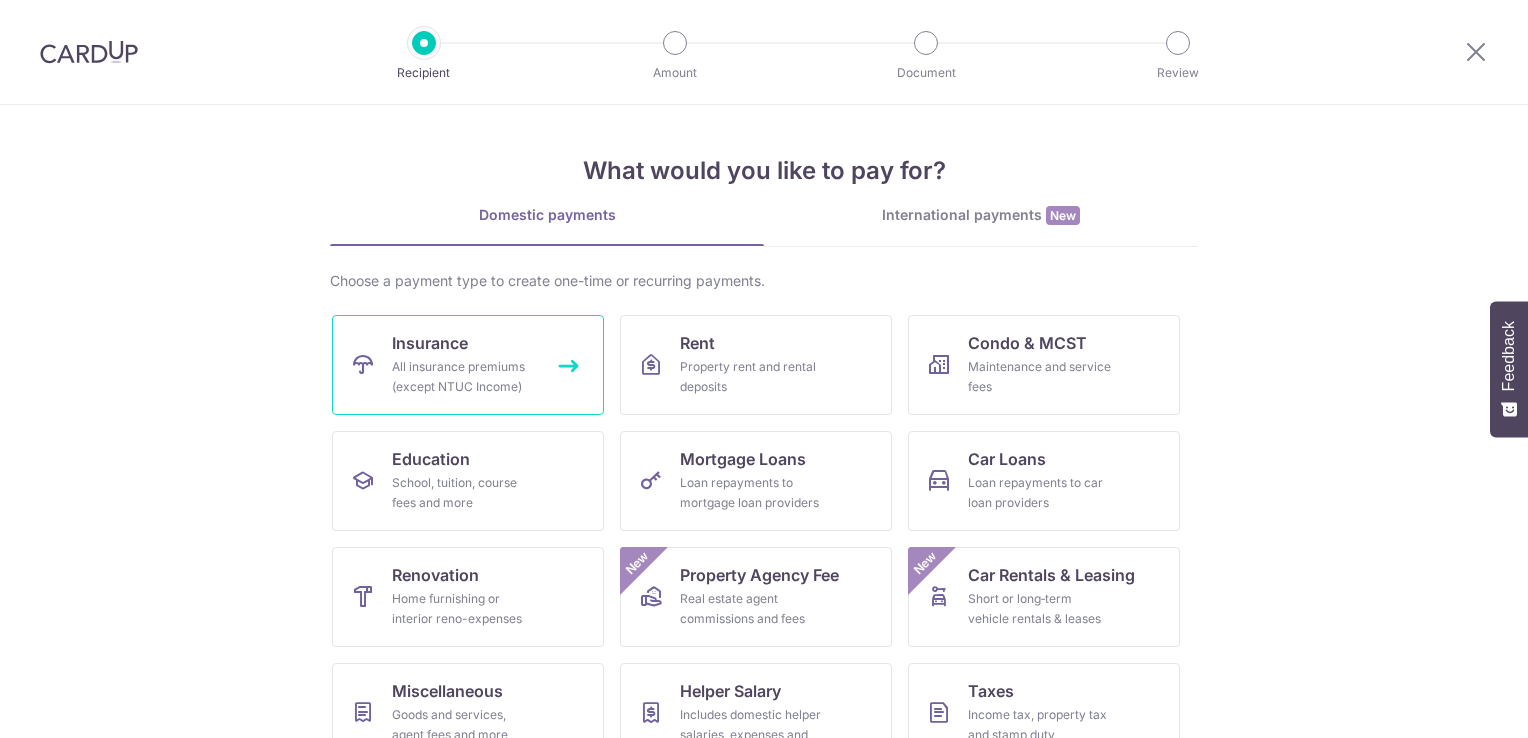 scroll, scrollTop: 0, scrollLeft: 0, axis: both 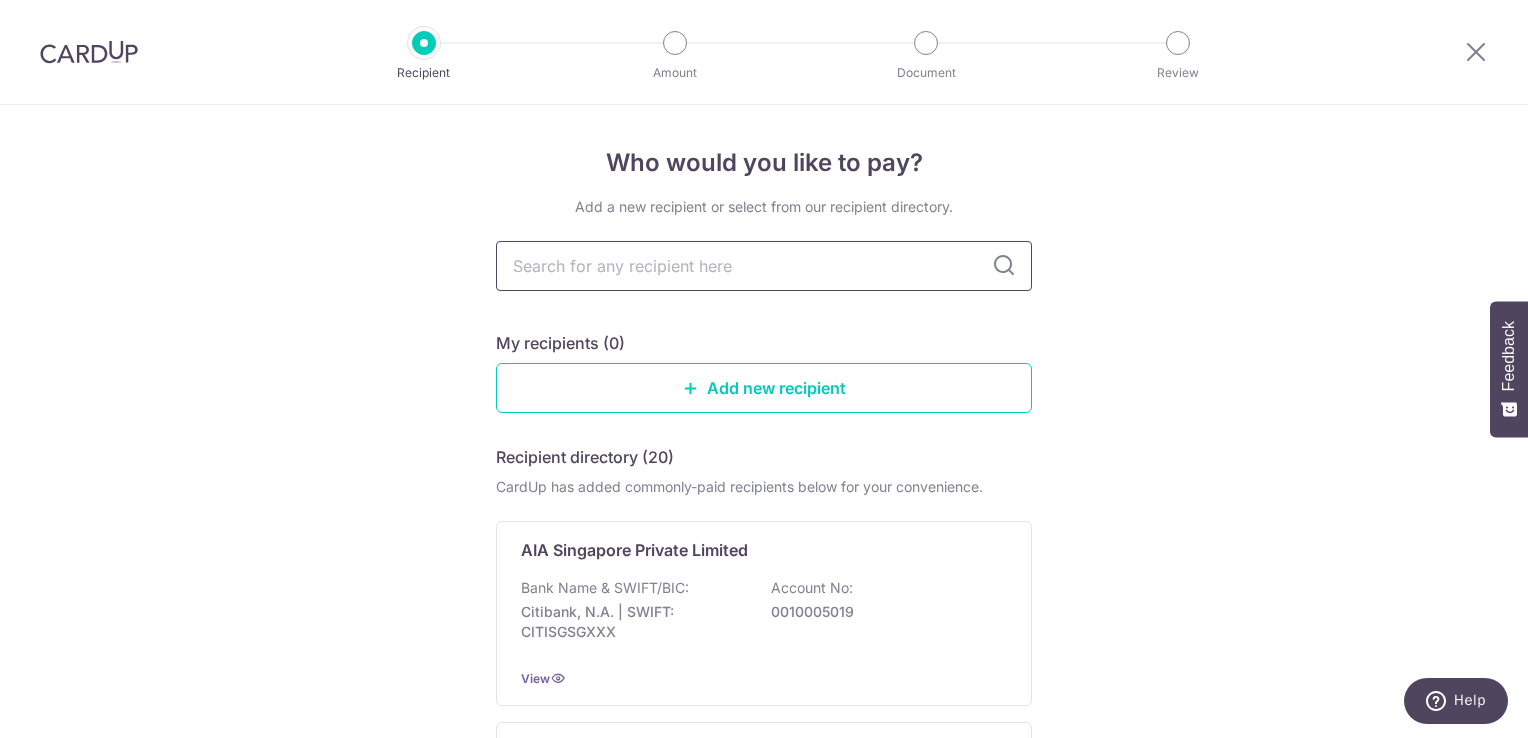click at bounding box center (764, 266) 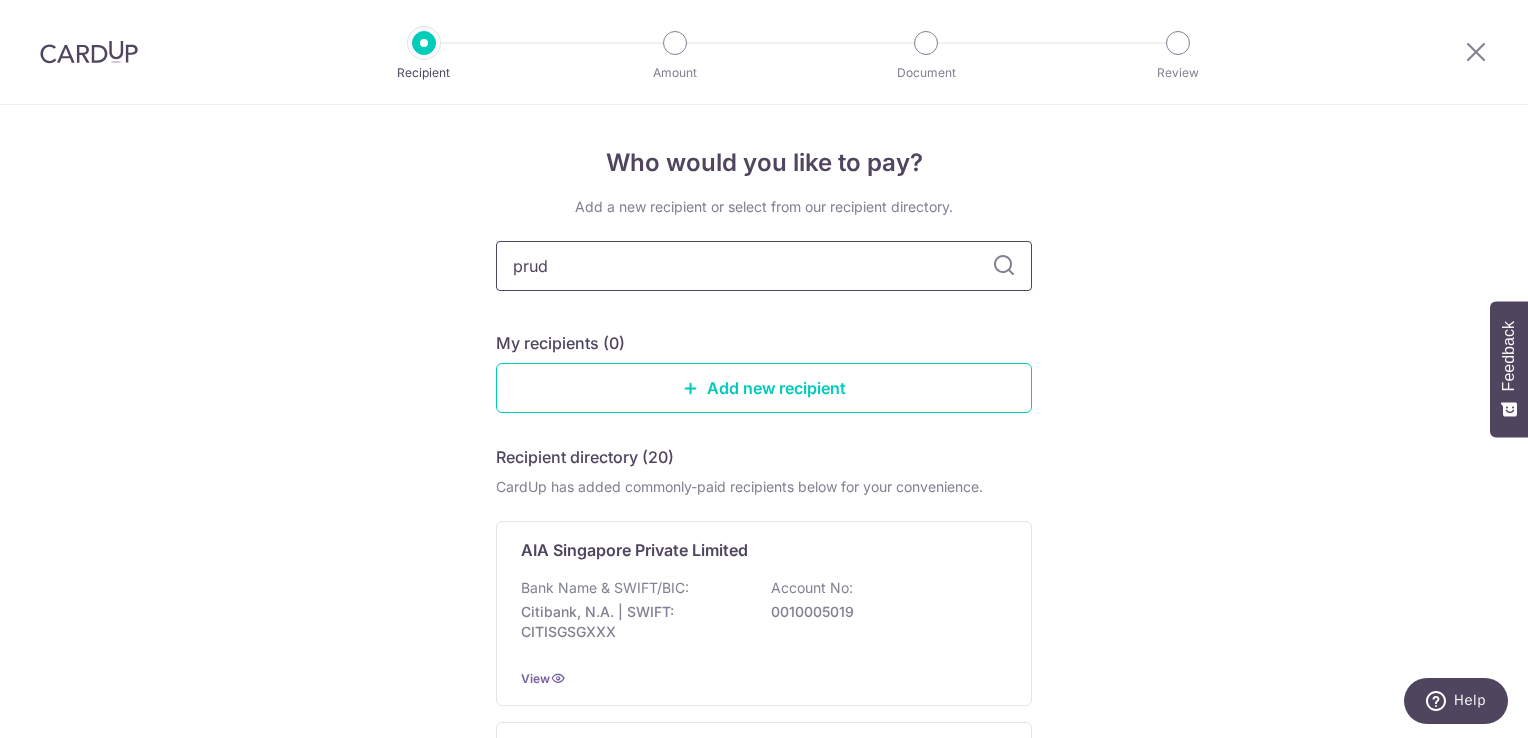 type on "prude" 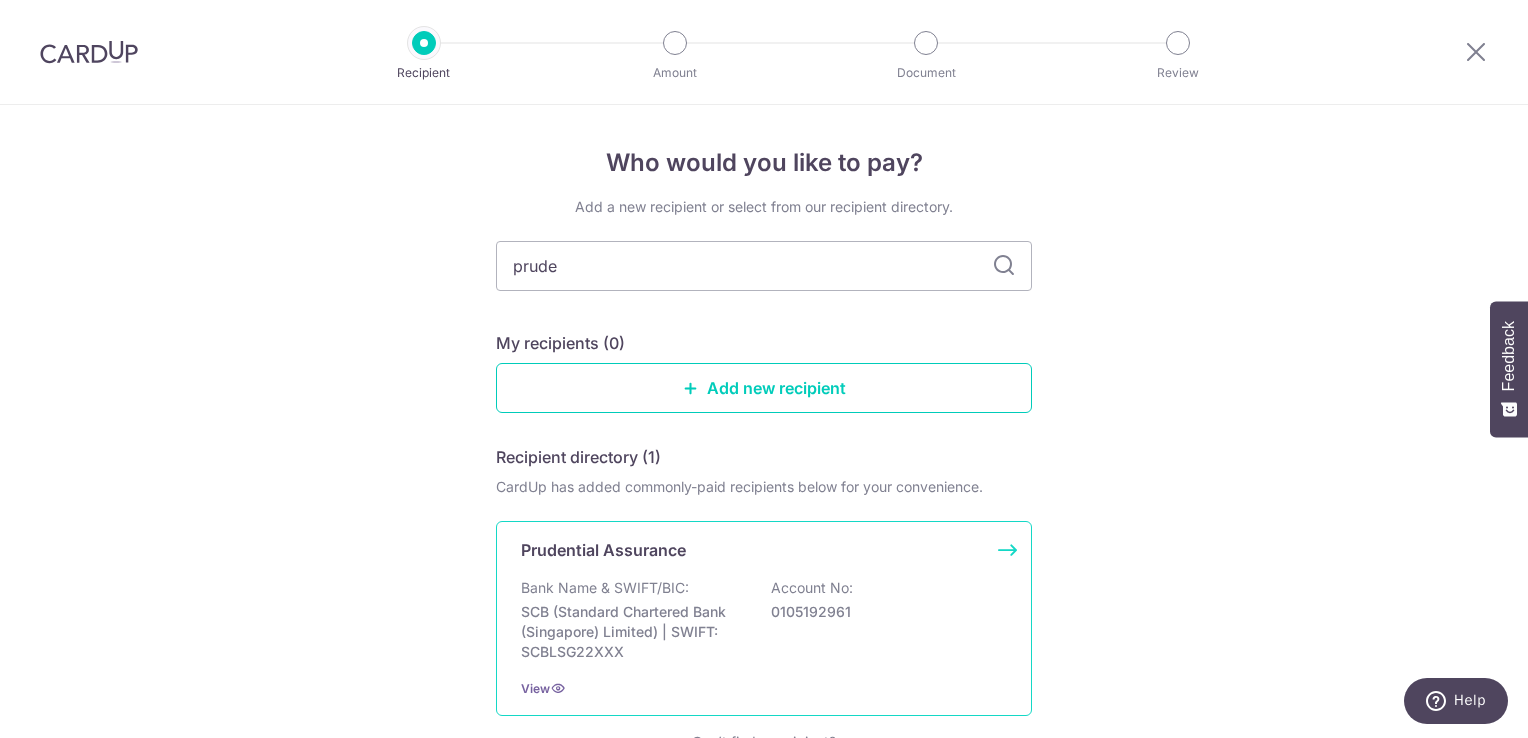 click on "SCB (Standard Chartered Bank (Singapore) Limited) | SWIFT: SCBLSG22XXX" at bounding box center (633, 632) 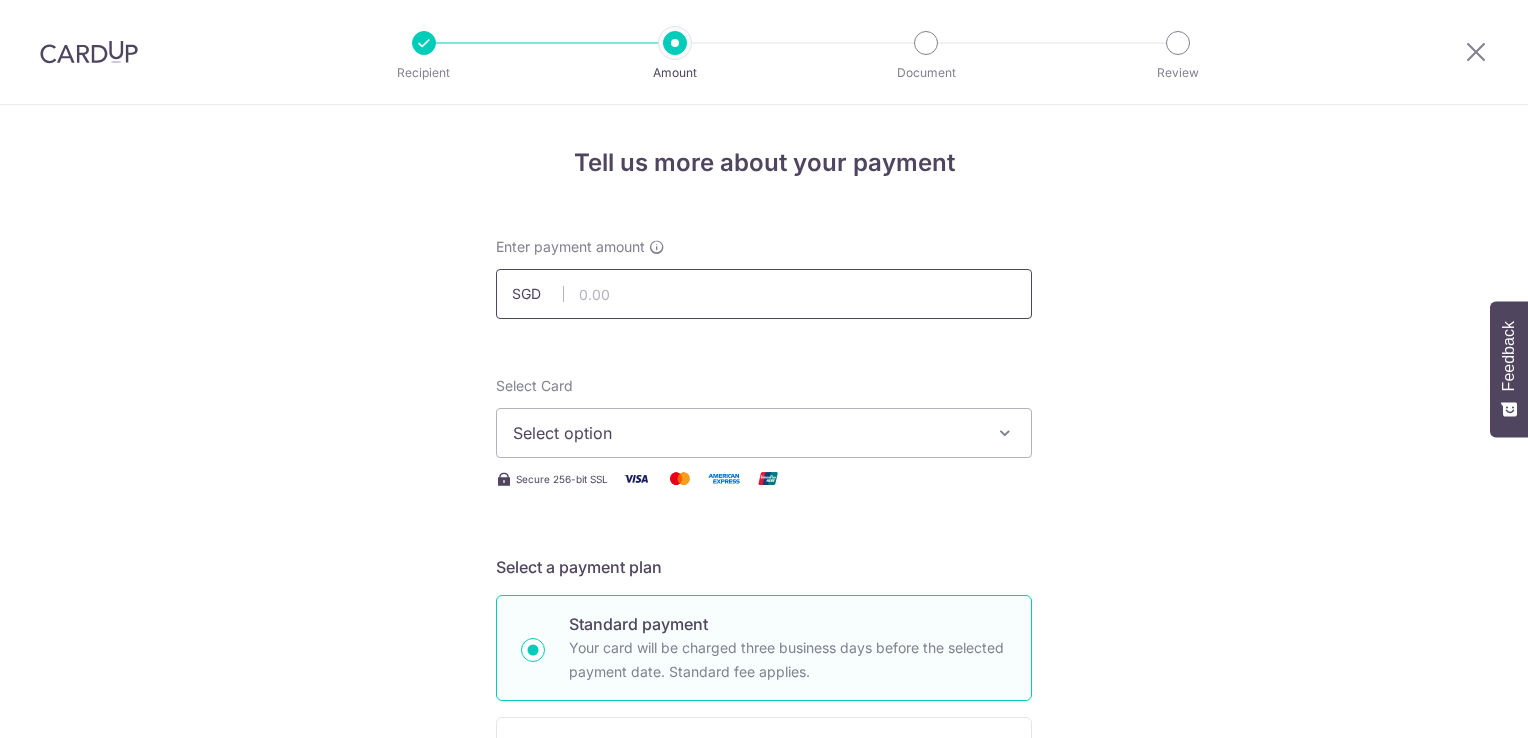click at bounding box center [764, 294] 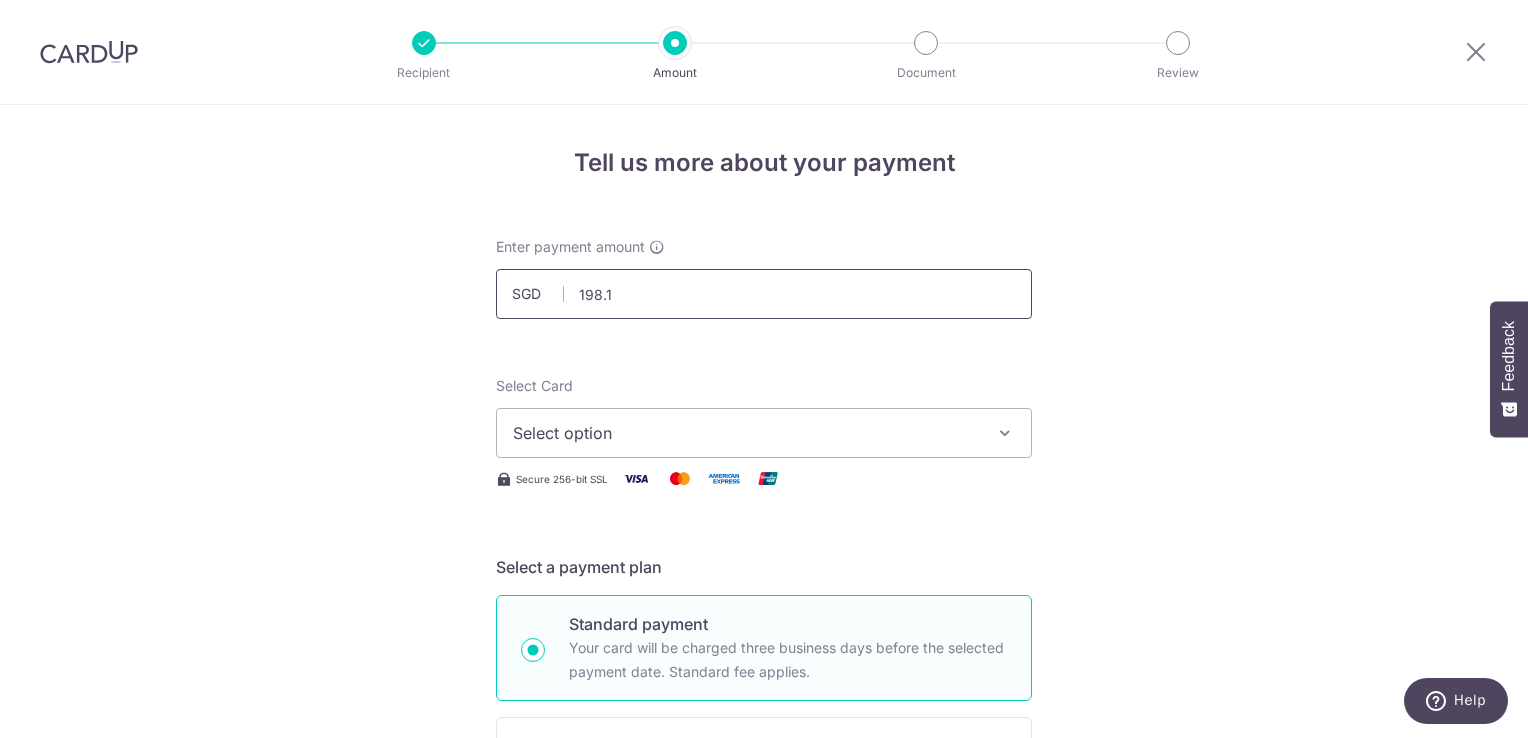 type on "198.11" 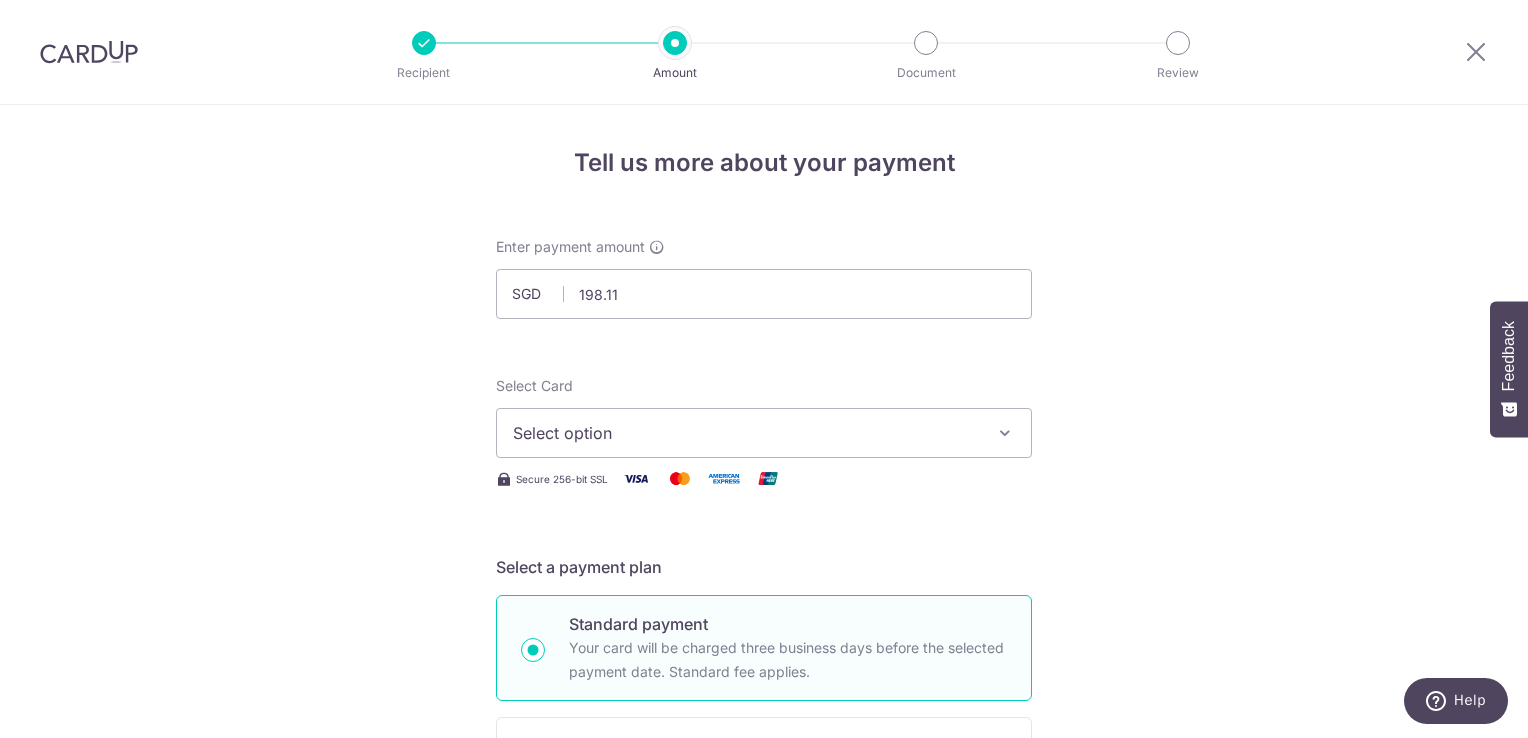 click on "Enter payment amount
SGD
198.11
198.11
Select Card
Select option
Add credit card
Your Cards
**** 2646
Secure 256-bit SSL
Text
New card details
Card
Secure 256-bit SSL" at bounding box center [764, 1028] 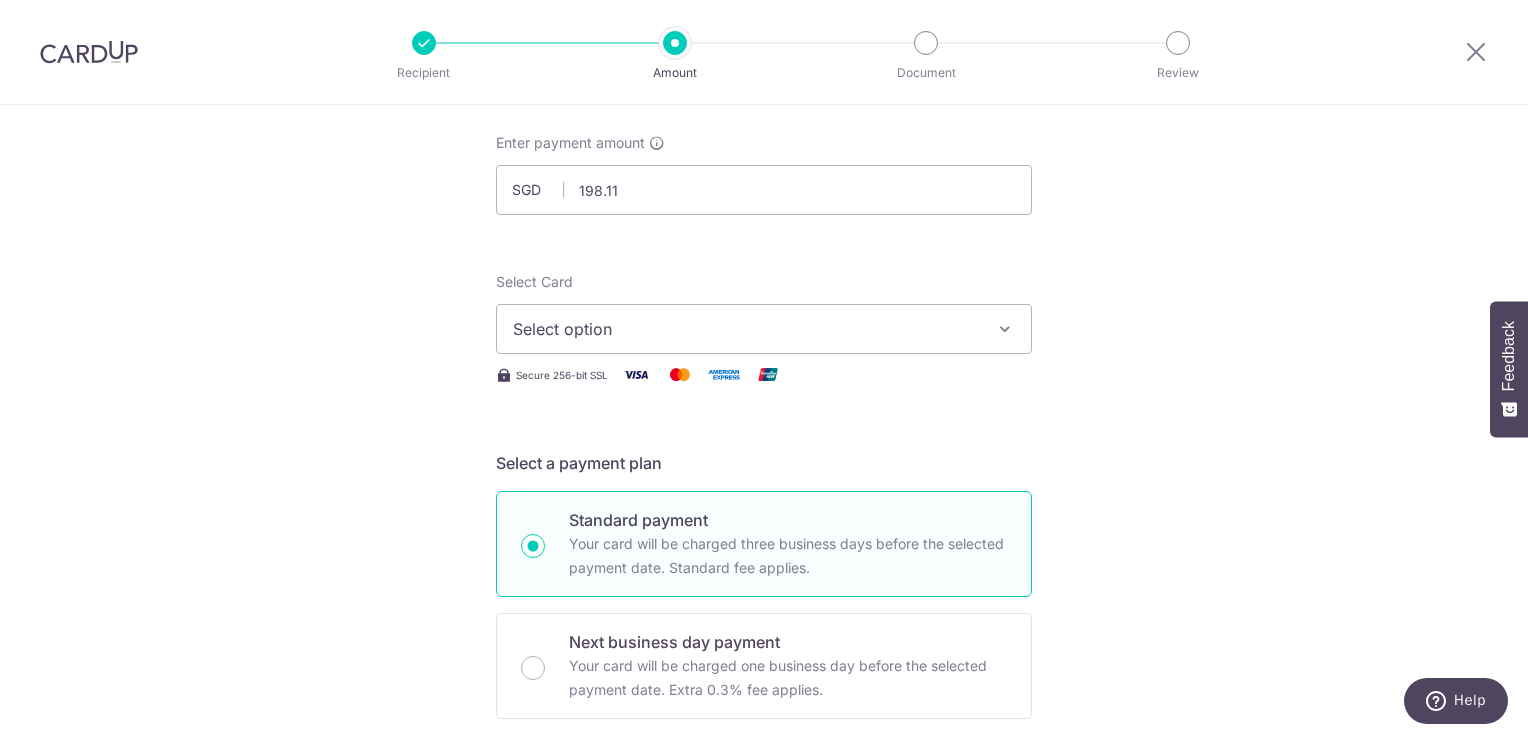 scroll, scrollTop: 104, scrollLeft: 0, axis: vertical 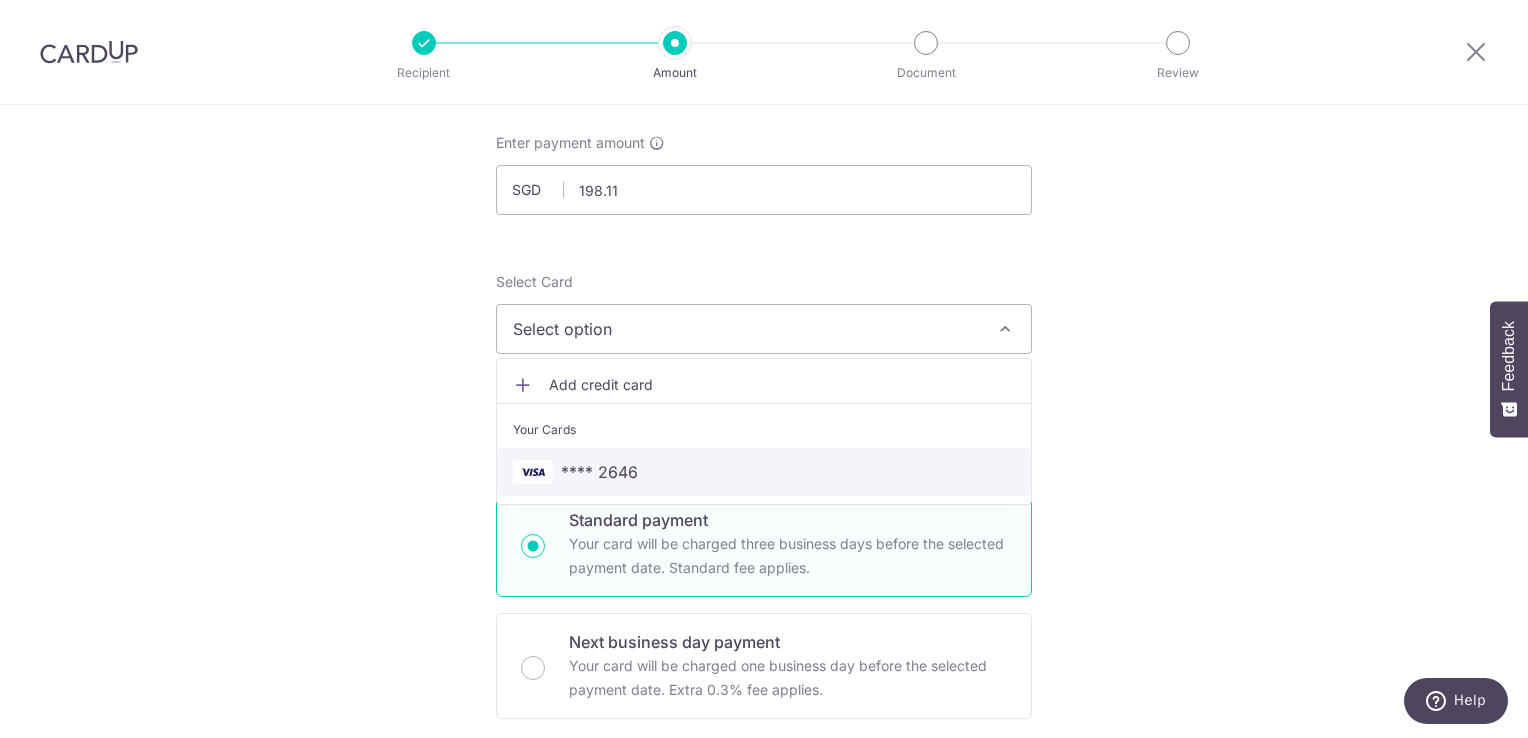 click on "**** 2646" at bounding box center (764, 472) 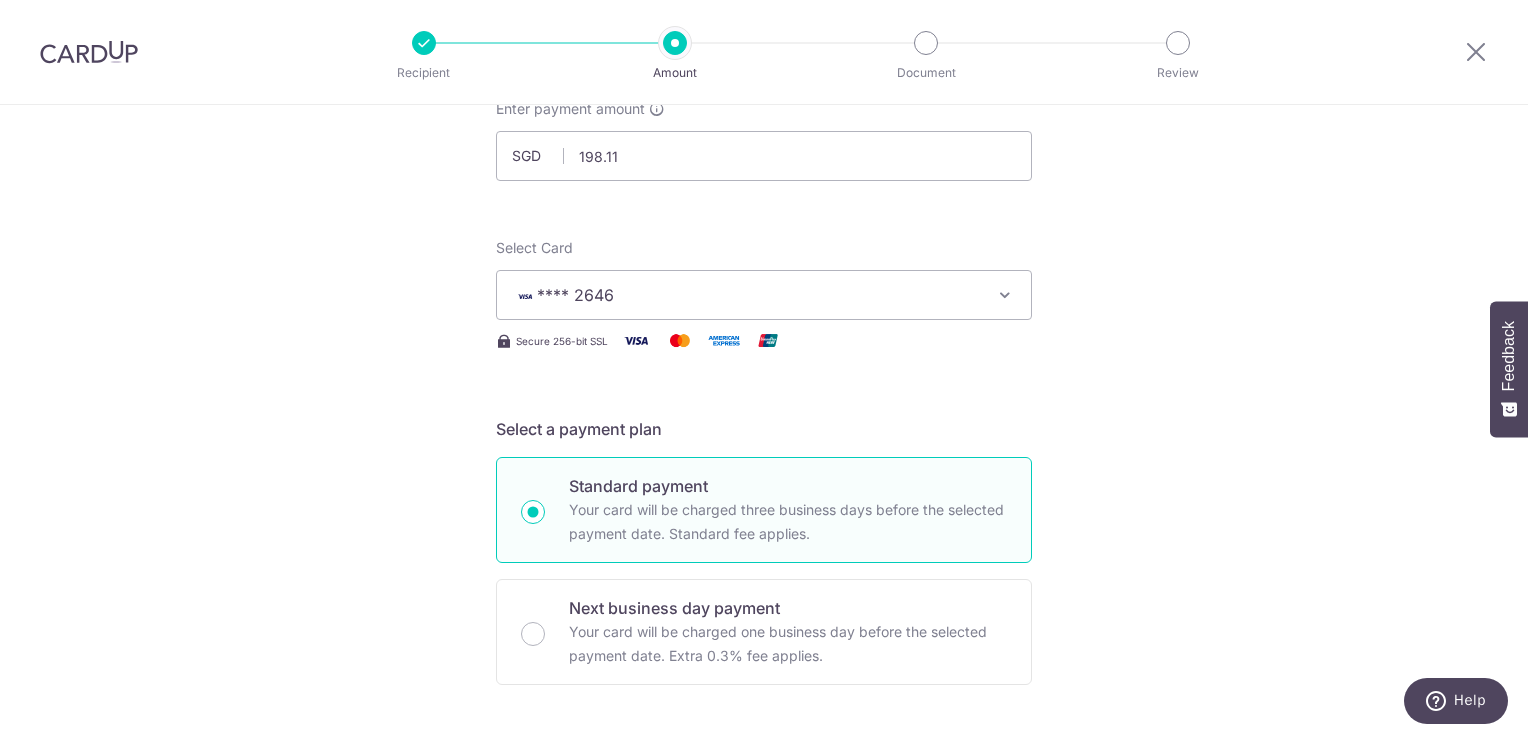 scroll, scrollTop: 136, scrollLeft: 0, axis: vertical 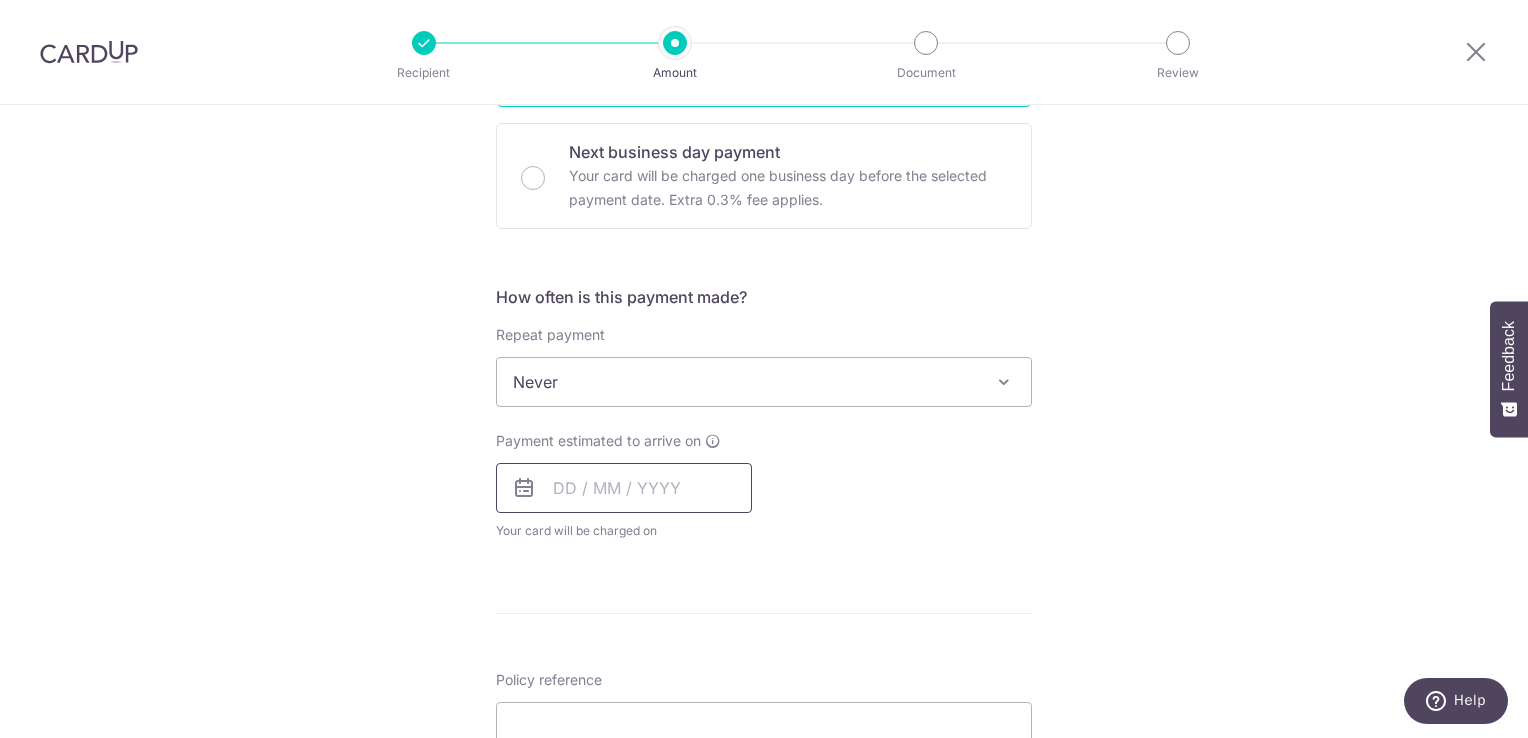 click at bounding box center (624, 488) 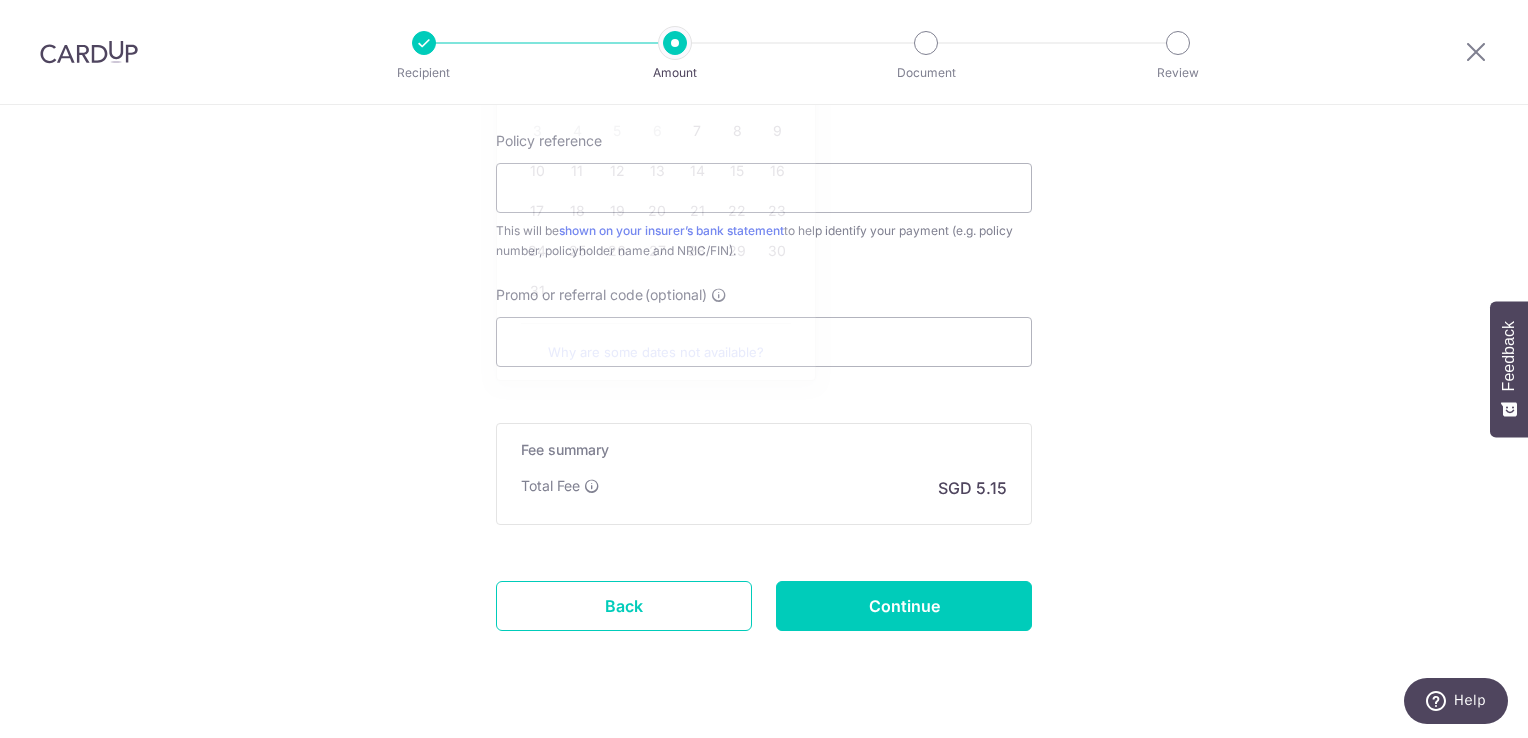 scroll, scrollTop: 1148, scrollLeft: 0, axis: vertical 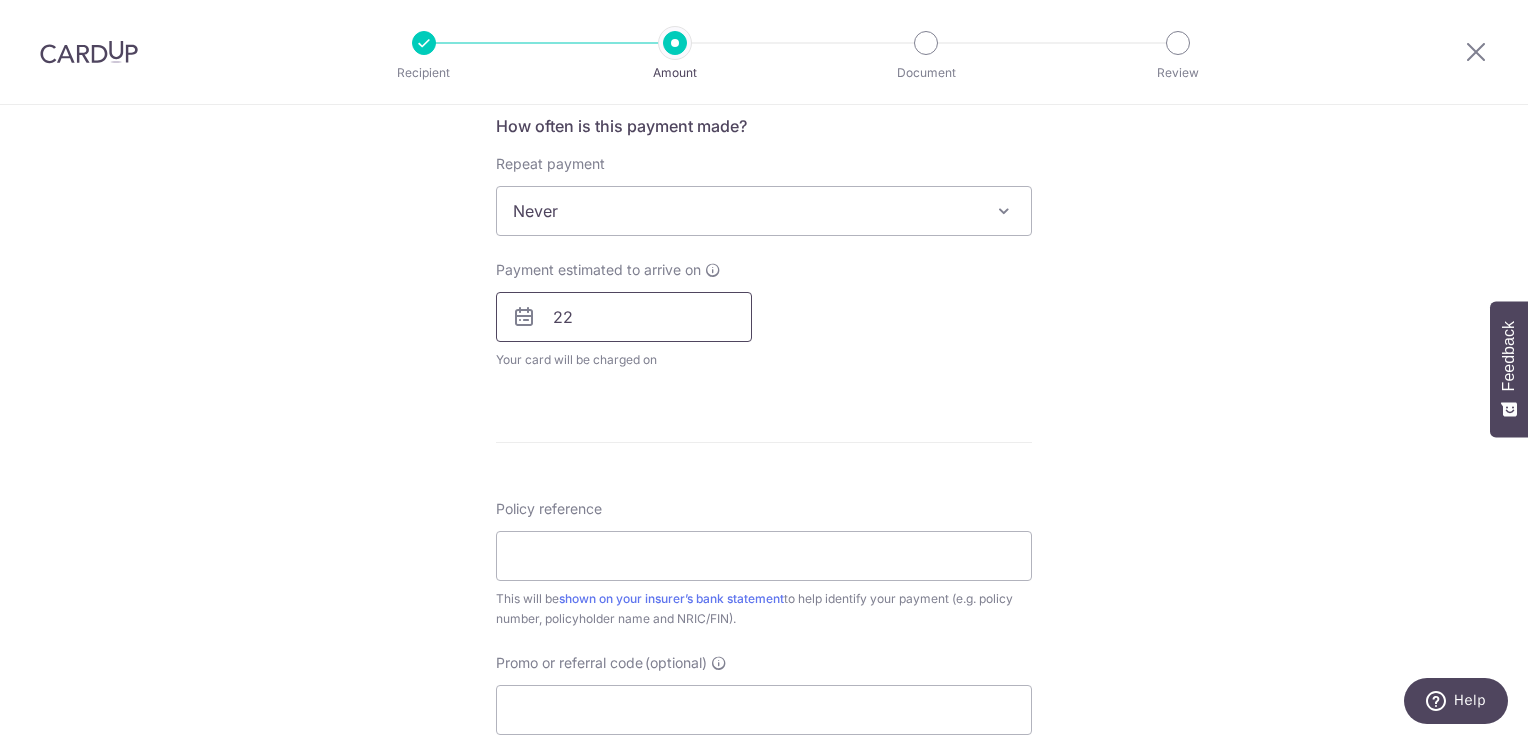 type on "2" 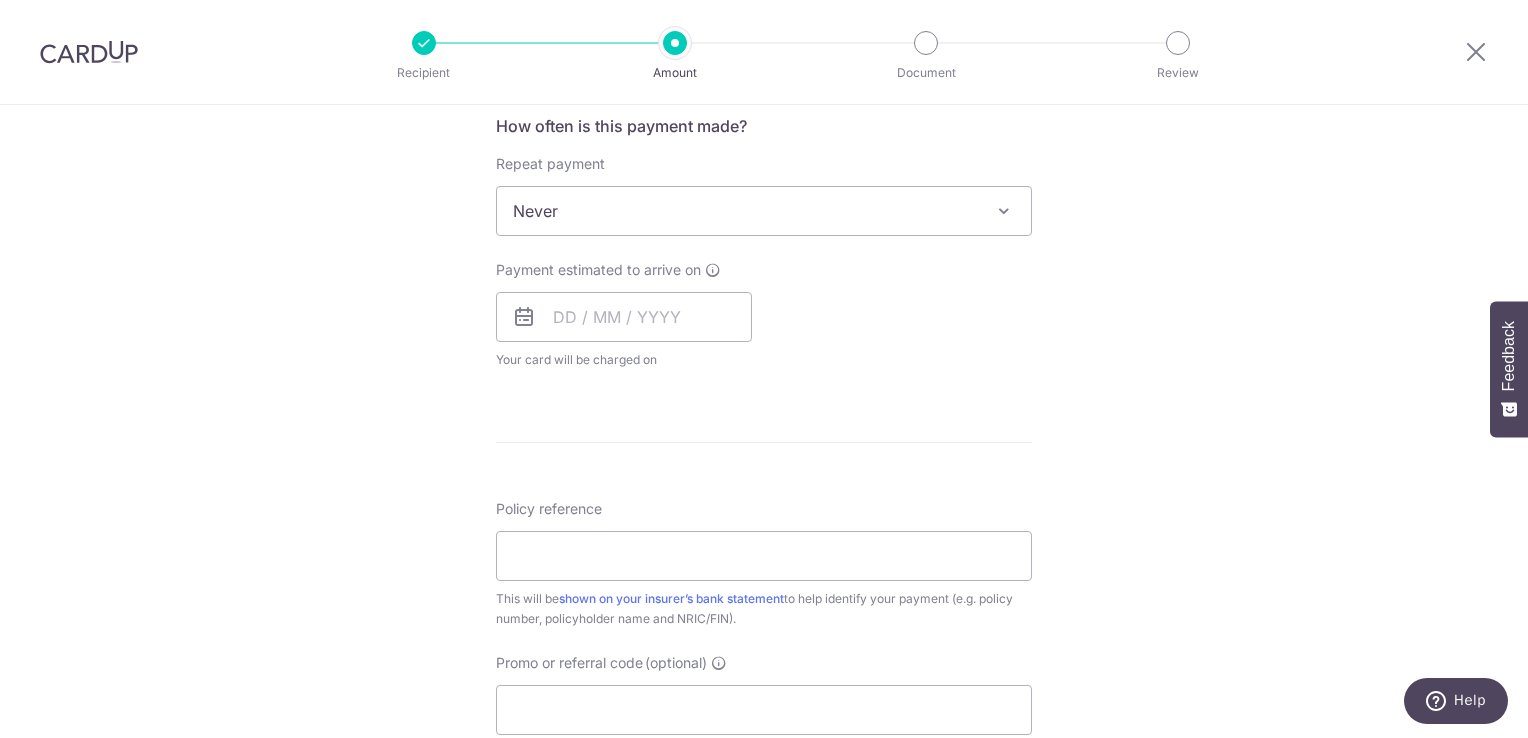 click on "Payment estimated to arrive on
Prev Next Aug Sep Oct Nov Dec 2025 2026 2027 2028 2029 2030 2031 2032 2033 2034 2035 Sun Mon Tue Wed Thu Fri Sat           1 2 3 4 5 6 7 8 9 10 11 12 13 14 15 16 17 18 19 20 21 22 23 24 25 26 27 28 29 30 31             Why are some dates not available?
Your card will be charged on   for the first payment
* If your payment is funded by  9:00am SGT on Tuesday 05/08/2025
05/08/2025
No. of Payments" at bounding box center (764, 315) 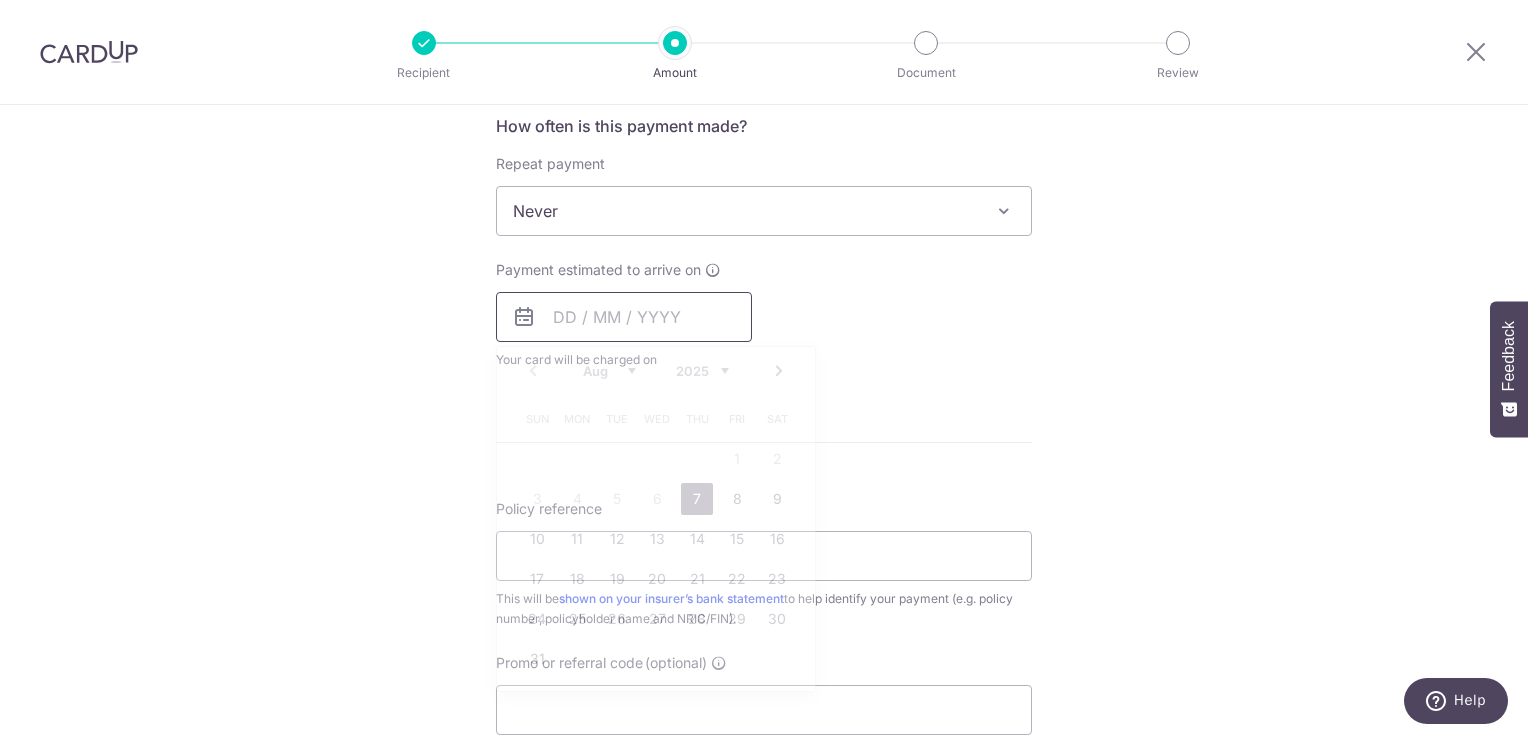 click at bounding box center [624, 317] 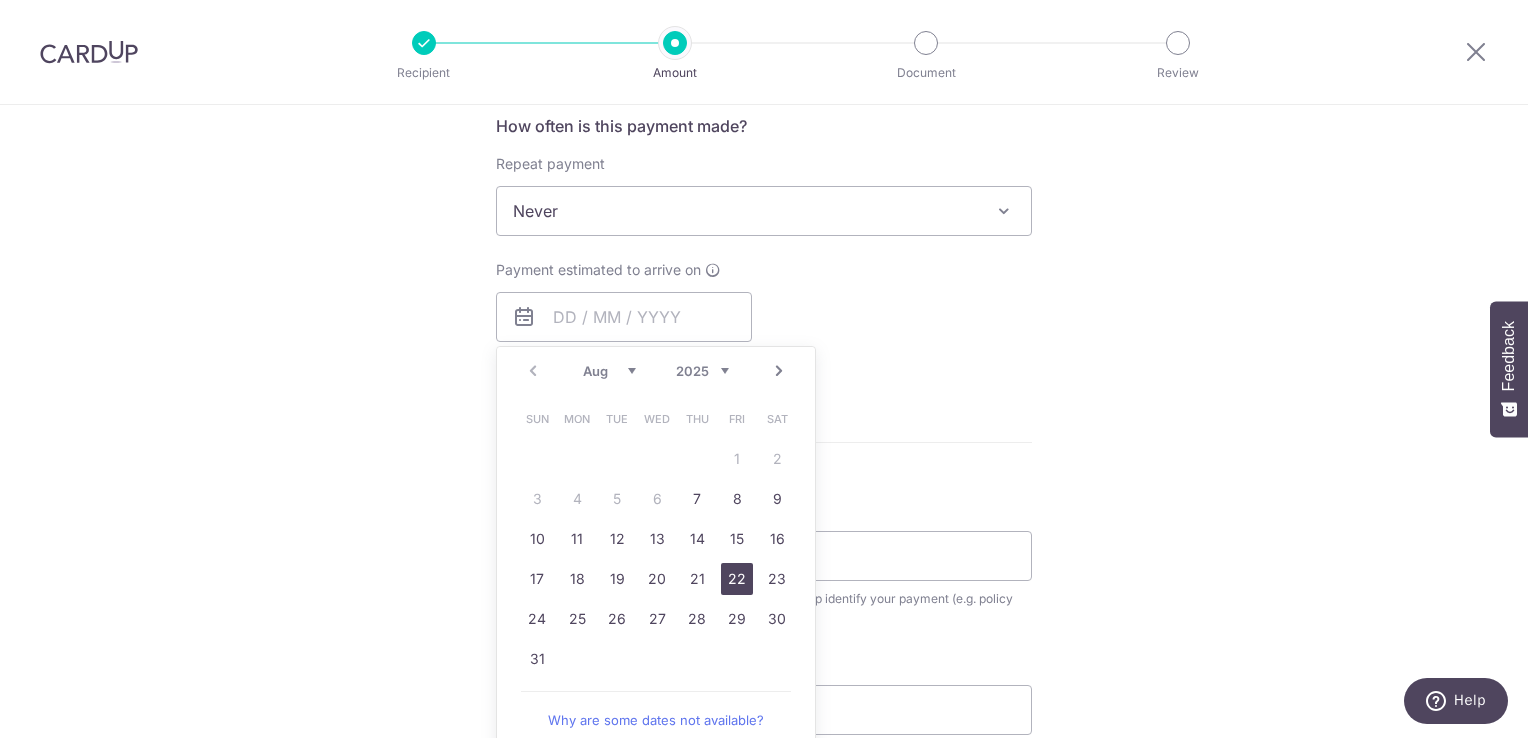click on "22" at bounding box center (737, 579) 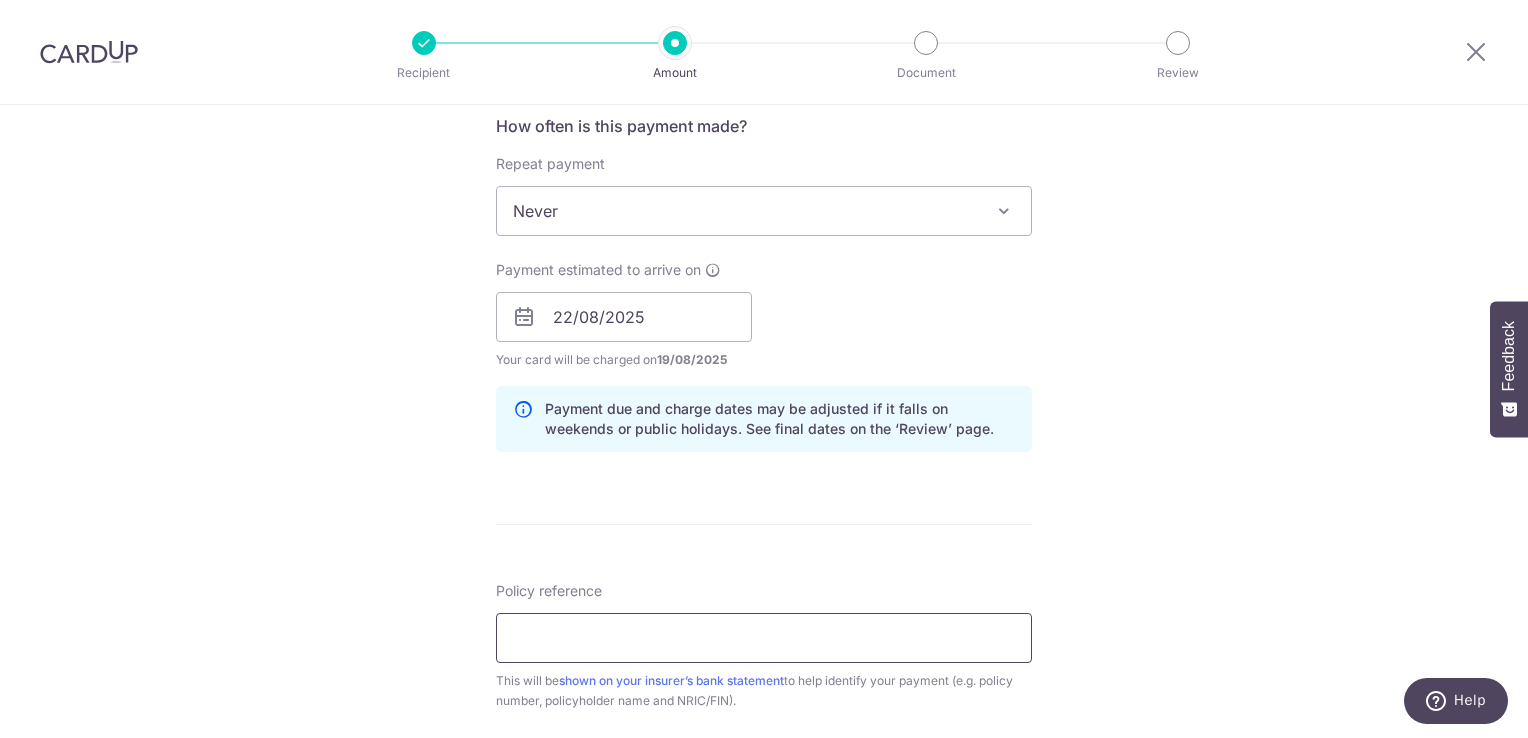 click on "Policy reference" at bounding box center (764, 638) 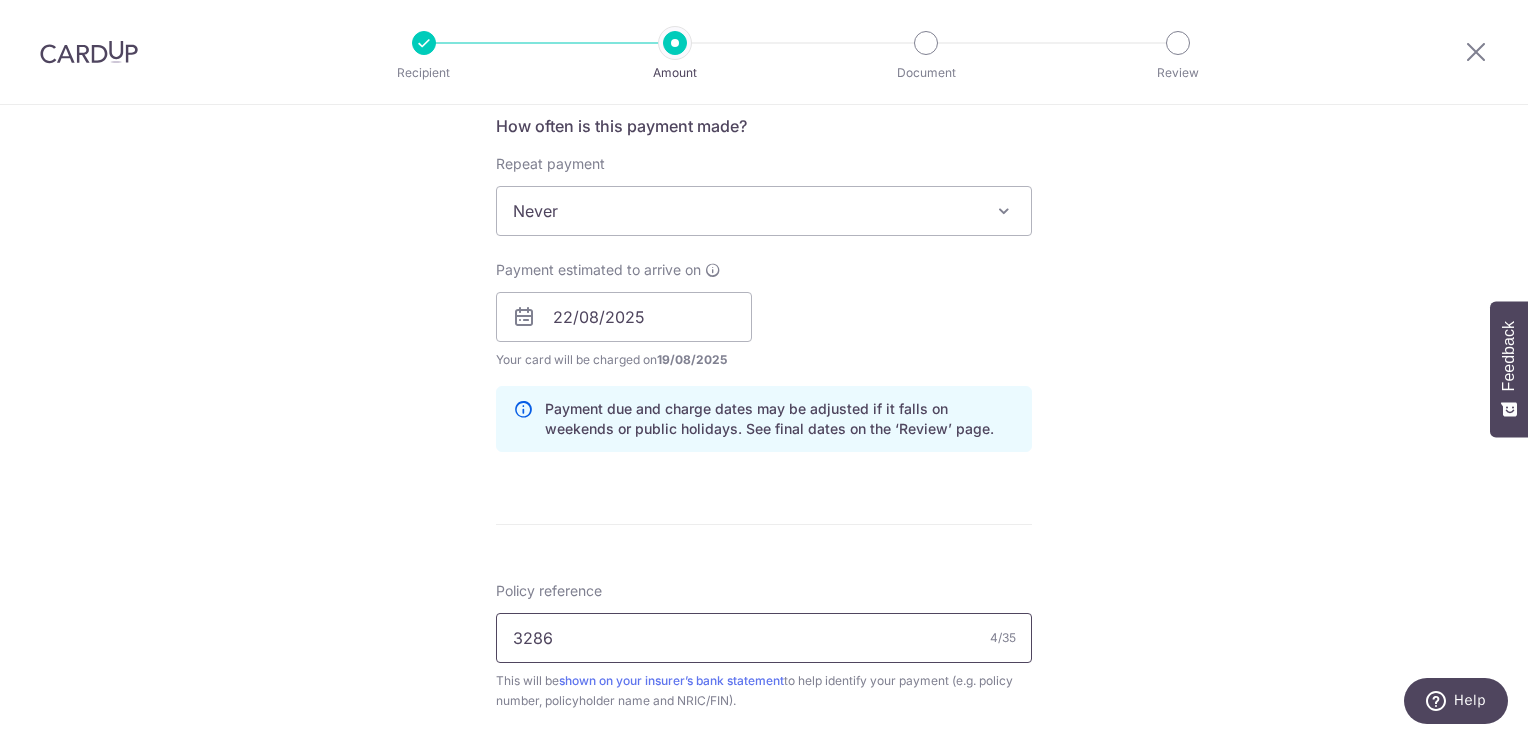 type on "32867559" 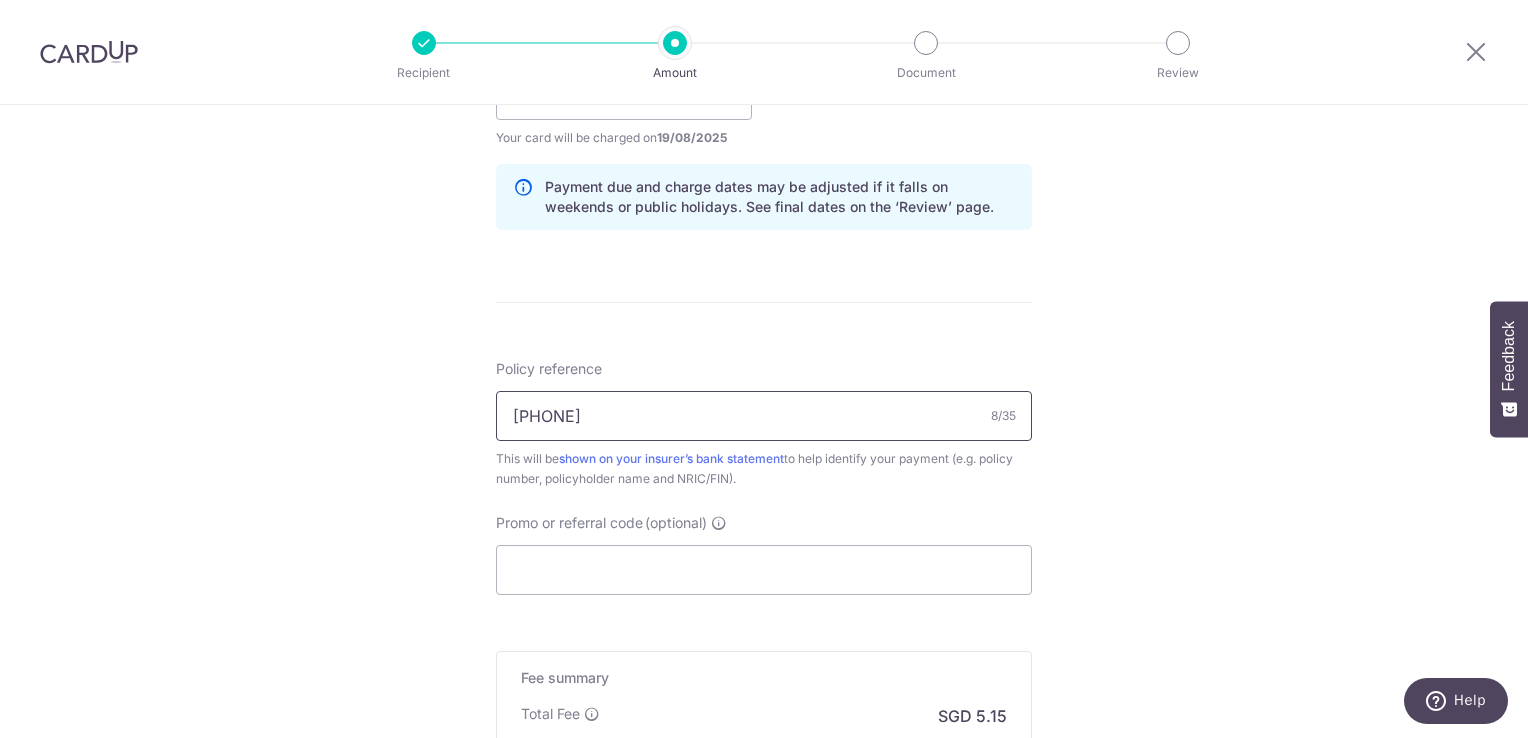 scroll, scrollTop: 1016, scrollLeft: 0, axis: vertical 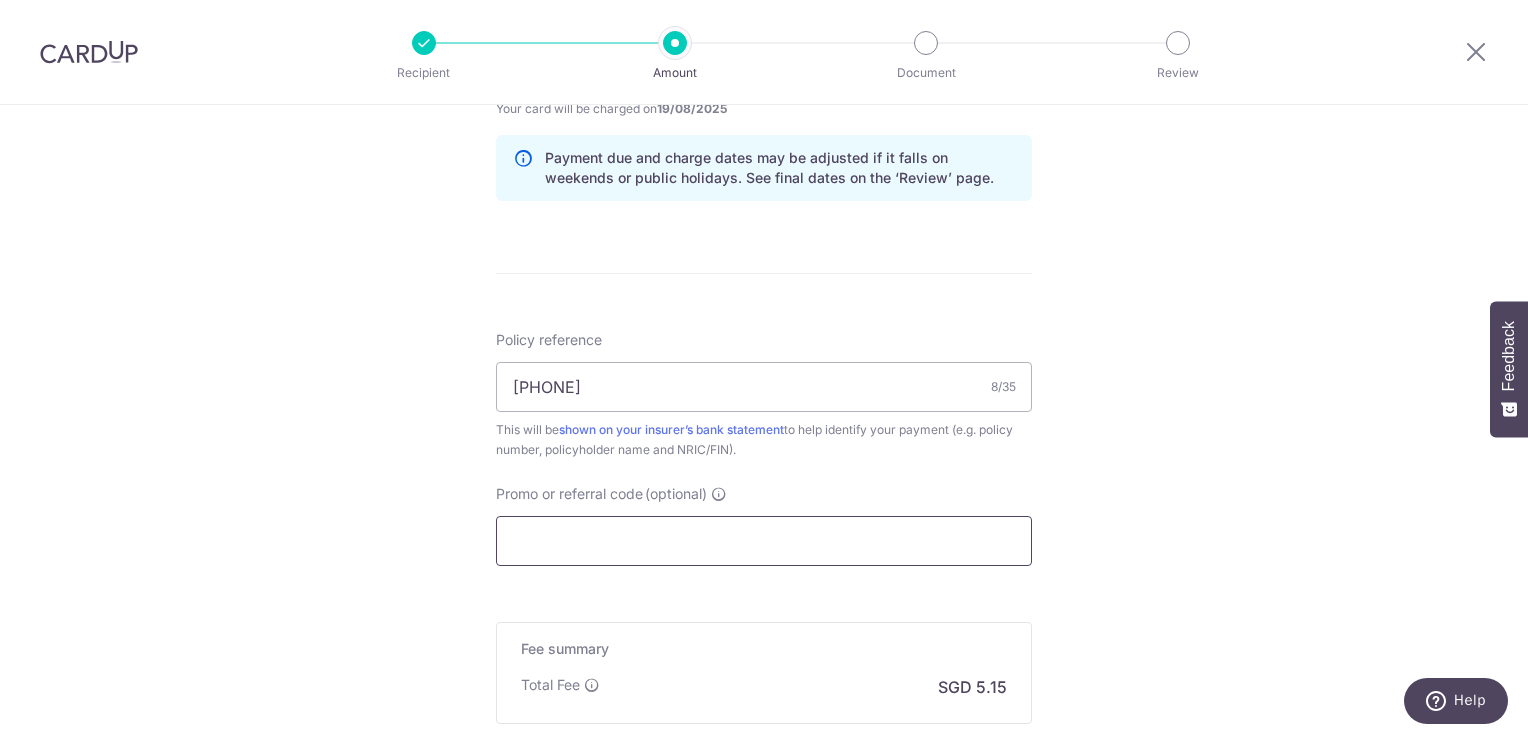 click on "Promo or referral code
(optional)" at bounding box center [764, 541] 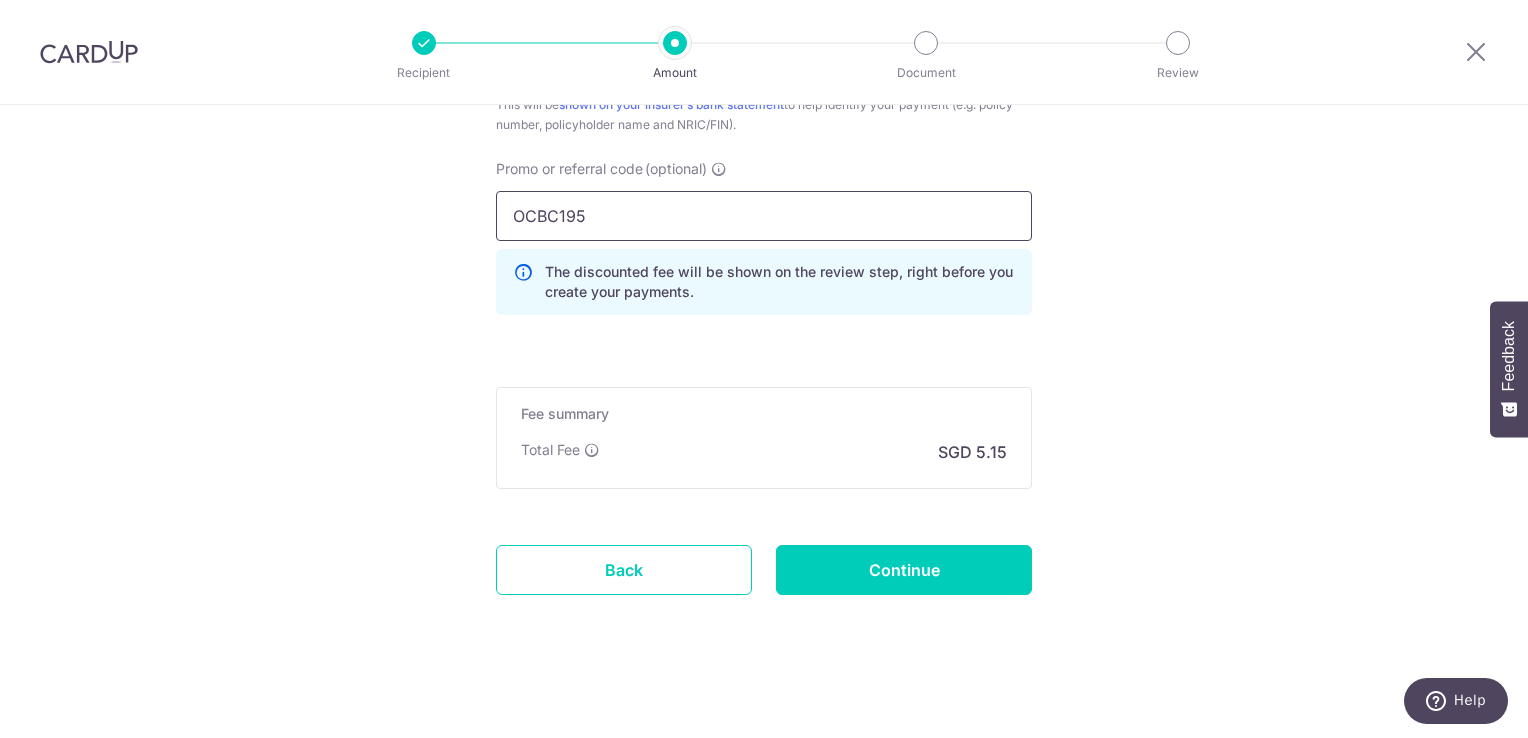 scroll, scrollTop: 1344, scrollLeft: 0, axis: vertical 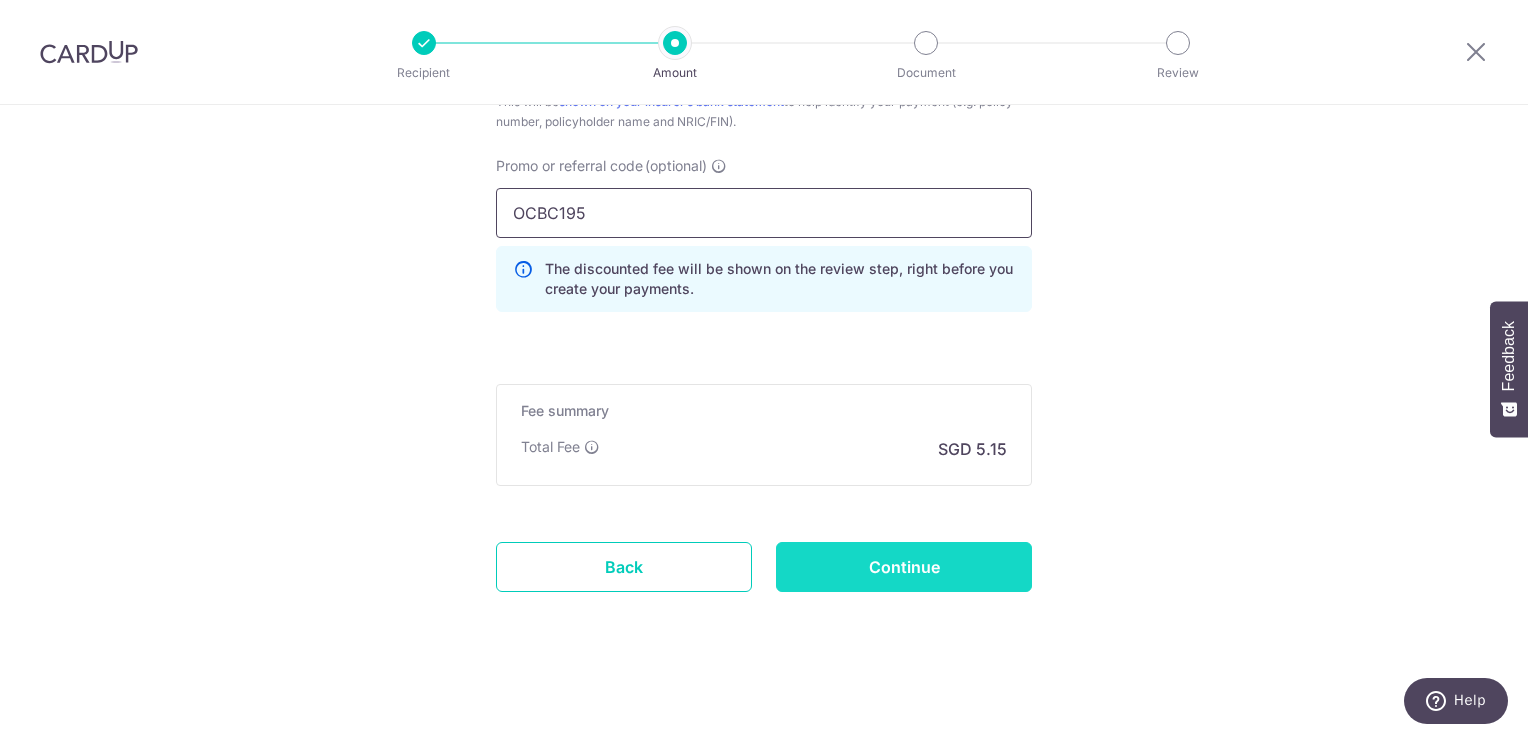 type on "OCBC195" 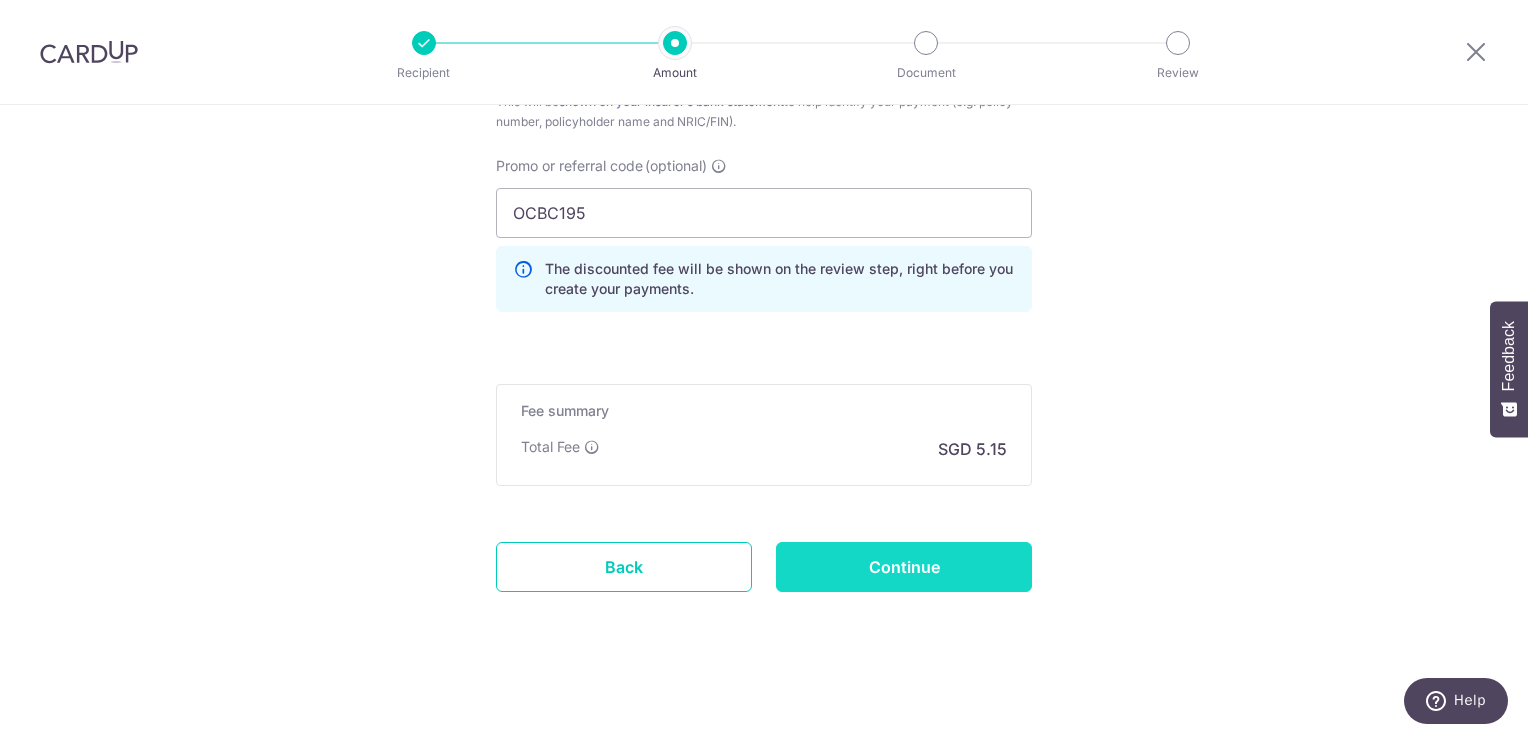 click on "Continue" at bounding box center (904, 567) 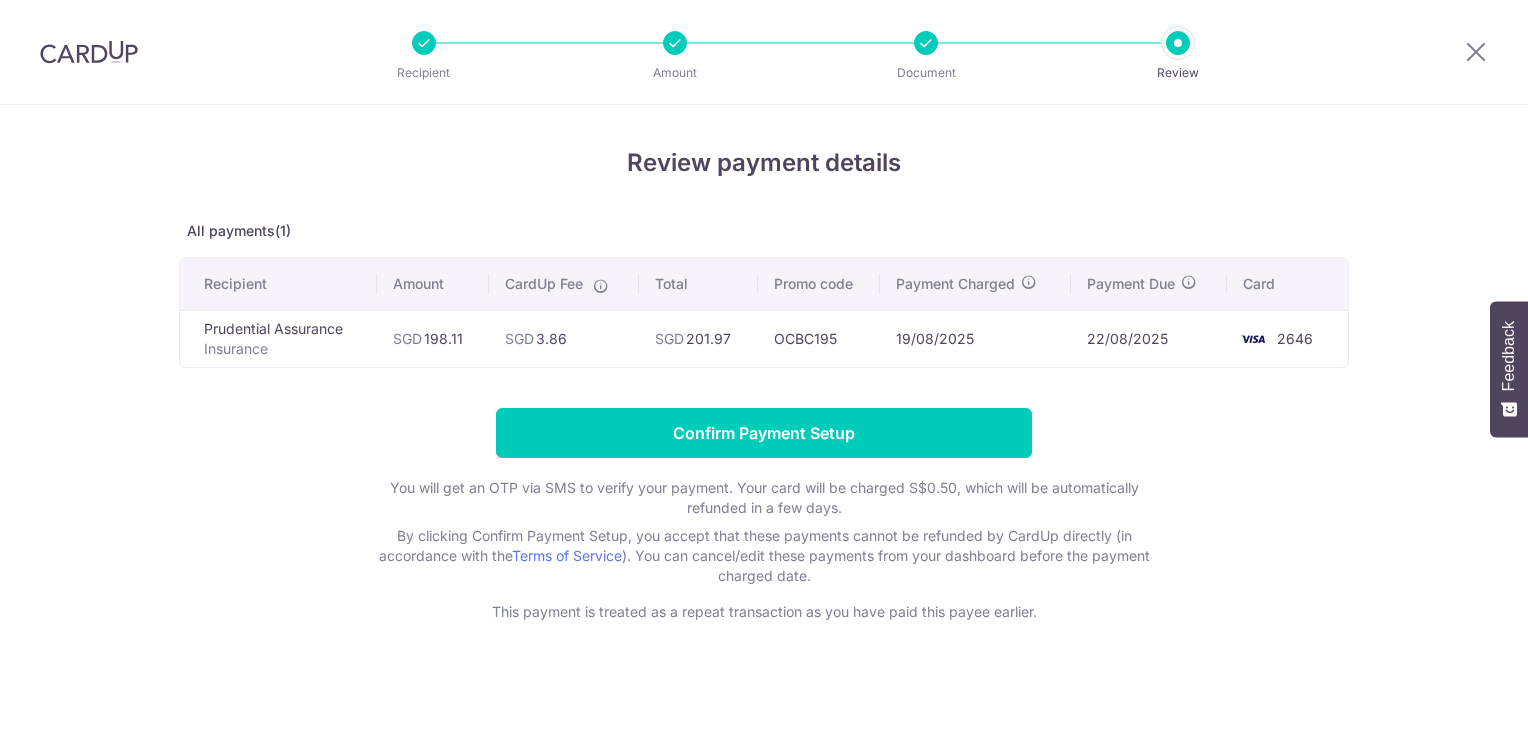scroll, scrollTop: 0, scrollLeft: 0, axis: both 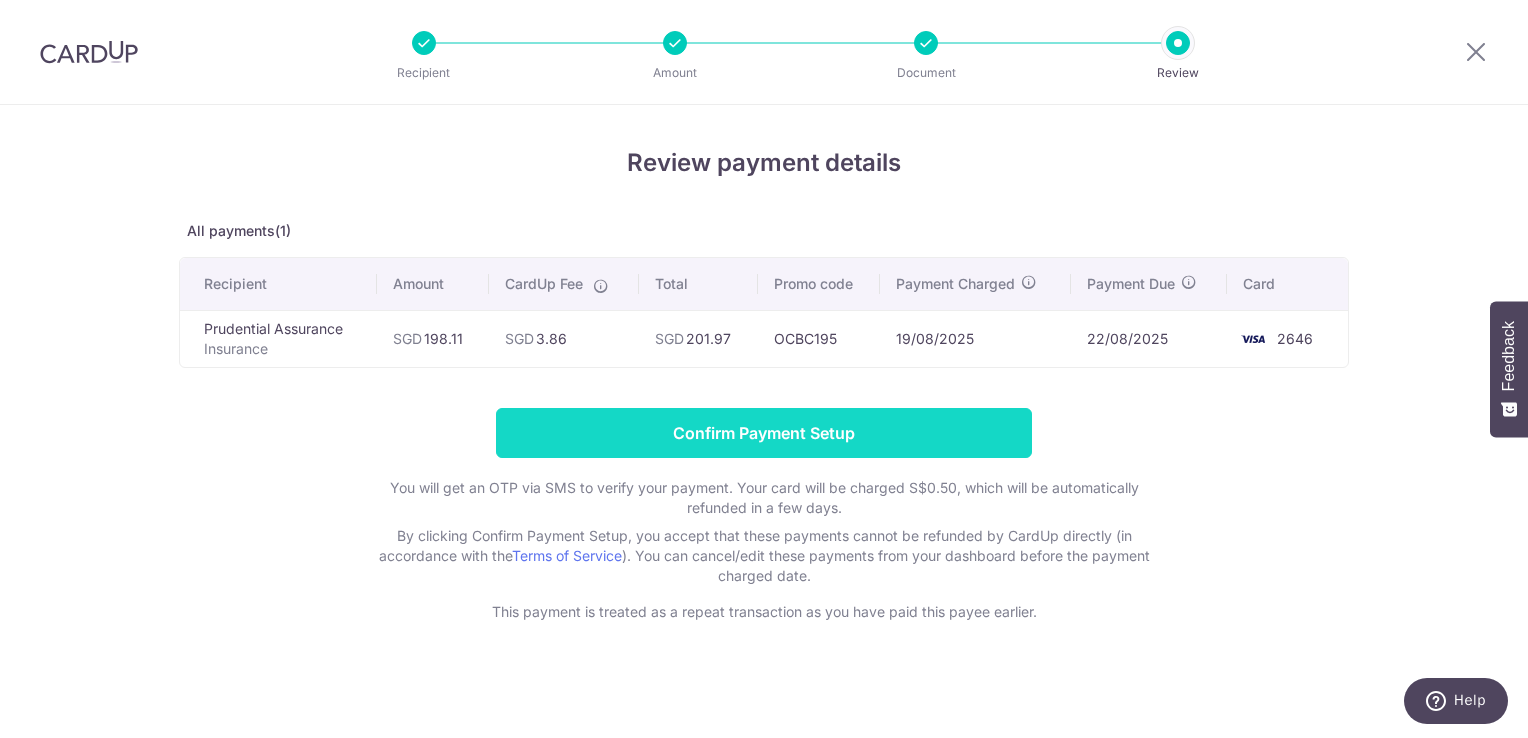 click on "Confirm Payment Setup" at bounding box center (764, 433) 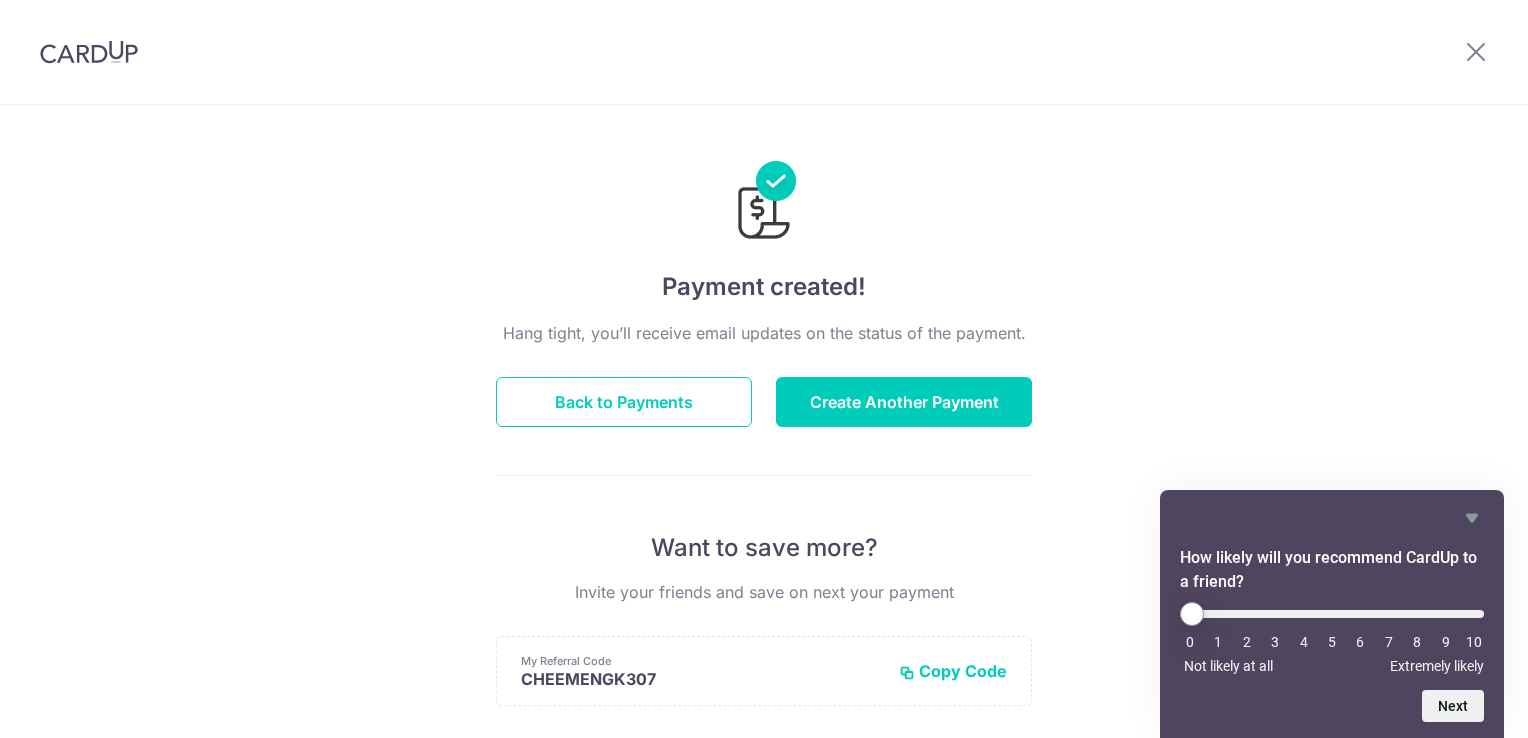 scroll, scrollTop: 0, scrollLeft: 0, axis: both 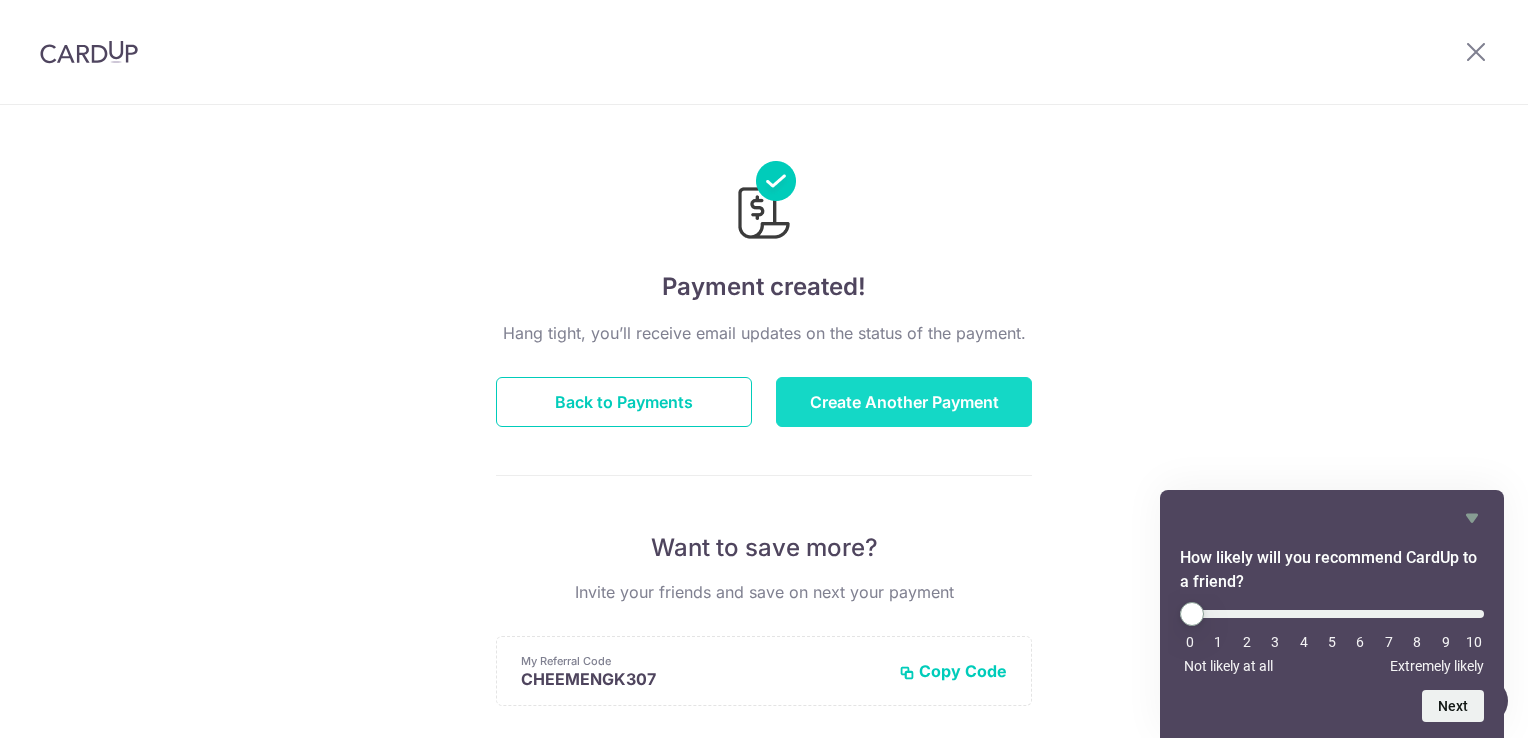 click on "Create Another Payment" at bounding box center [904, 402] 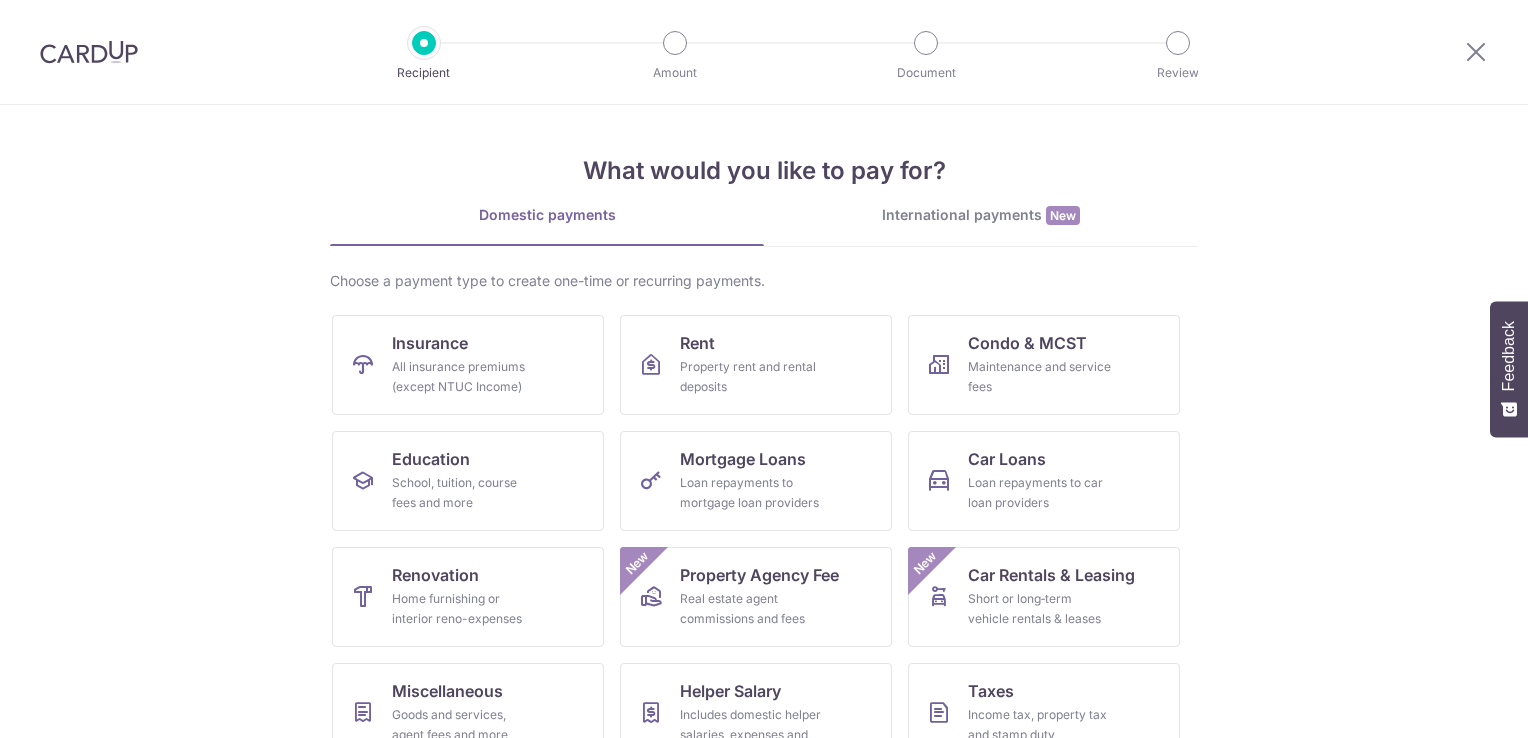 scroll, scrollTop: 0, scrollLeft: 0, axis: both 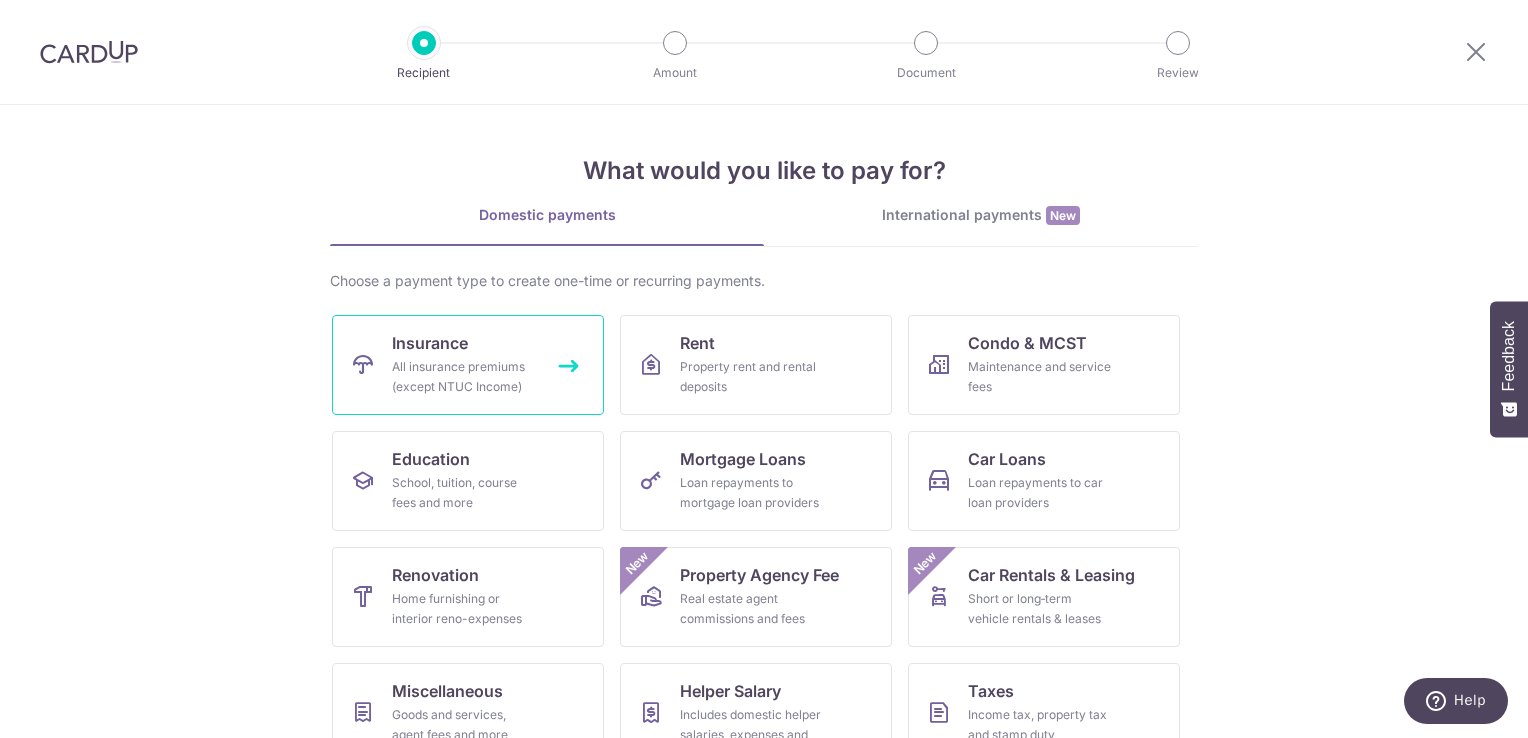 click on "Insurance All insurance premiums (except NTUC Income)" at bounding box center [468, 365] 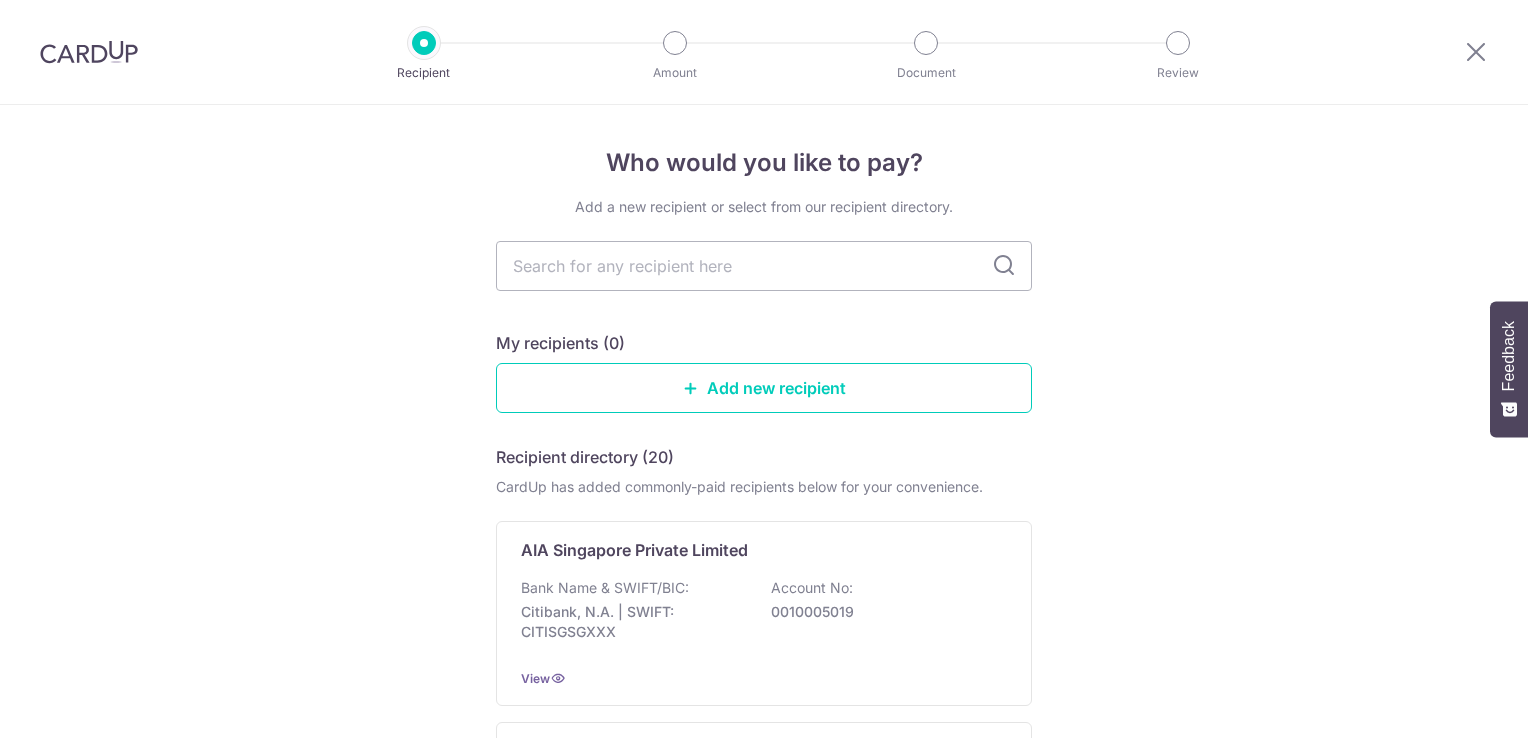 scroll, scrollTop: 0, scrollLeft: 0, axis: both 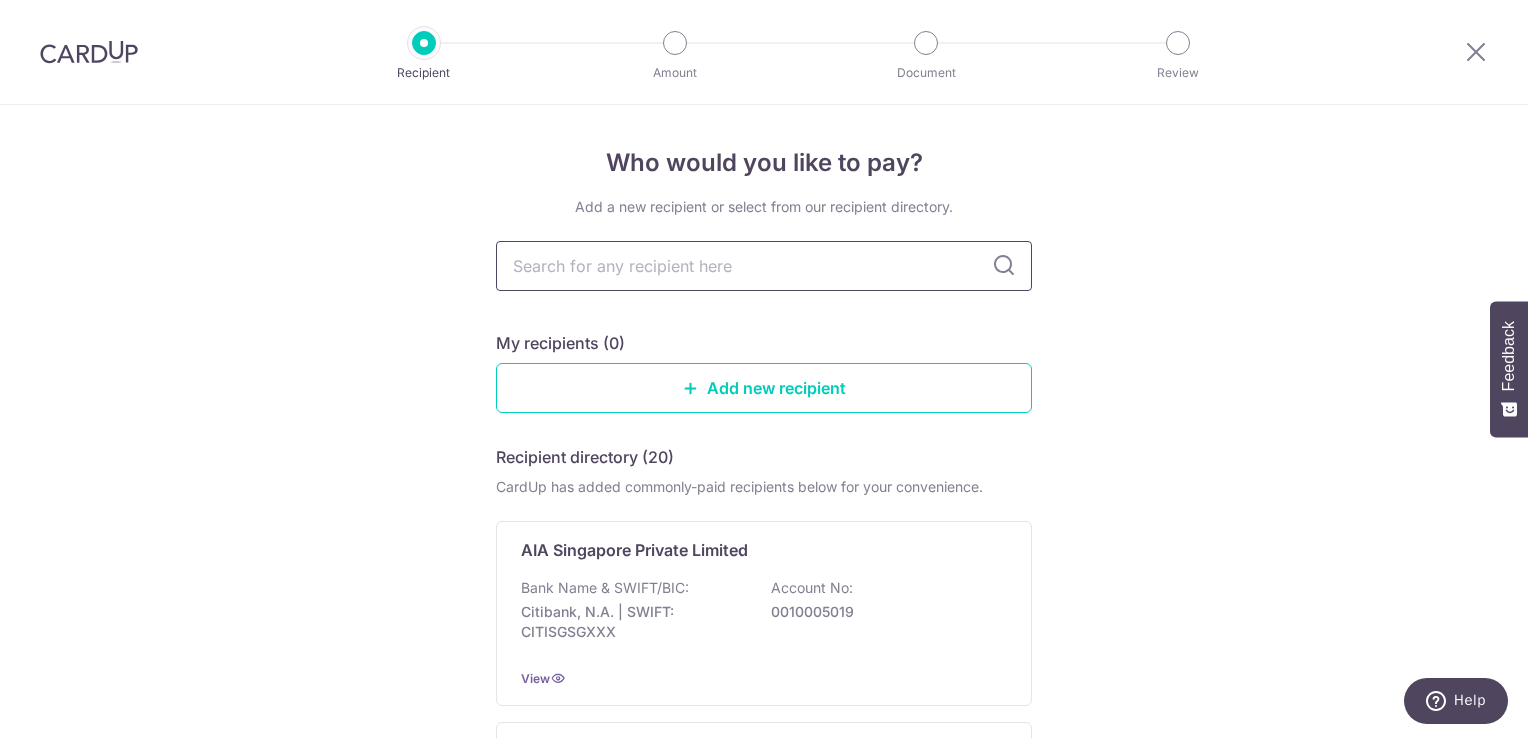 click at bounding box center [764, 266] 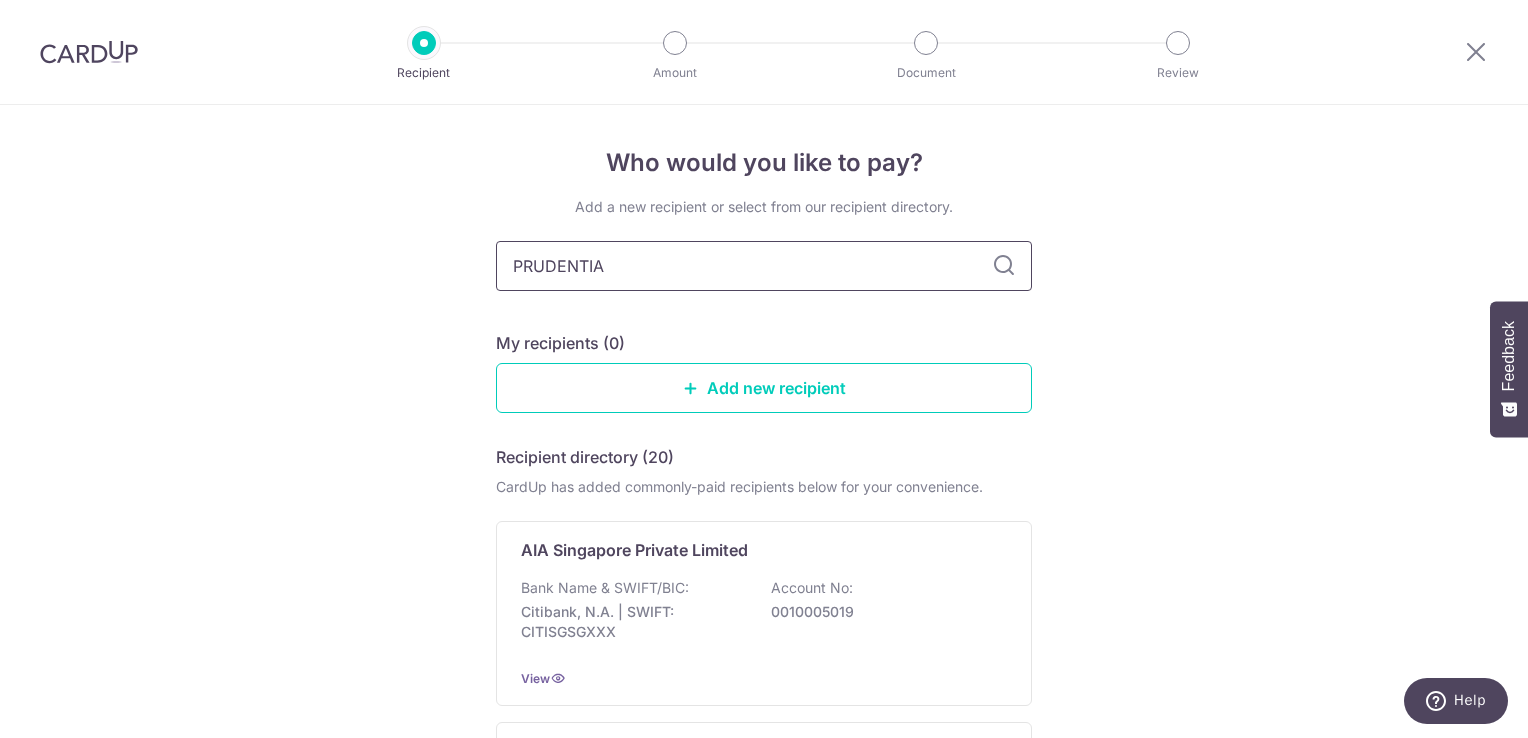 type on "PRUDENTIAL" 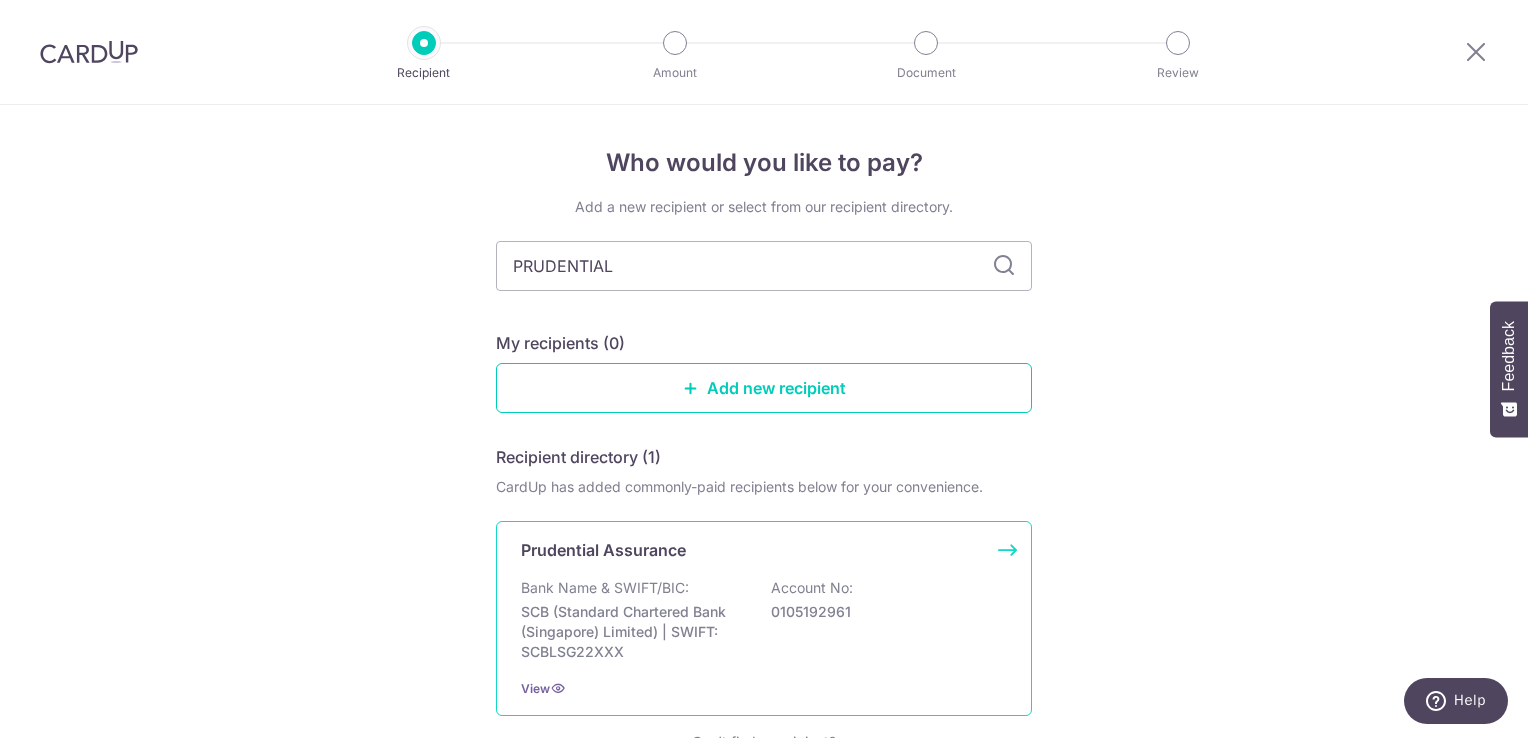 click on "Prudential Assurance
Bank Name & SWIFT/BIC:
SCB (Standard Chartered Bank (Singapore) Limited) | SWIFT: SCBLSG22XXX
Account No:
[ACCOUNT]
View" at bounding box center (764, 618) 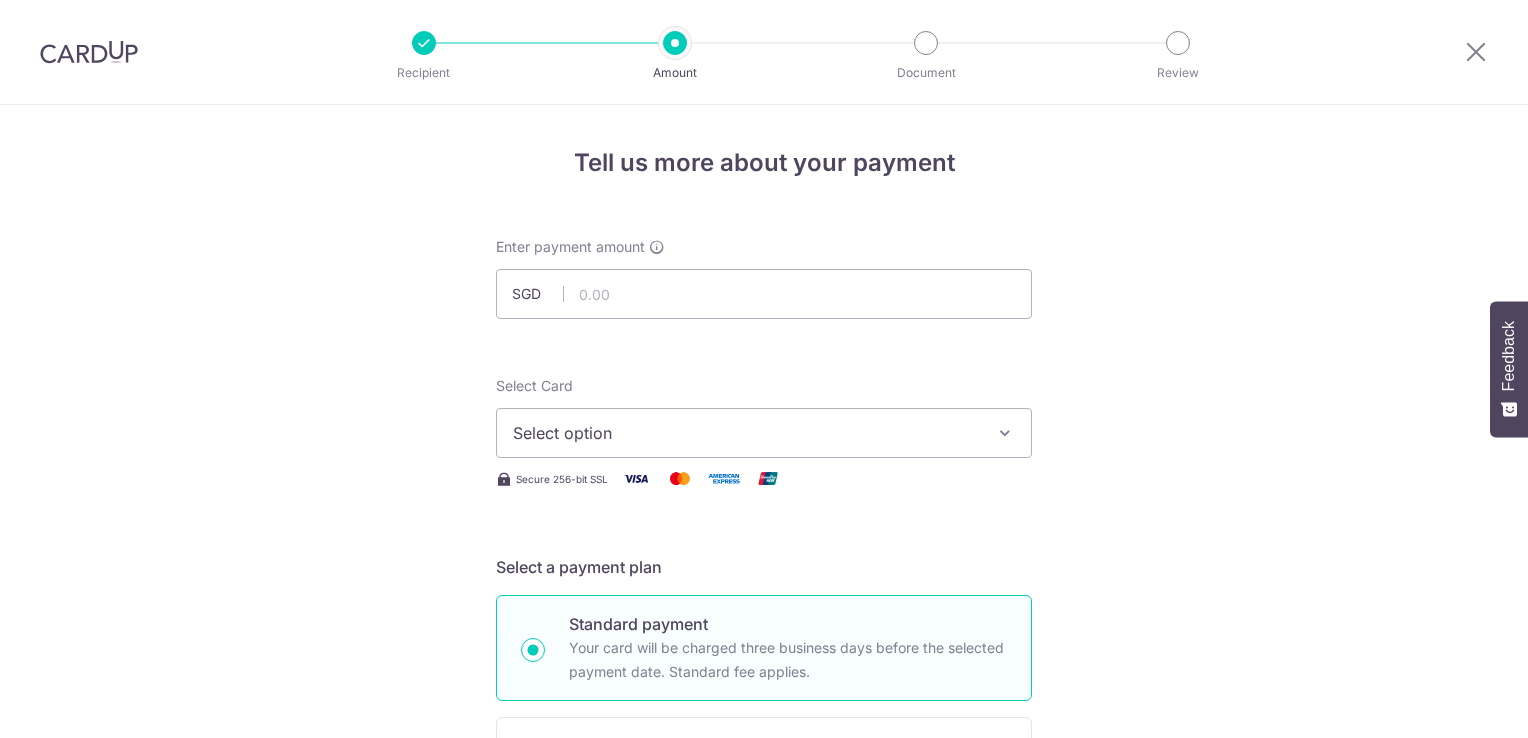 scroll, scrollTop: 0, scrollLeft: 0, axis: both 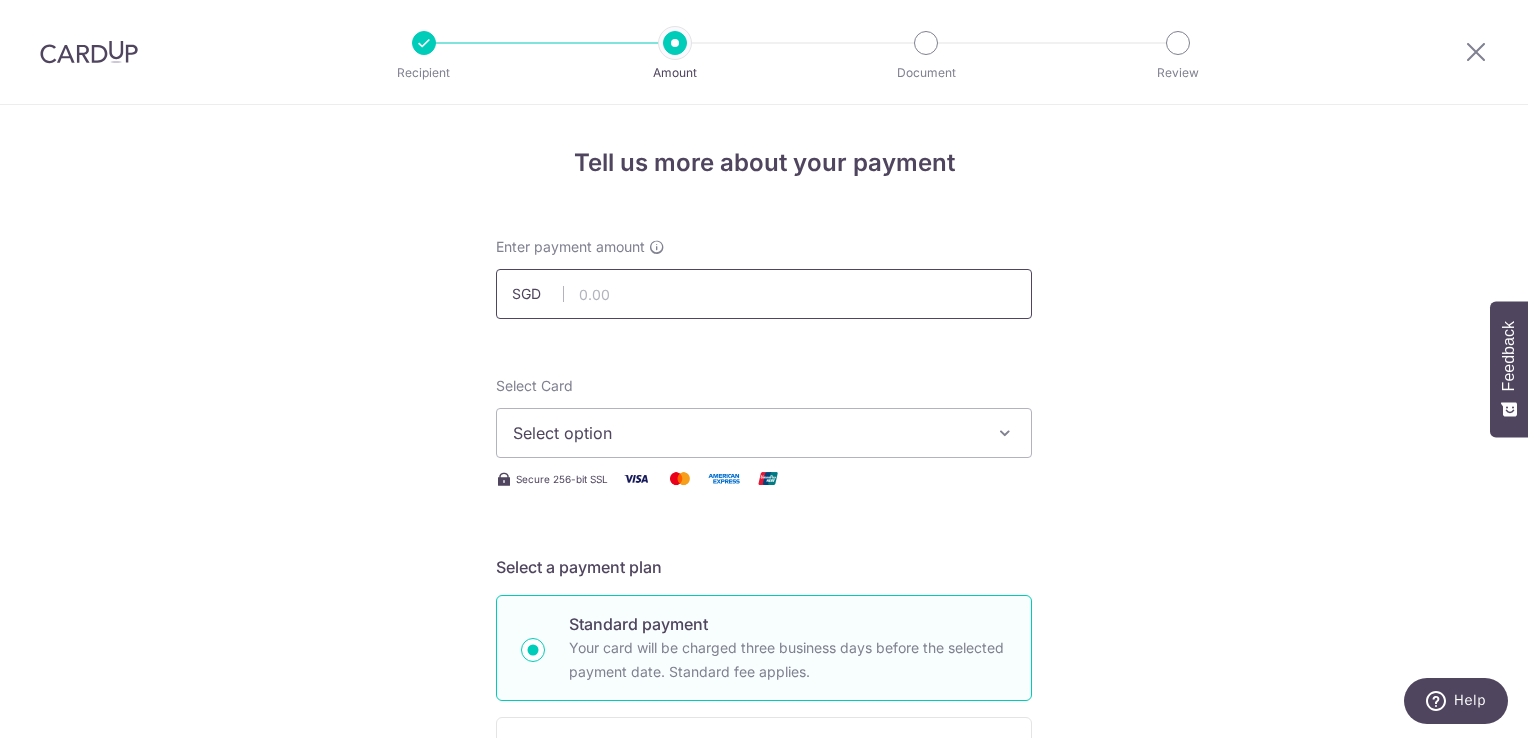 click at bounding box center [764, 294] 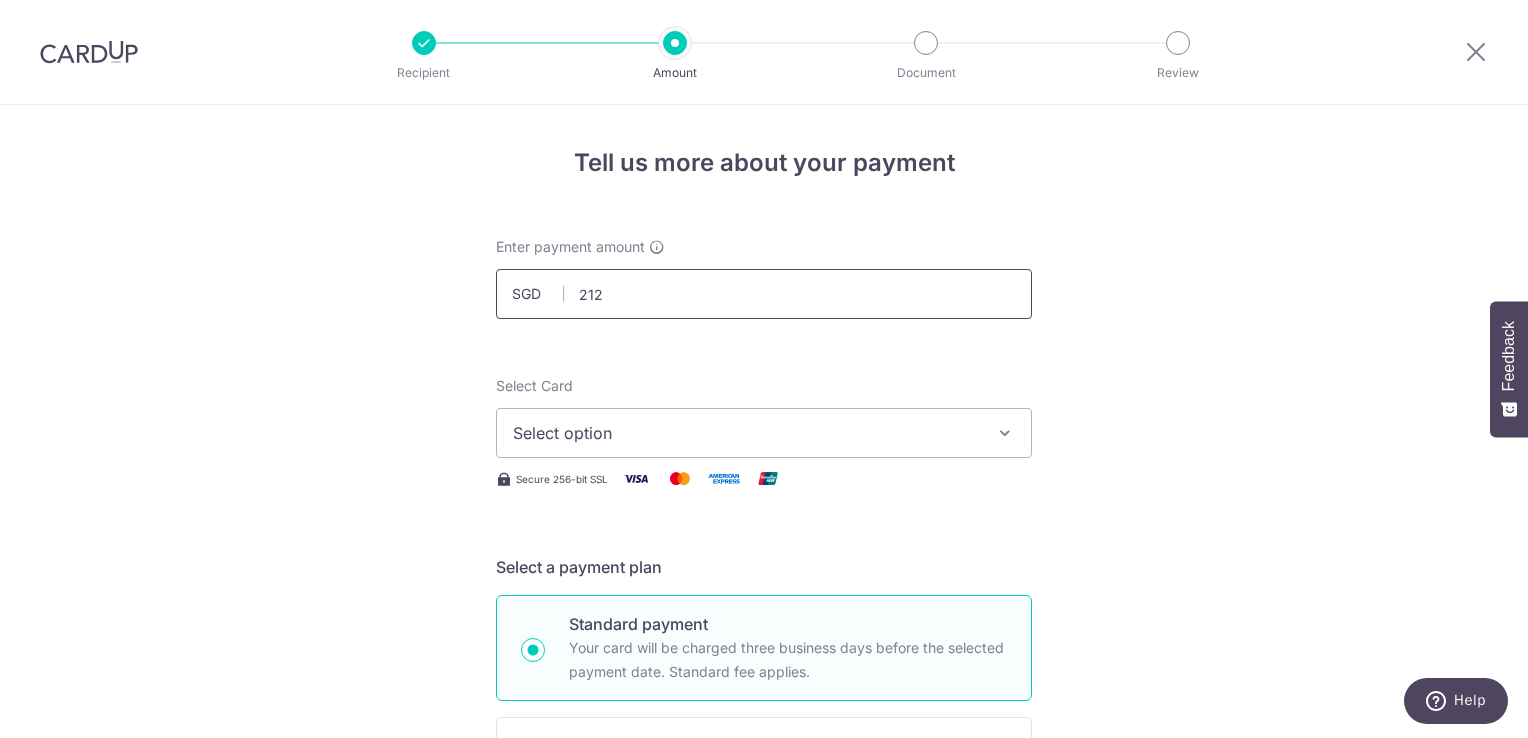 click on "212" at bounding box center [764, 294] 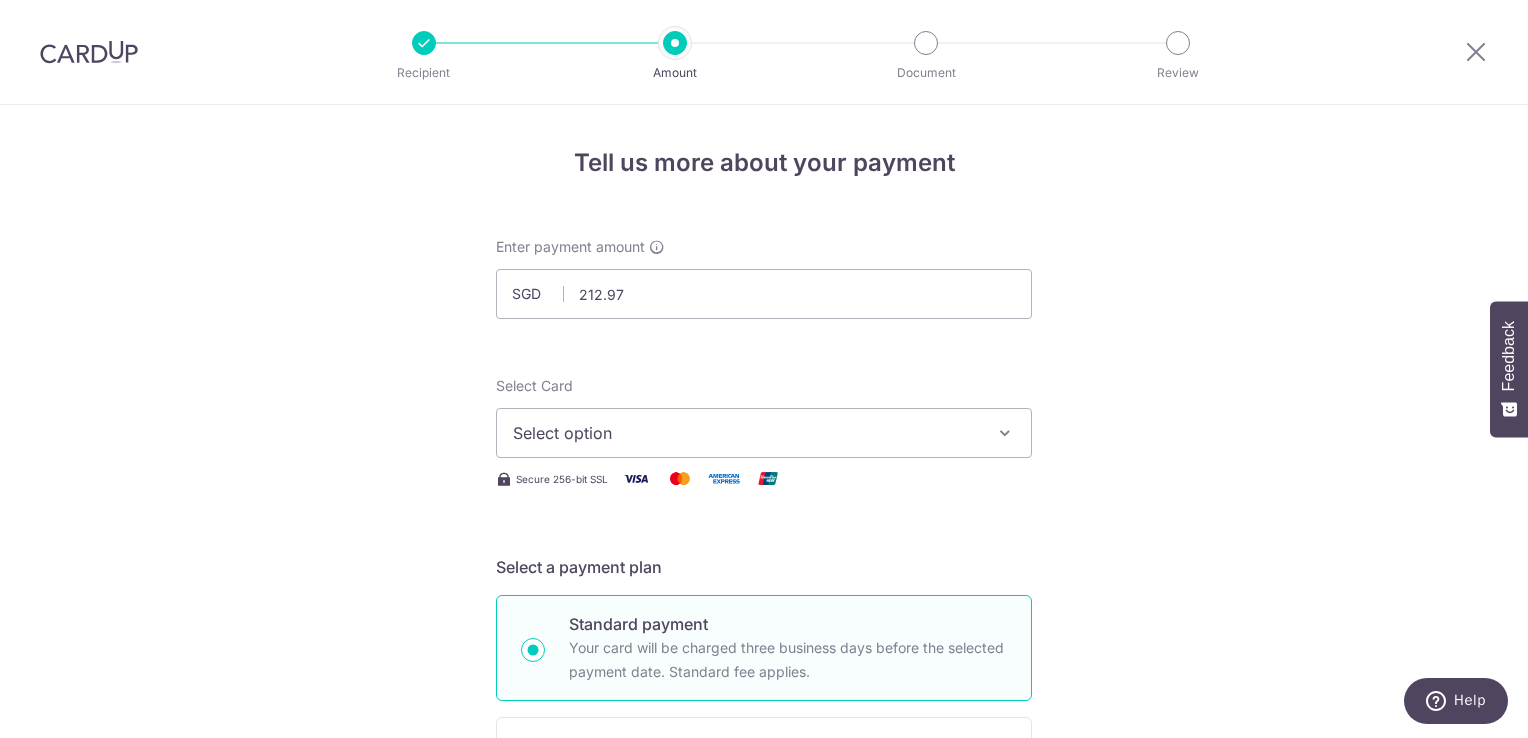 click on "Select option" at bounding box center (746, 433) 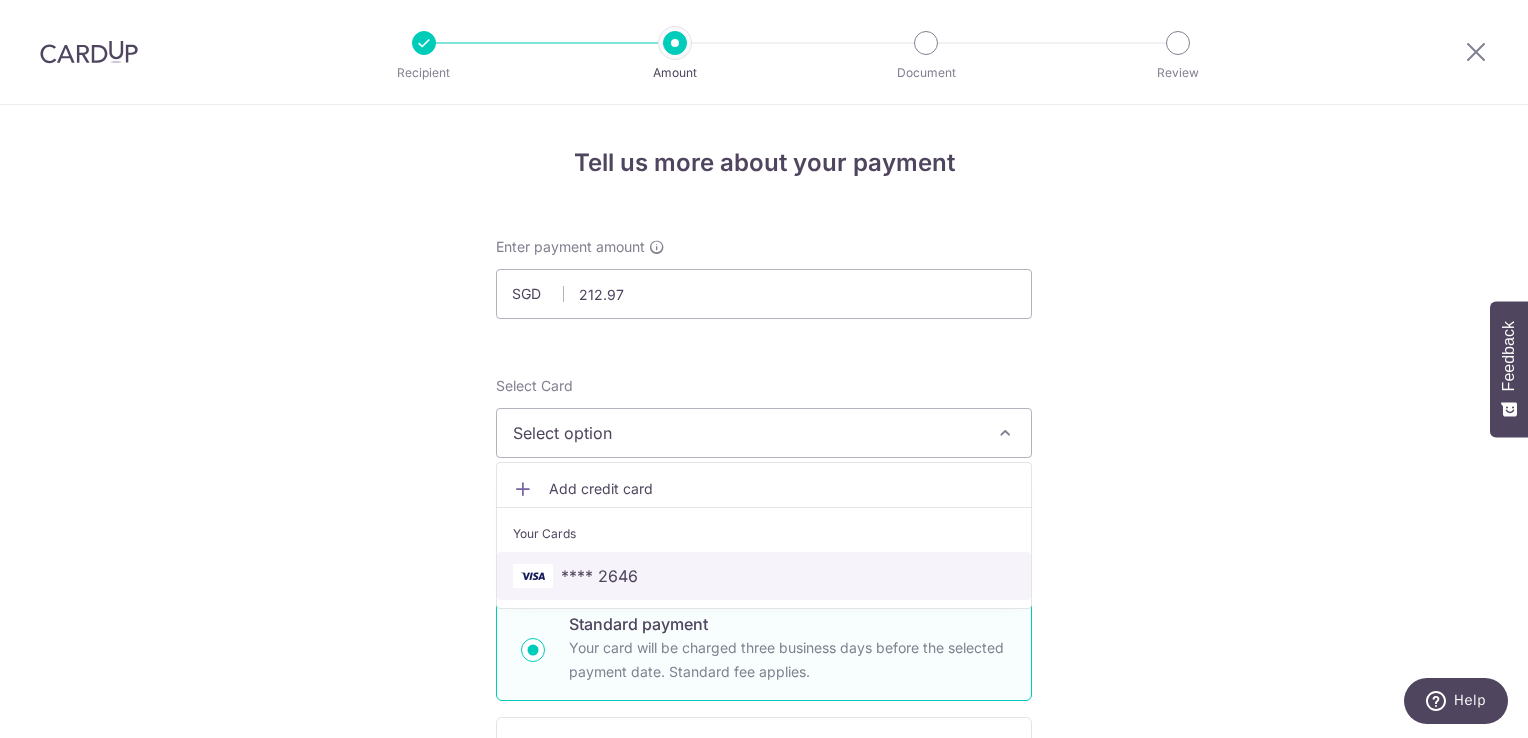 click on "**** 2646" at bounding box center [764, 576] 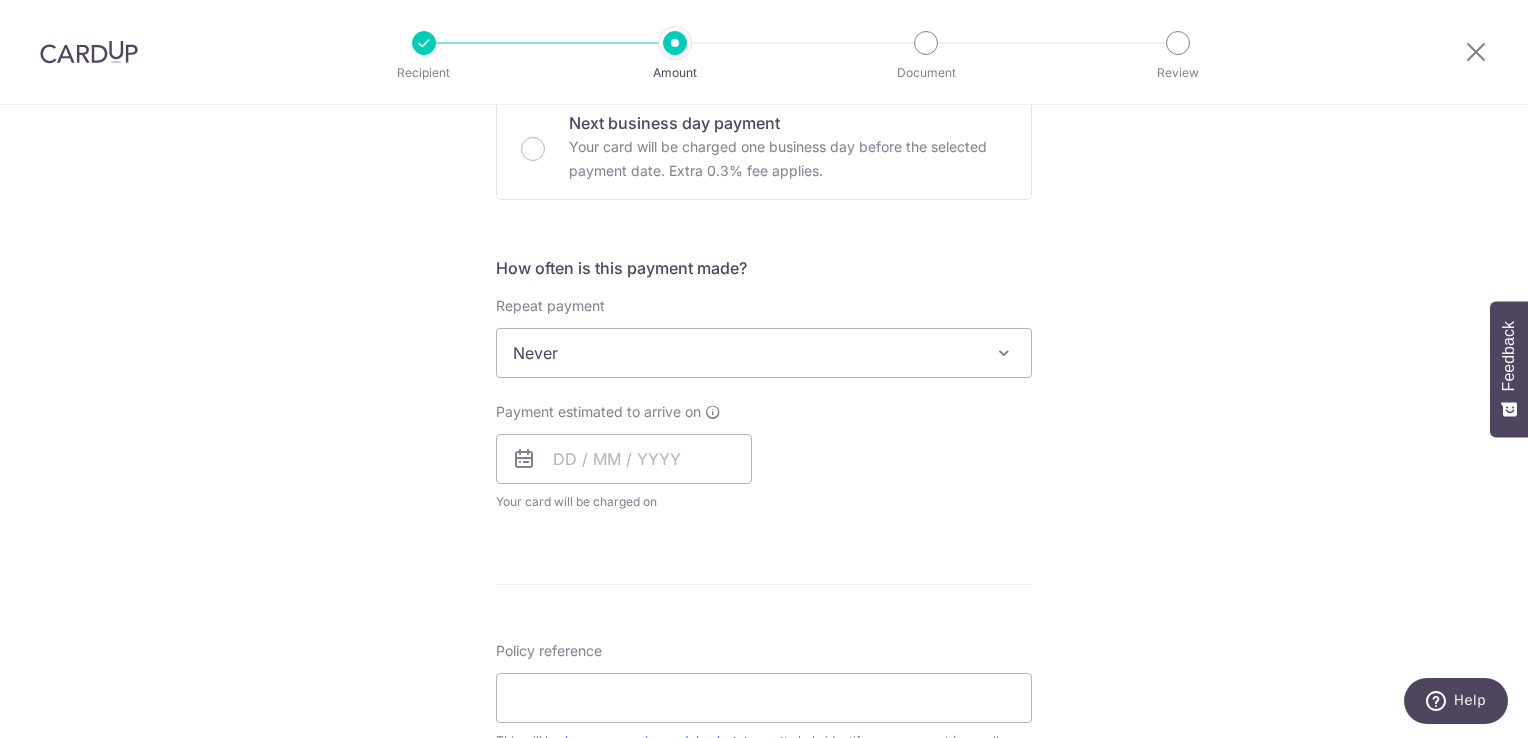 scroll, scrollTop: 661, scrollLeft: 0, axis: vertical 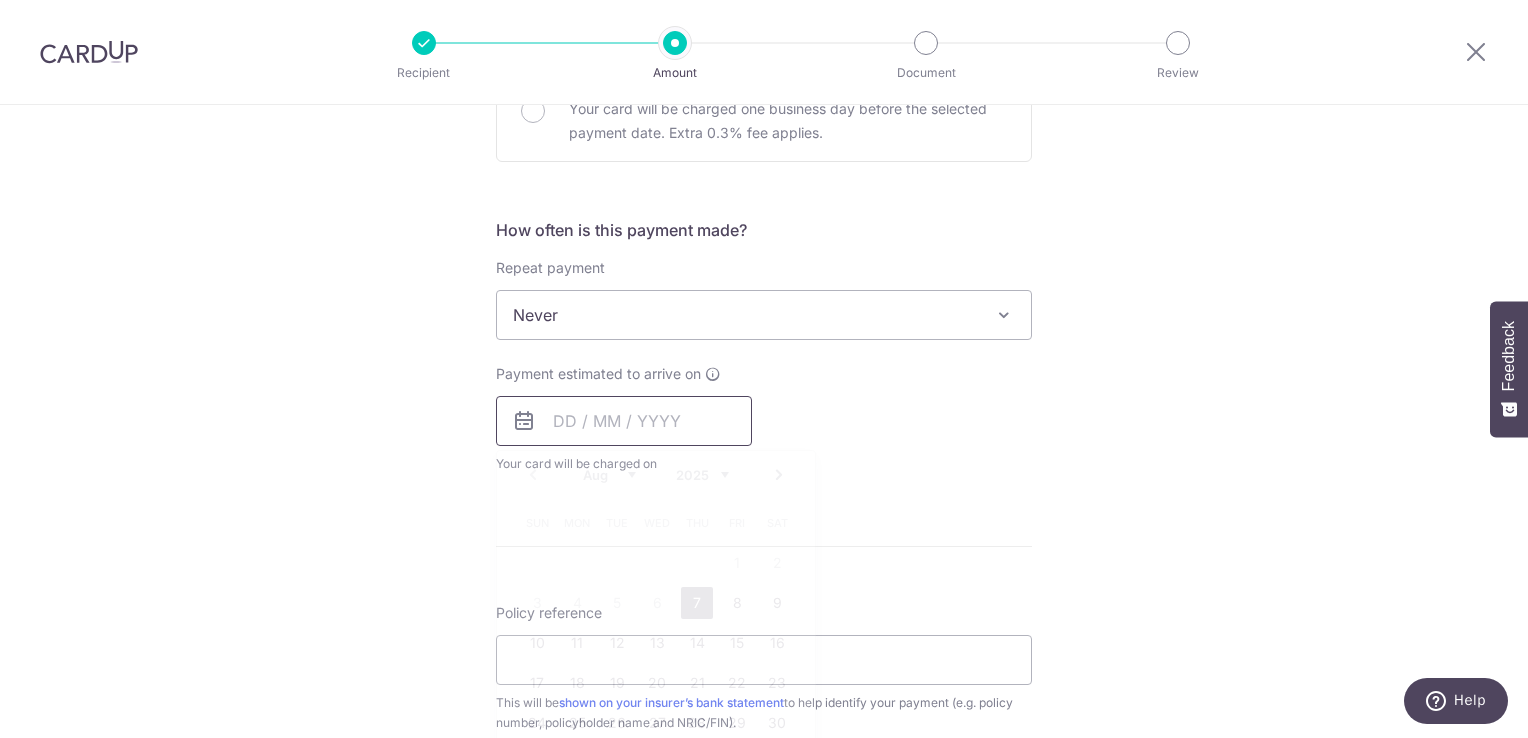 click at bounding box center [624, 421] 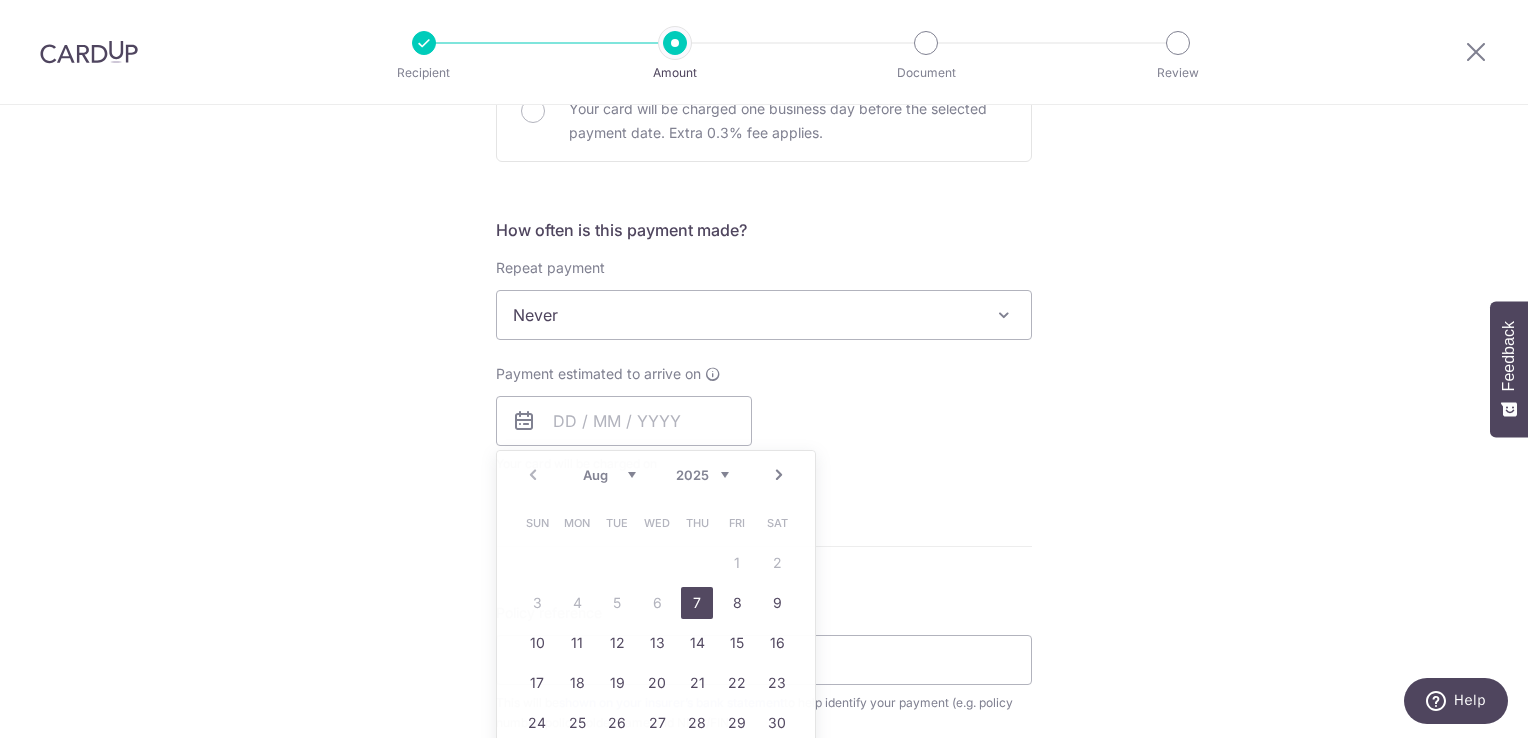 click at bounding box center [89, 52] 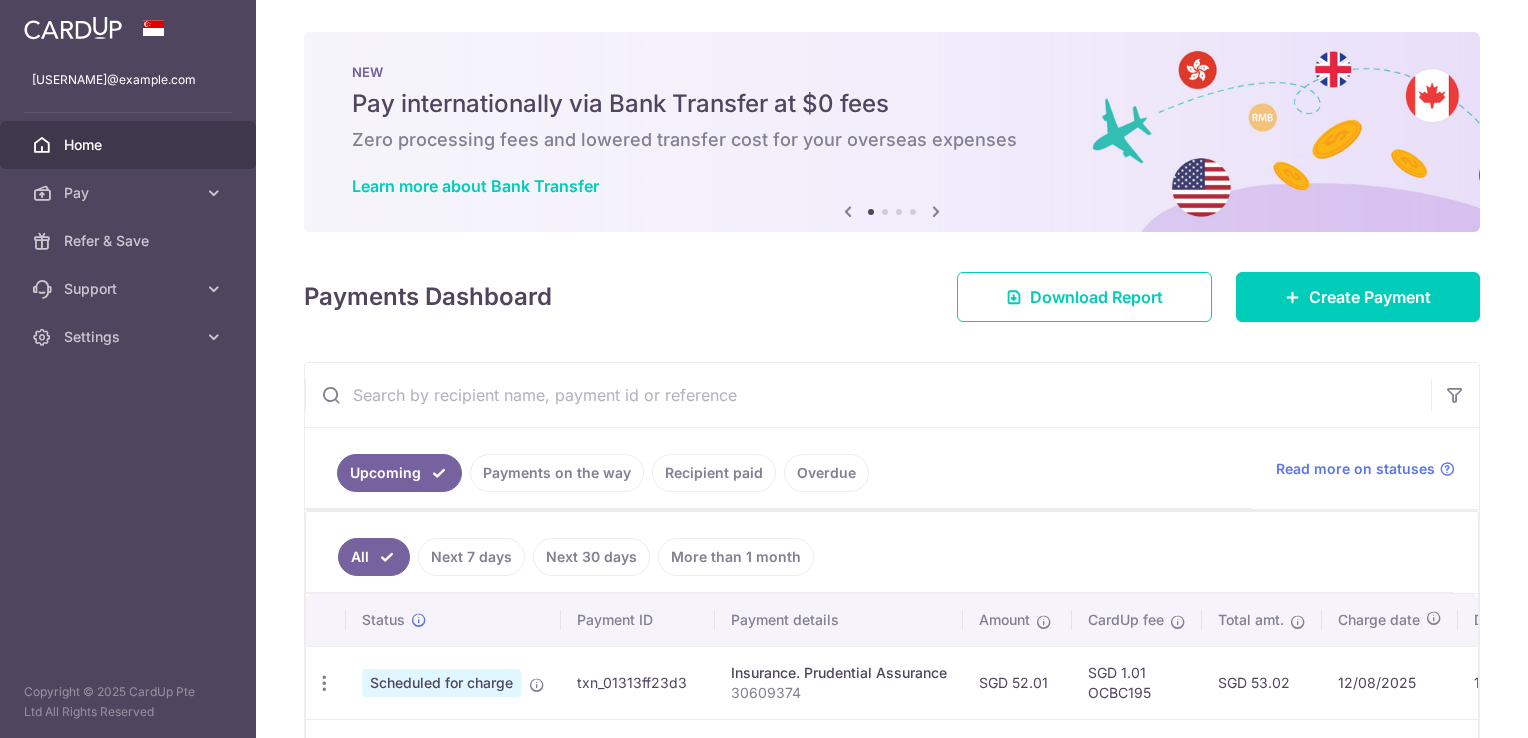 scroll, scrollTop: 376, scrollLeft: 0, axis: vertical 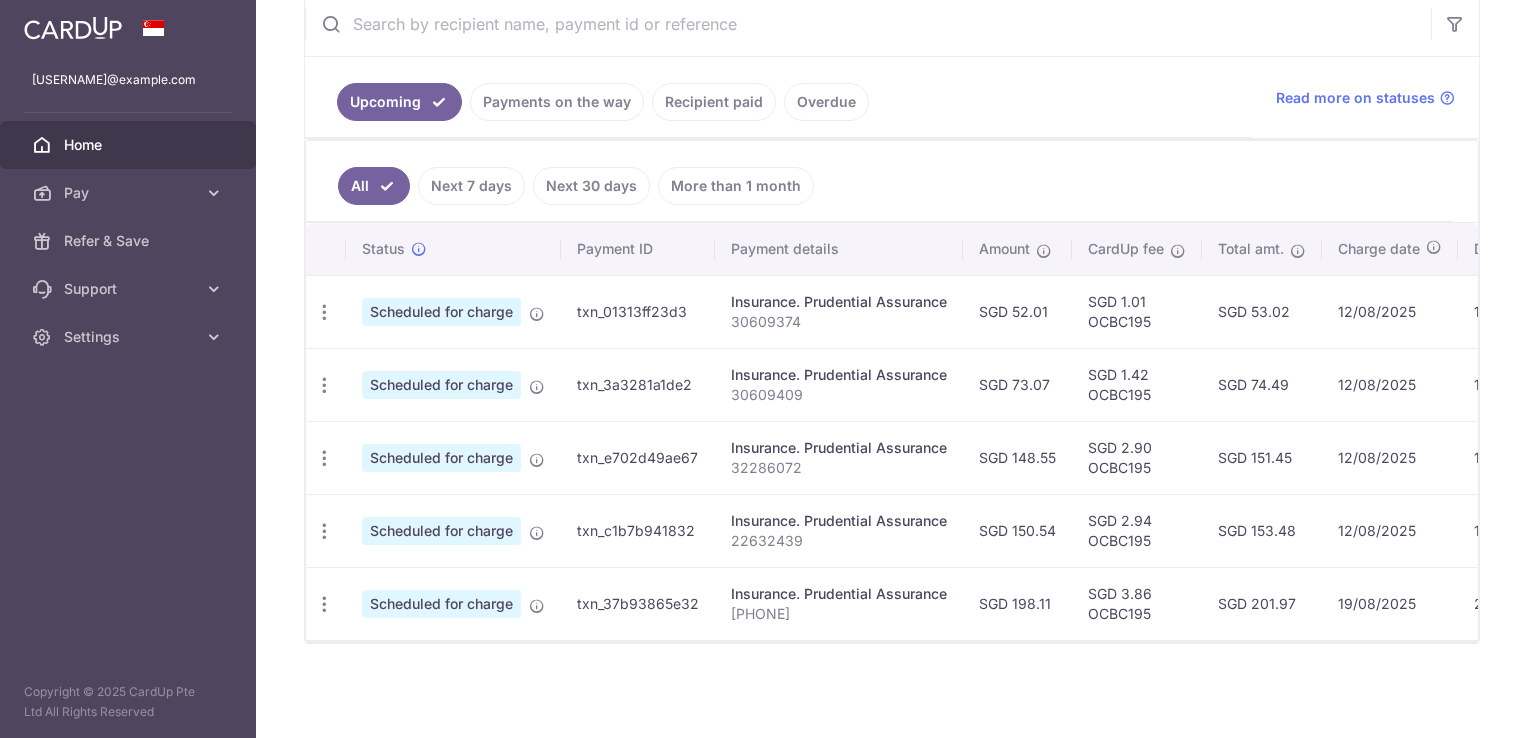 click on "Next 7 days" at bounding box center (471, 186) 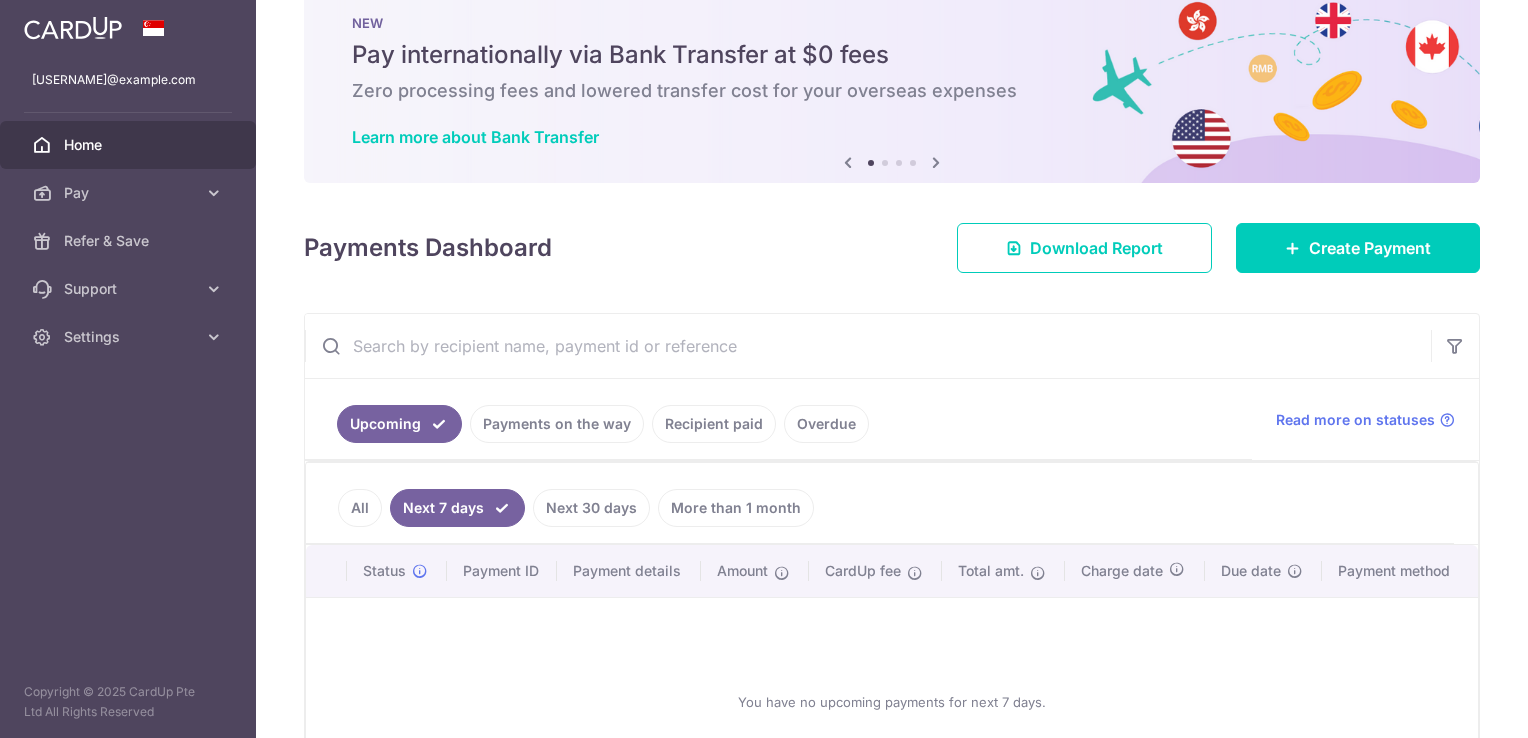 scroll, scrollTop: 211, scrollLeft: 0, axis: vertical 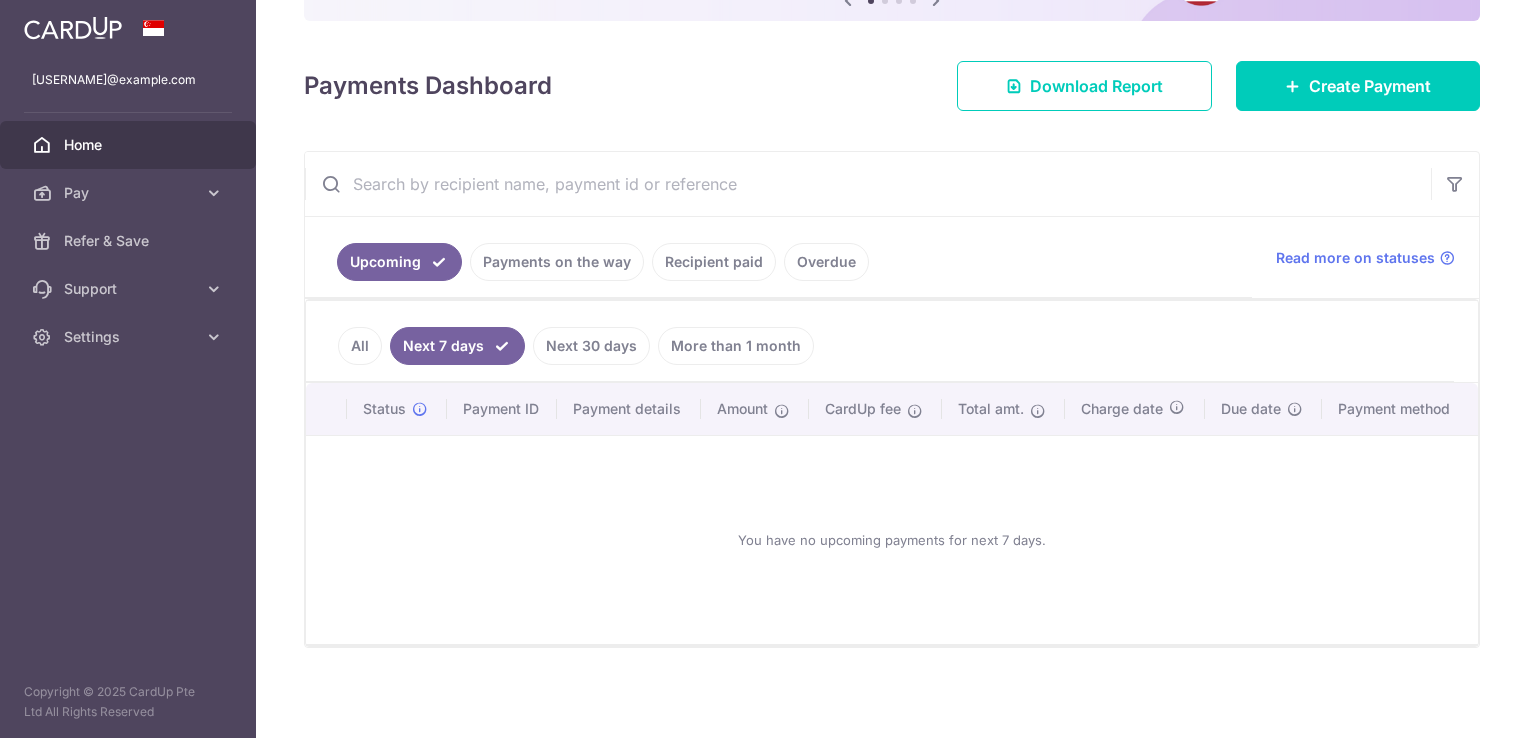 click on "Payments on the way" at bounding box center (557, 262) 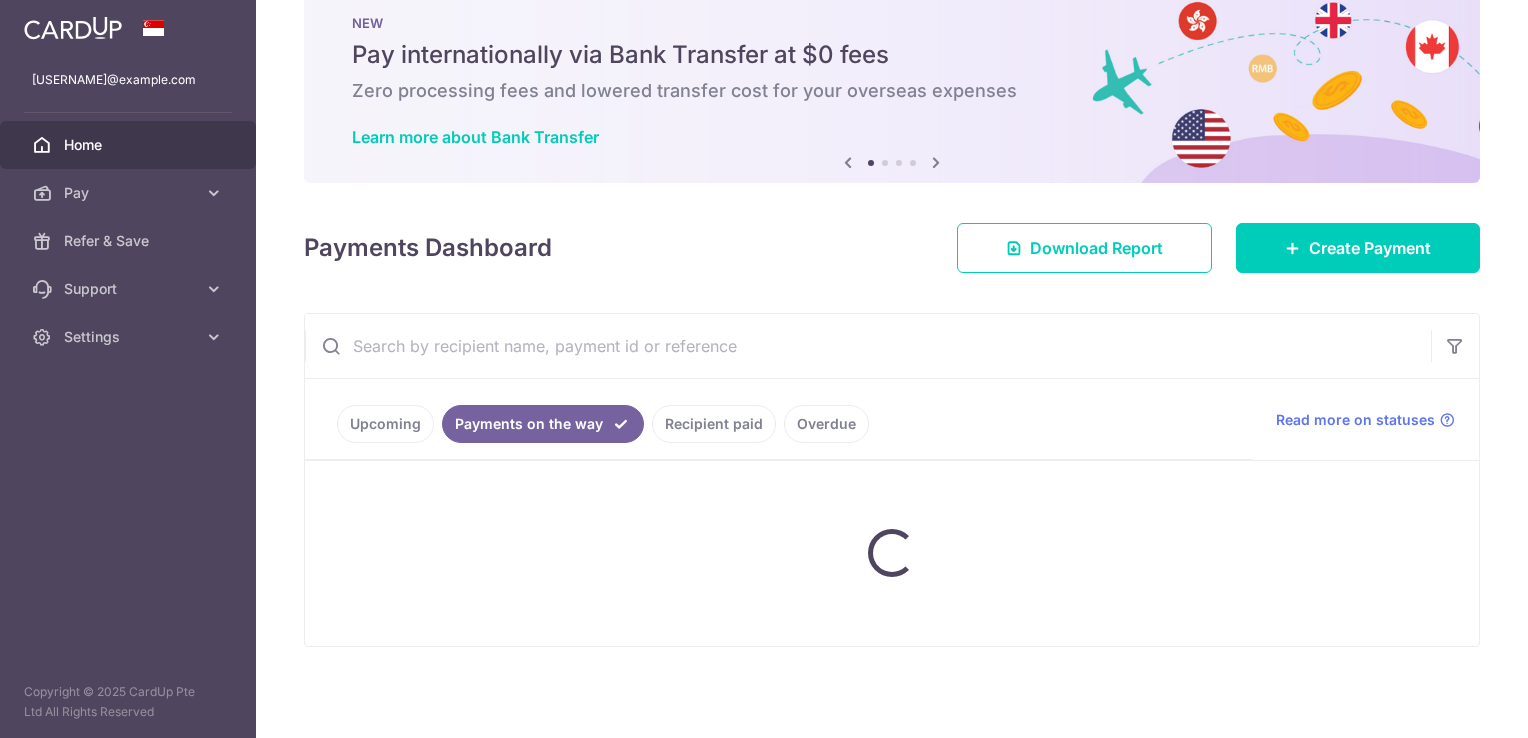 scroll, scrollTop: 1, scrollLeft: 0, axis: vertical 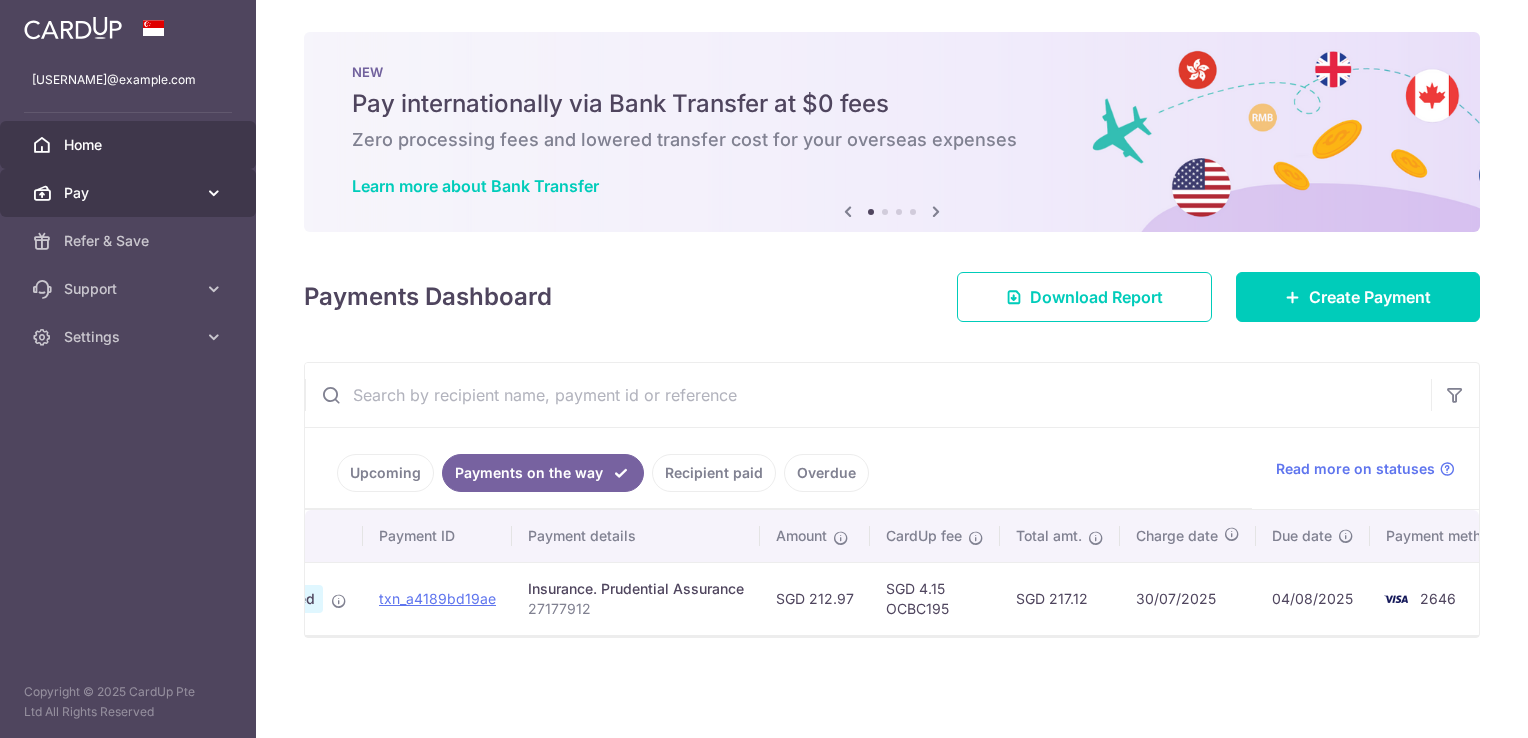 click on "Pay" at bounding box center [130, 193] 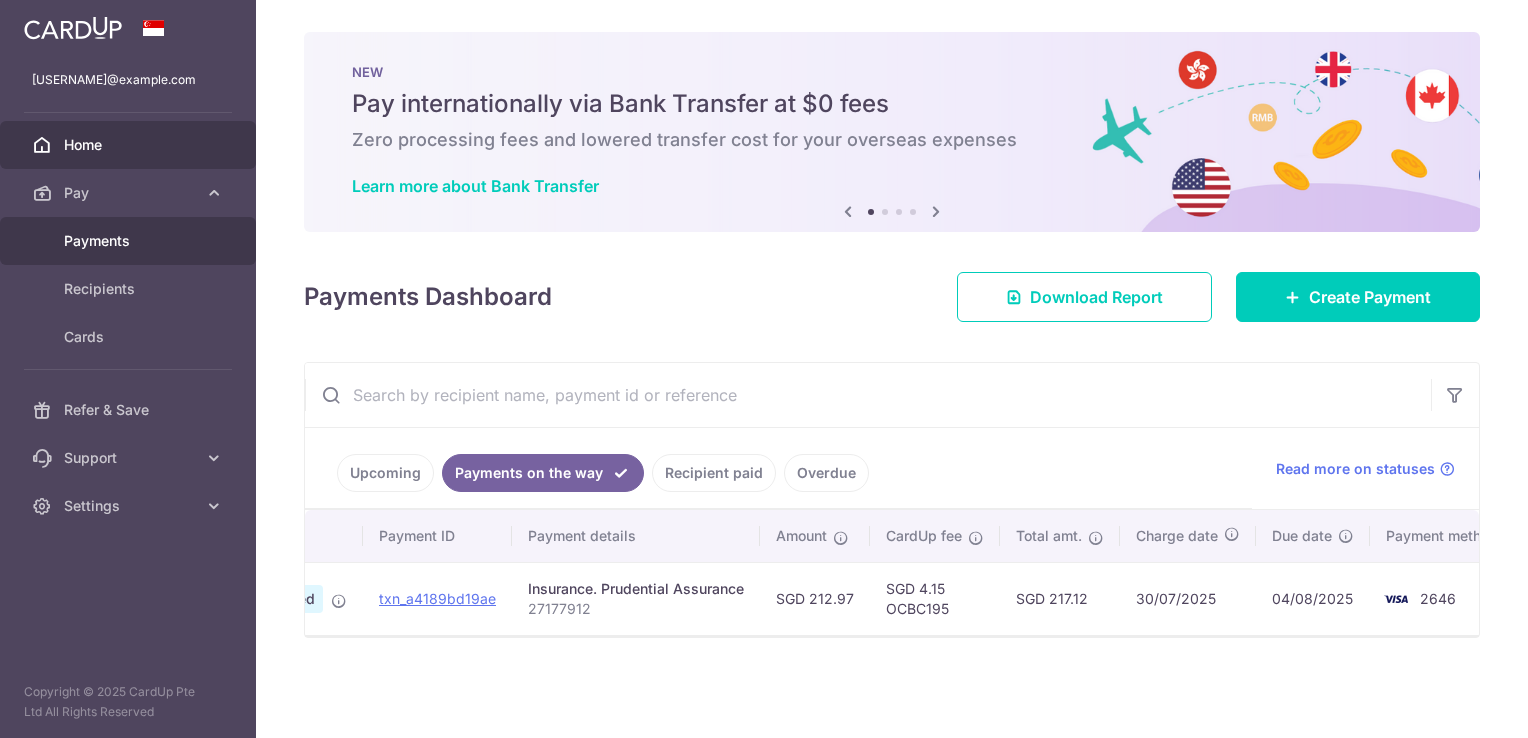 click on "Payments" at bounding box center [128, 241] 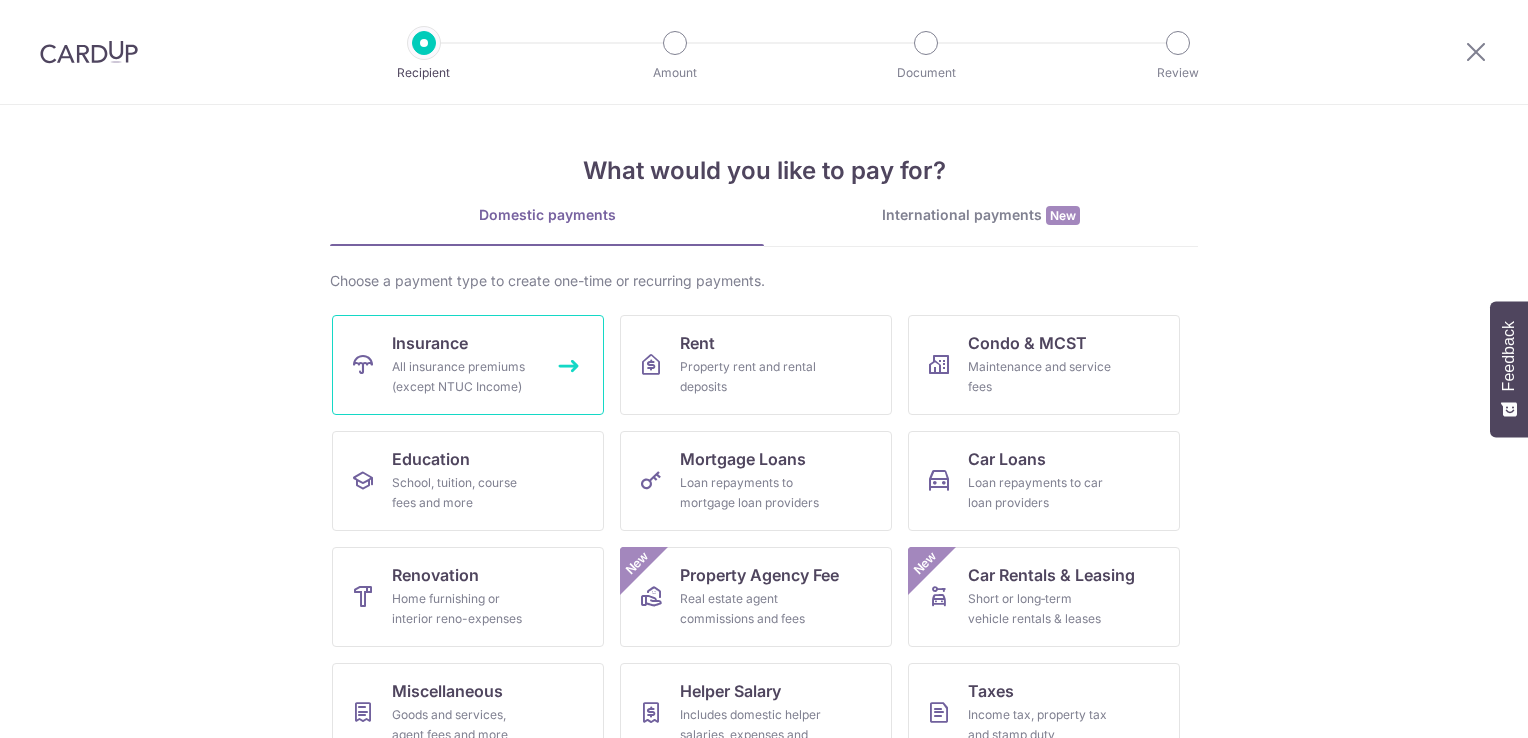 scroll, scrollTop: 0, scrollLeft: 0, axis: both 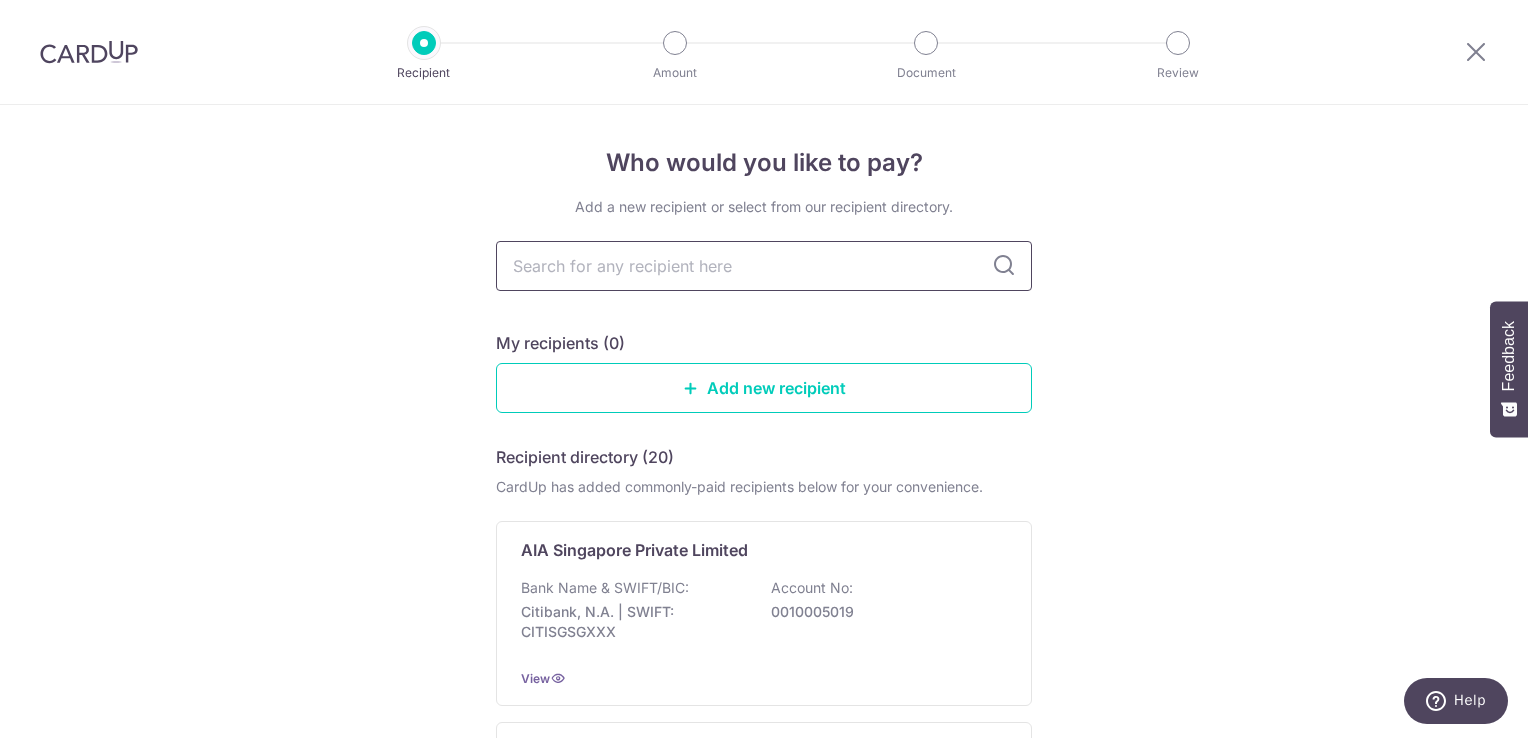 click at bounding box center (764, 266) 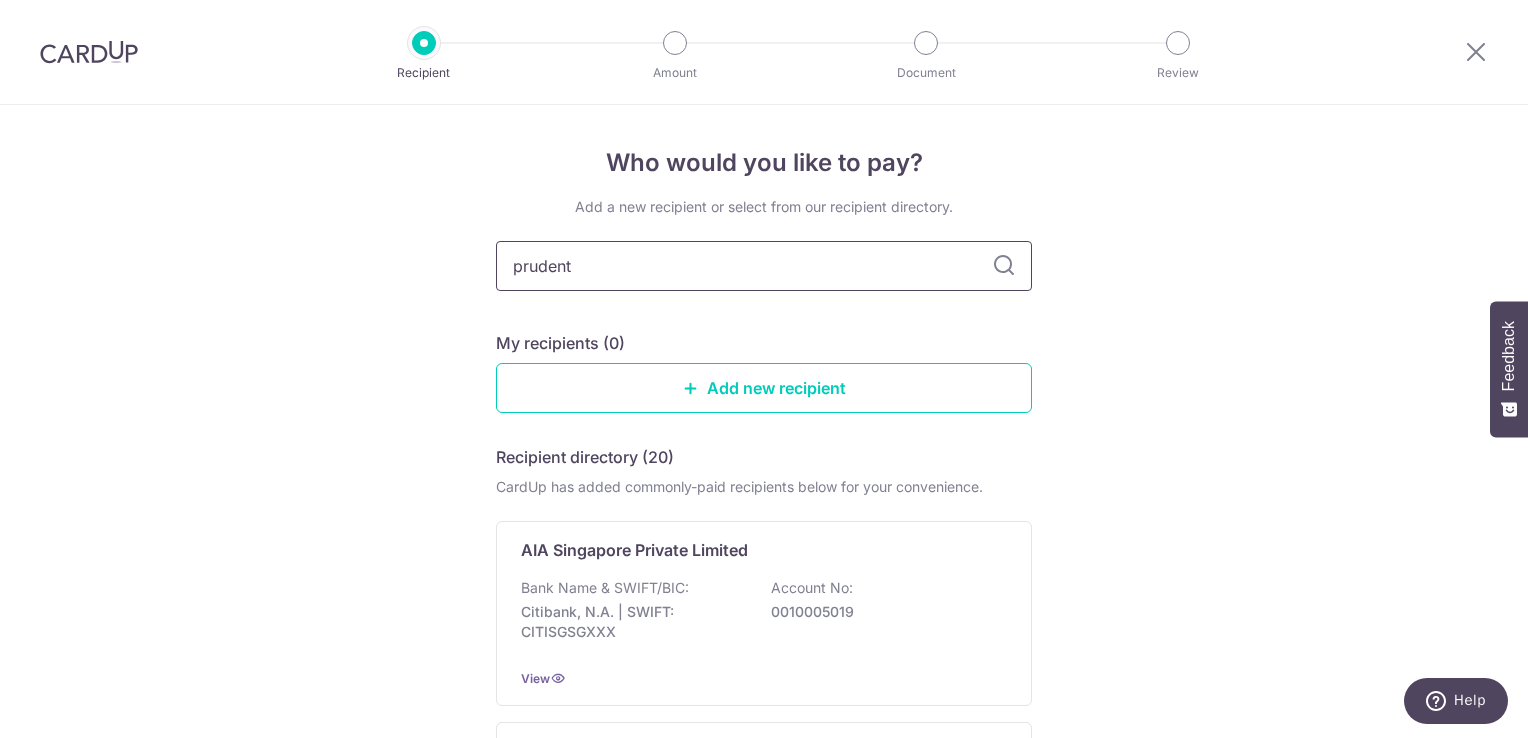 type on "prudent" 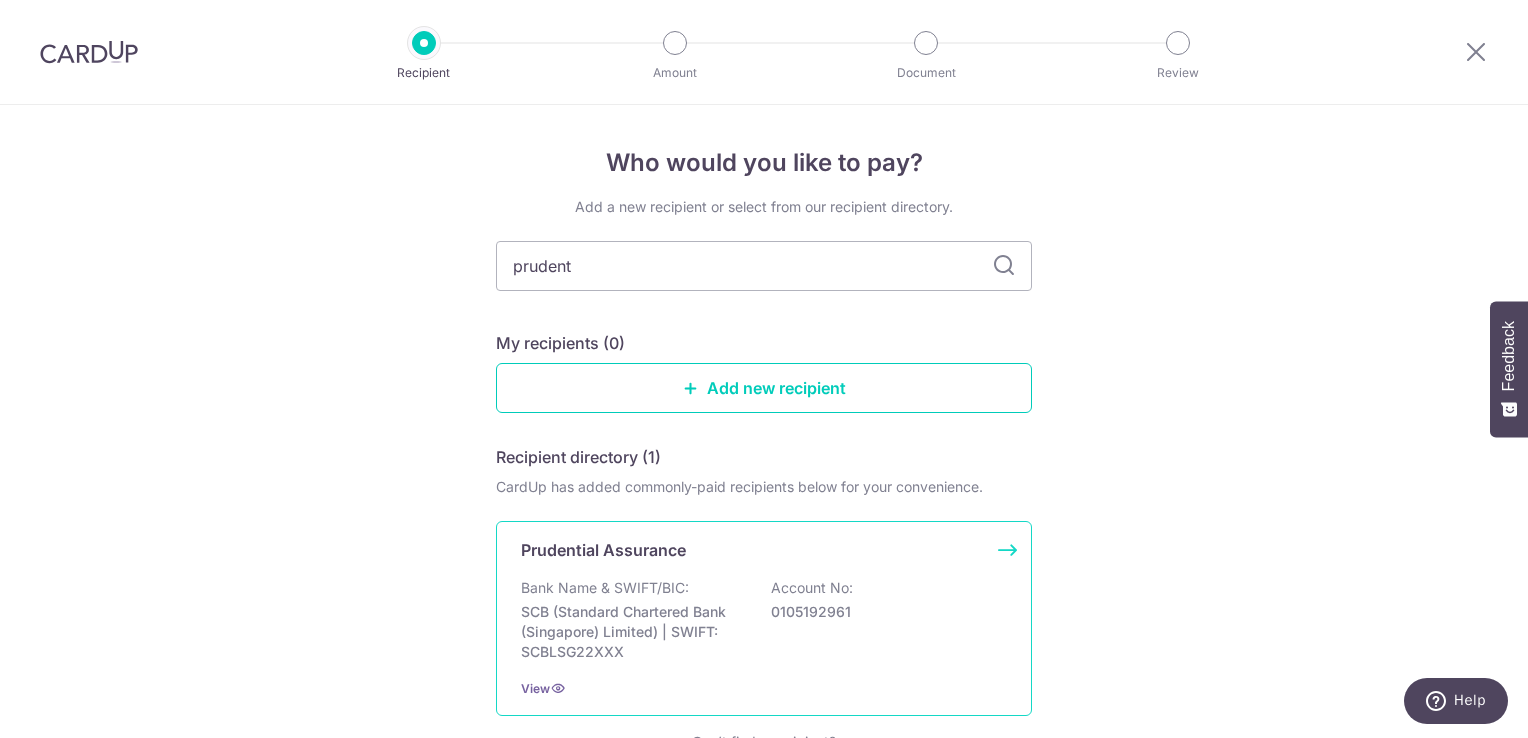 click on "SCB (Standard Chartered Bank (Singapore) Limited) | SWIFT: SCBLSG22XXX" at bounding box center (633, 632) 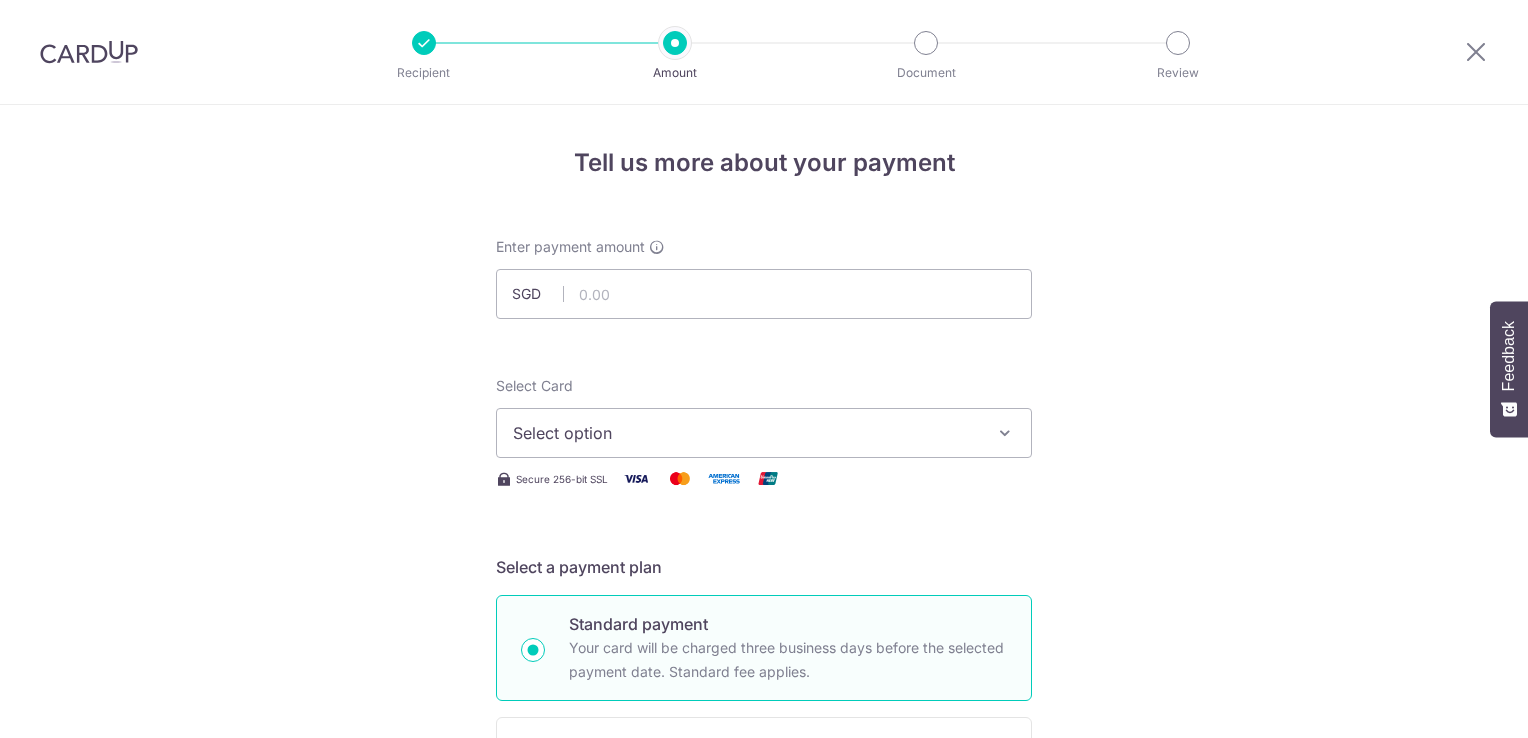 scroll, scrollTop: 0, scrollLeft: 0, axis: both 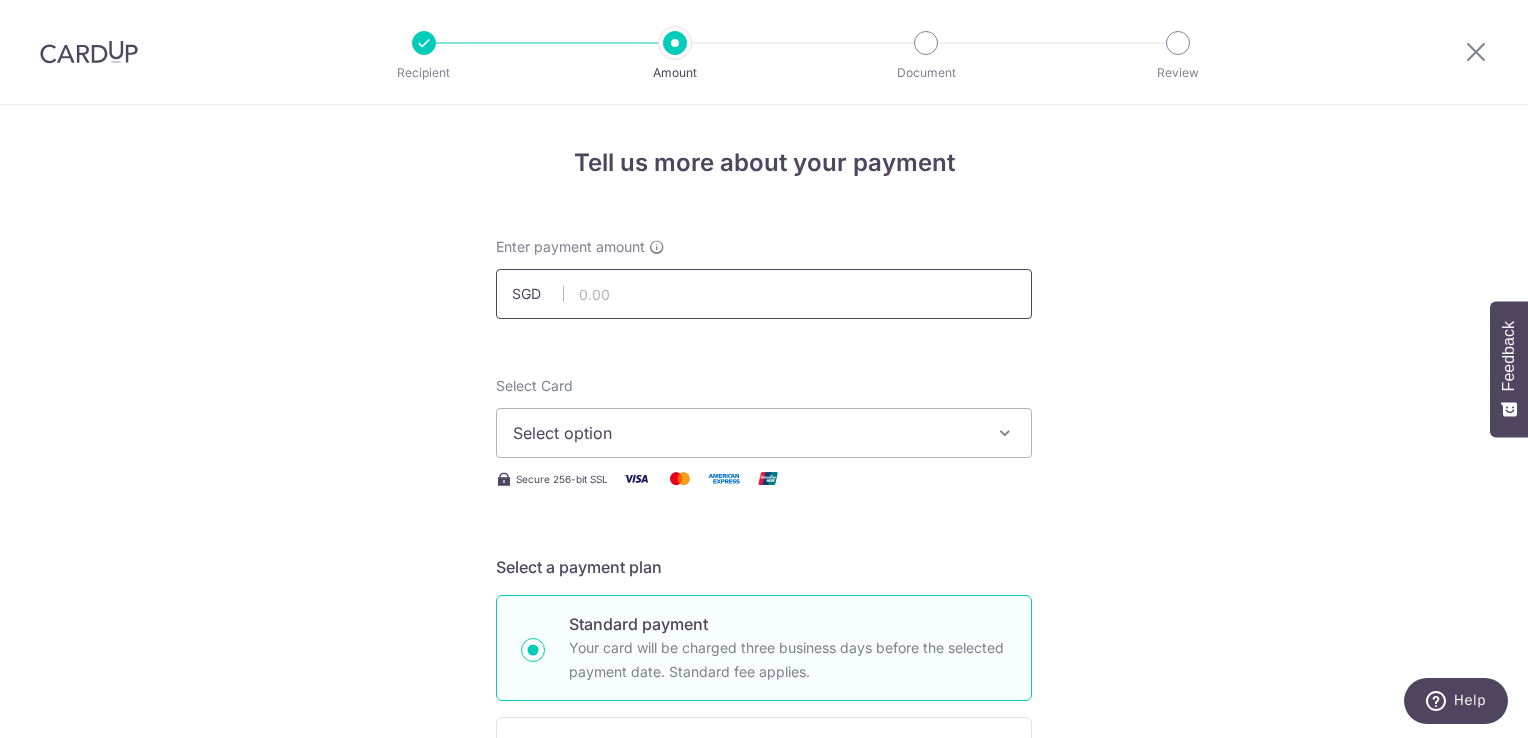 click at bounding box center (764, 294) 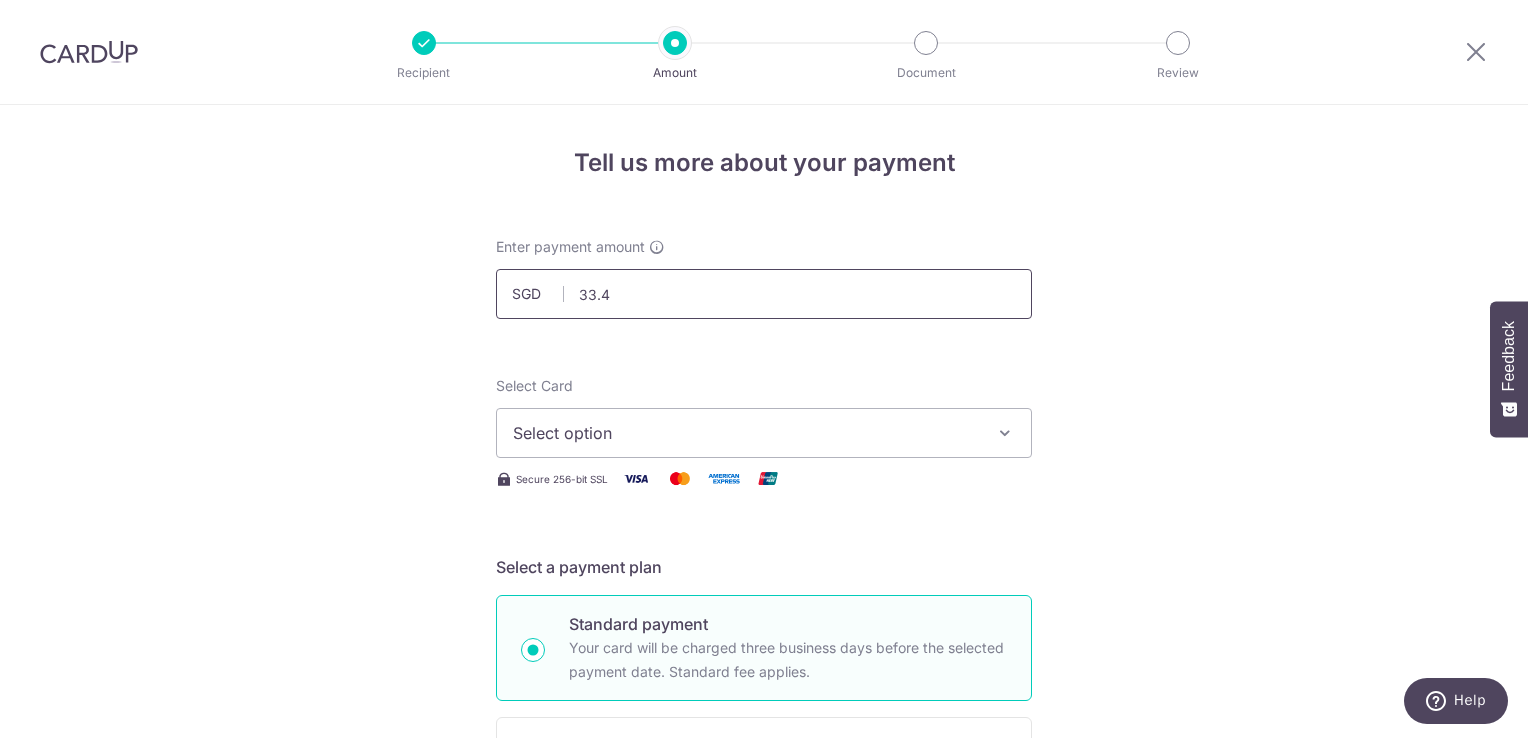 type on "33.47" 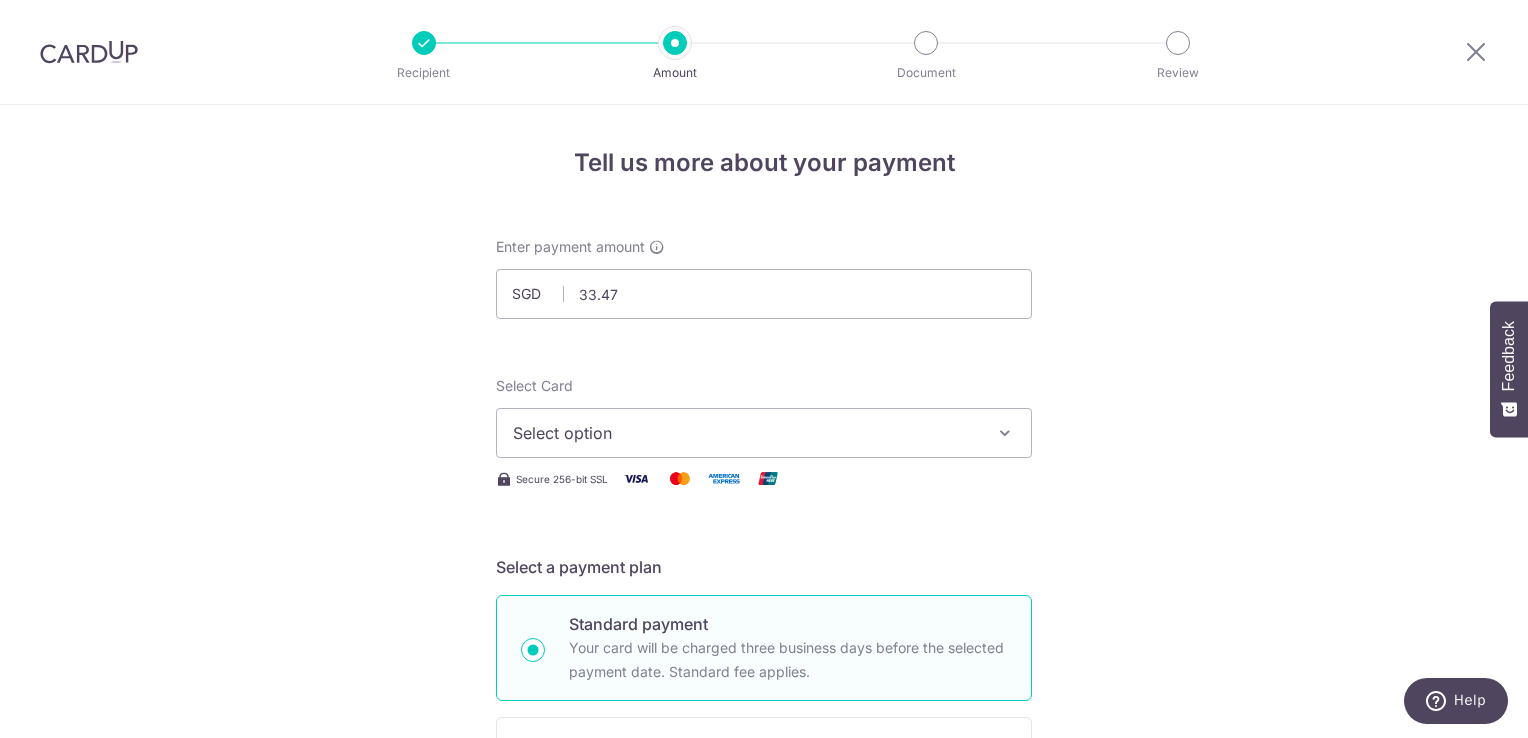 click on "Tell us more about your payment
Enter payment amount
SGD
33.47
33.47
Select Card
Select option
Add credit card
Your Cards
**** 2646
Secure 256-bit SSL
Text
New card details
Card
Secure 256-bit SSL" at bounding box center (764, 1009) 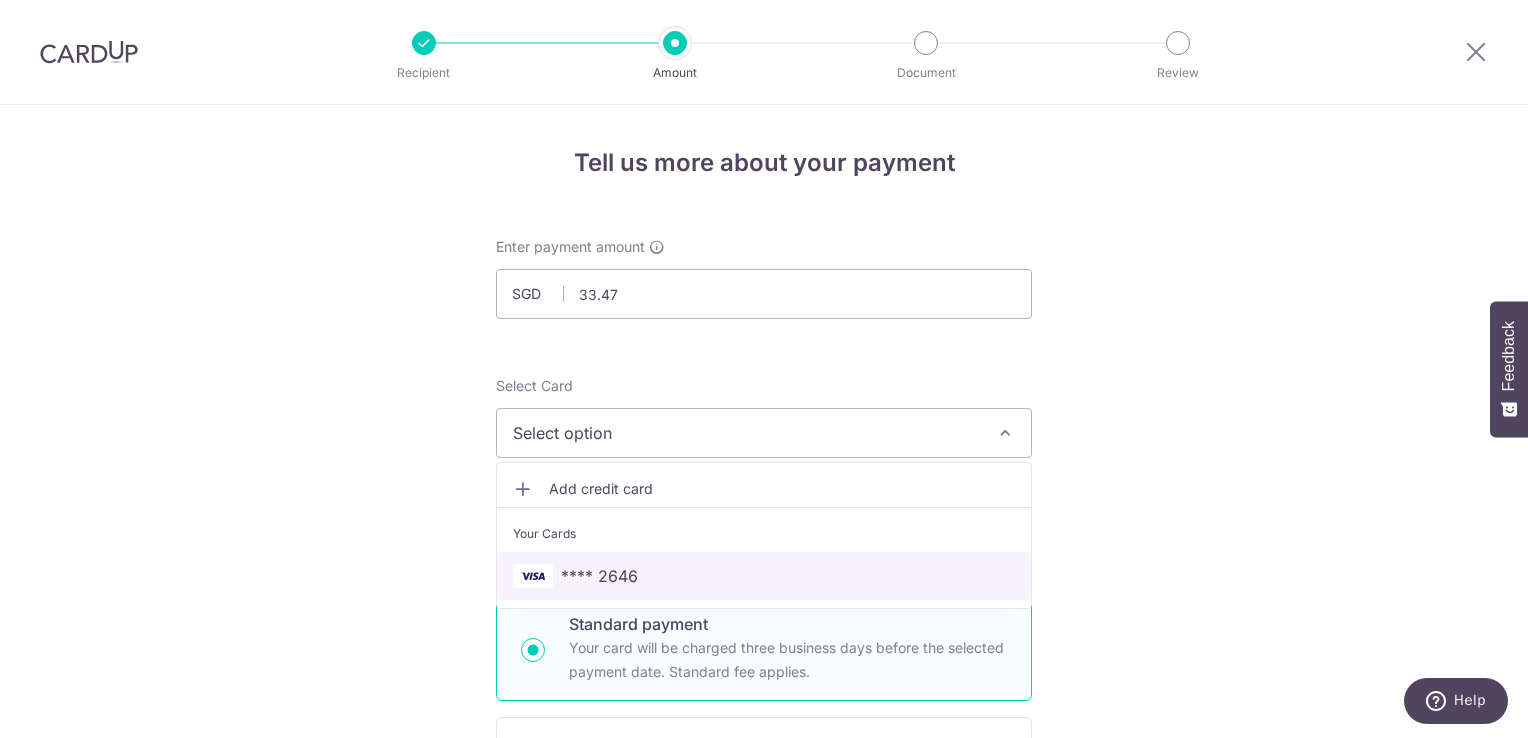 click on "**** 2646" at bounding box center (764, 576) 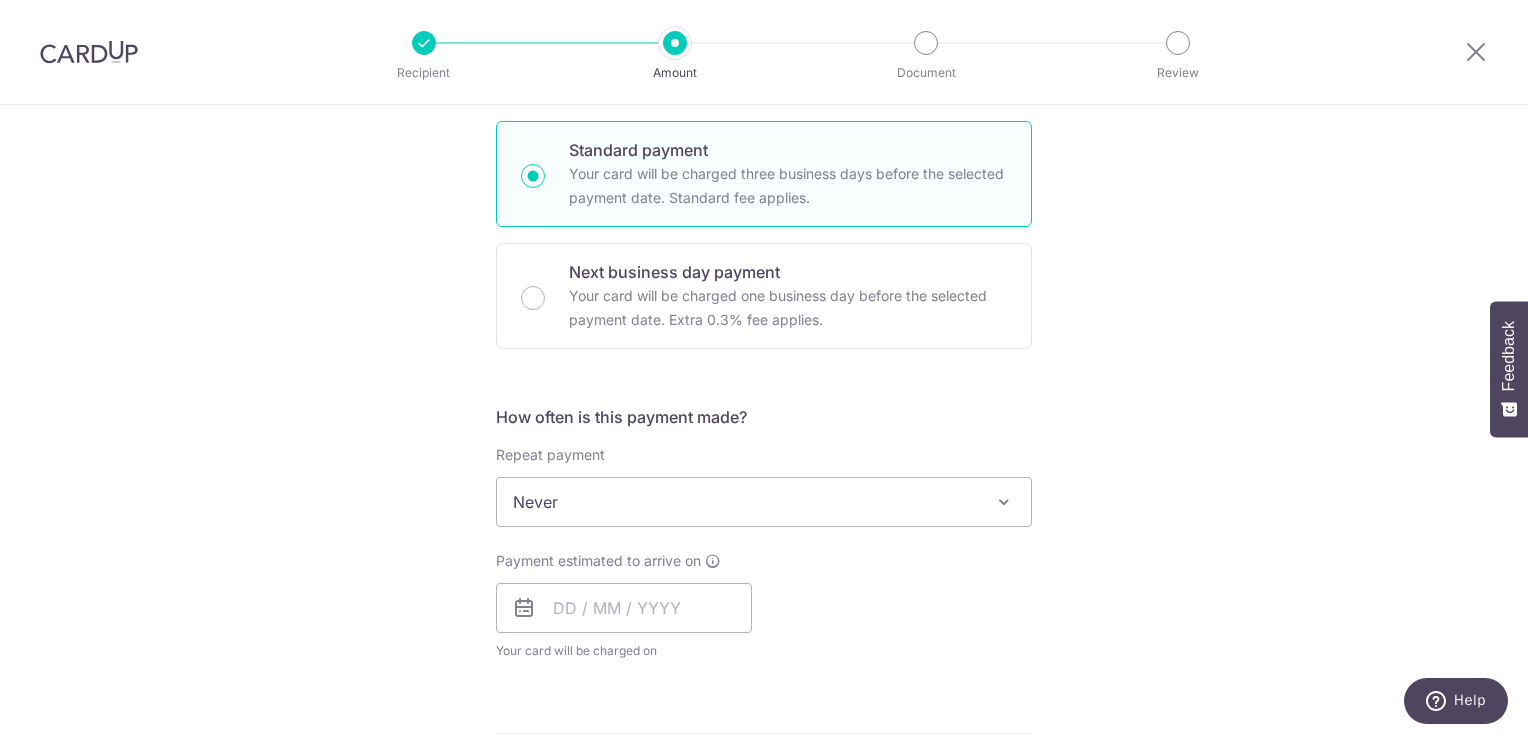 scroll, scrollTop: 477, scrollLeft: 0, axis: vertical 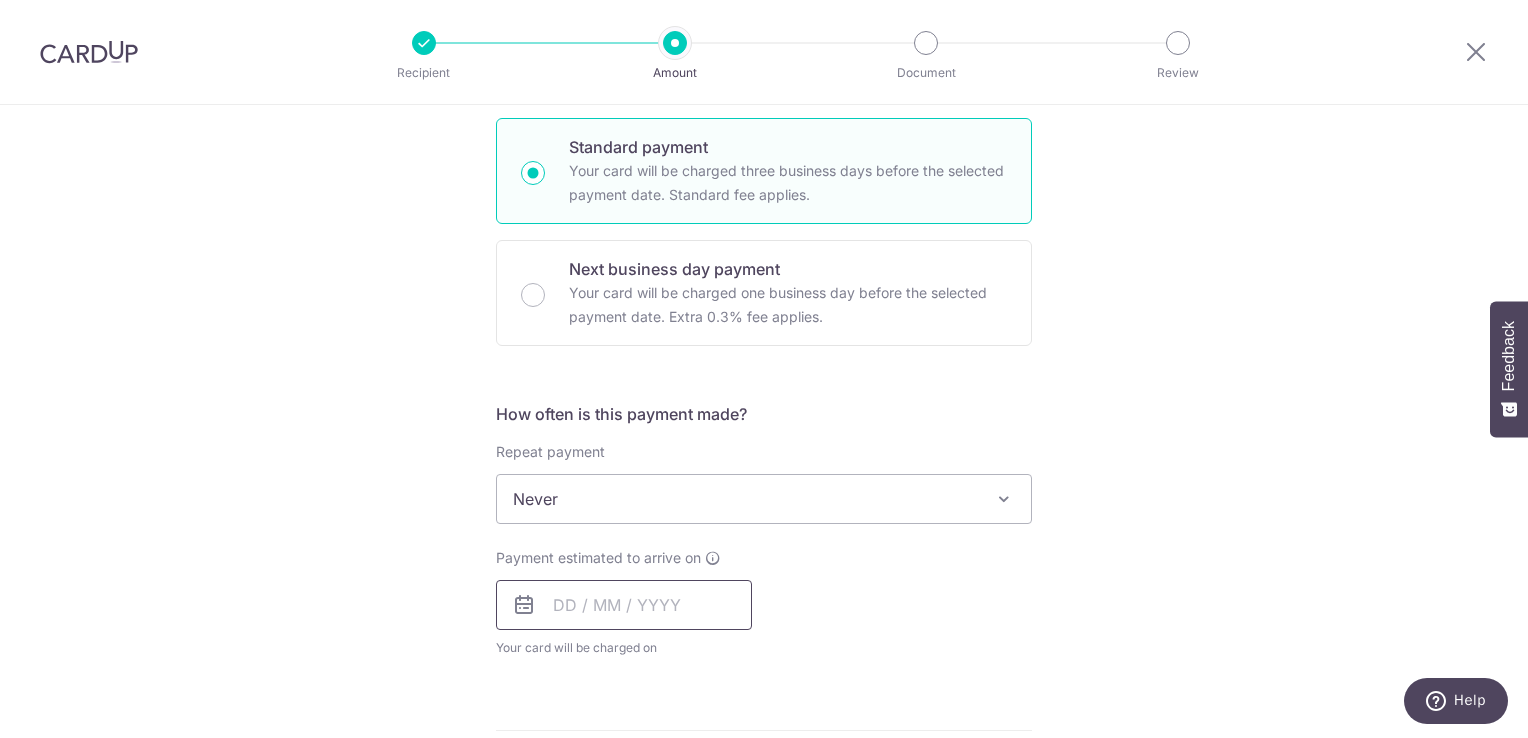 click at bounding box center [624, 605] 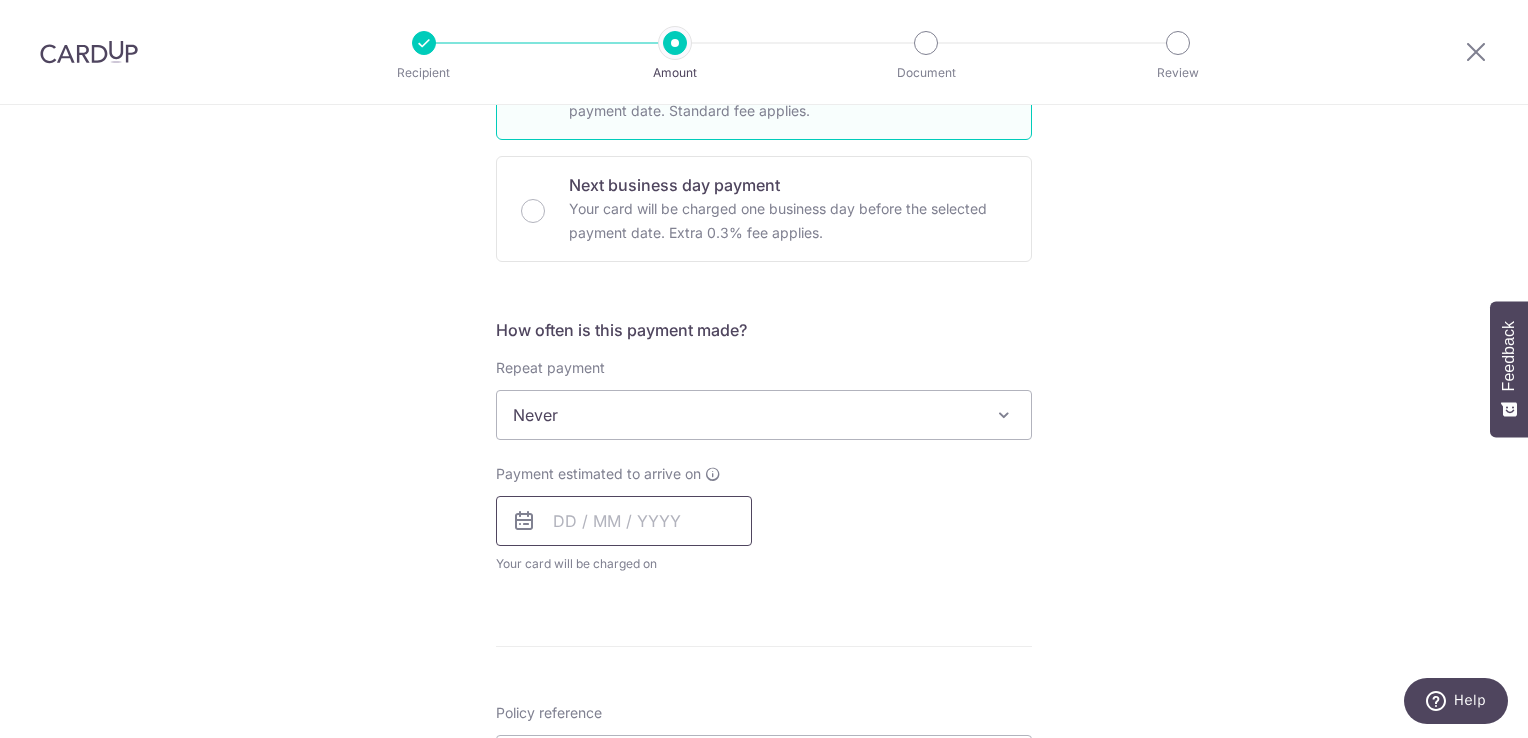 scroll, scrollTop: 551, scrollLeft: 0, axis: vertical 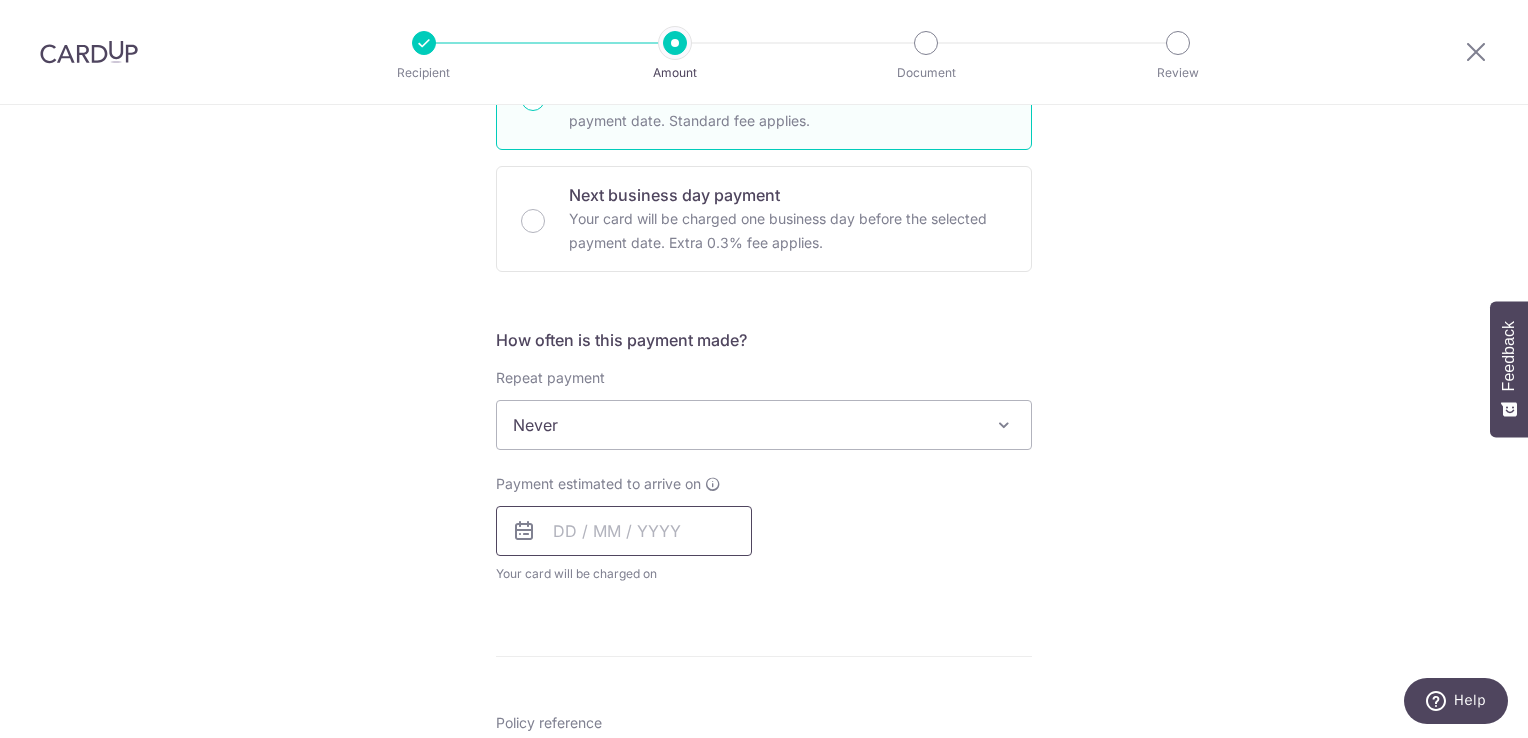click at bounding box center [624, 531] 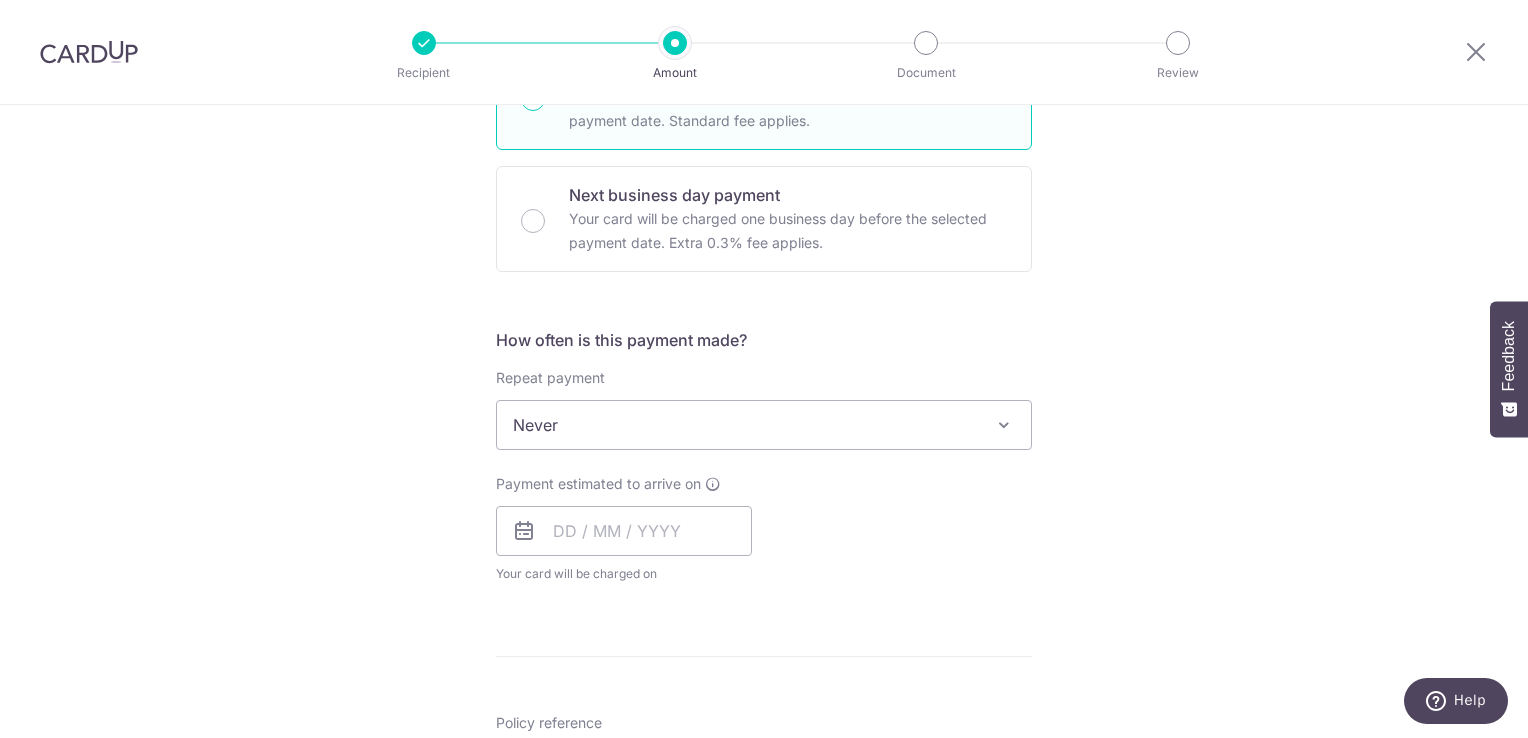 click on "Payment estimated to arrive on
Prev Next Aug Sep Oct Nov Dec 2025 2026 2027 2028 2029 2030 2031 2032 2033 2034 2035 Sun Mon Tue Wed Thu Fri Sat           1 2 3 4 5 6 7 8 9 10 11 12 13 14 15 16 17 18 19 20 21 22 23 24 25 26 27 28 29 30 31             Why are some dates not available?
Your card will be charged on   for the first payment
* If your payment is funded by  9:00am SGT on Tuesday 05/08/2025
05/08/2025
No. of Payments" at bounding box center [764, 529] 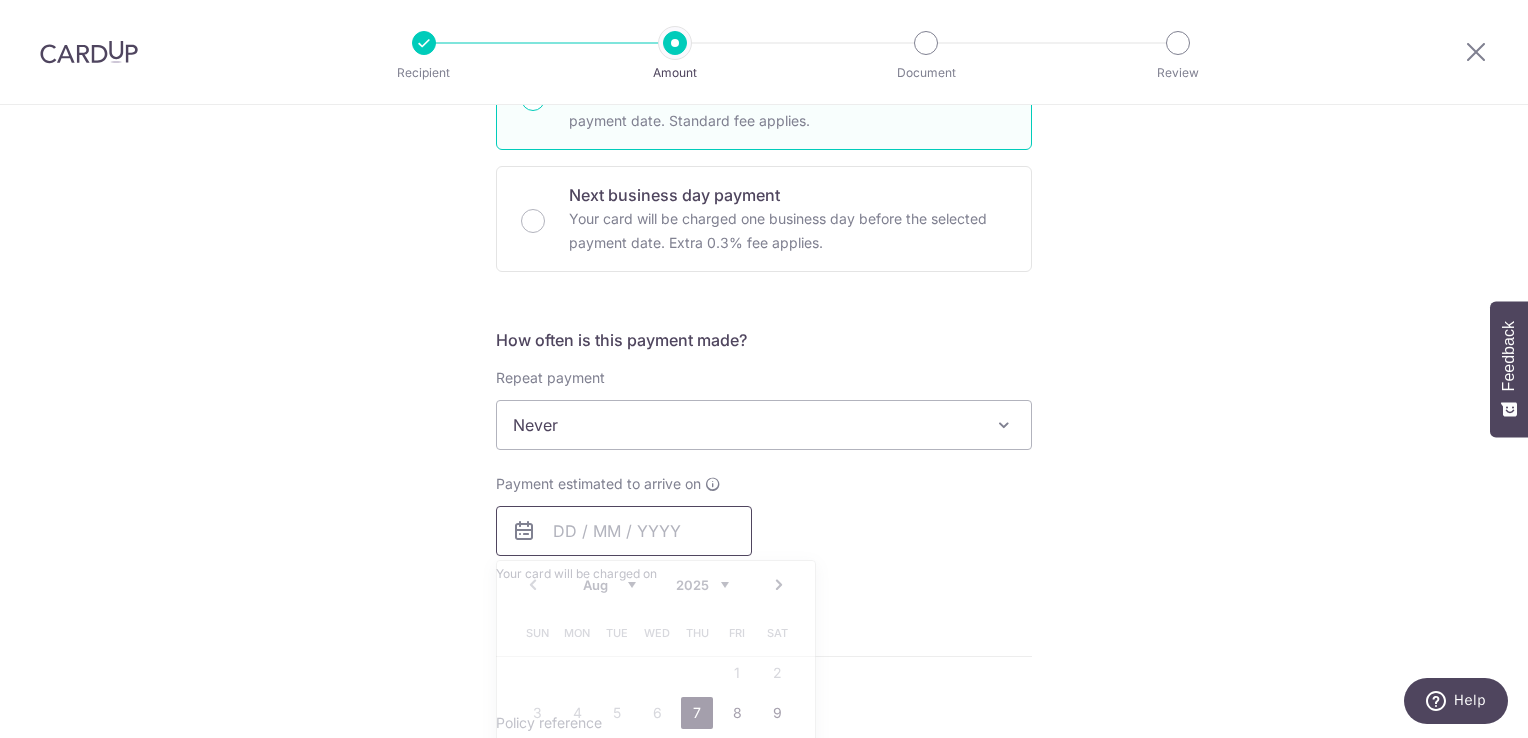 click at bounding box center (624, 531) 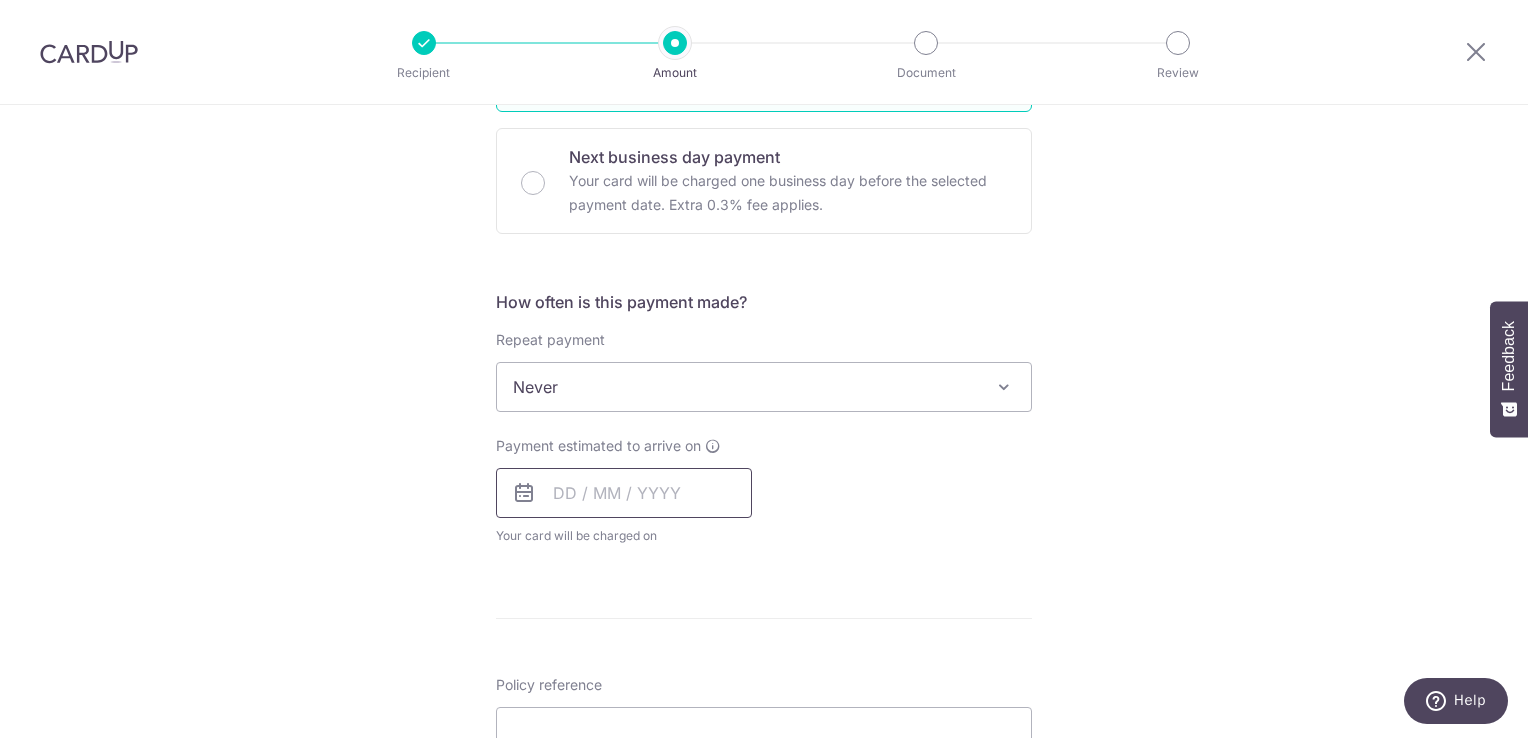 scroll, scrollTop: 634, scrollLeft: 0, axis: vertical 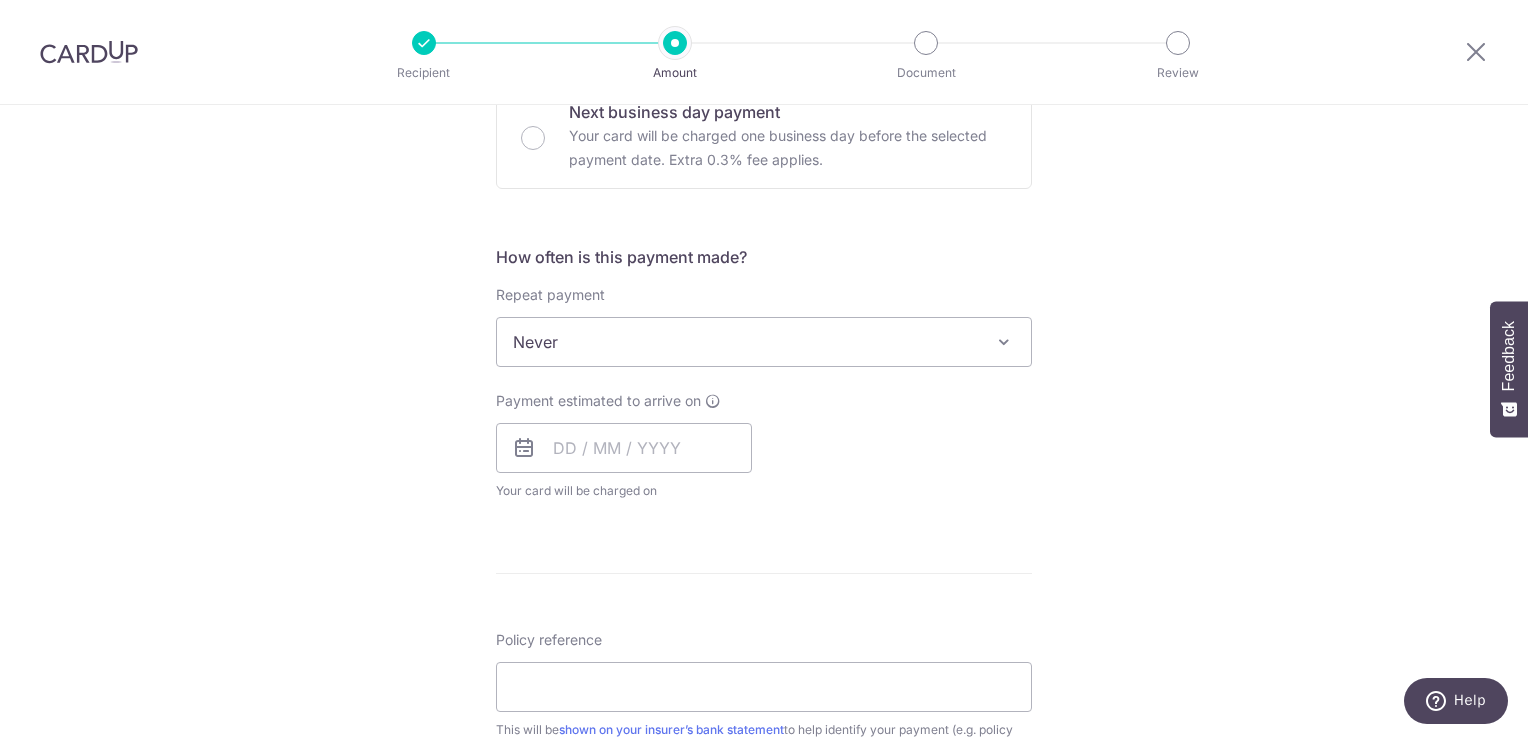 click on "Payment estimated to arrive on
Prev Next Aug Sep Oct Nov Dec 2025 2026 2027 2028 2029 2030 2031 2032 2033 2034 2035 Sun Mon Tue Wed Thu Fri Sat           1 2 3 4 5 6 7 8 9 10 11 12 13 14 15 16 17 18 19 20 21 22 23 24 25 26 27 28 29 30 31             Why are some dates not available?
Your card will be charged on   for the first payment
* If your payment is funded by  9:00am SGT on Tuesday 05/08/2025
05/08/2025
No. of Payments" at bounding box center [764, 446] 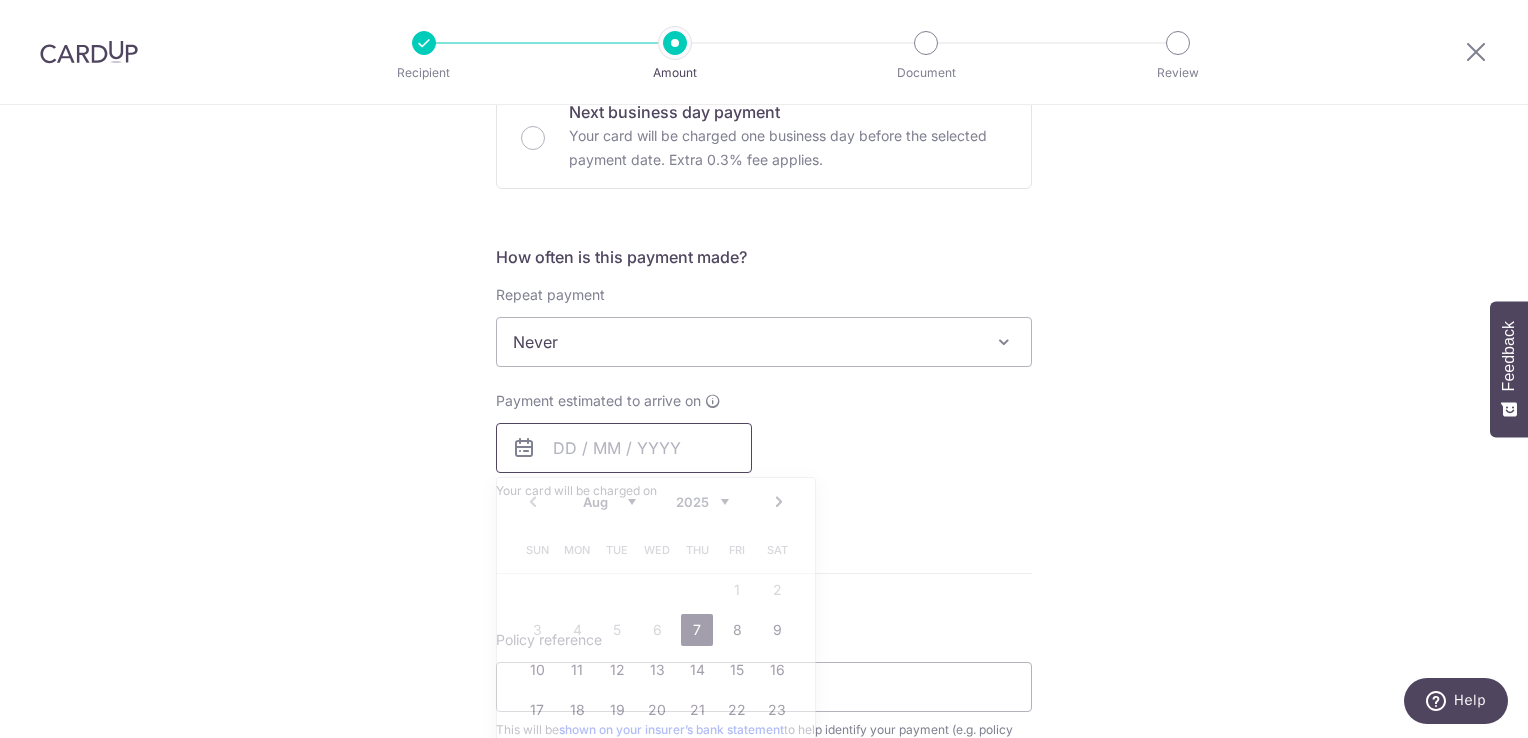 click at bounding box center [624, 448] 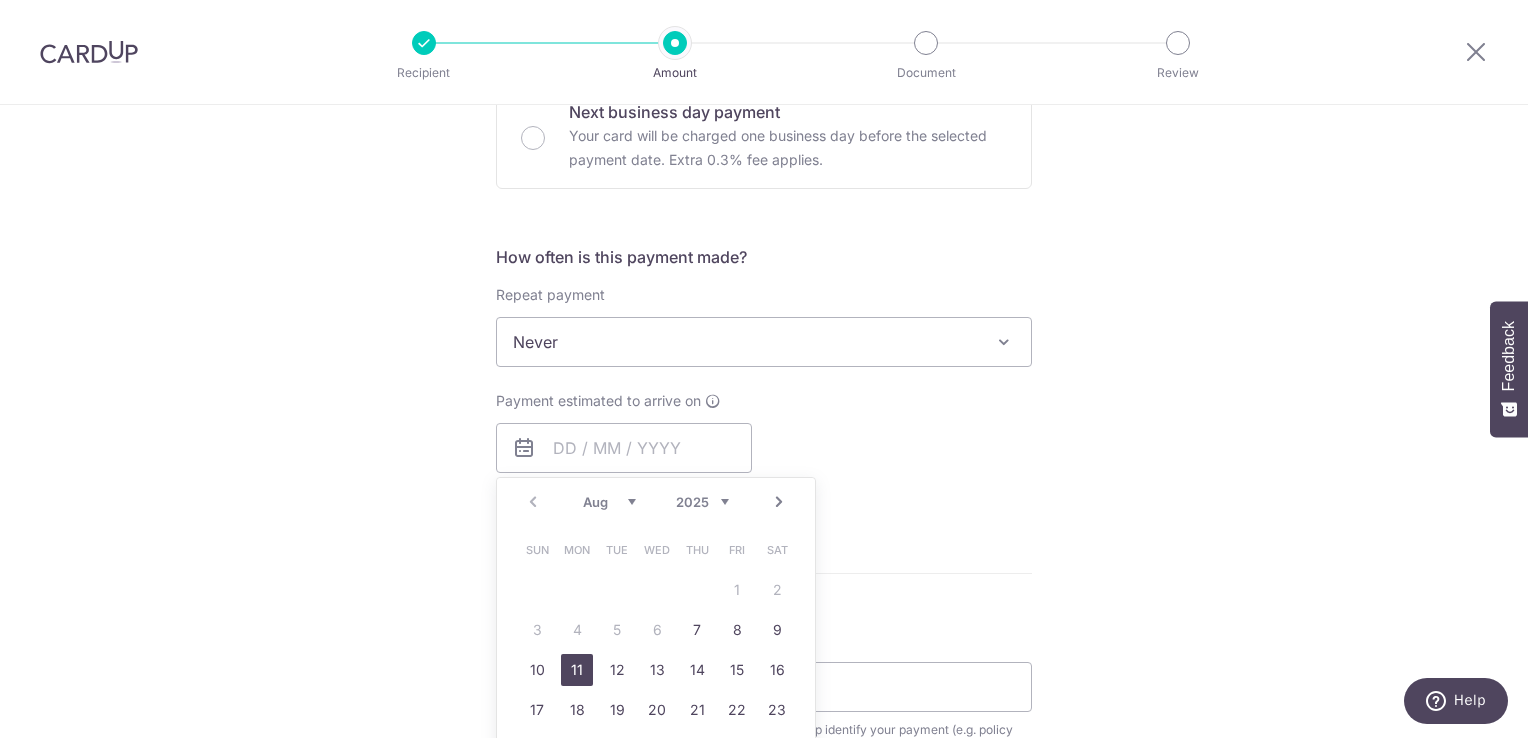 click on "11" at bounding box center (577, 670) 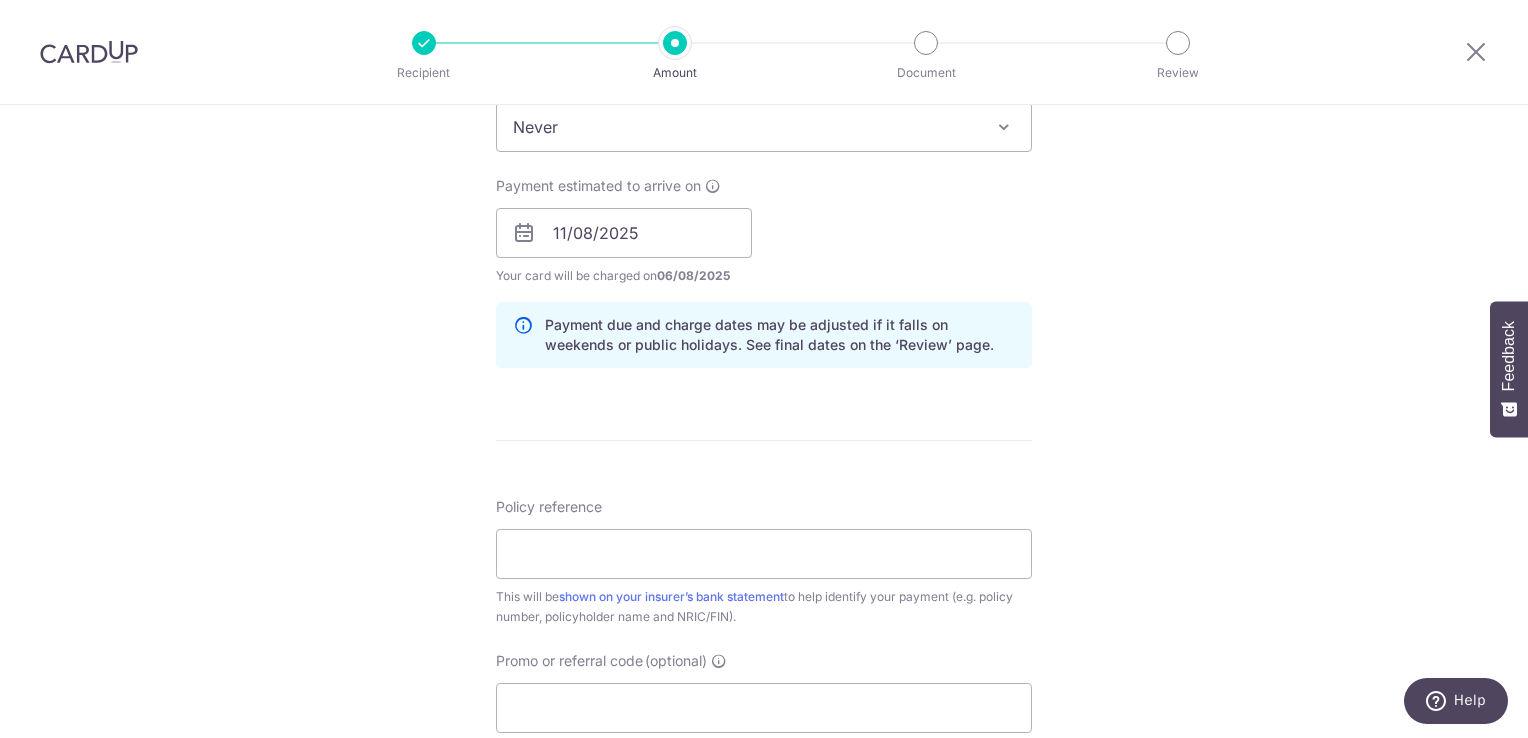 scroll, scrollTop: 855, scrollLeft: 0, axis: vertical 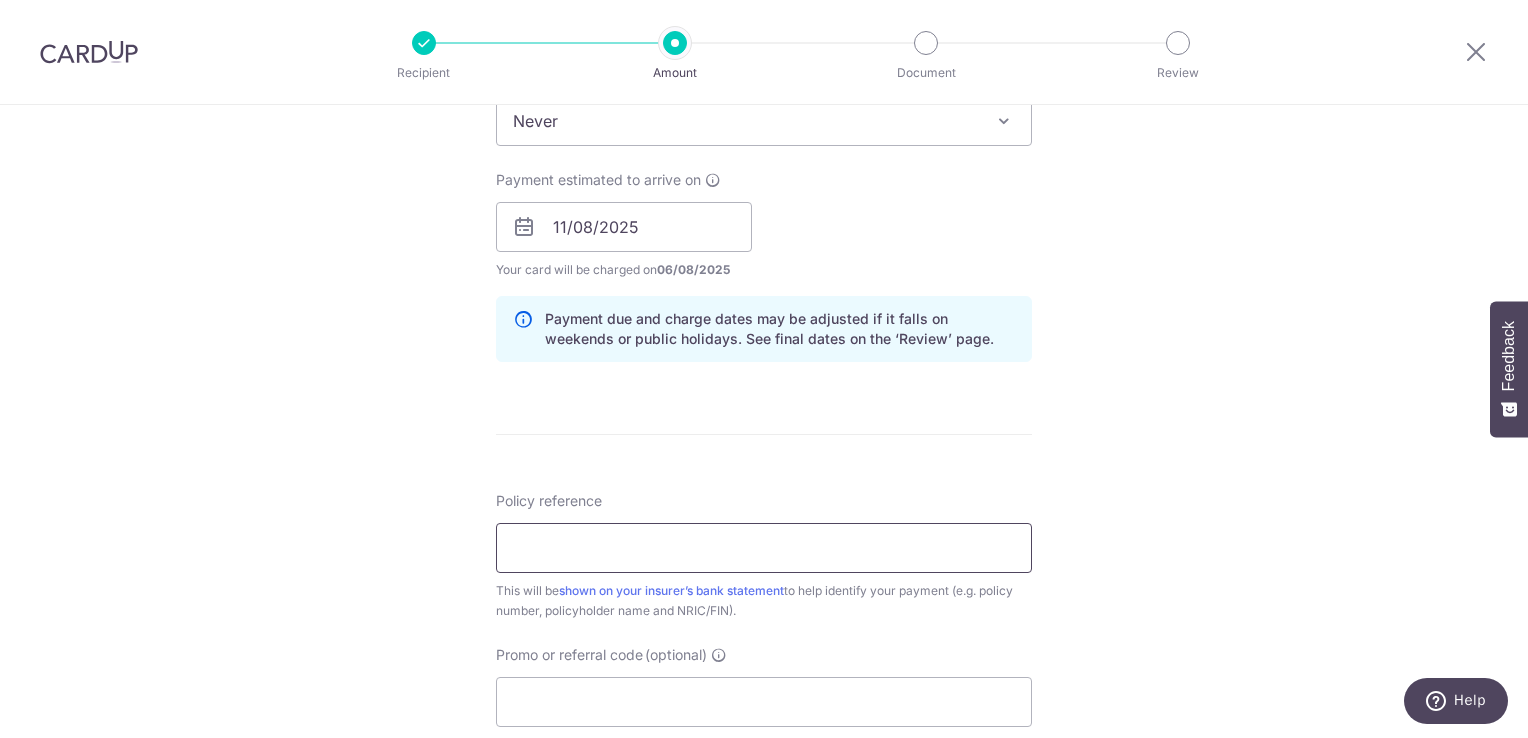 click on "Policy reference" at bounding box center [764, 548] 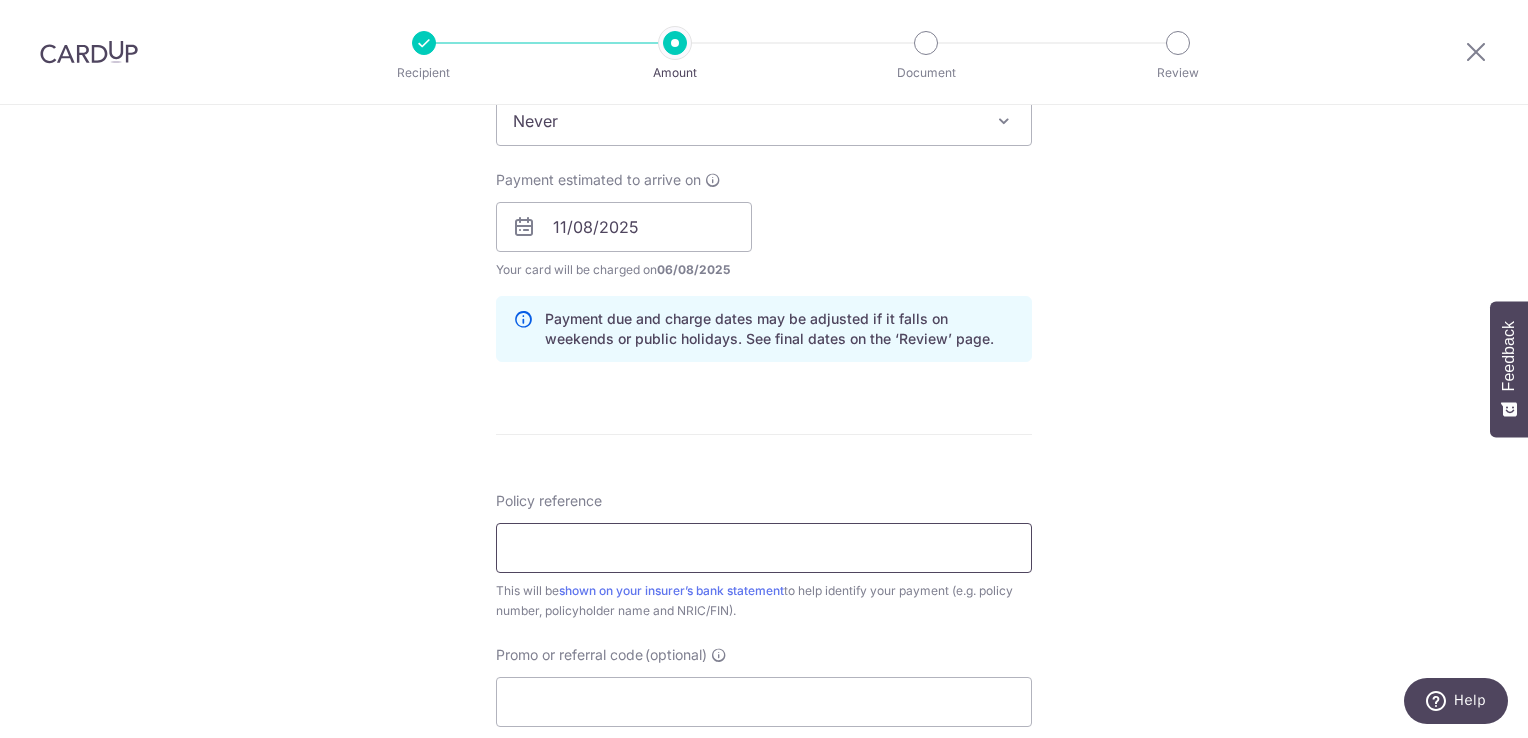 click on "Policy reference" at bounding box center (764, 548) 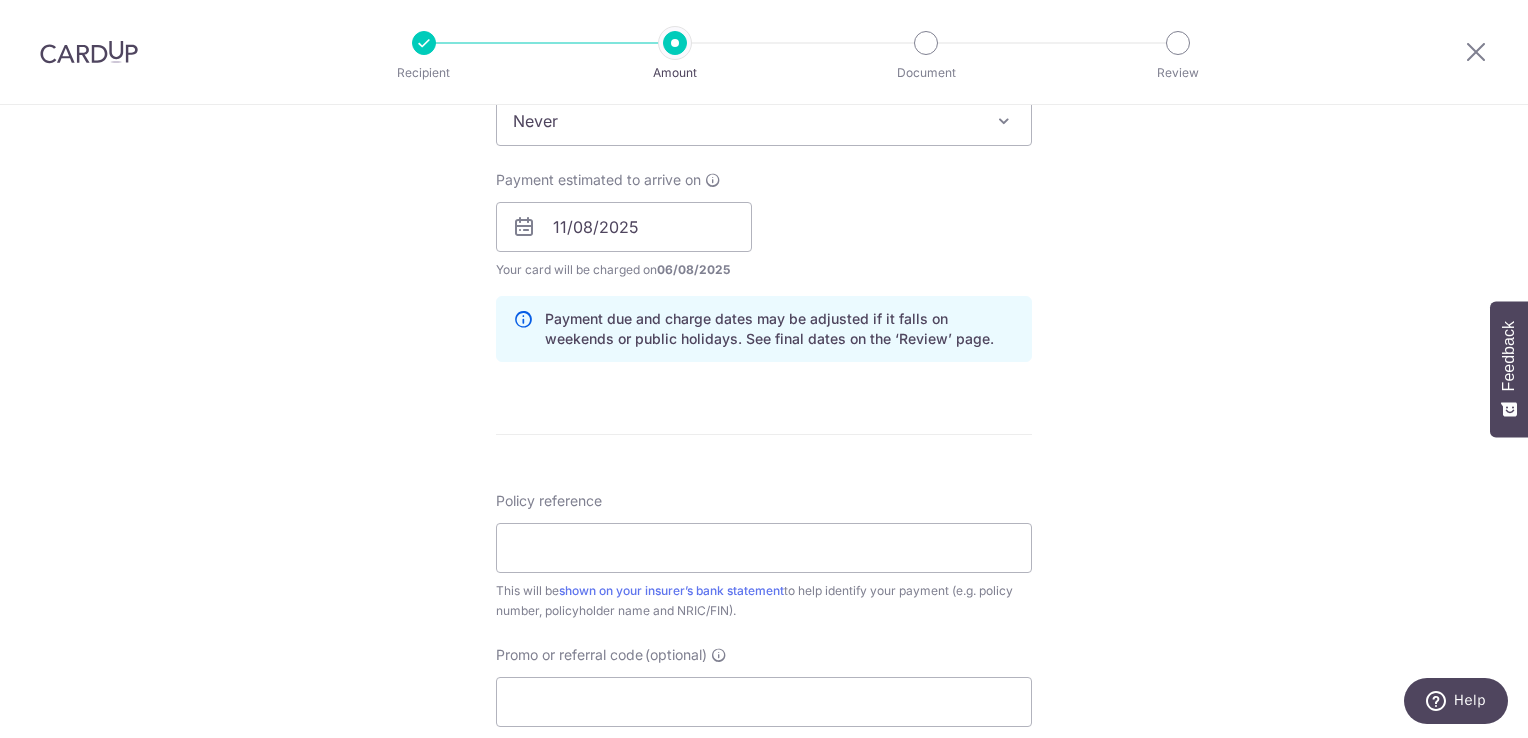 click on "Tell us more about your payment
Enter payment amount
SGD
33.47
33.47
Select Card
**** 2646
Add credit card
Your Cards
**** 2646
Secure 256-bit SSL
Text
New card details
Card
Secure 256-bit SSL" at bounding box center [764, 236] 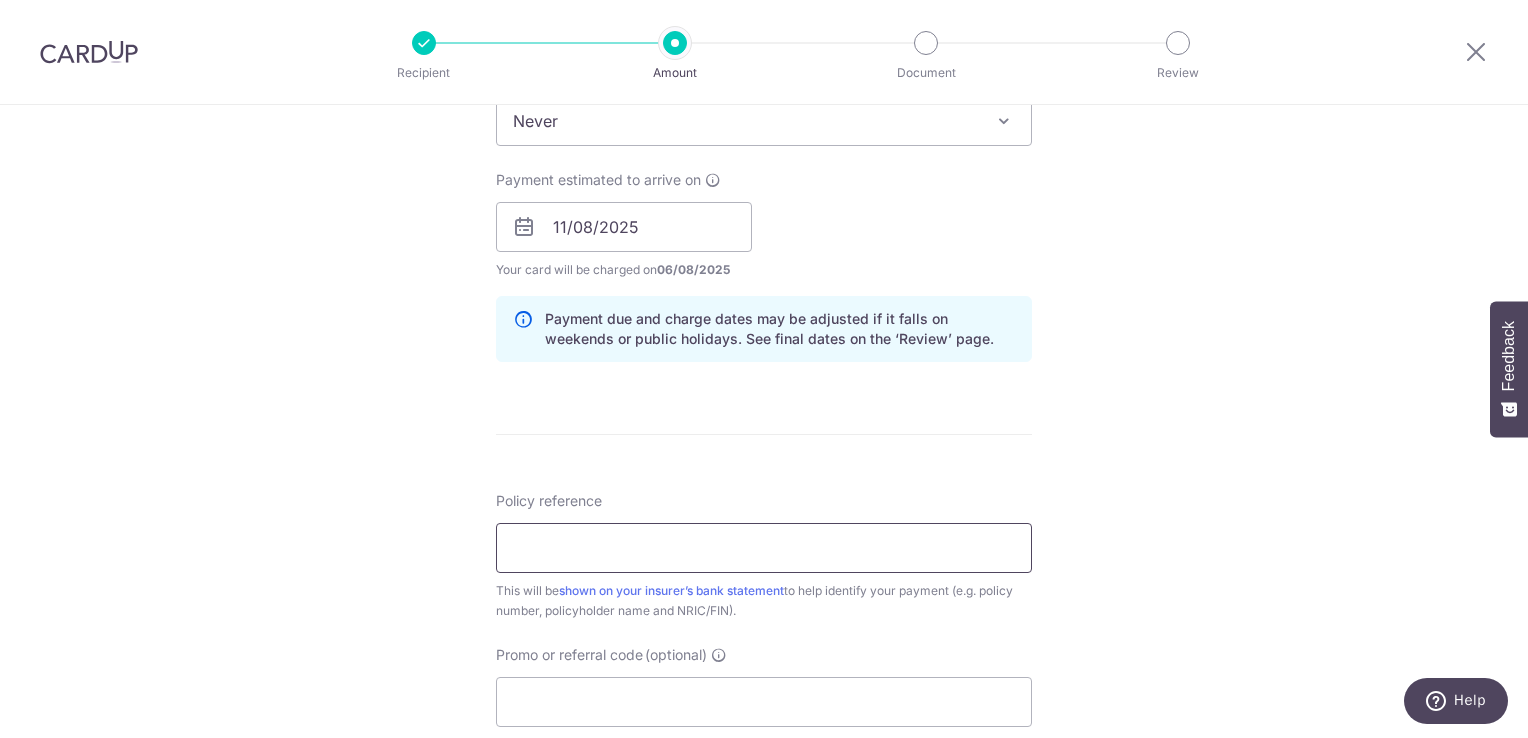 click on "Policy reference" at bounding box center [764, 548] 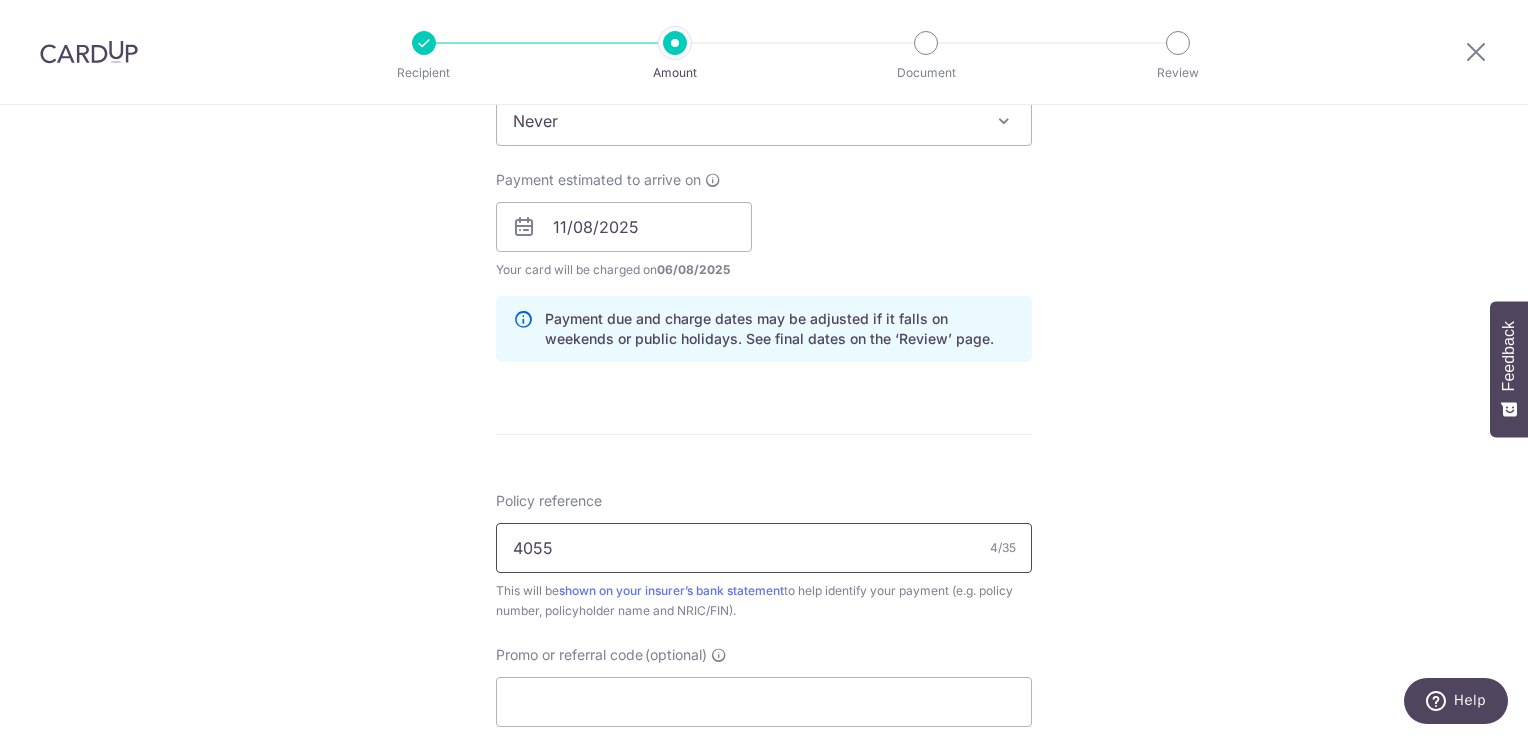 type on "40559623" 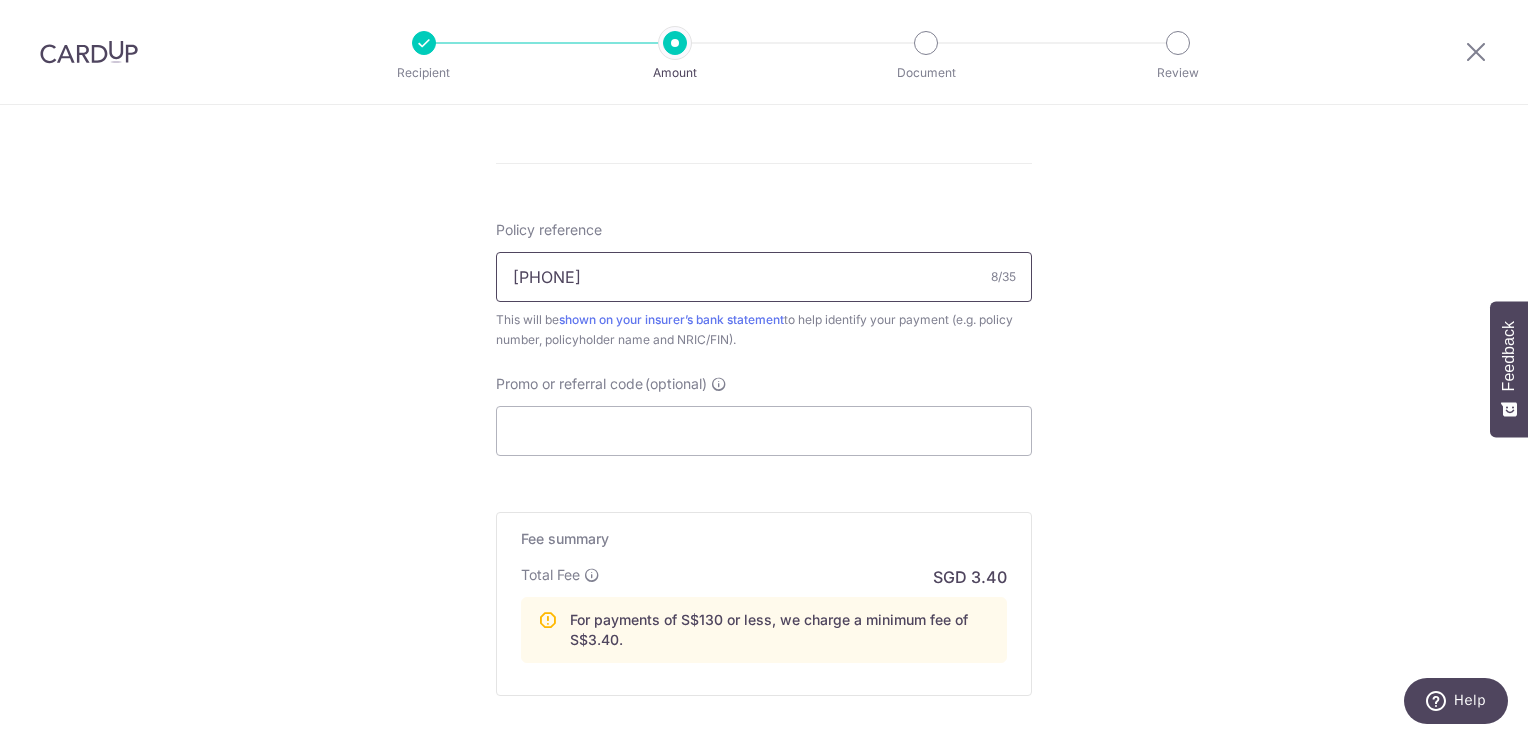 scroll, scrollTop: 1147, scrollLeft: 0, axis: vertical 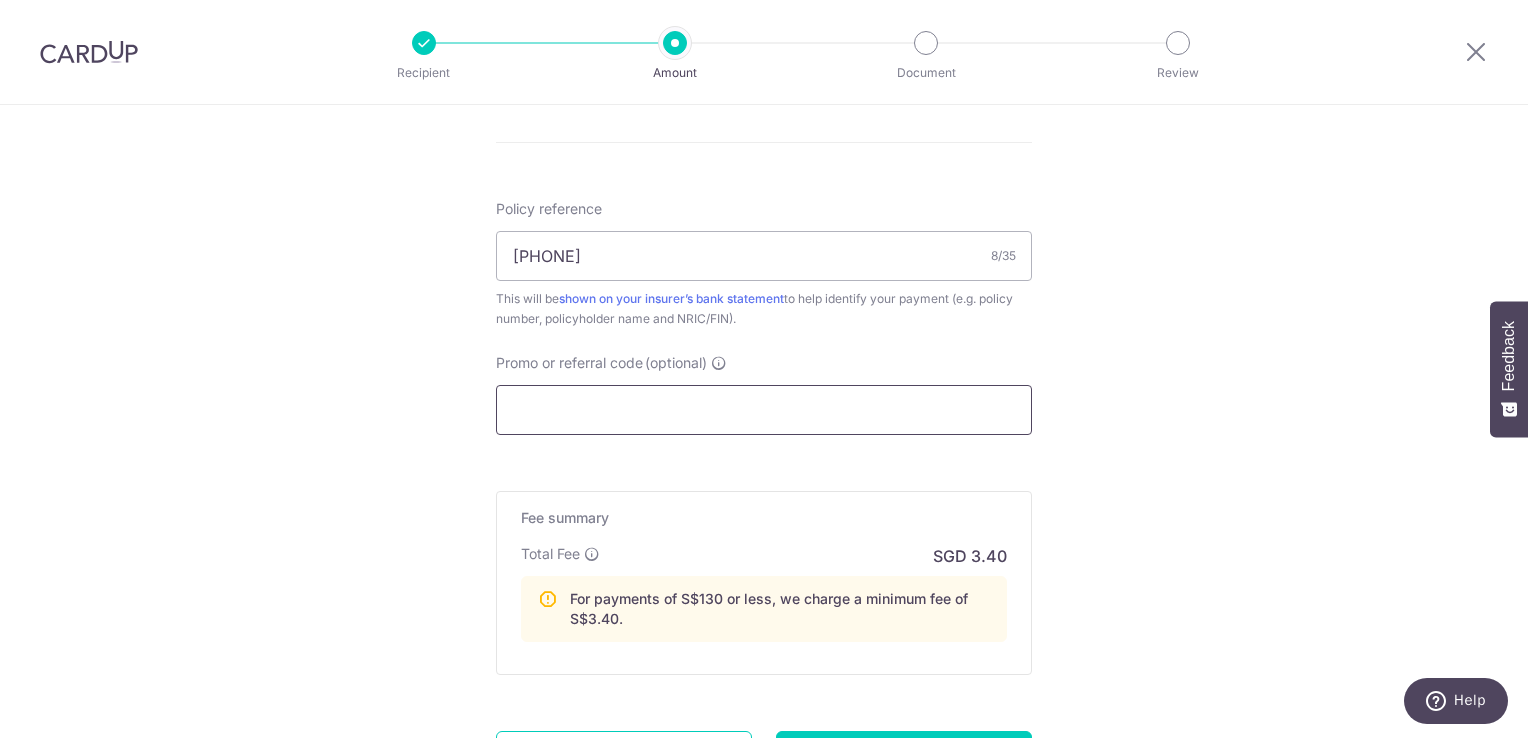 click on "Promo or referral code
(optional)" at bounding box center [764, 410] 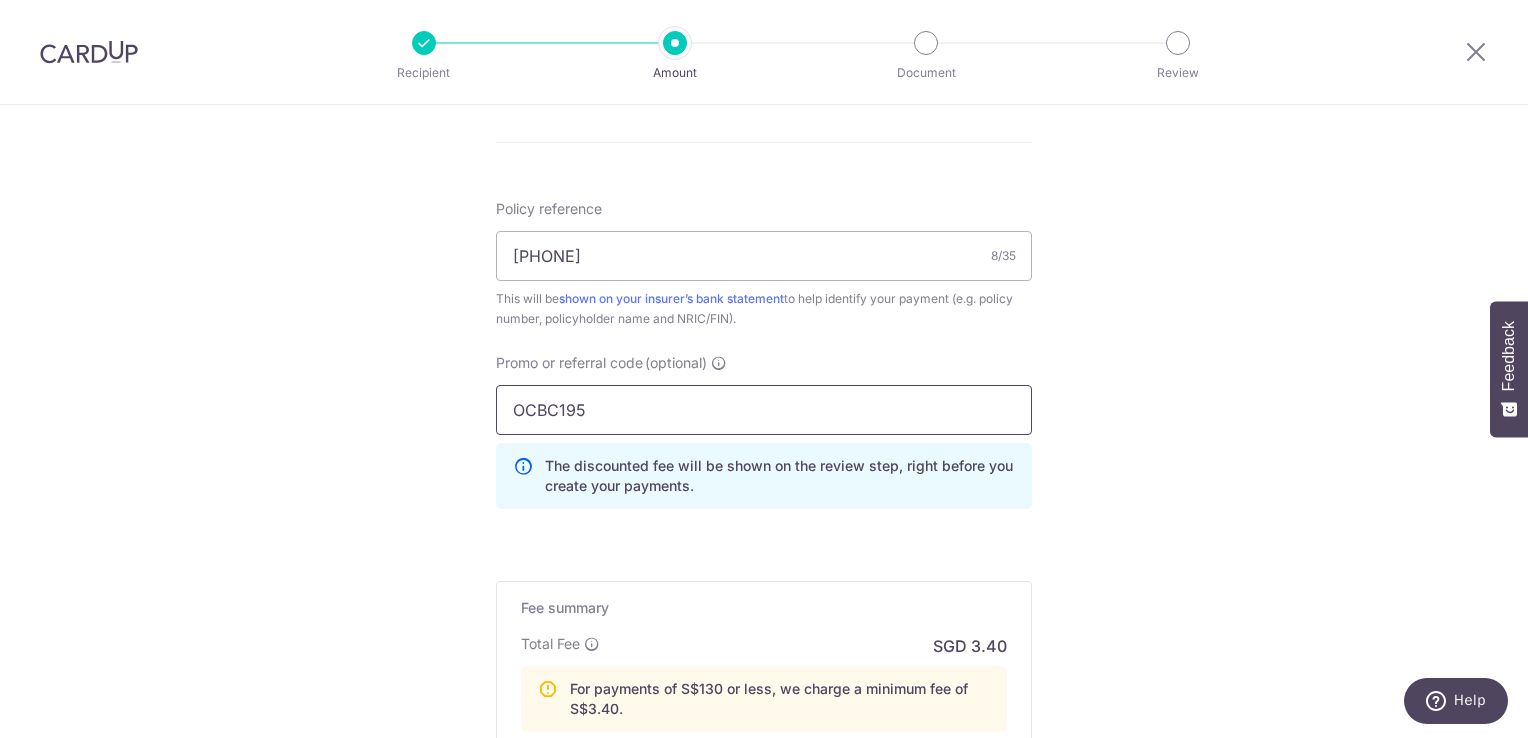 scroll, scrollTop: 1426, scrollLeft: 0, axis: vertical 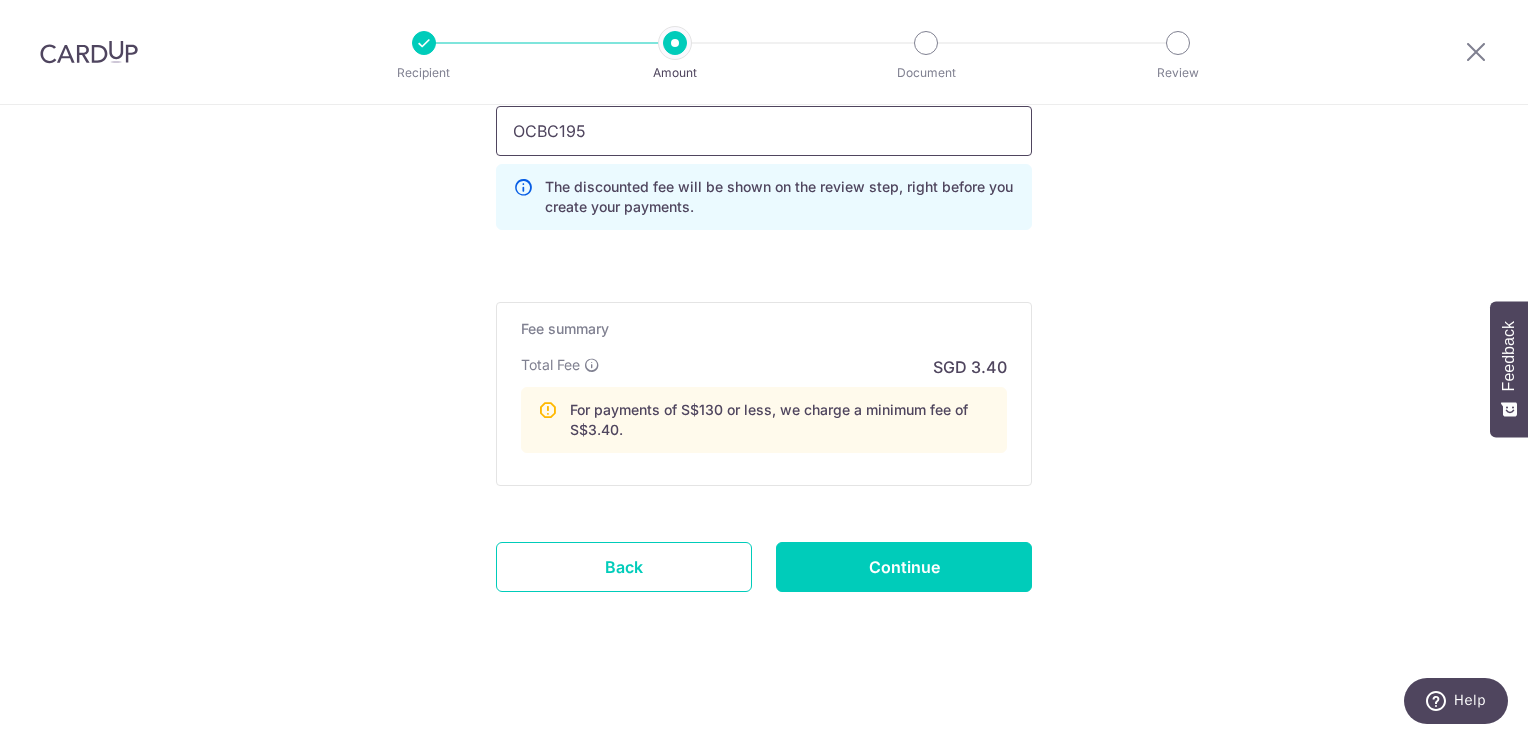 type on "OCBC195" 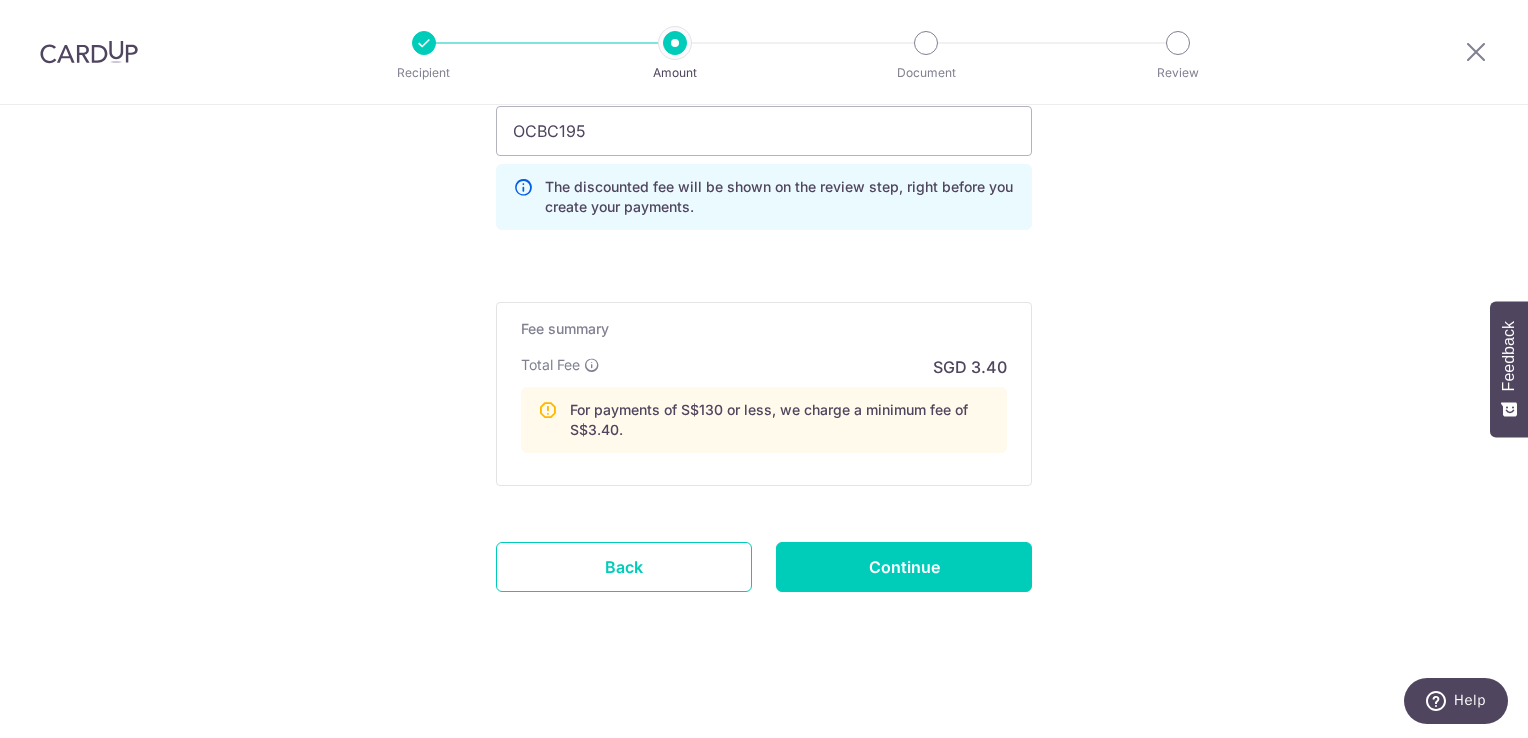 click on "Enter payment amount
SGD
33.47
33.47
Select Card
**** 2646
Add credit card
Your Cards
**** 2646
Secure 256-bit SSL
Text
New card details
Card
Secure 256-bit SSL" at bounding box center [764, -271] 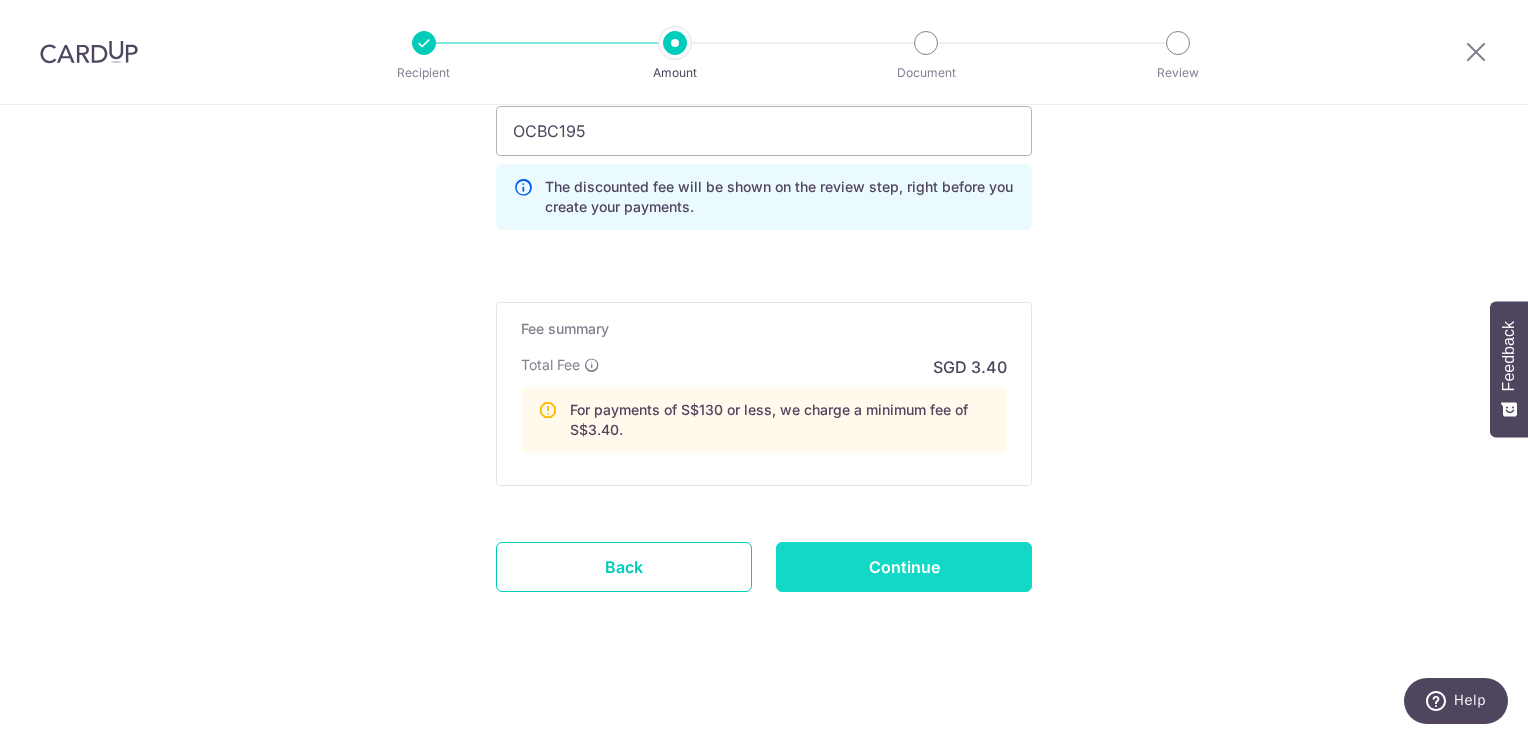 click on "Continue" at bounding box center [904, 567] 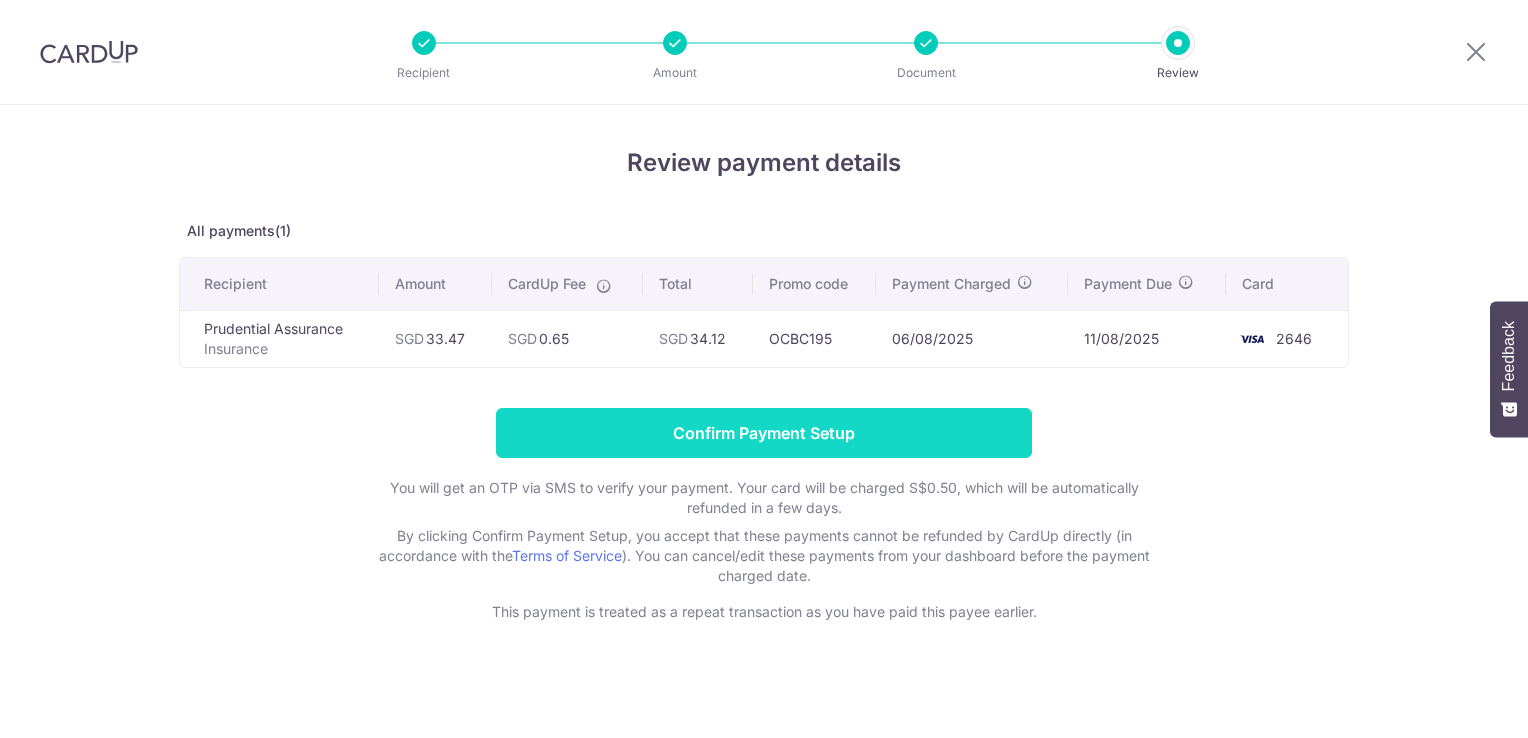 scroll, scrollTop: 0, scrollLeft: 0, axis: both 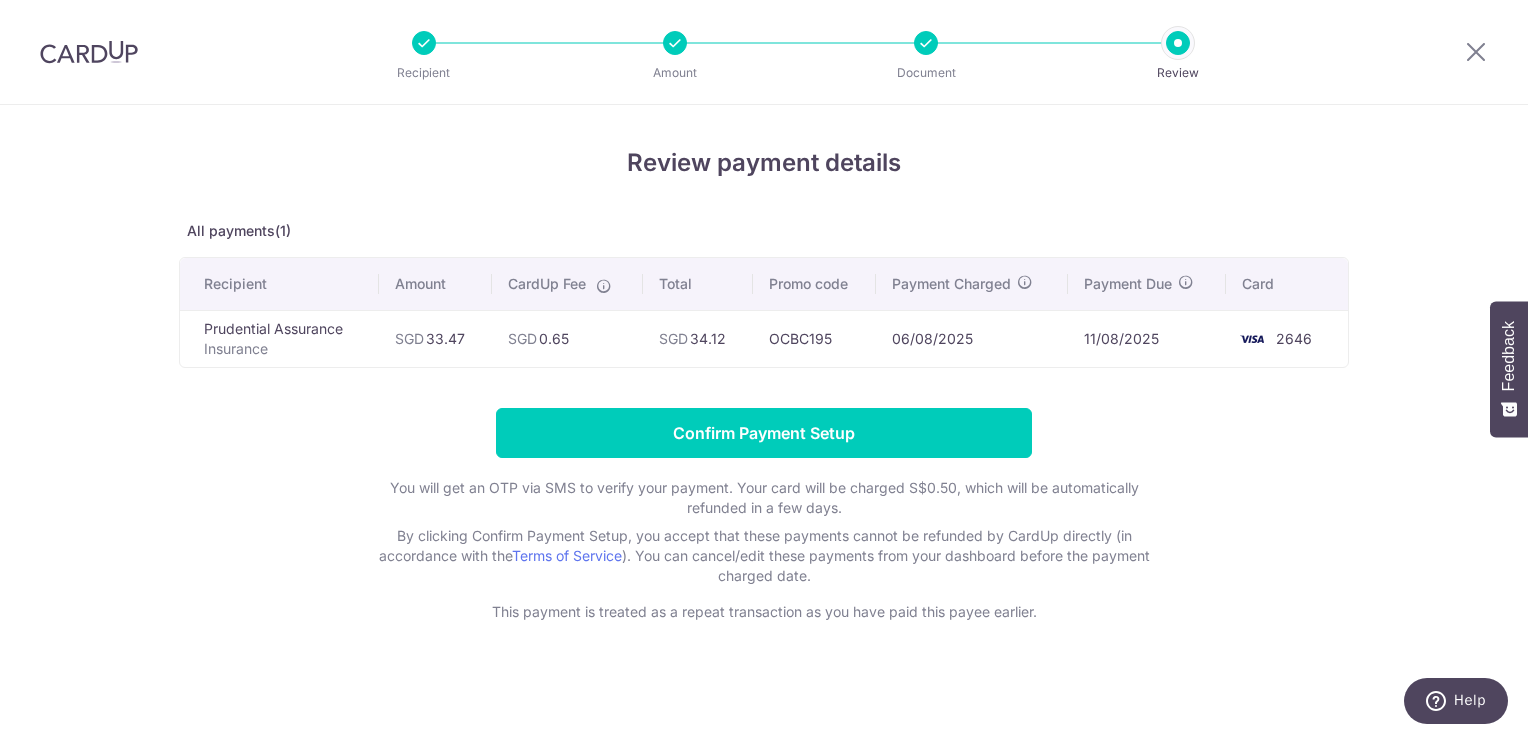 click on "Review payment details
All payments(1)
Recipient
Amount
CardUp Fee
Total
Promo code
Payment Charged
Payment Due
Card
Prudential Assurance
Insurance
SGD   33.47
SGD   0.65
SGD 2646" at bounding box center (764, 383) 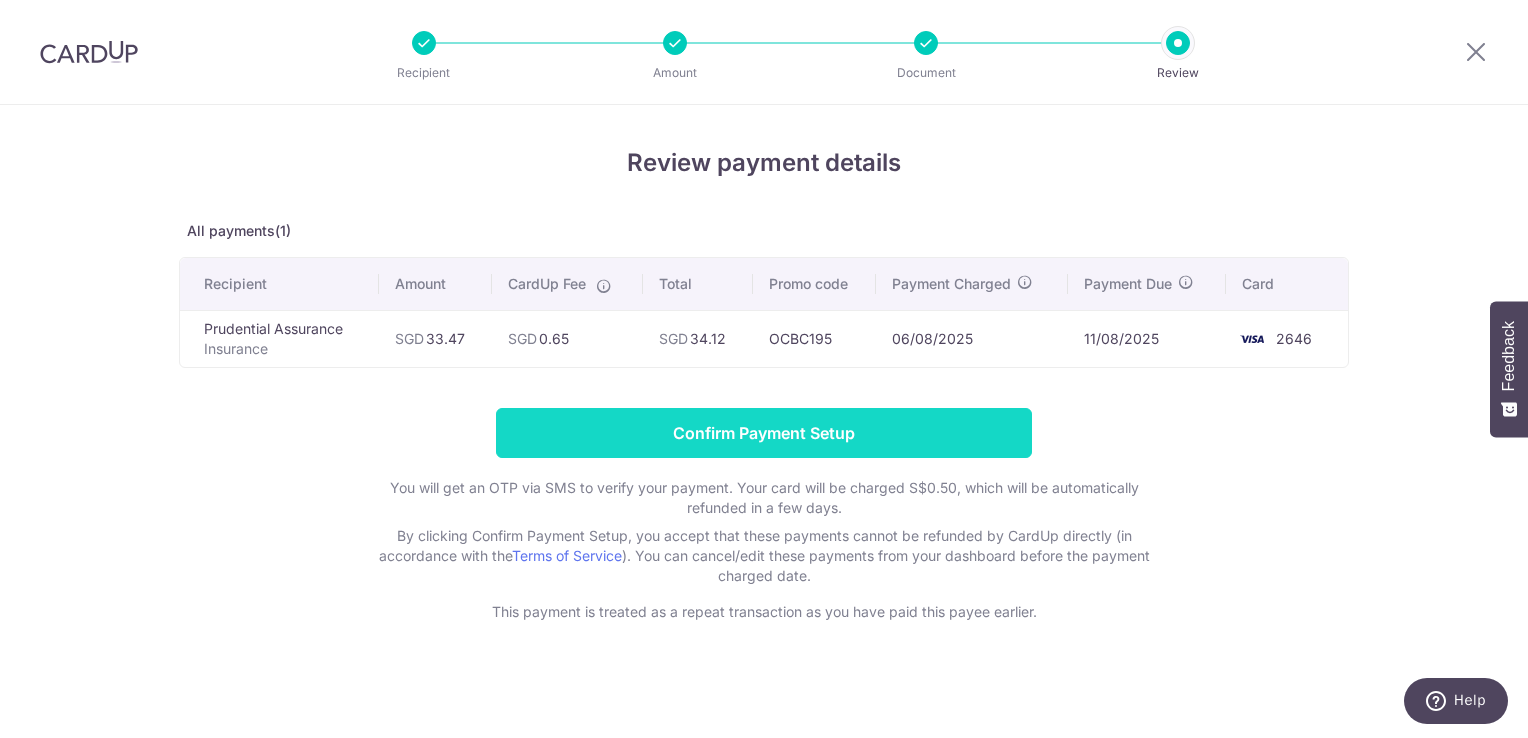 click on "Confirm Payment Setup" at bounding box center (764, 433) 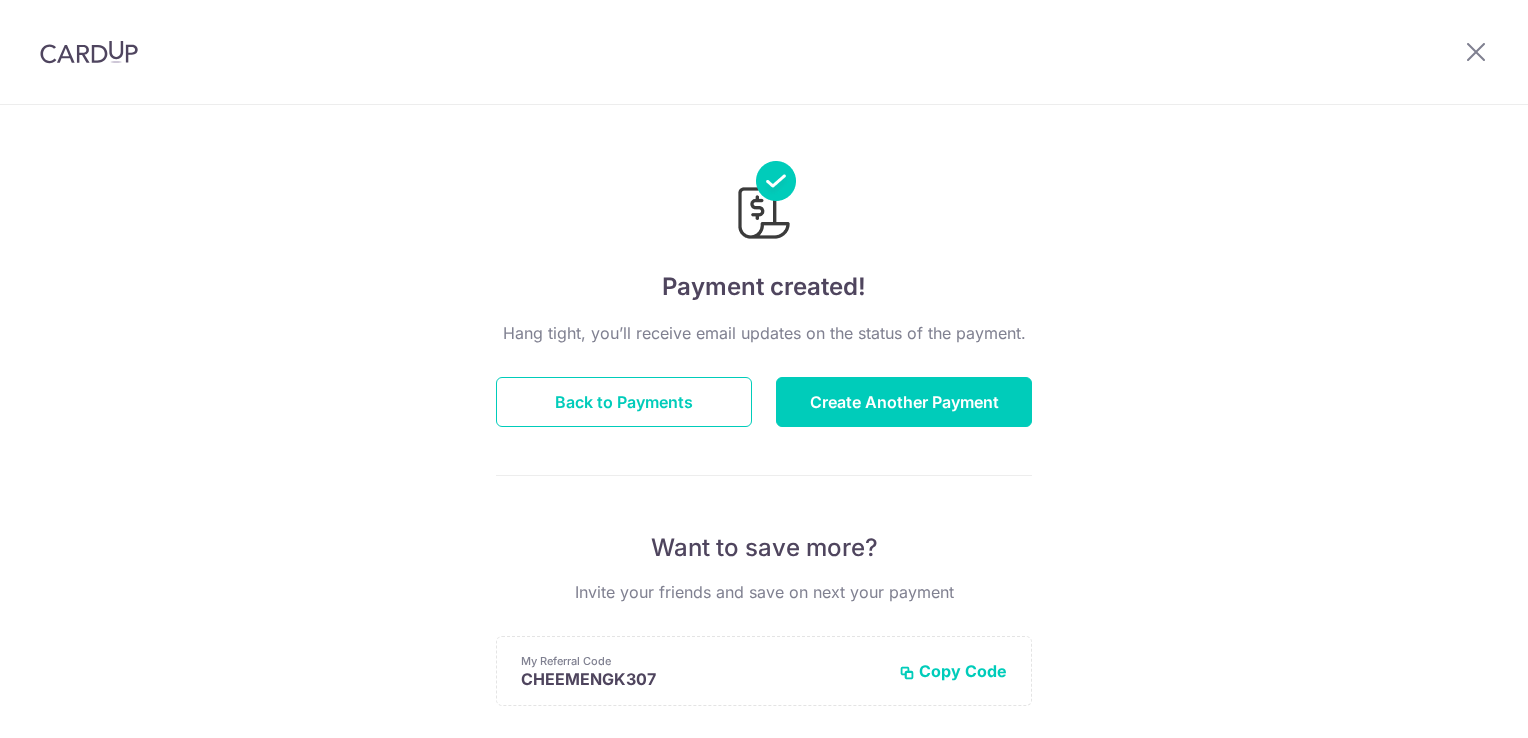 scroll, scrollTop: 0, scrollLeft: 0, axis: both 